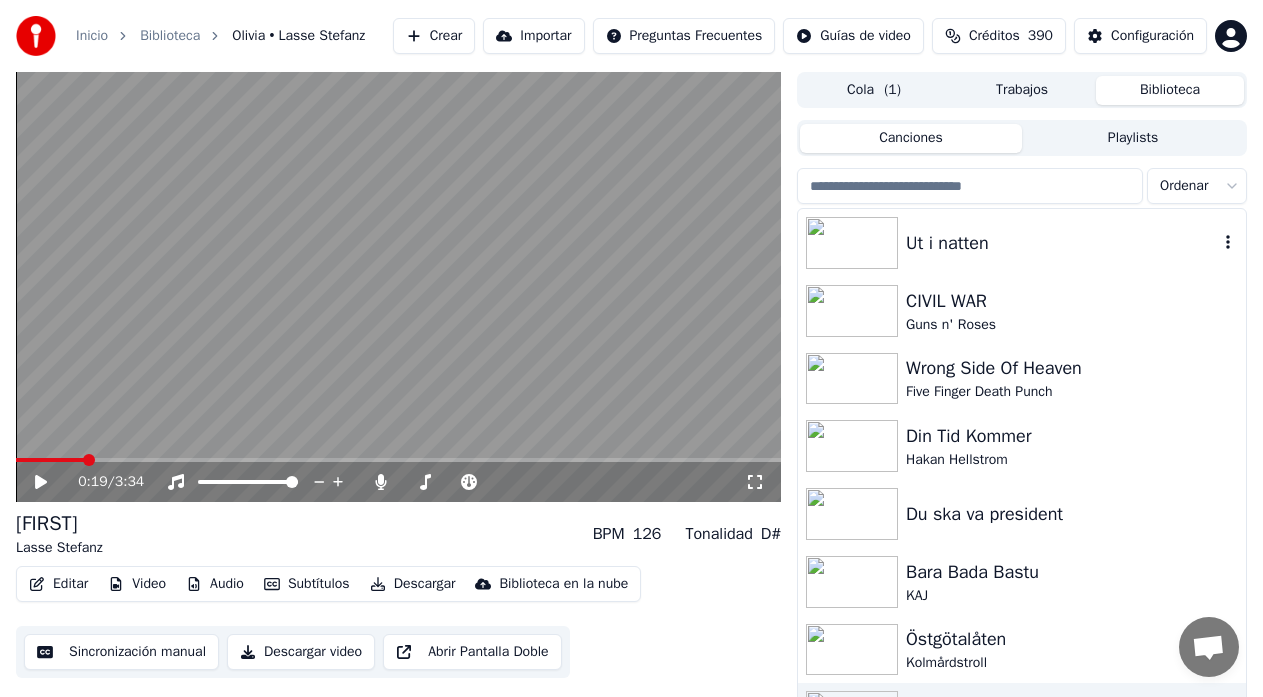 scroll, scrollTop: 0, scrollLeft: 0, axis: both 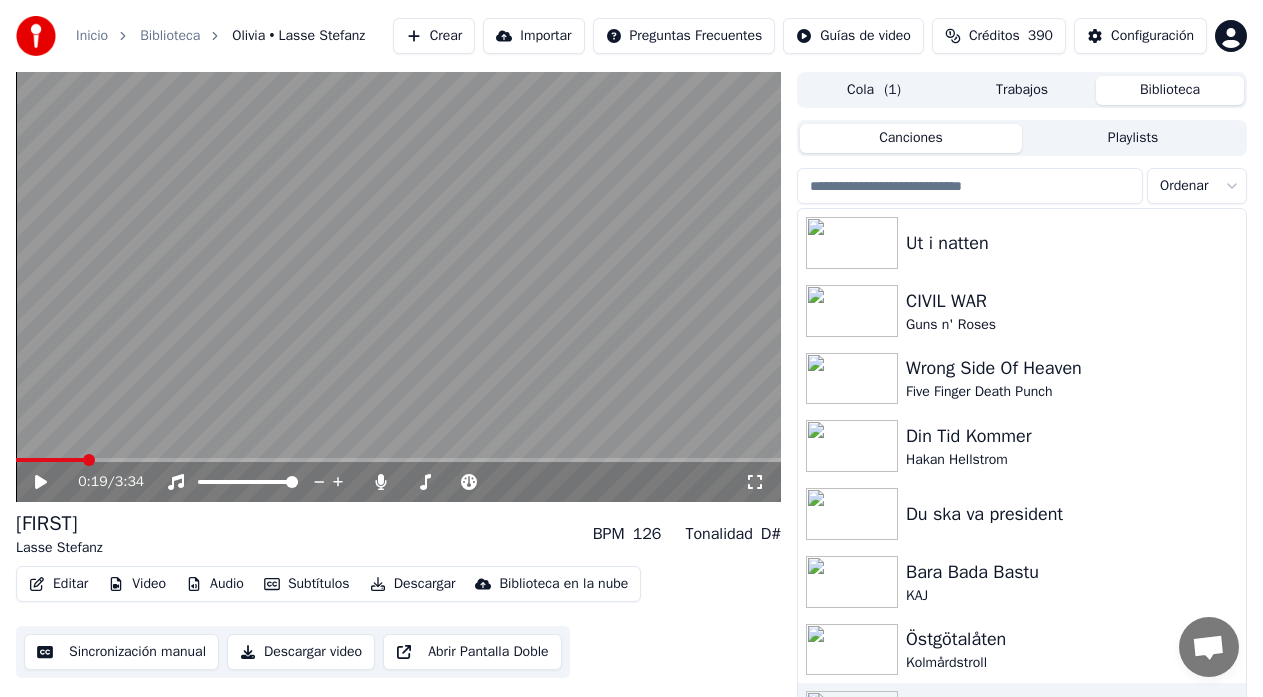 click on "Crear" at bounding box center [434, 36] 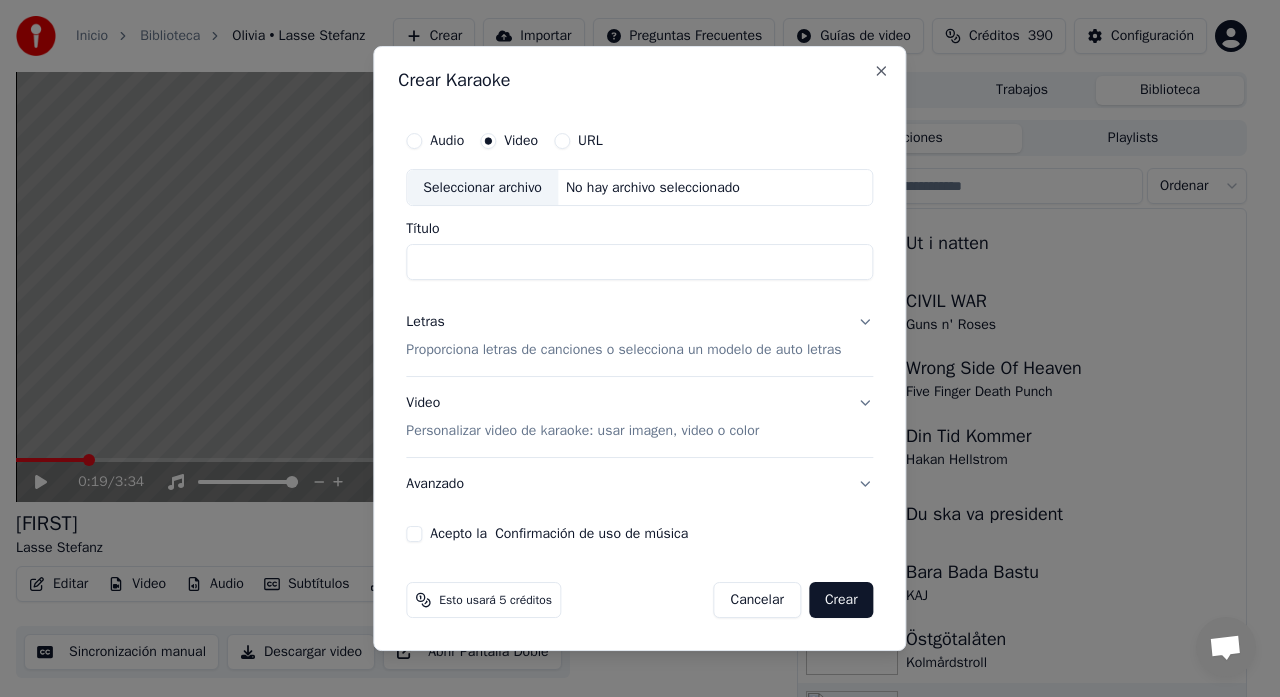 click on "Seleccionar archivo" at bounding box center (482, 188) 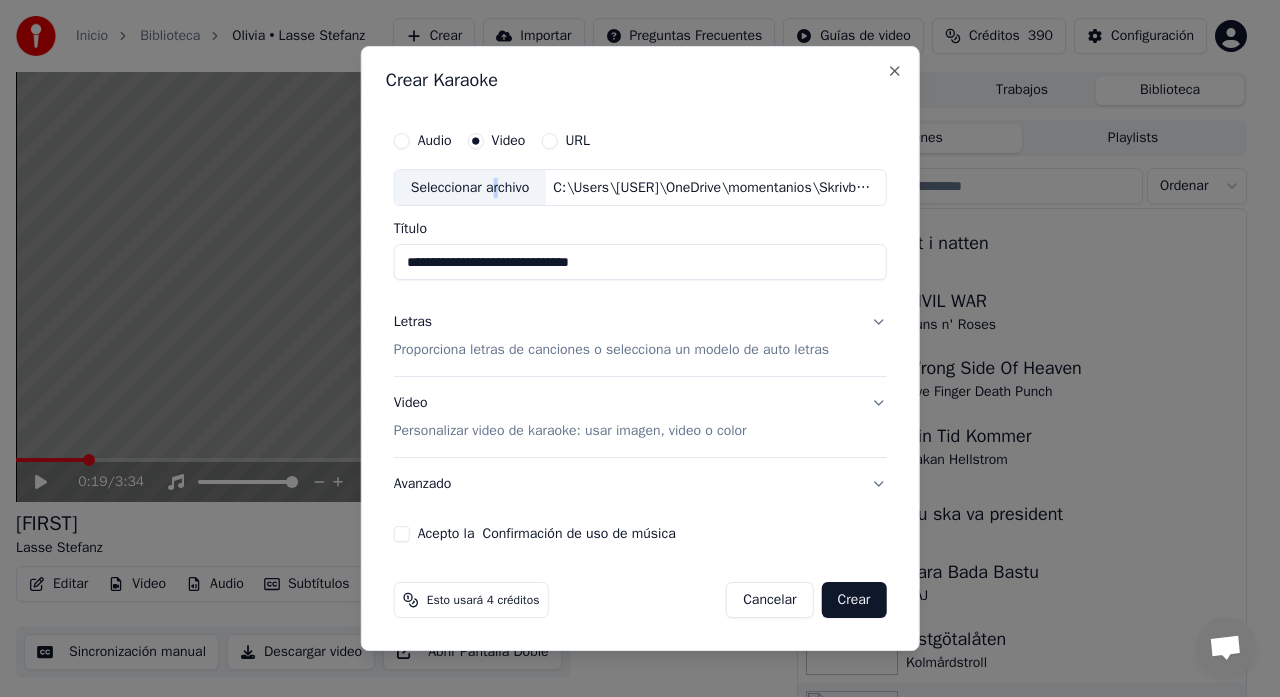 click on "Seleccionar archivo" at bounding box center [470, 188] 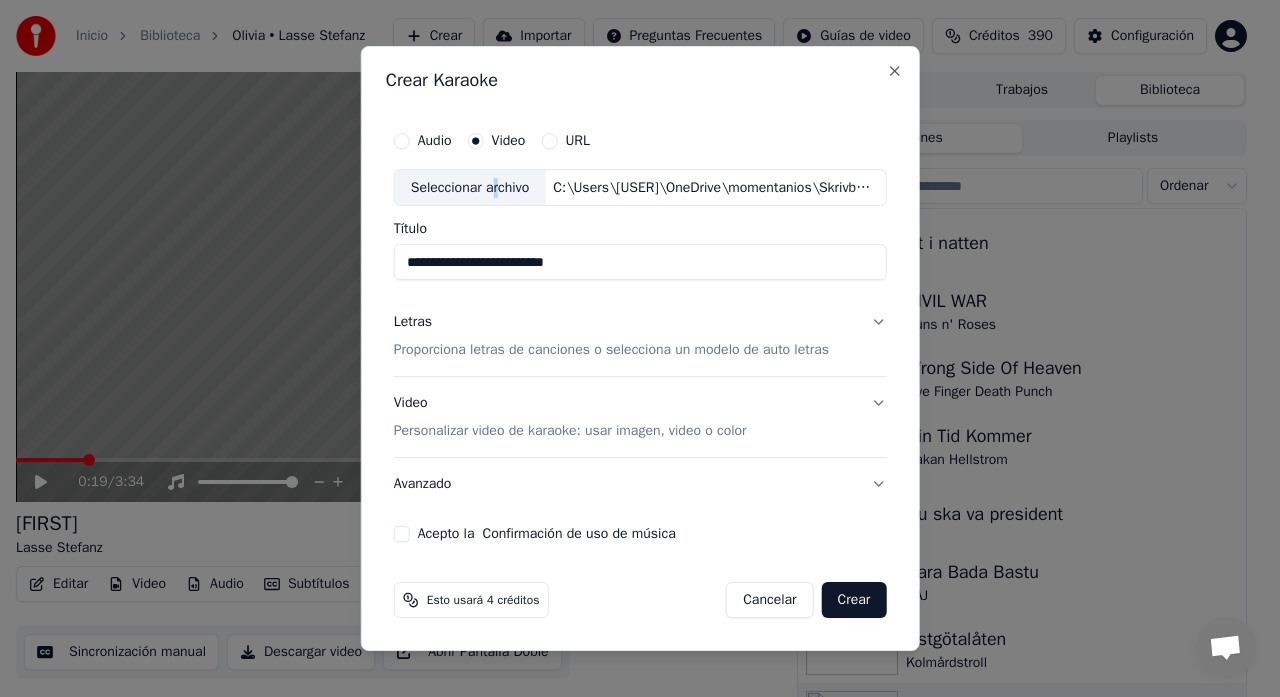 click on "Personalizar video de karaoke: usar imagen, video o color" at bounding box center [570, 431] 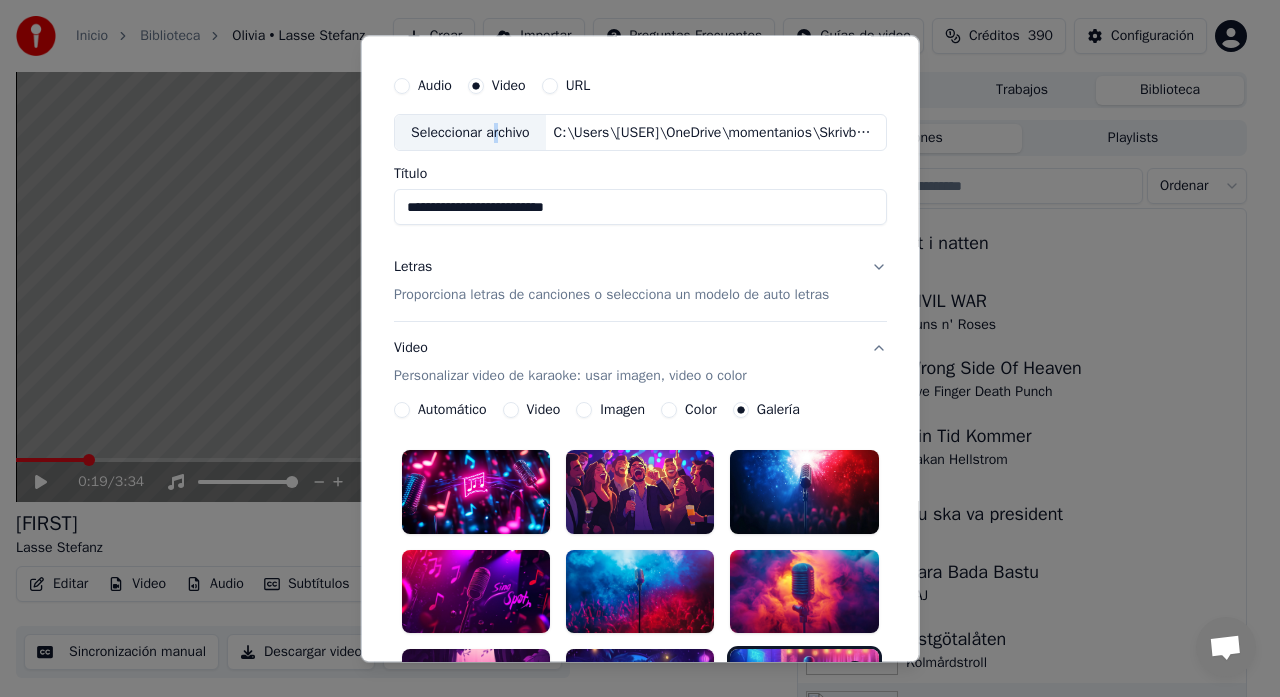 scroll, scrollTop: 67, scrollLeft: 0, axis: vertical 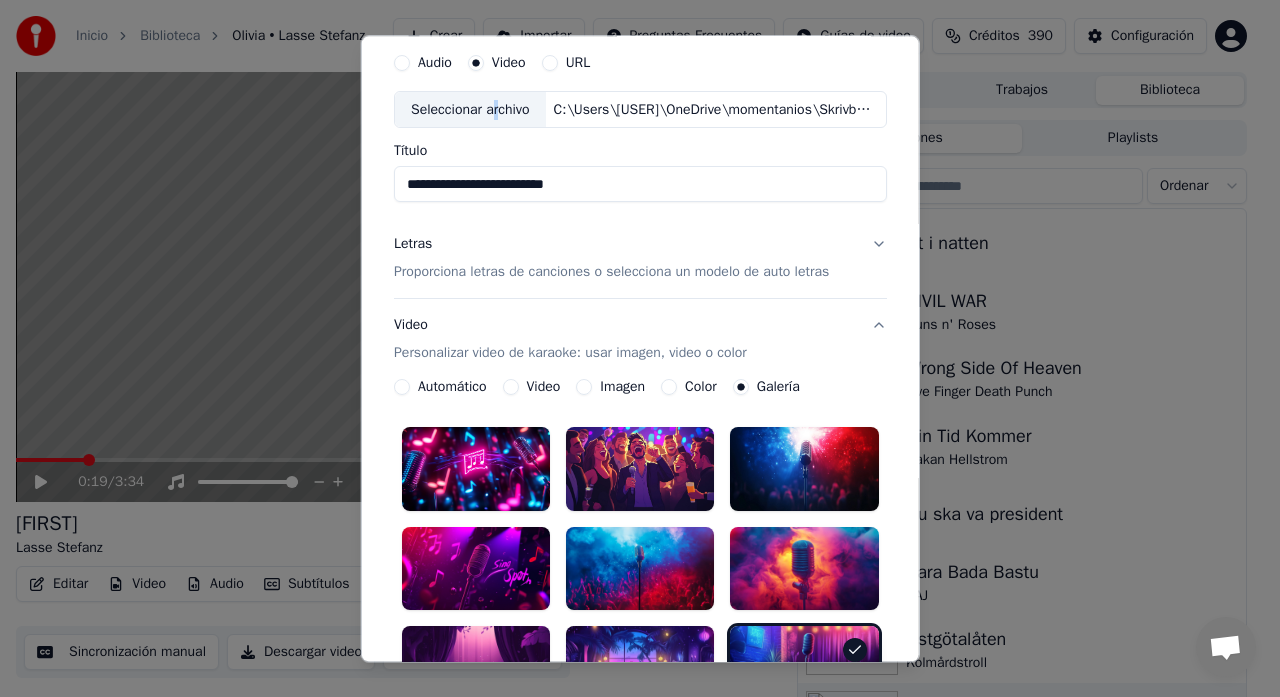 click on "Video" at bounding box center [510, 388] 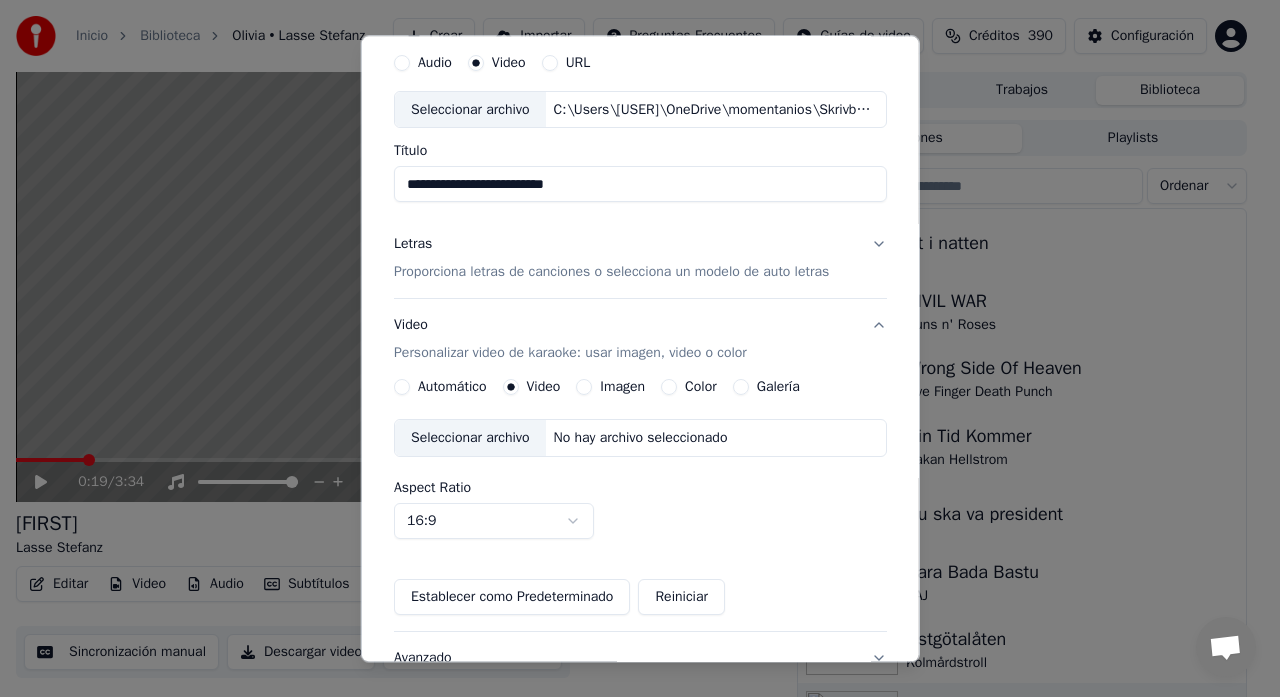click on "Seleccionar archivo" at bounding box center [470, 439] 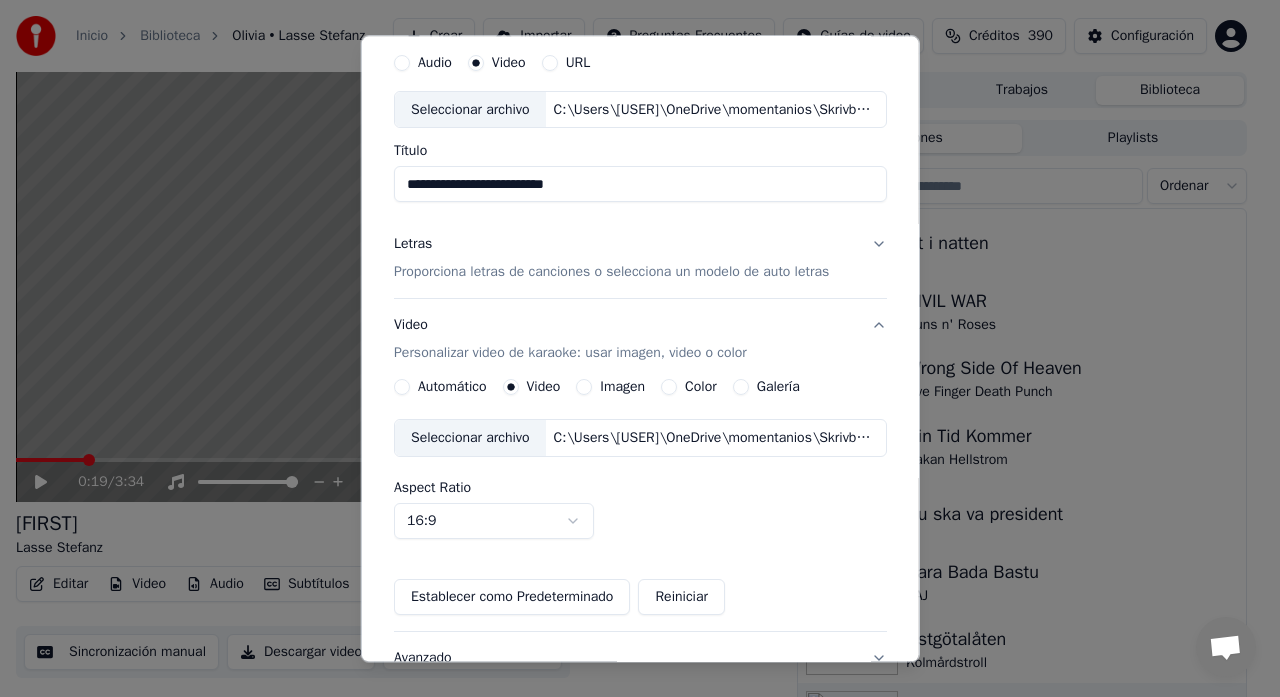scroll, scrollTop: 0, scrollLeft: 0, axis: both 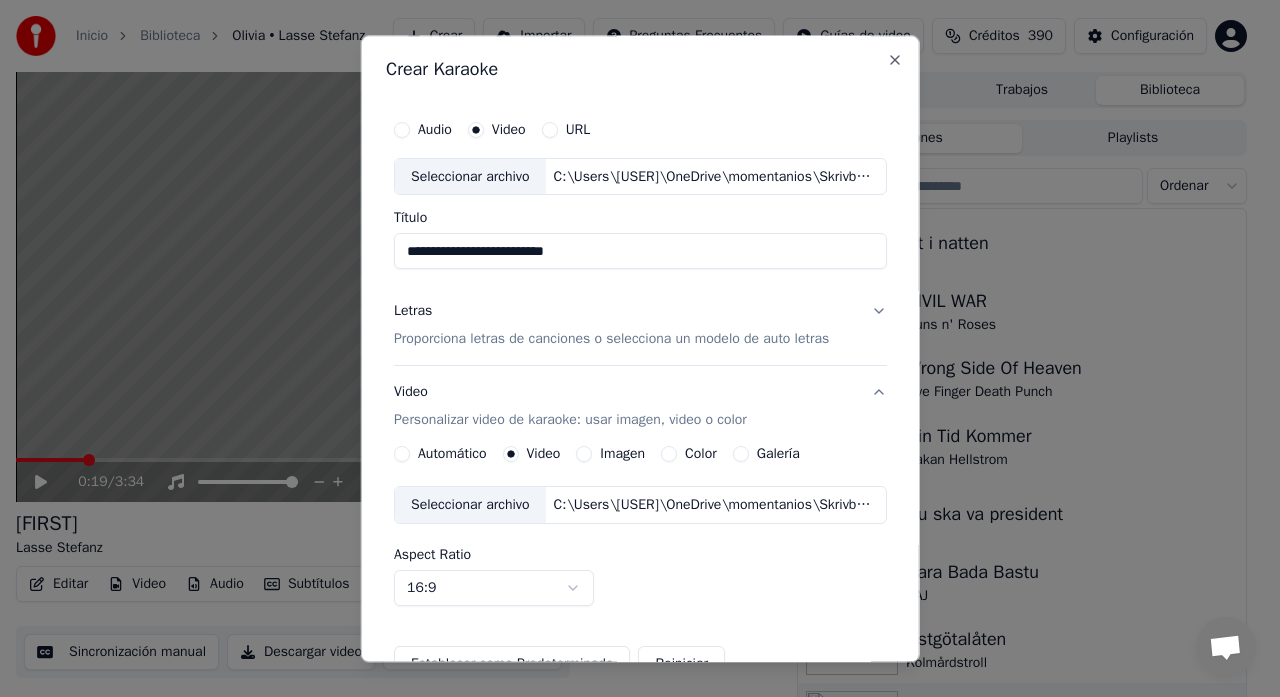 click on "Seleccionar archivo" at bounding box center [470, 177] 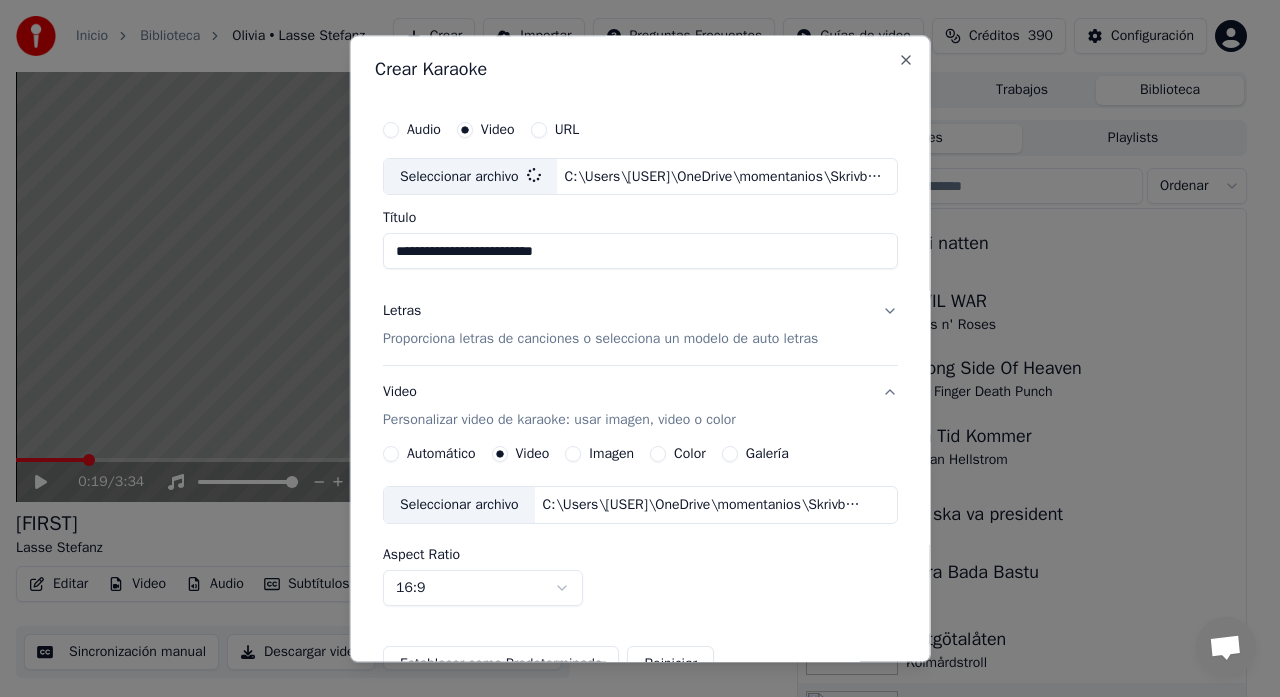 type on "**********" 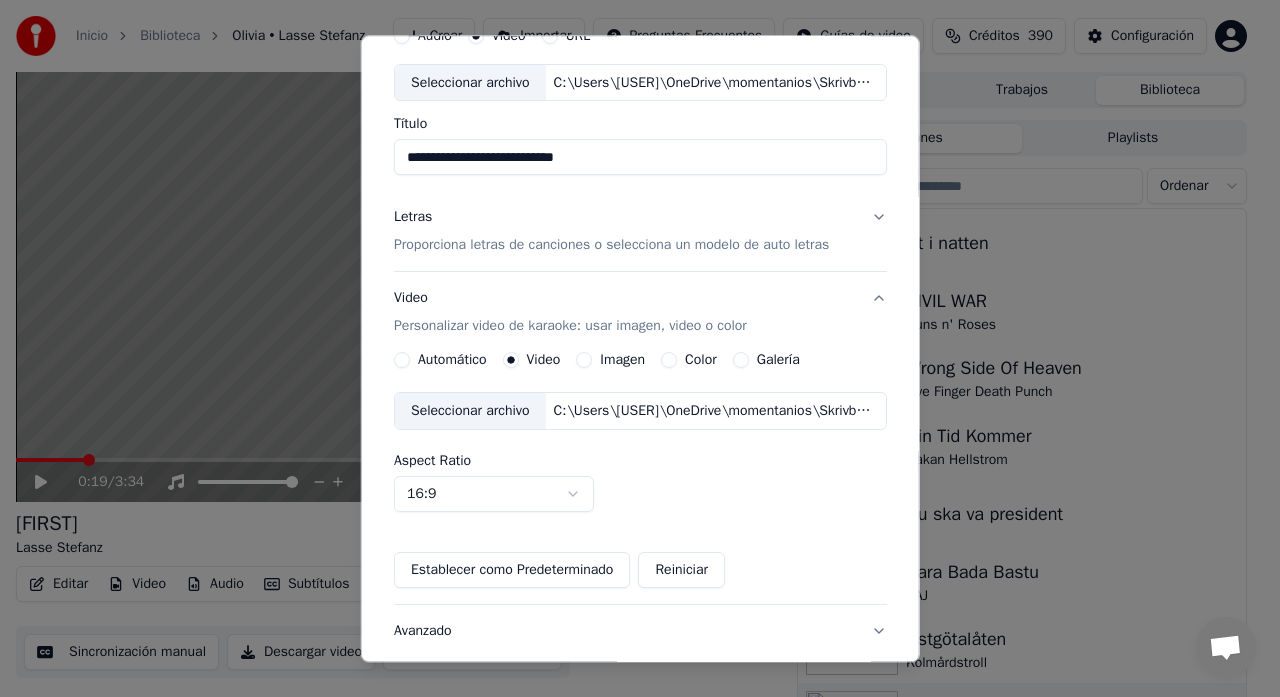 scroll, scrollTop: 98, scrollLeft: 0, axis: vertical 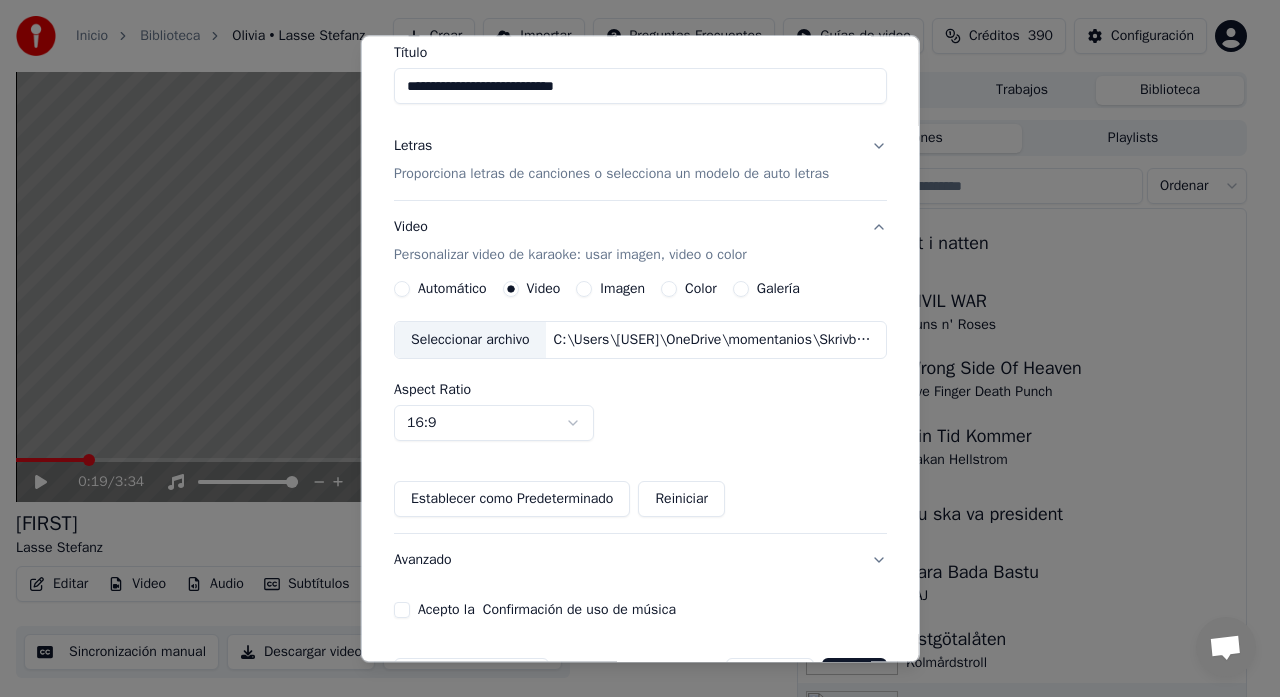 click on "Proporciona letras de canciones o selecciona un modelo de auto letras" at bounding box center [611, 175] 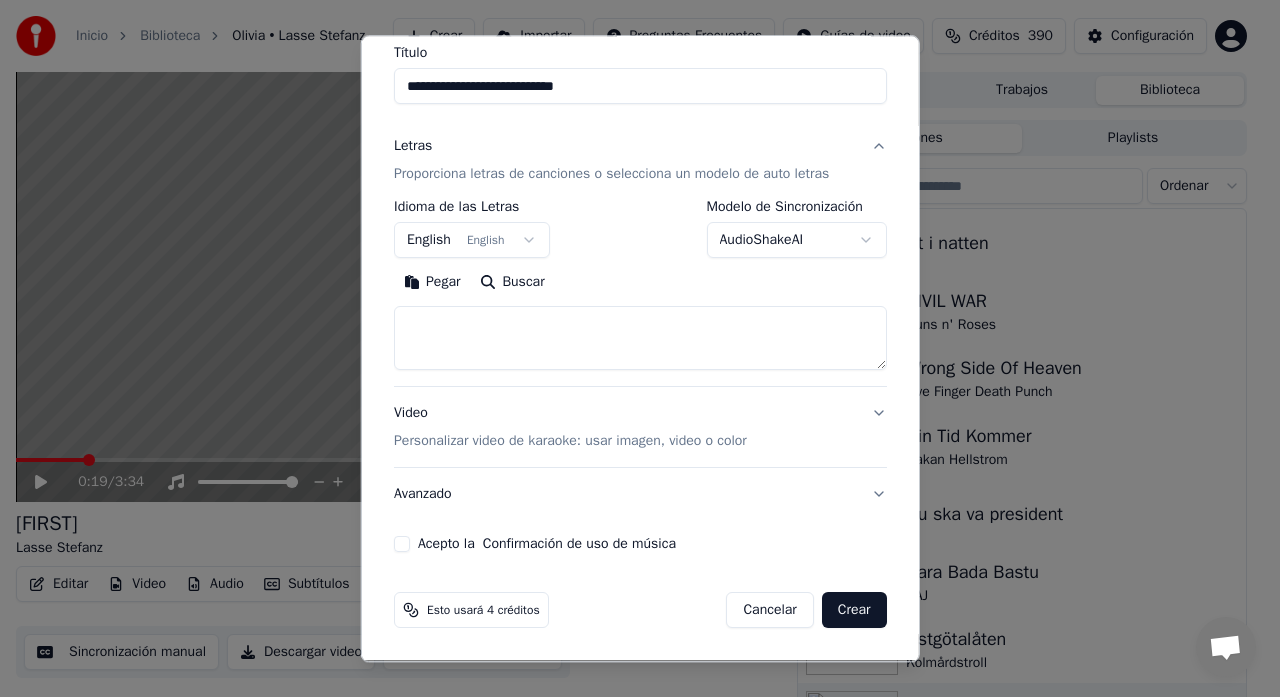 click at bounding box center (640, 339) 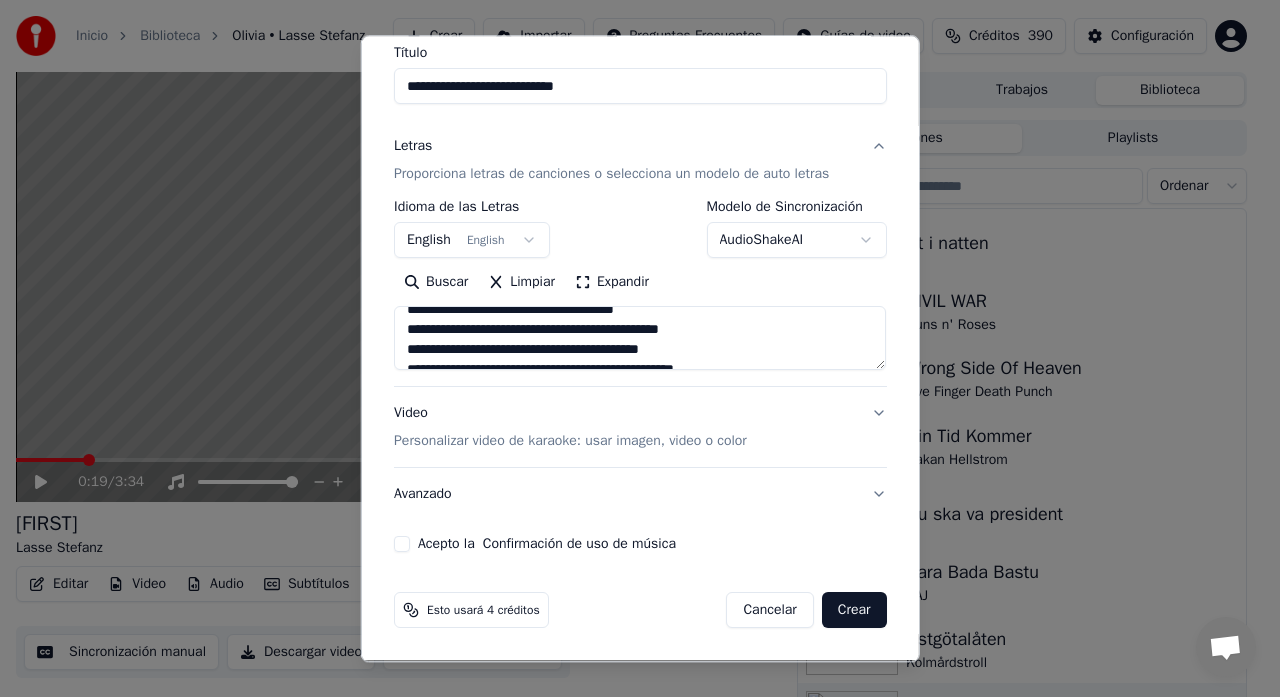 scroll, scrollTop: 0, scrollLeft: 0, axis: both 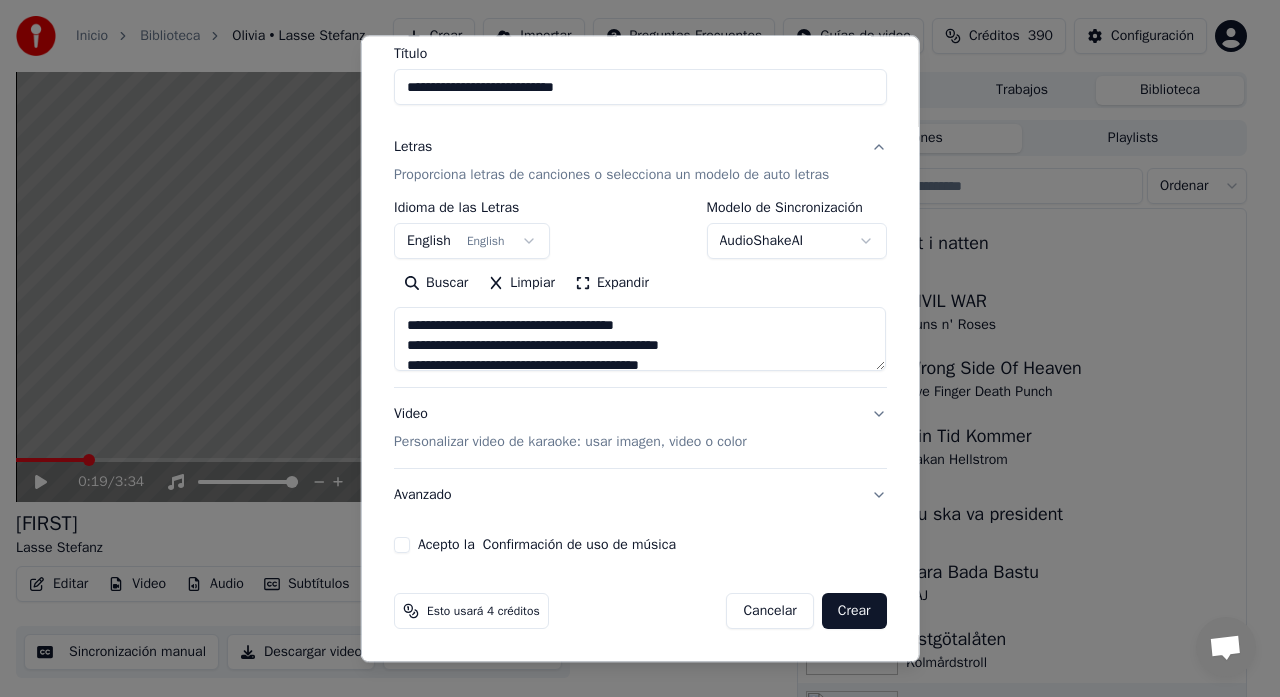 type on "**********" 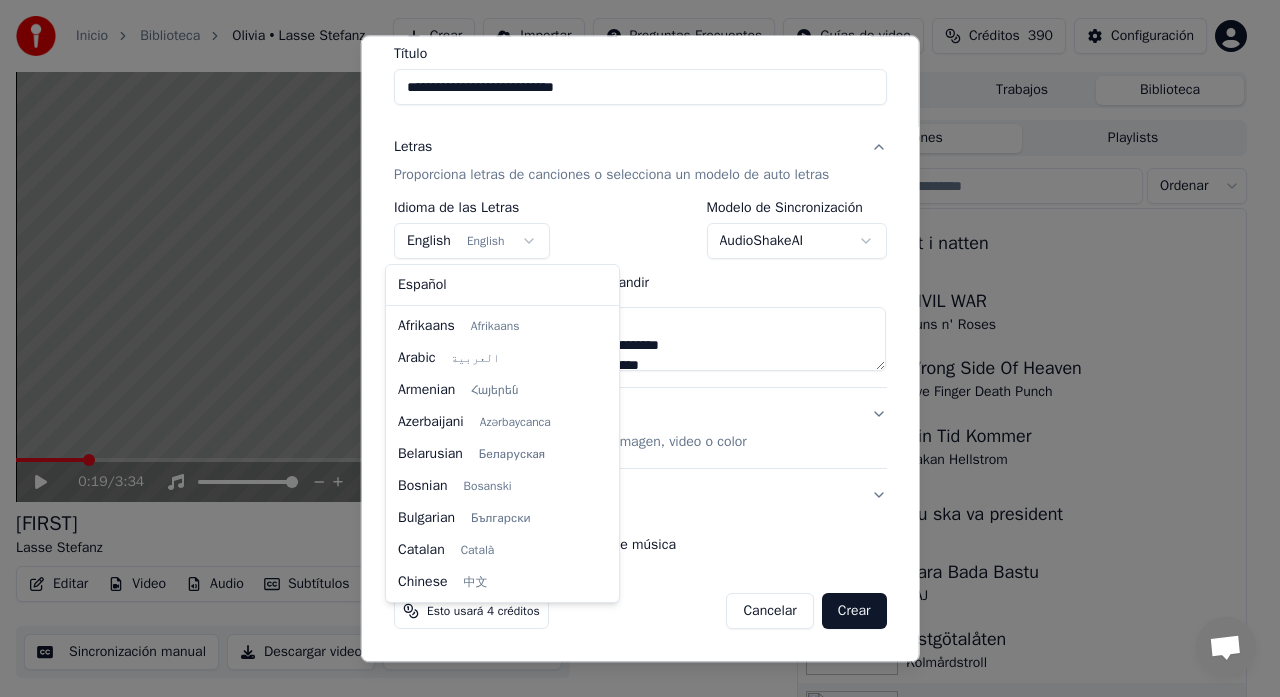 click on "Inicio Biblioteca Olivia • Lasse Stefanz Crear Importar Preguntas Frecuentes Guías de video Créditos 390 Configuración 0:19  /  3:34 Olivia Lasse Stefanz BPM 126 Tonalidad D# Editar Video Audio Subtítulos Descargar Biblioteca en la nube Sincronización manual Descargar video Abrir Pantalla Doble Cola ( 1 ) Trabajos Biblioteca Canciones Playlists Ordenar Ut i natten CIVIL WAR Guns n' Roses Wrong Side Of Heaven Five Finger Death Punch Din Tid Kommer Hakan Hellstrom Du ska va president Bara Bada Bastu KAJ Östgötalåten Kolmårdstroll Olivia Lasse Stefanz Lilla fågel blå Kärleken väntar Kent Du Får Göra Som Du Vill Patrik Isaksson Chatt Adam från Youka Desktop Fler kanaler Fortsätt på E-post Offline. Du har varit inaktiv en stund. Skicka ett meddelande för att återstarta chatten. Youka Desktop Hej! Hur kan jag hjälpa dig?  Fredag, 11 Juli Hello! I don't want any money taken from my account next month. I want to use the credits I have first, and there are a lot of them. 2025-07-11 2025-07-11" at bounding box center [631, 348] 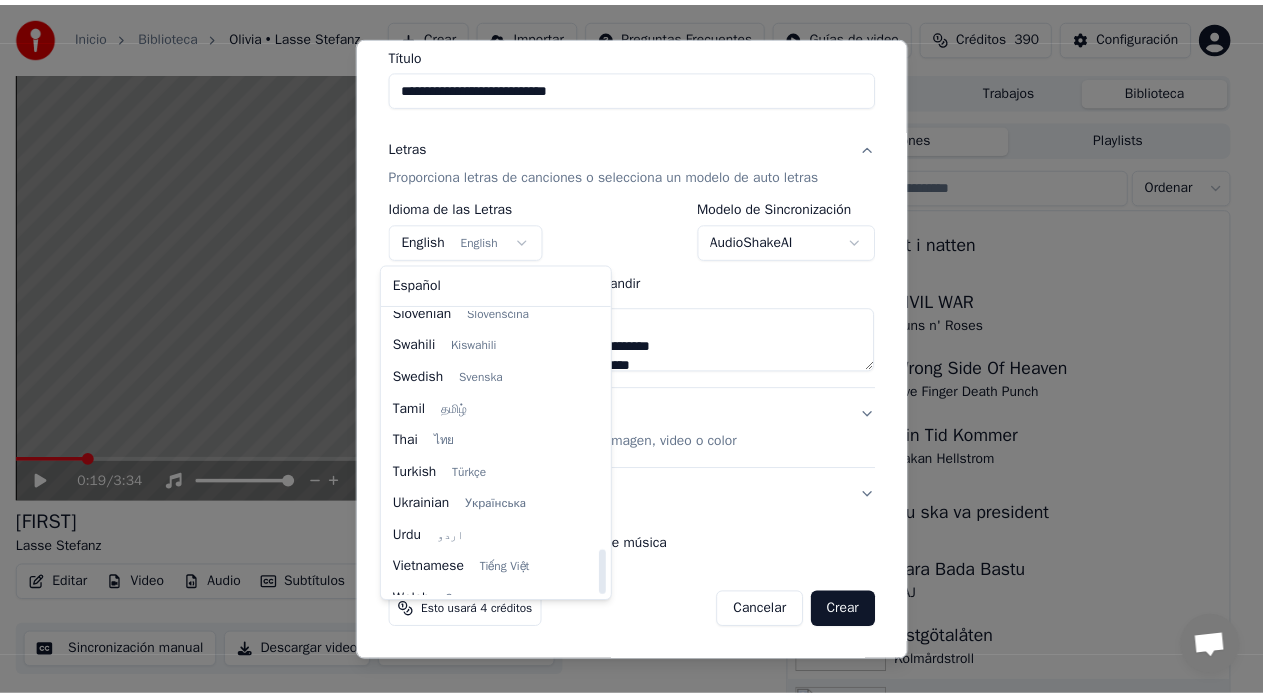 scroll, scrollTop: 1535, scrollLeft: 0, axis: vertical 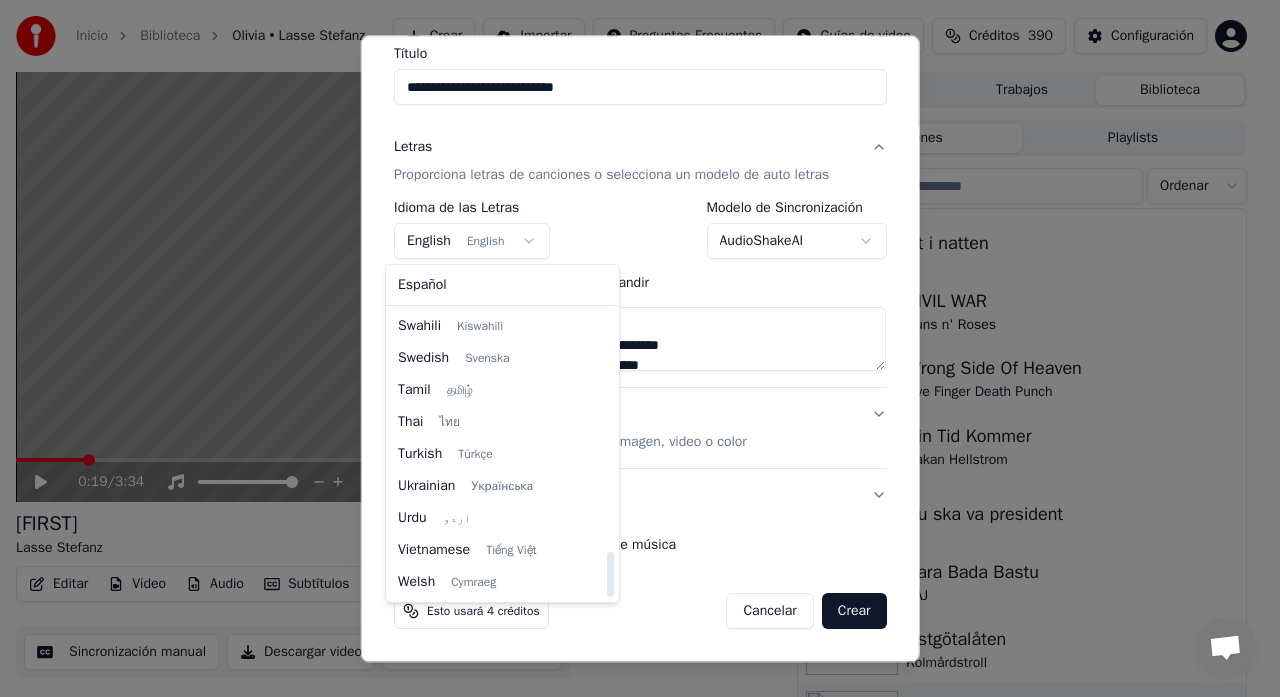 select on "**" 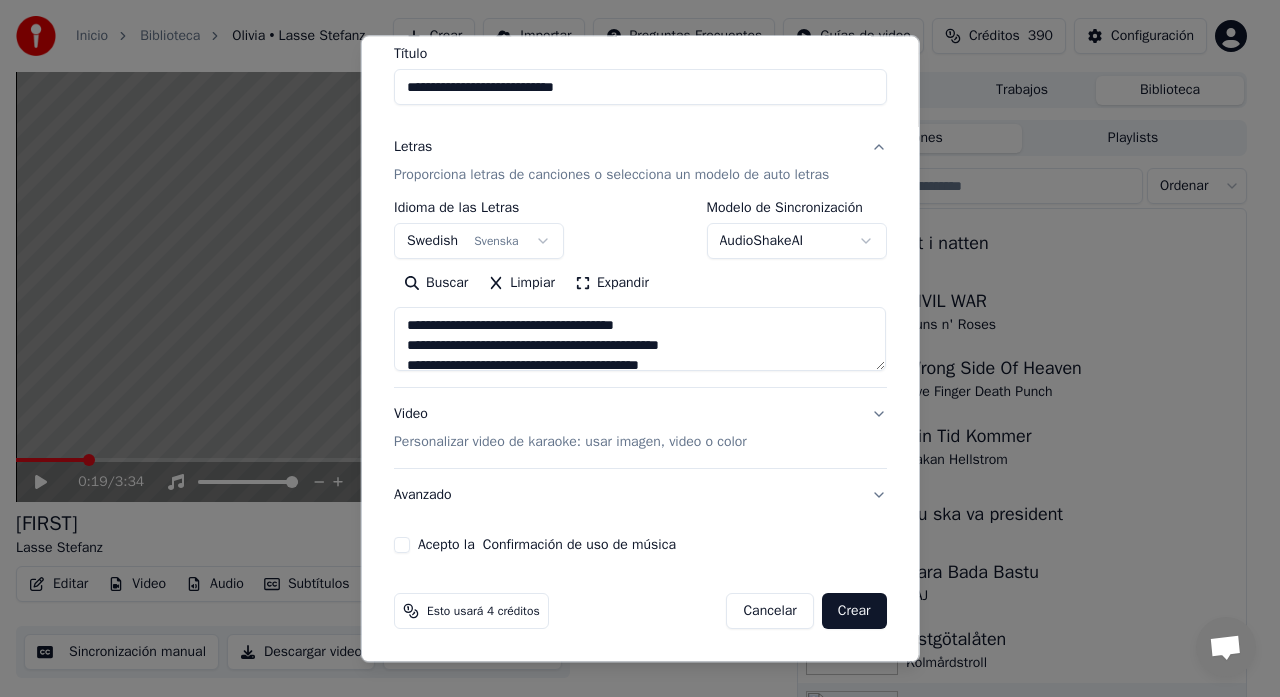 click on "Acepto la   Confirmación de uso de música" at bounding box center (402, 546) 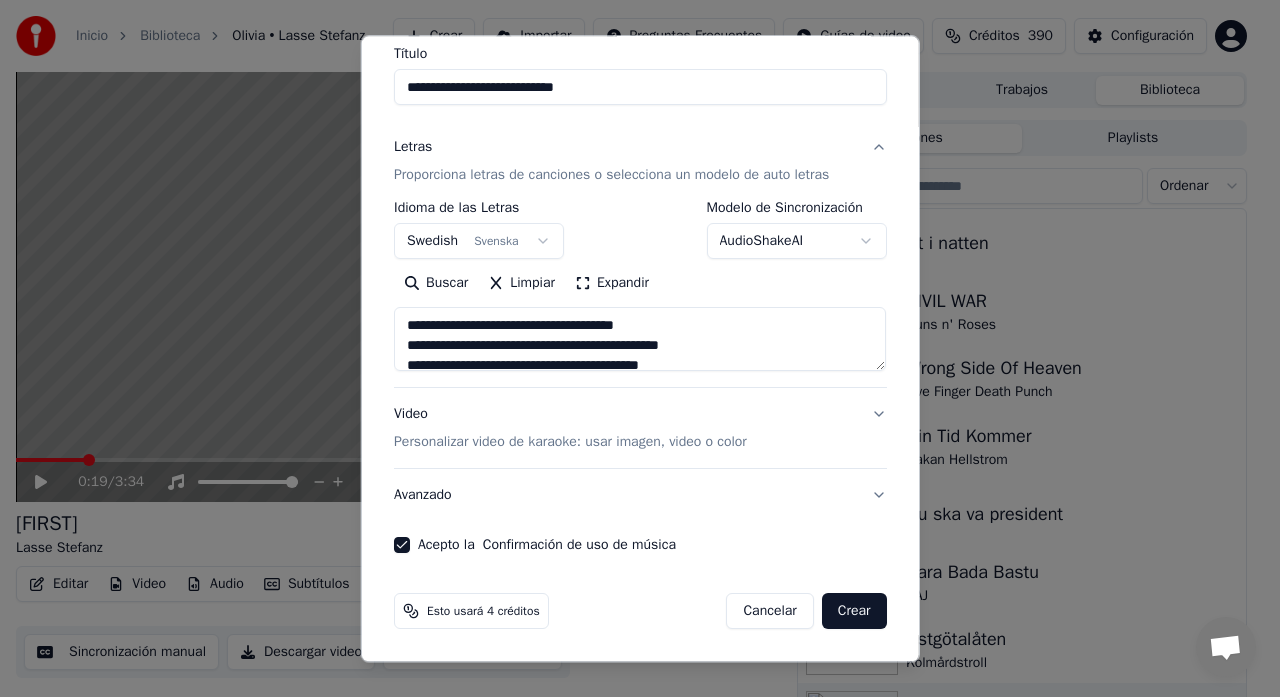 click on "Crear" at bounding box center (854, 612) 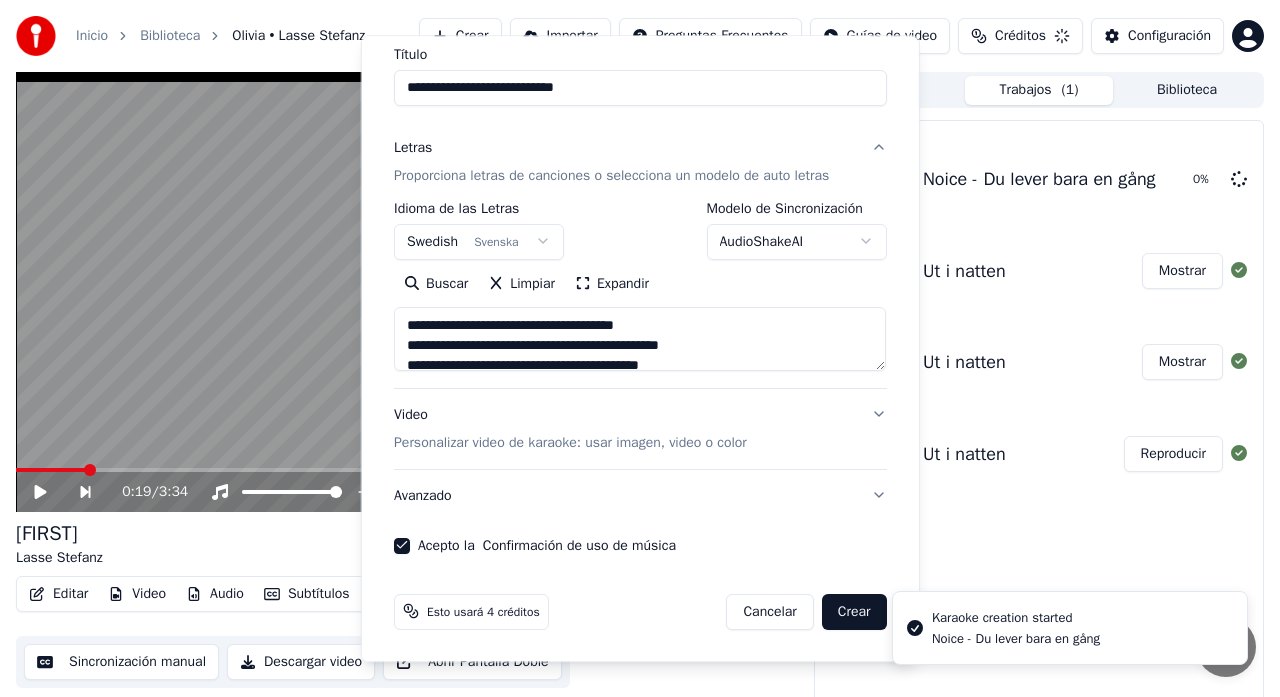 type 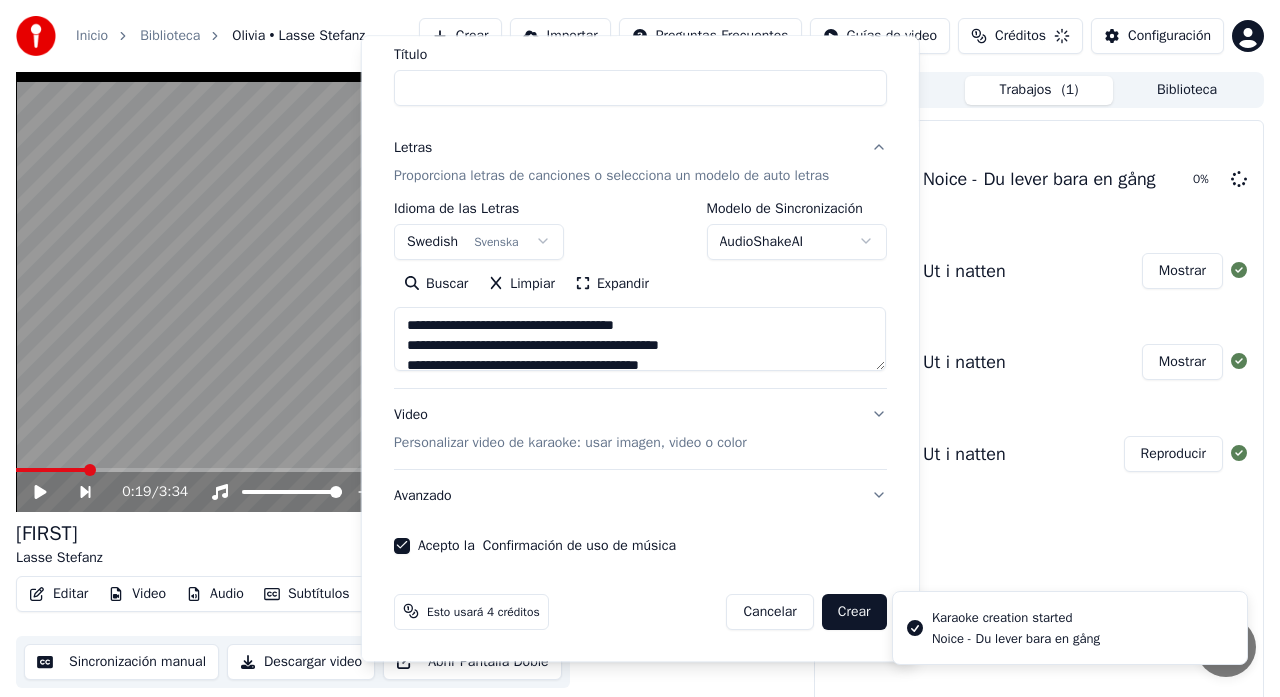 type 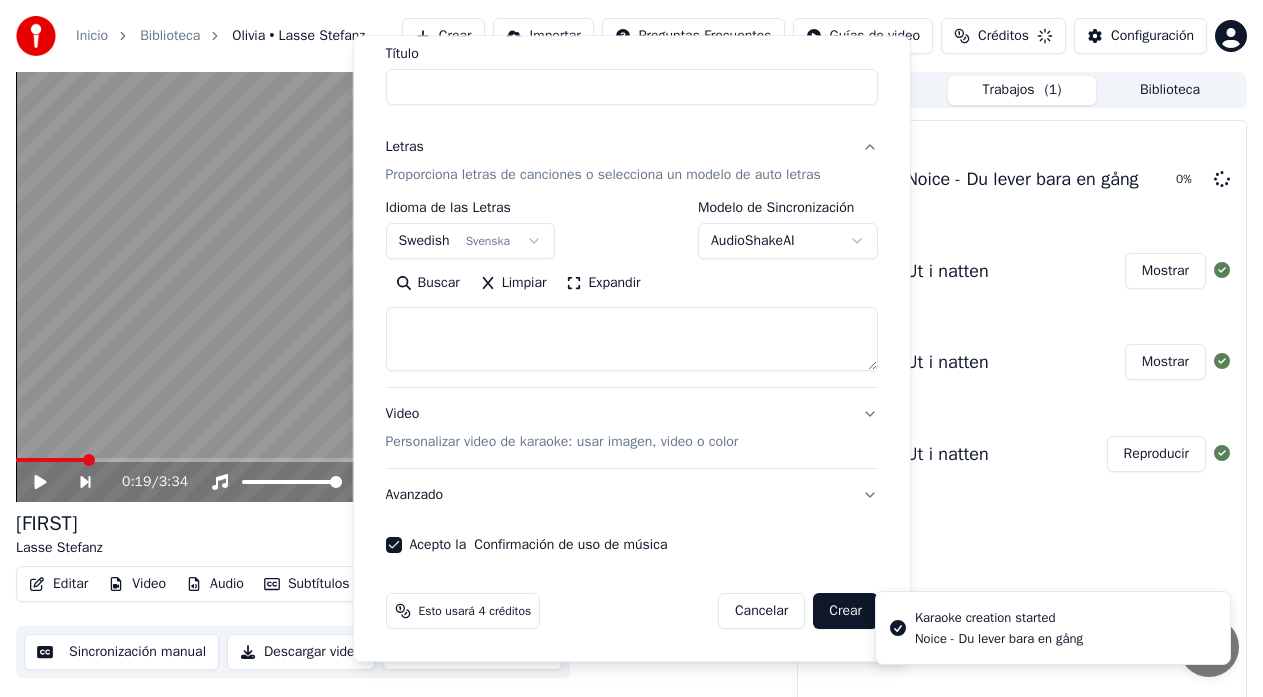 select 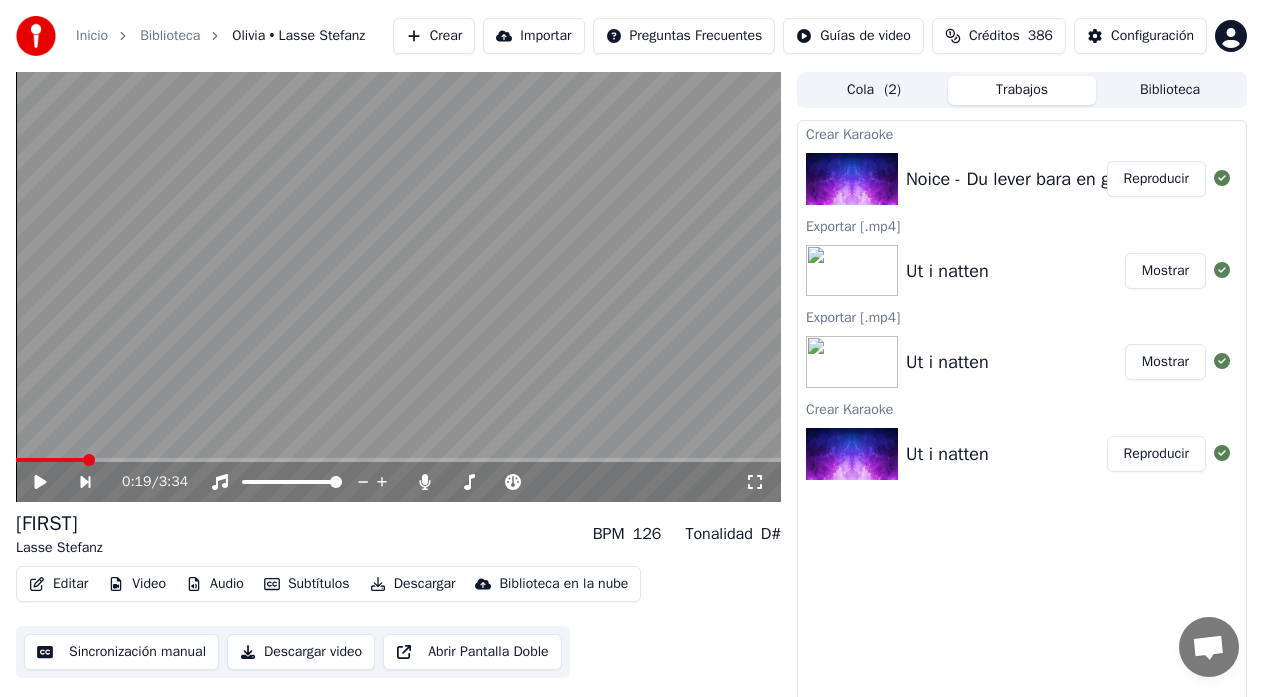 click on "Reproducir" at bounding box center [1156, 179] 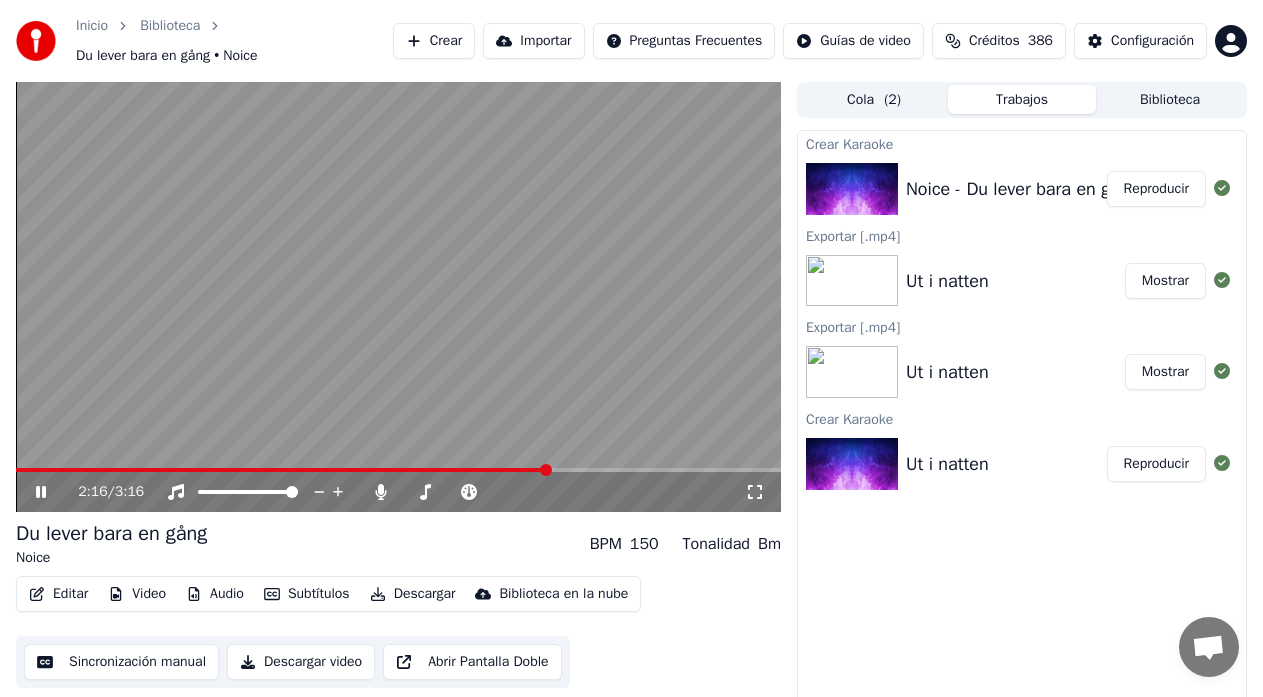 click at bounding box center [398, 297] 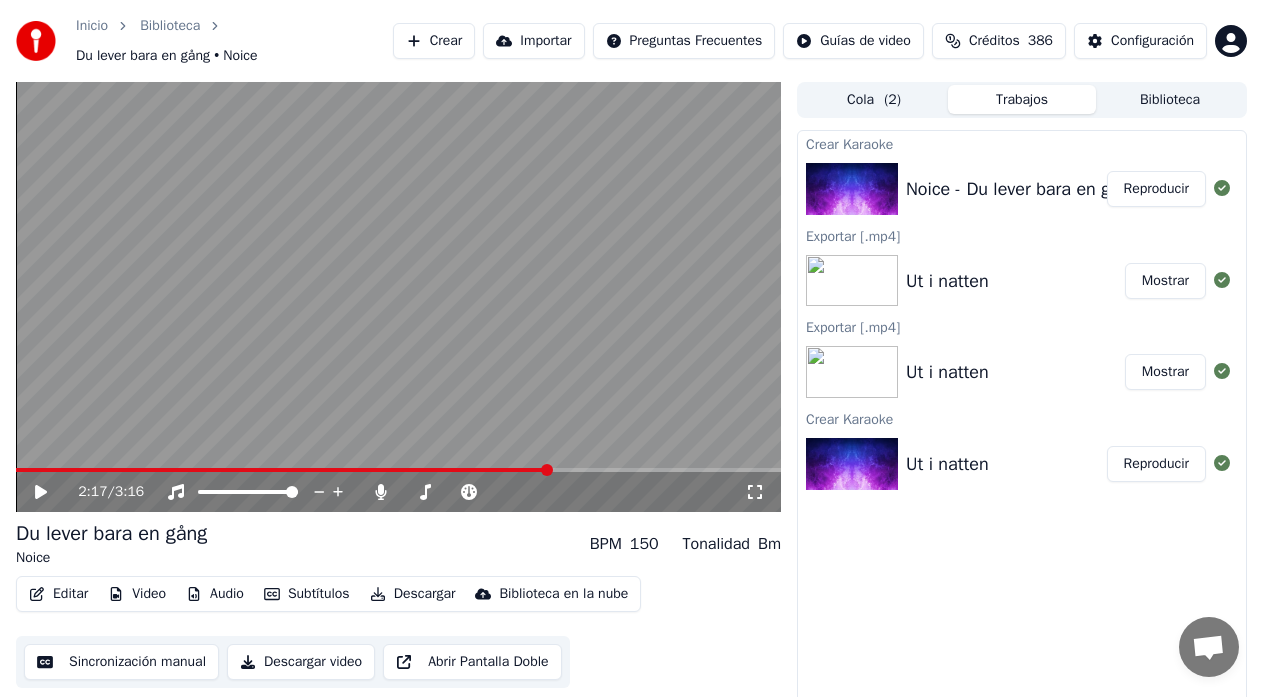 click at bounding box center (398, 297) 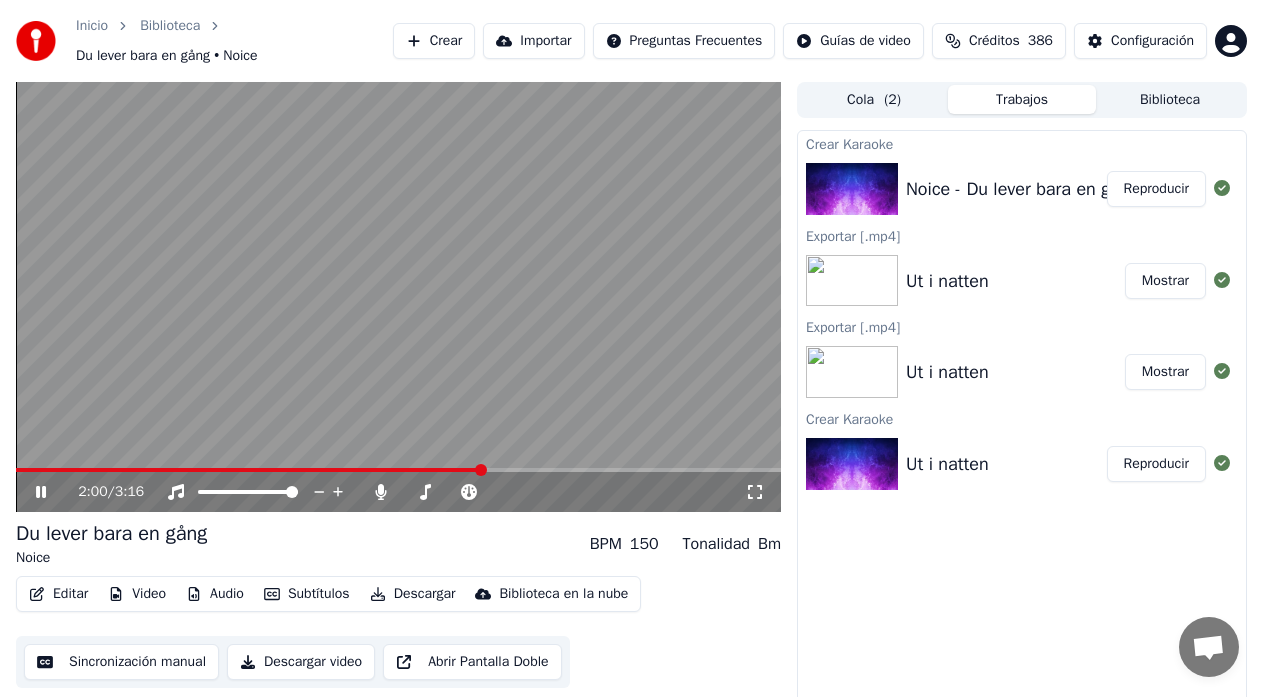 click at bounding box center [249, 470] 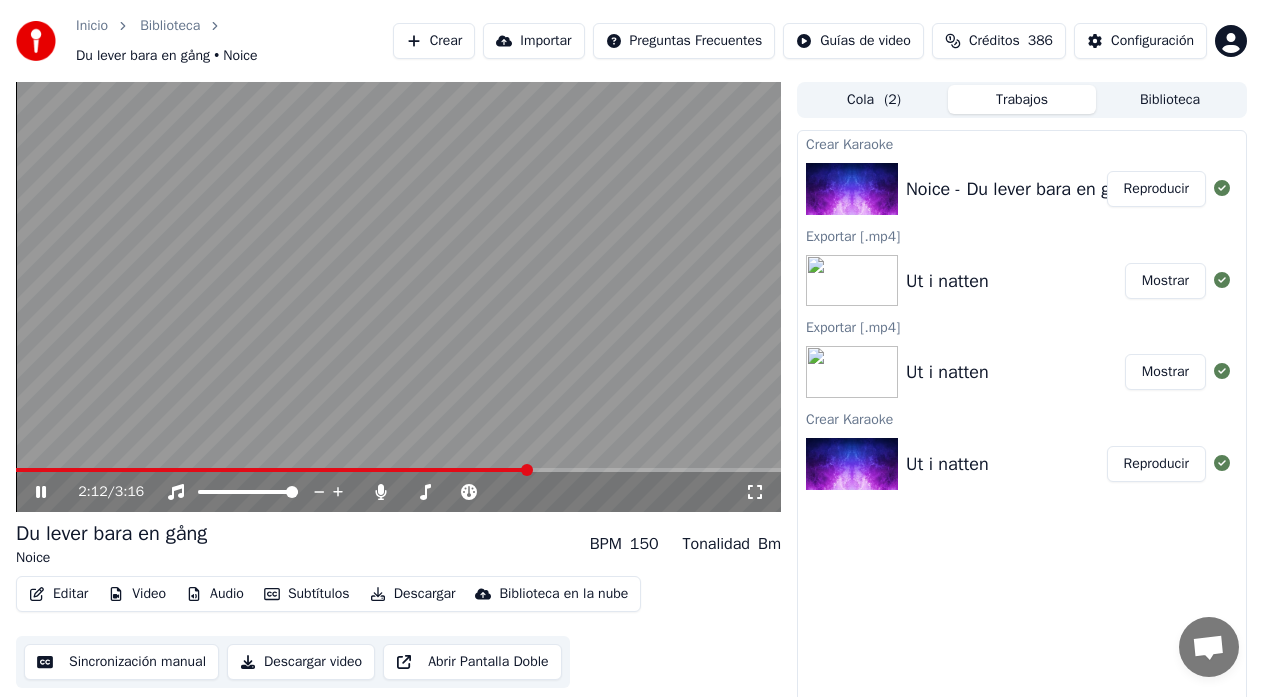 click at bounding box center [398, 297] 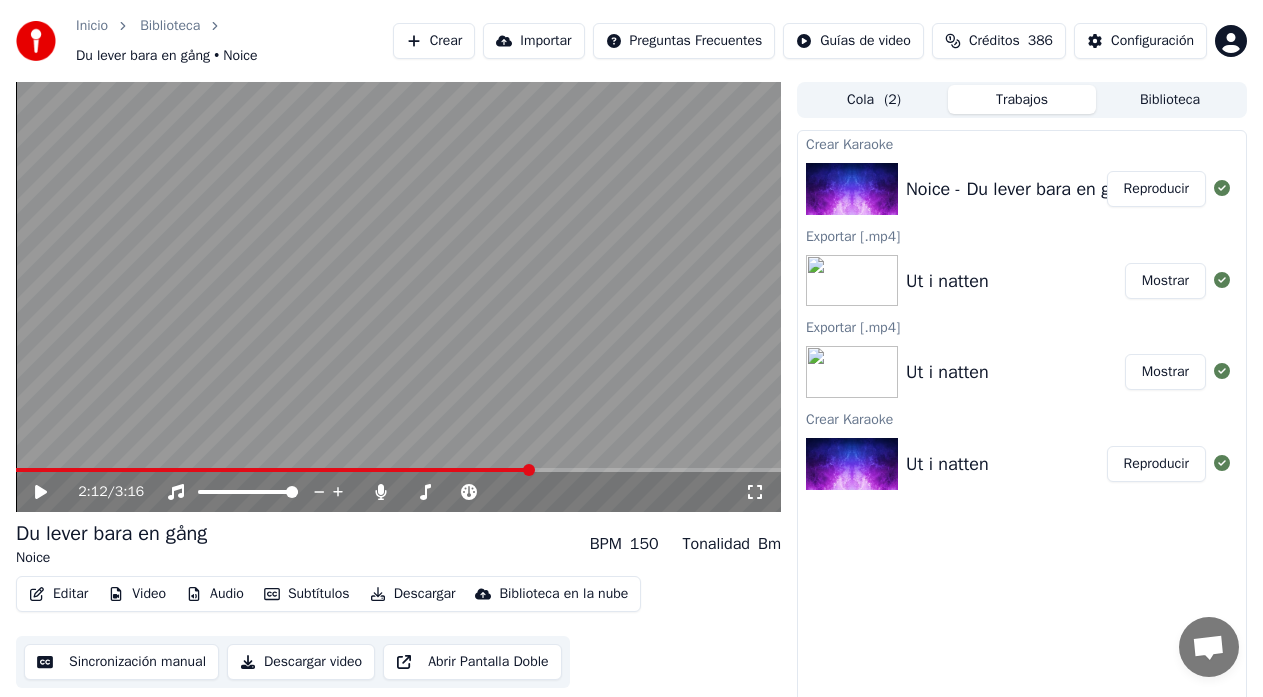 click at bounding box center (273, 470) 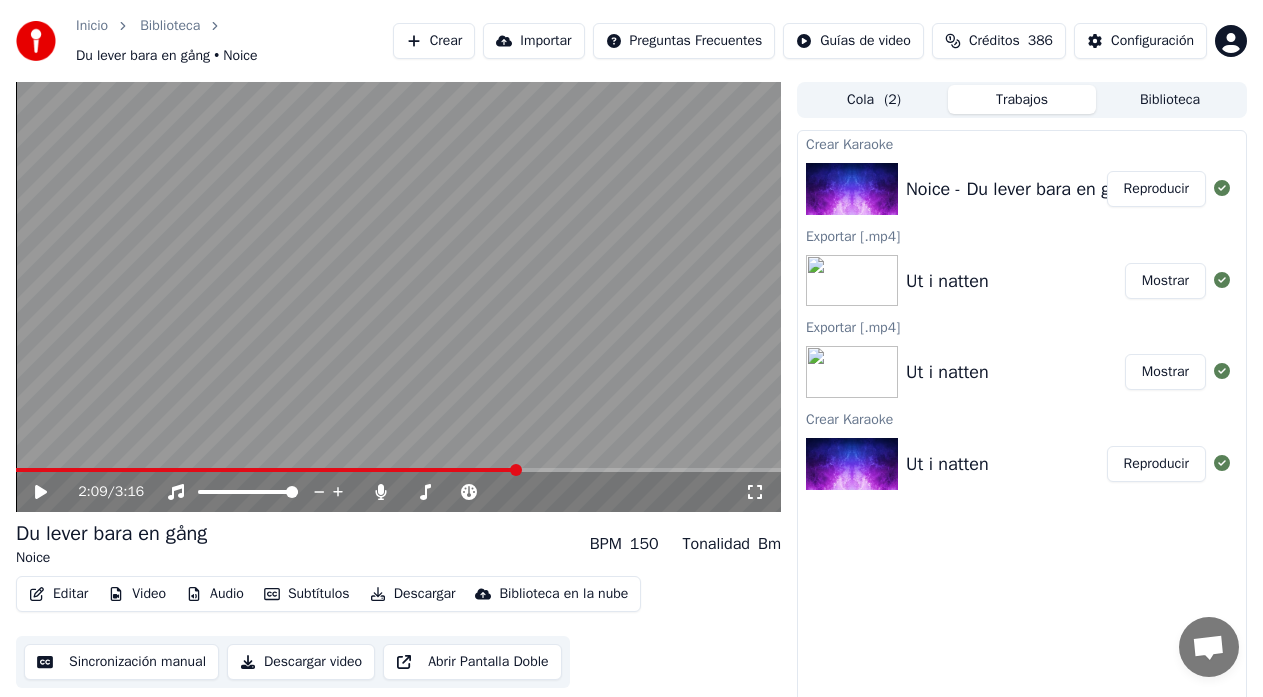 click at bounding box center (398, 297) 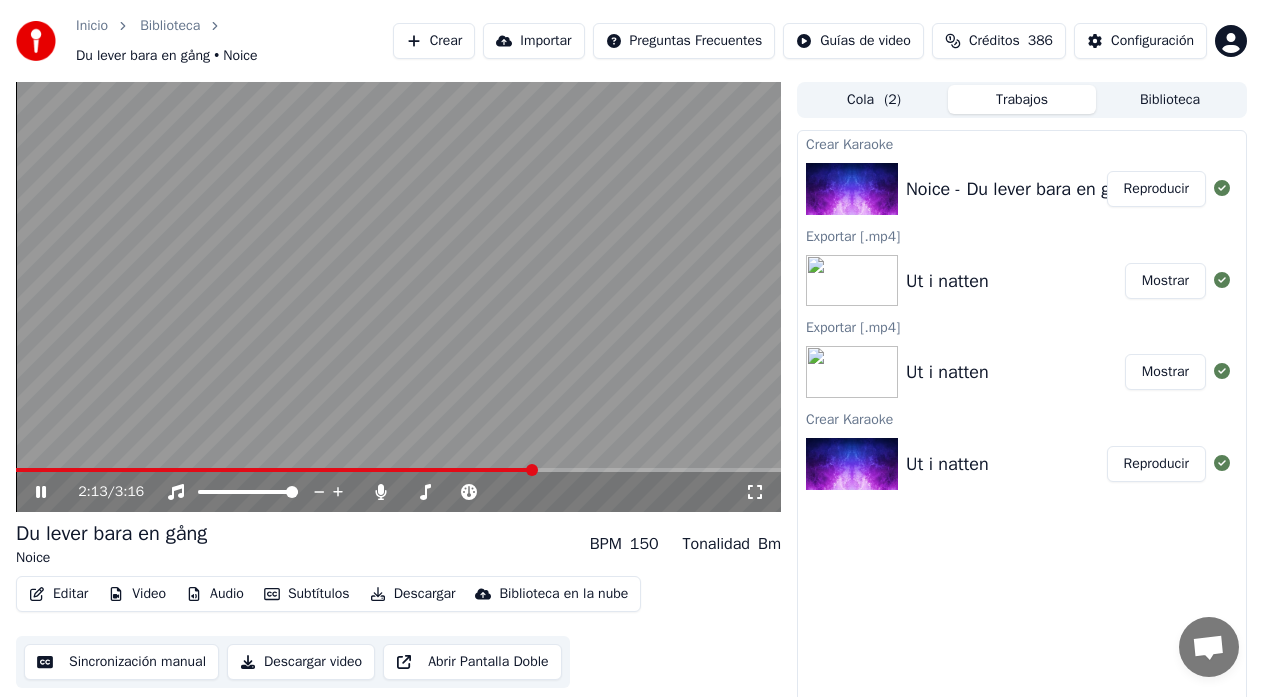 click at bounding box center [275, 470] 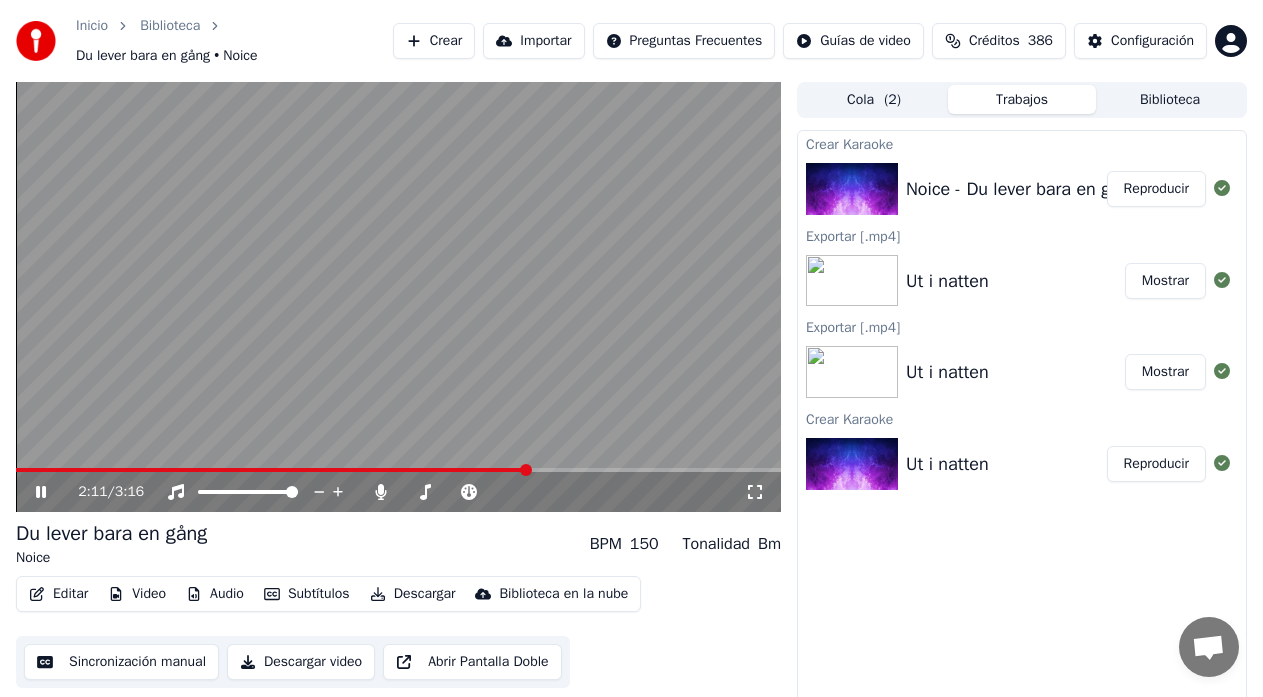 click 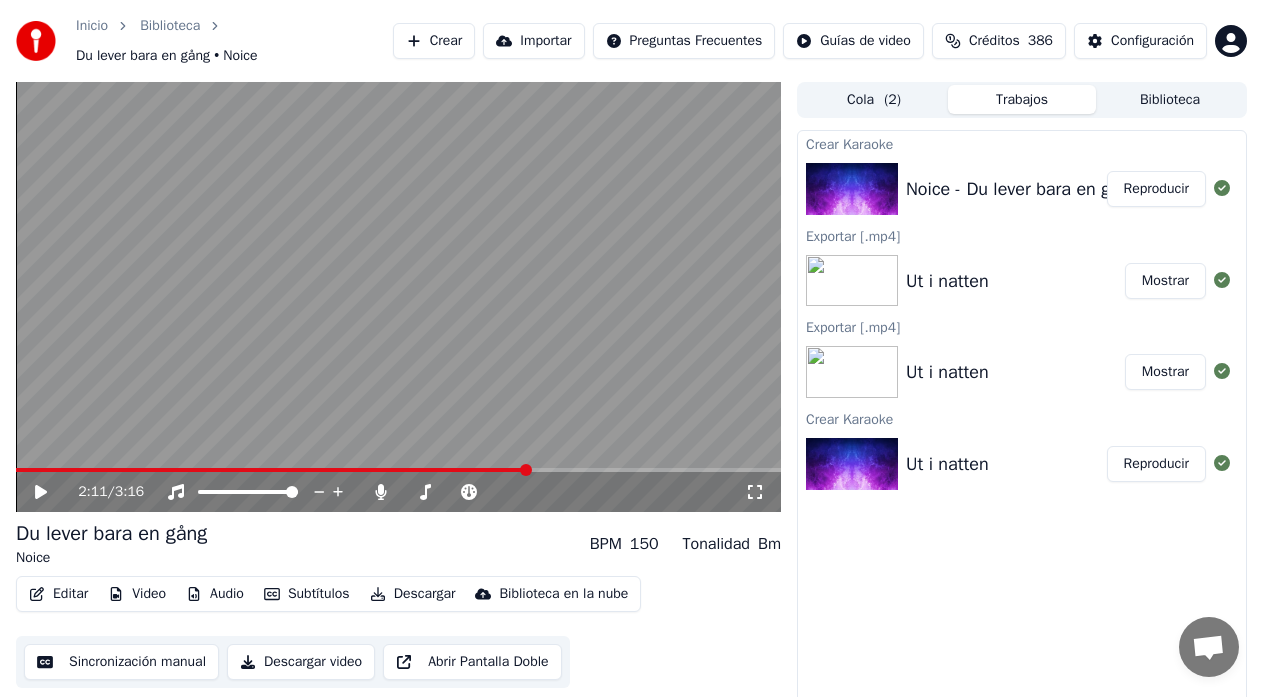 click at bounding box center [398, 297] 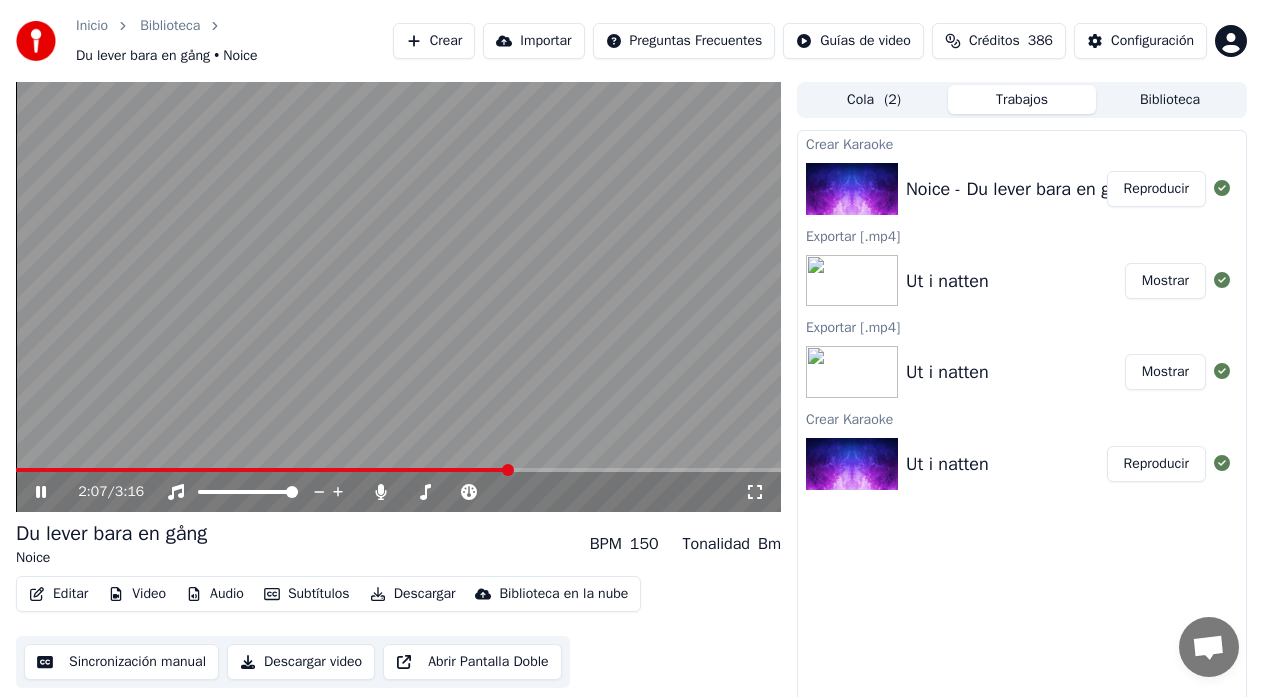 click at bounding box center [263, 470] 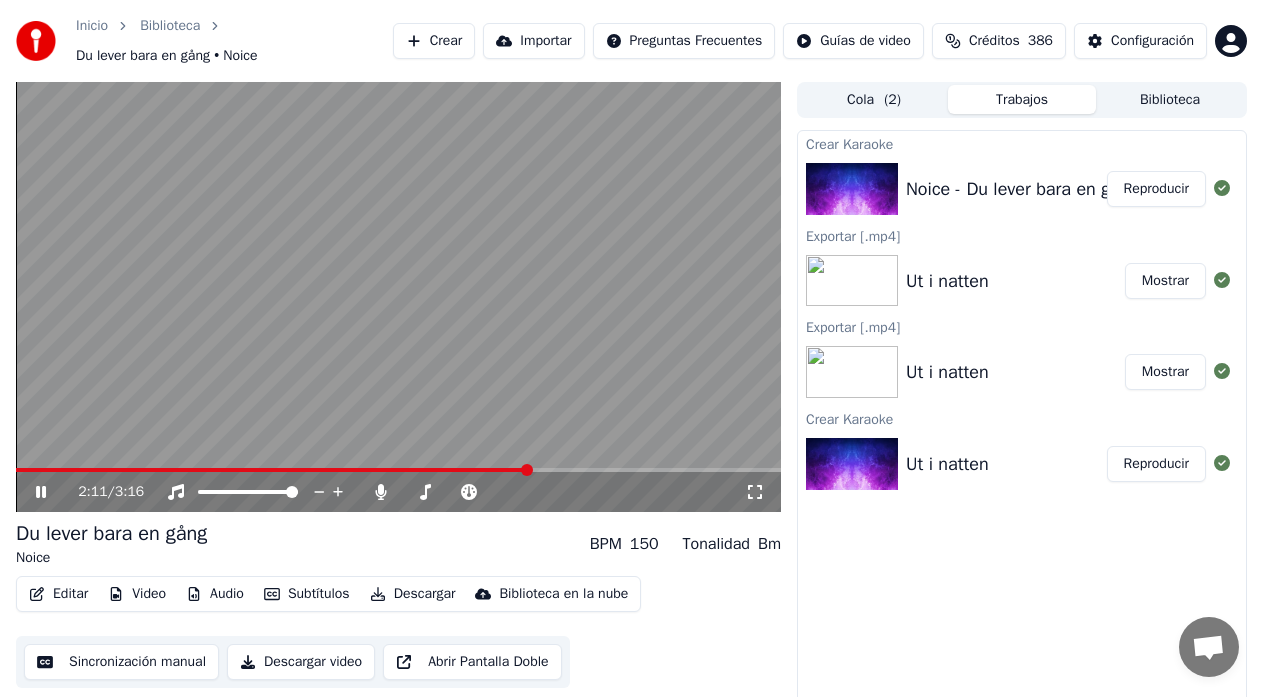 click 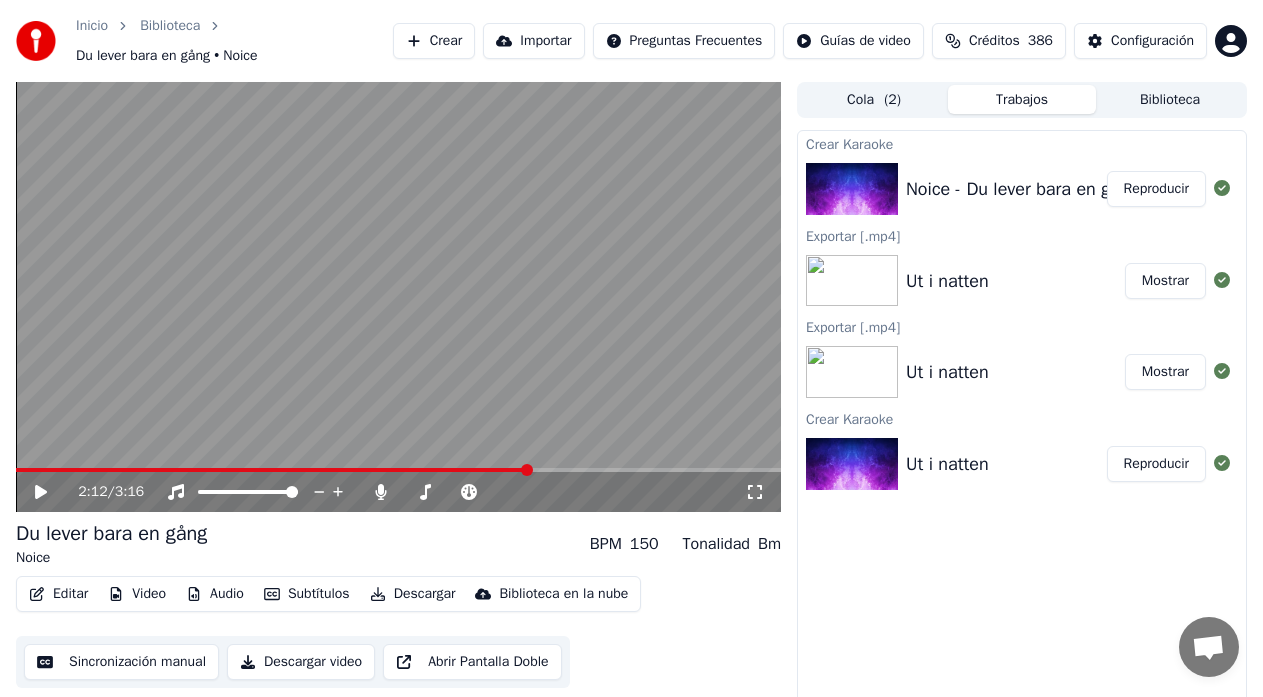 click on "Sincronización manual" at bounding box center [121, 662] 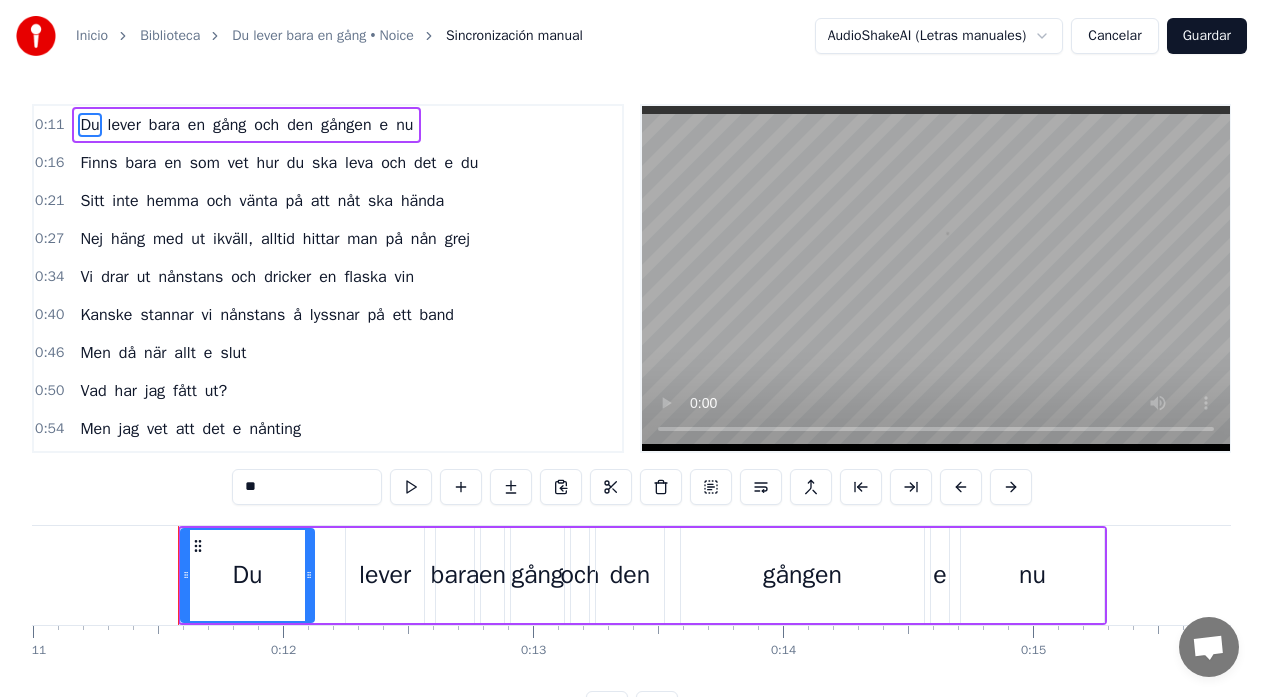 scroll, scrollTop: 0, scrollLeft: 2794, axis: horizontal 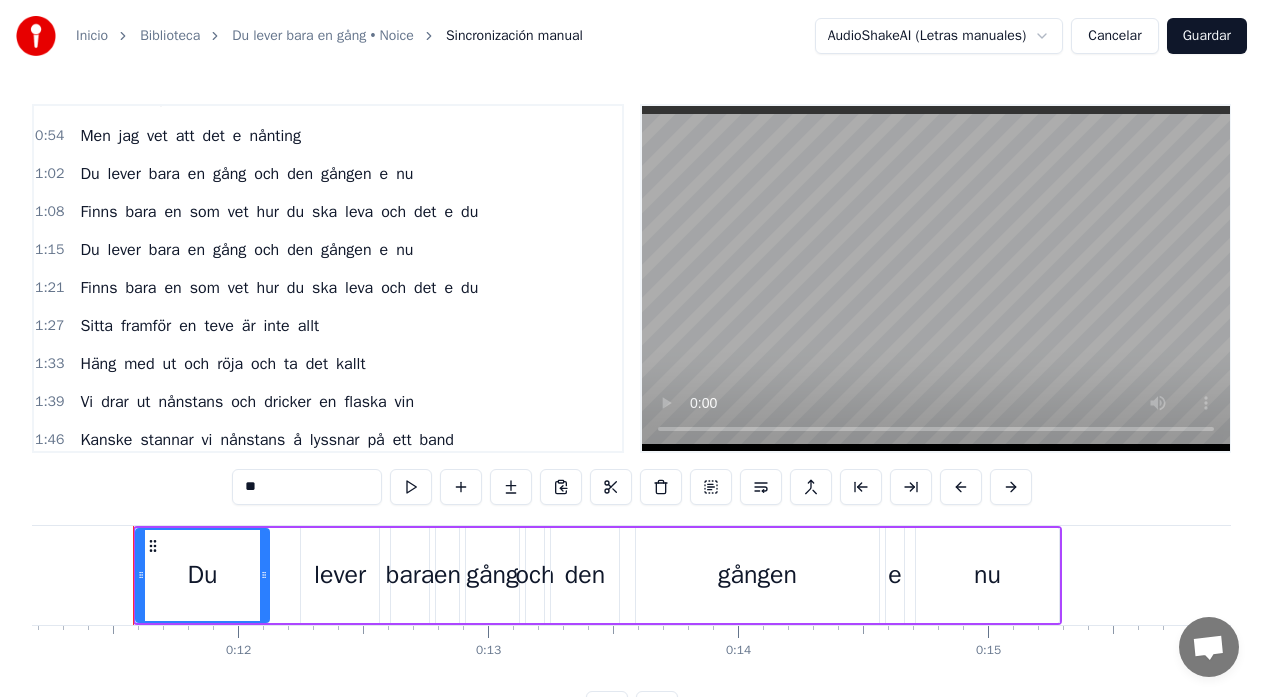 click on "Cancelar" at bounding box center [1114, 36] 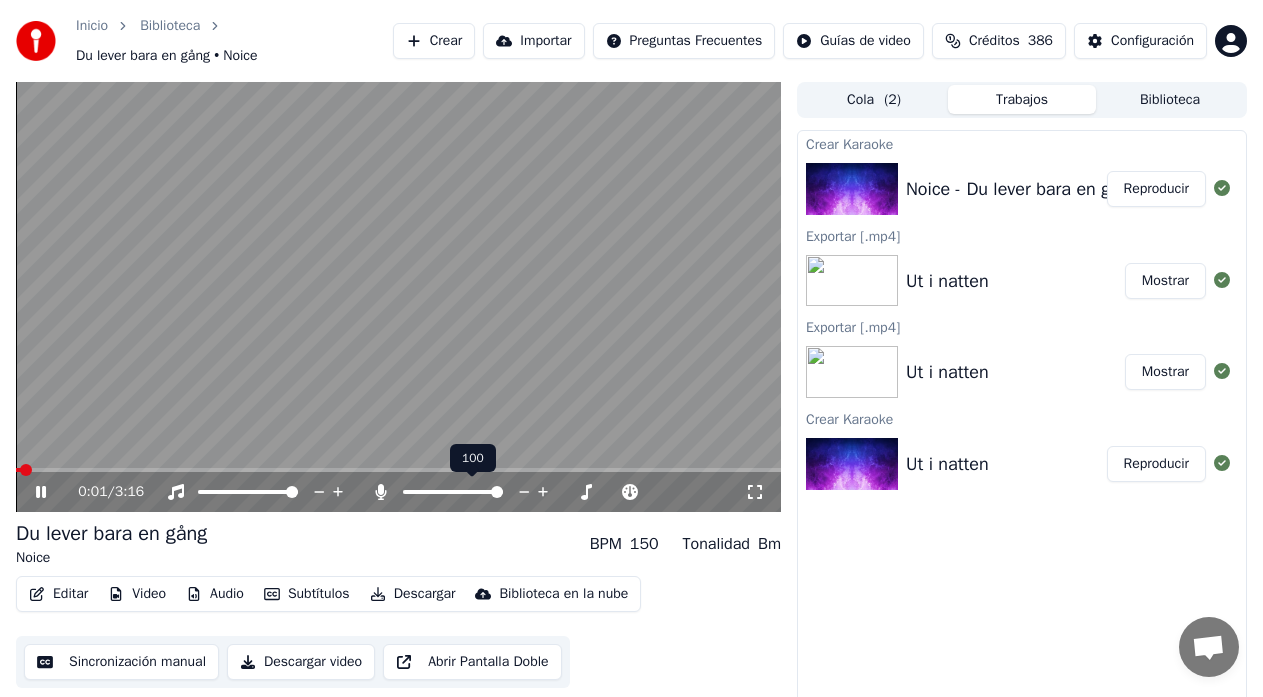click at bounding box center (398, 470) 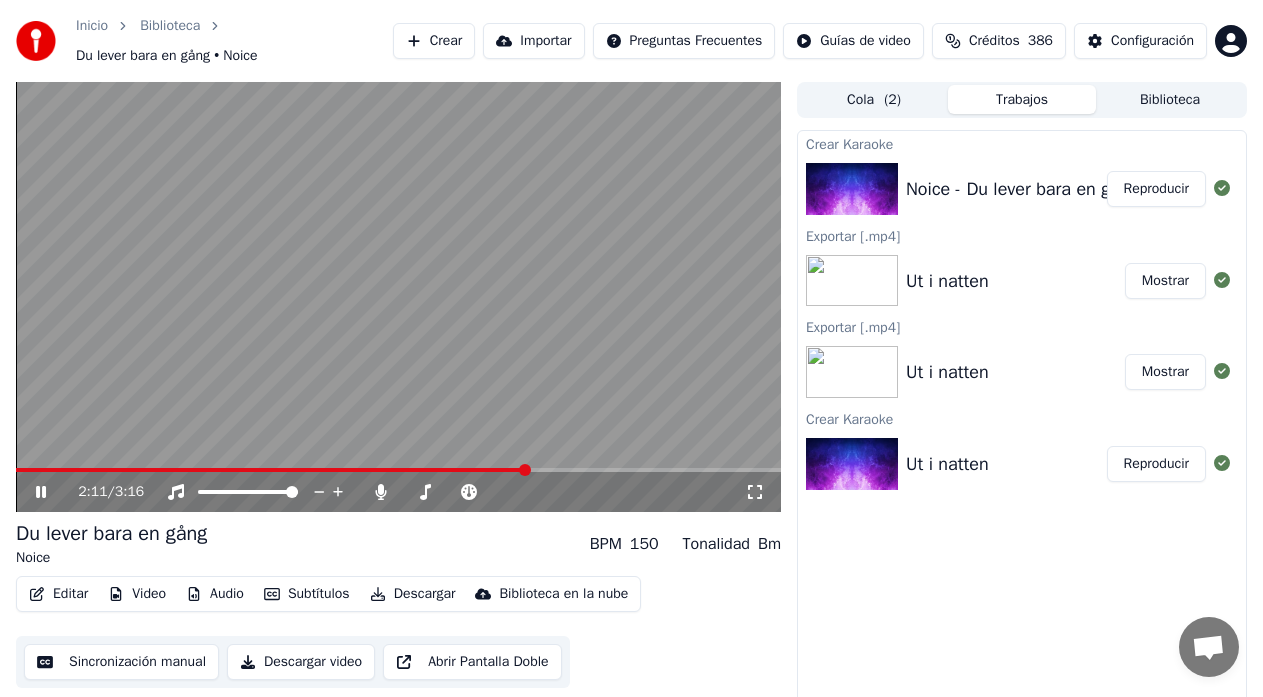 click 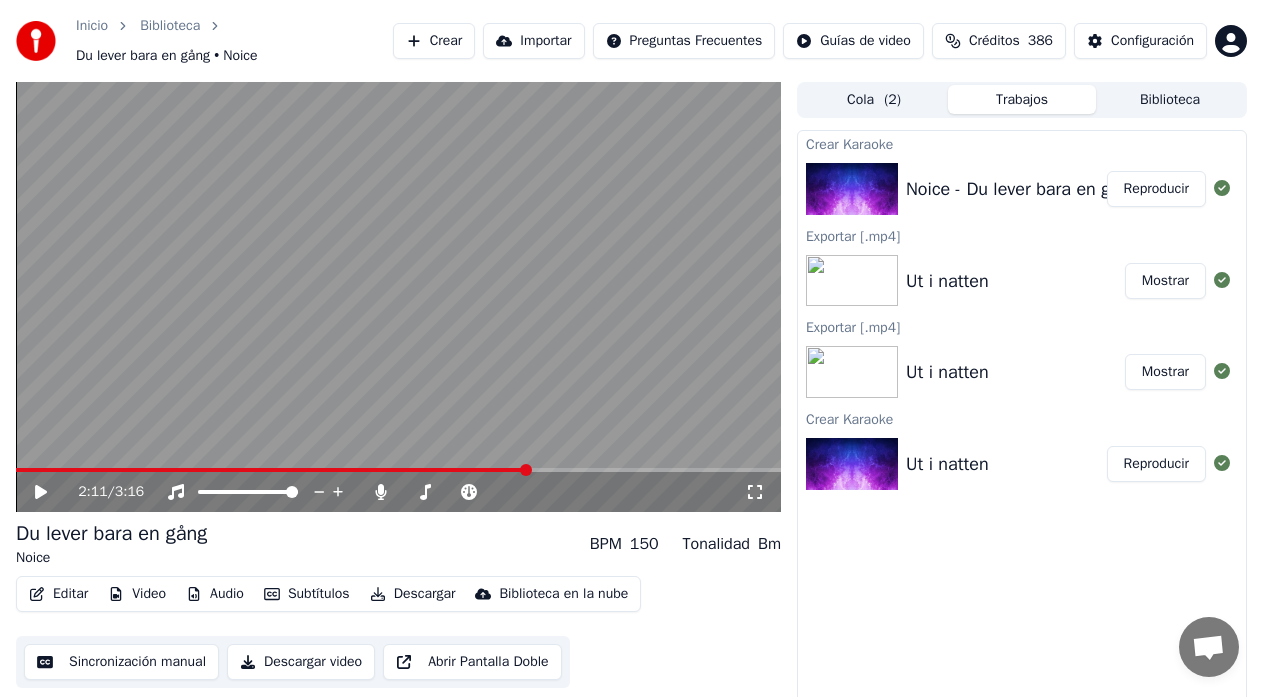 click on "Sincronización manual" at bounding box center (121, 662) 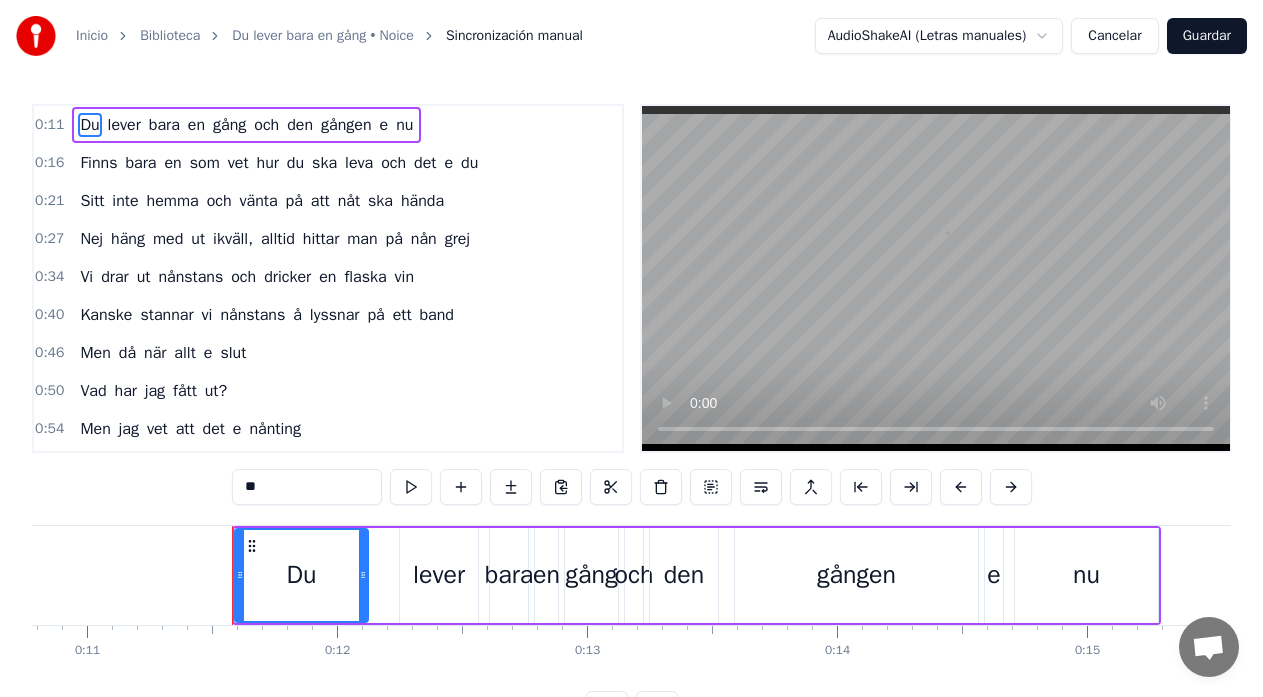 scroll, scrollTop: 0, scrollLeft: 2794, axis: horizontal 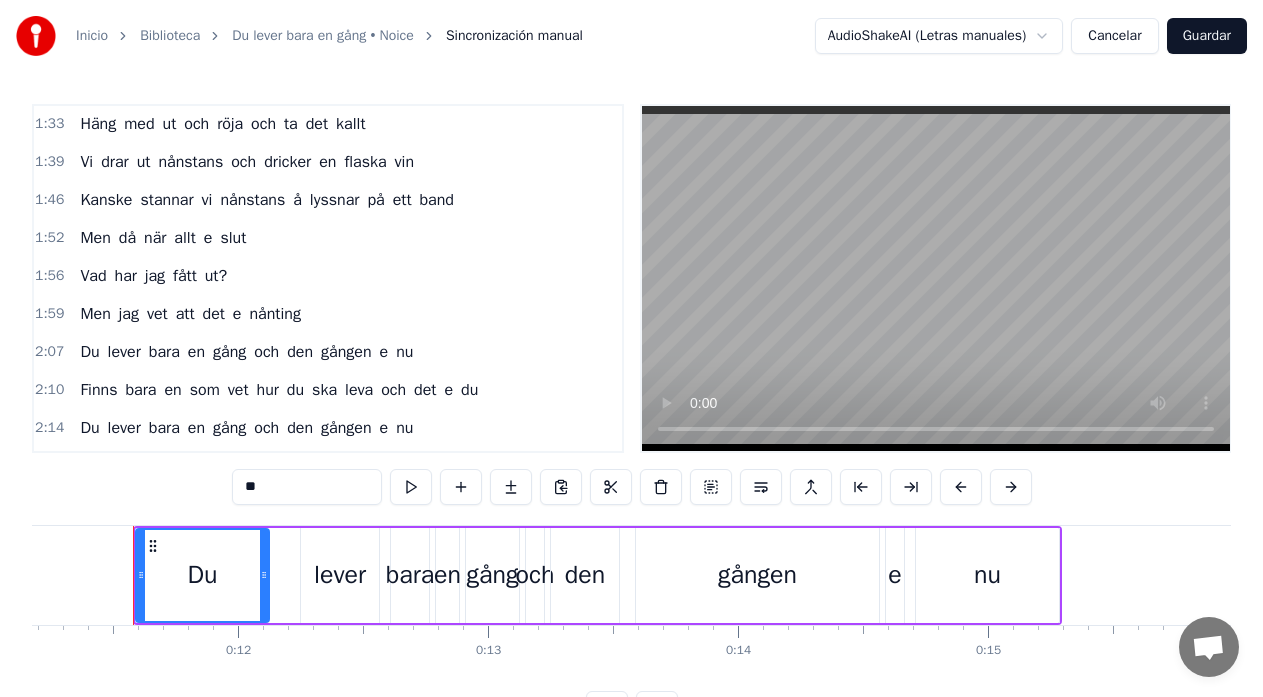 click on "leva" at bounding box center [359, 390] 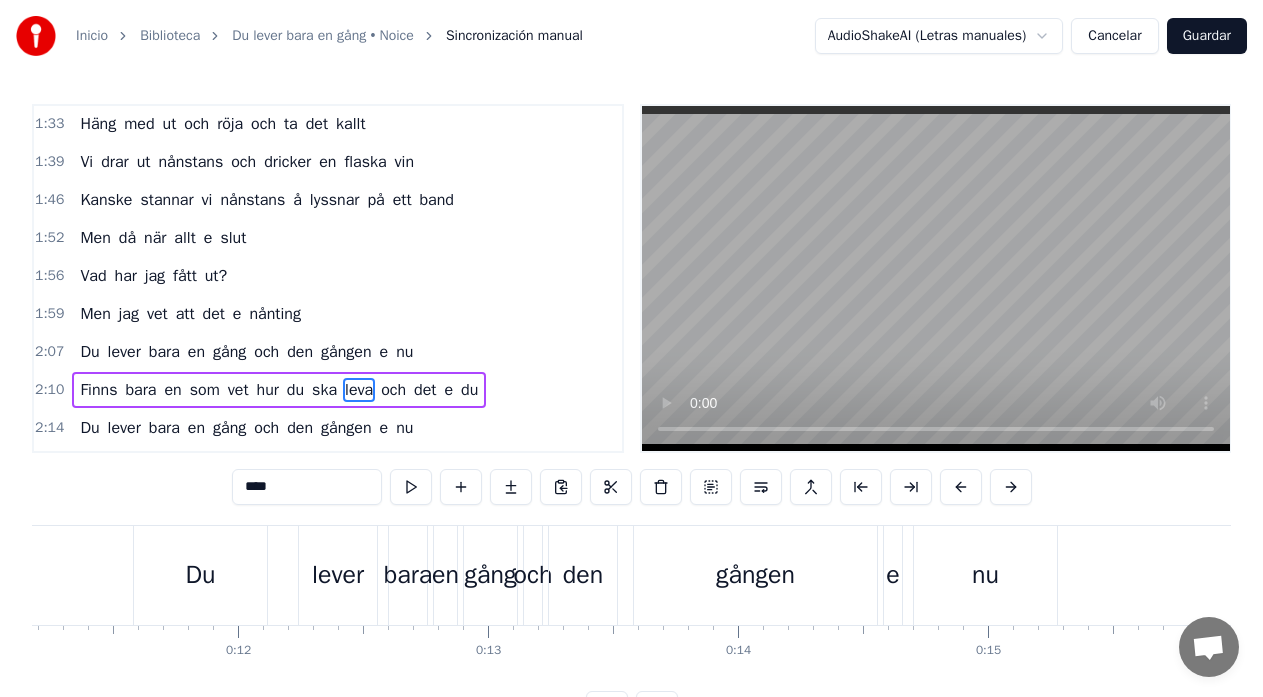 scroll, scrollTop: 551, scrollLeft: 0, axis: vertical 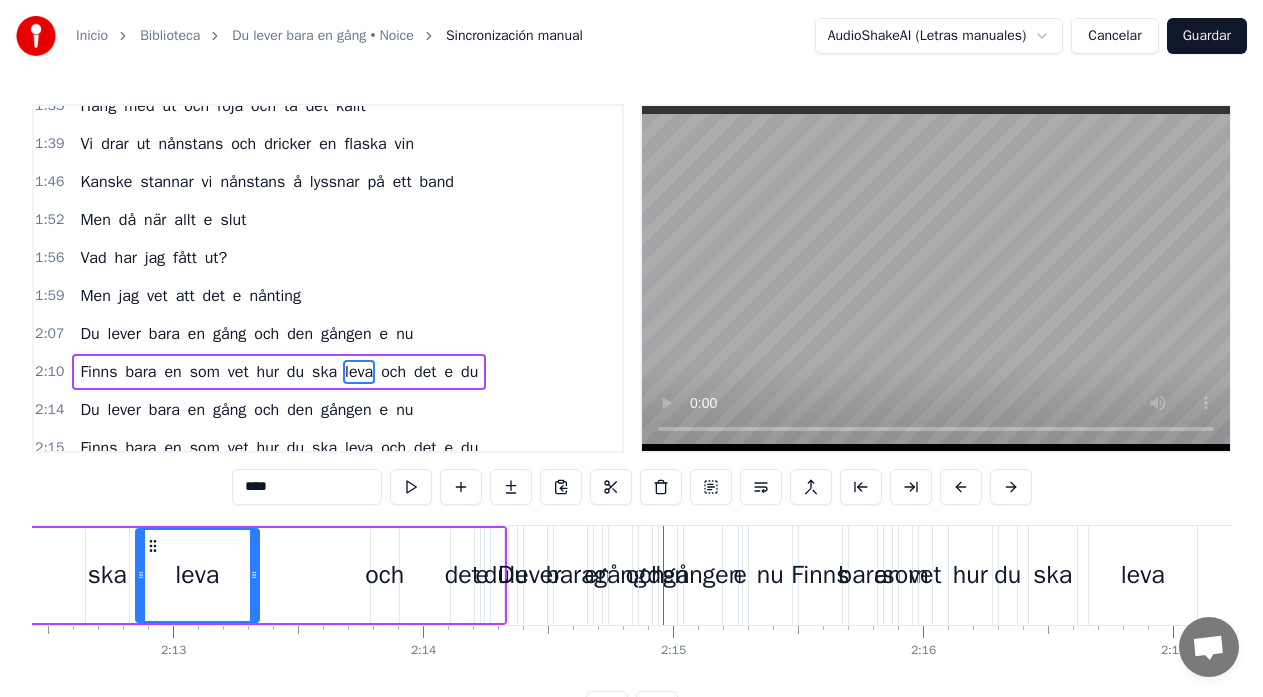 click on "Du lever bara en gång och den gången e nu" at bounding box center [652, 575] 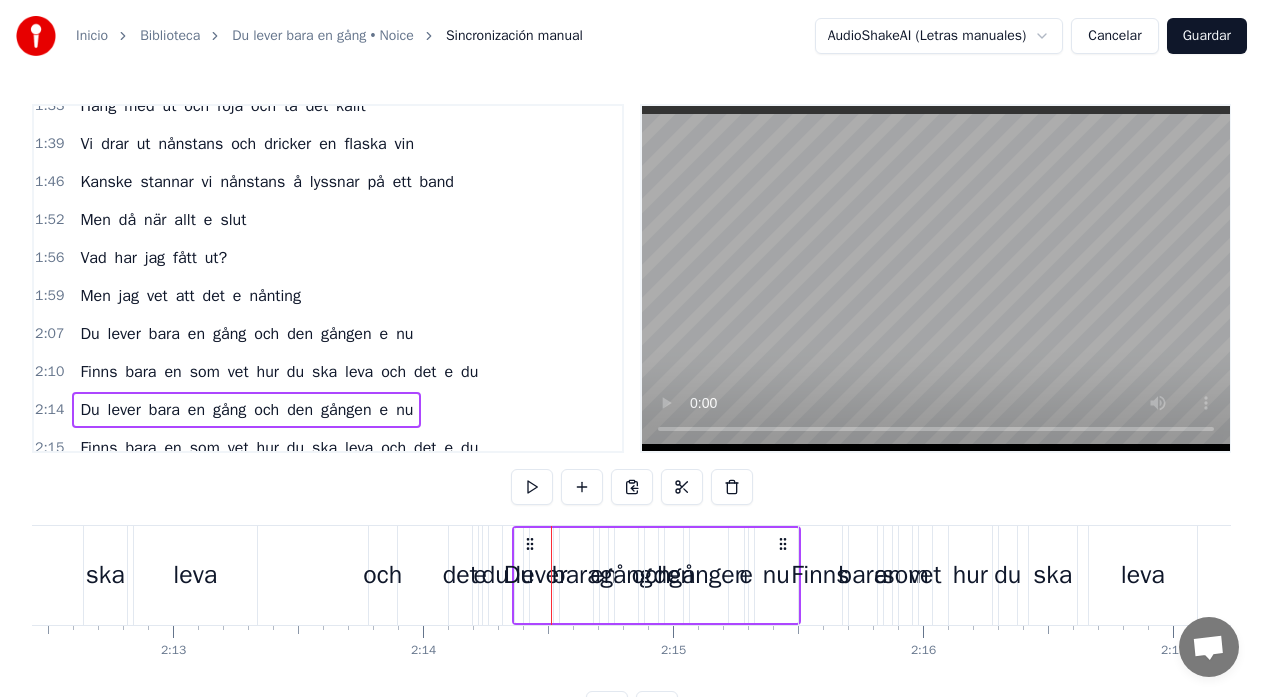 click 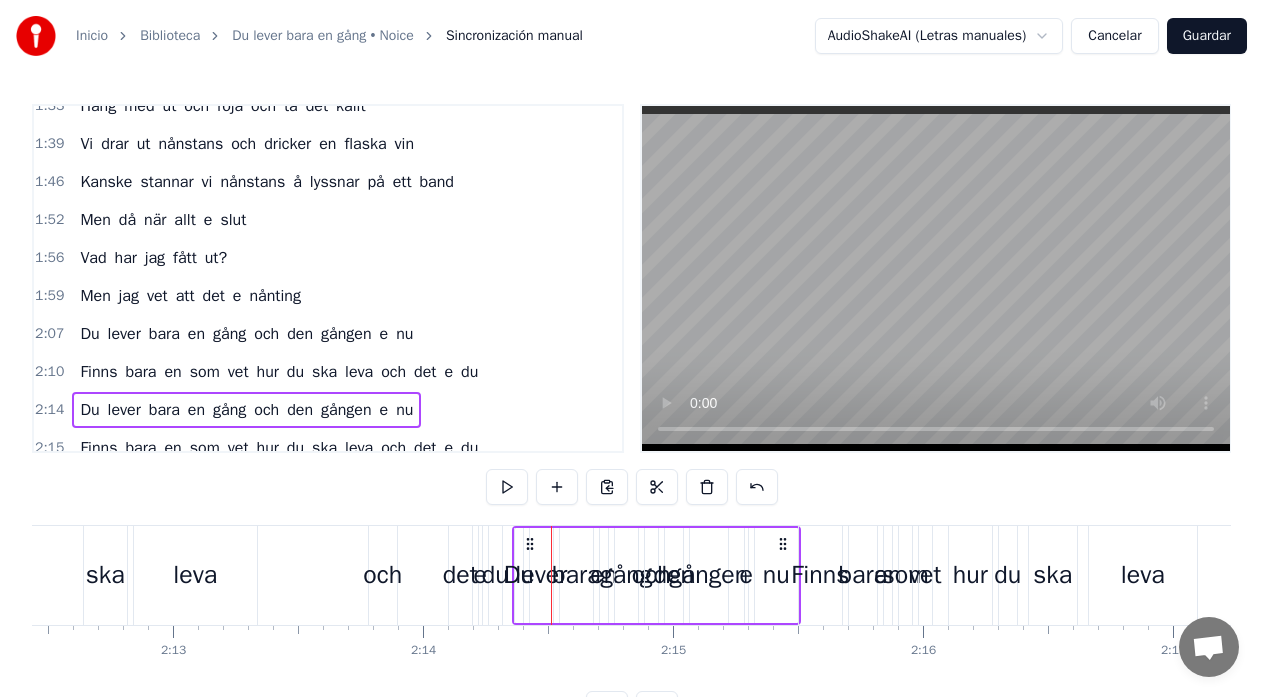 click on "du" at bounding box center [495, 575] 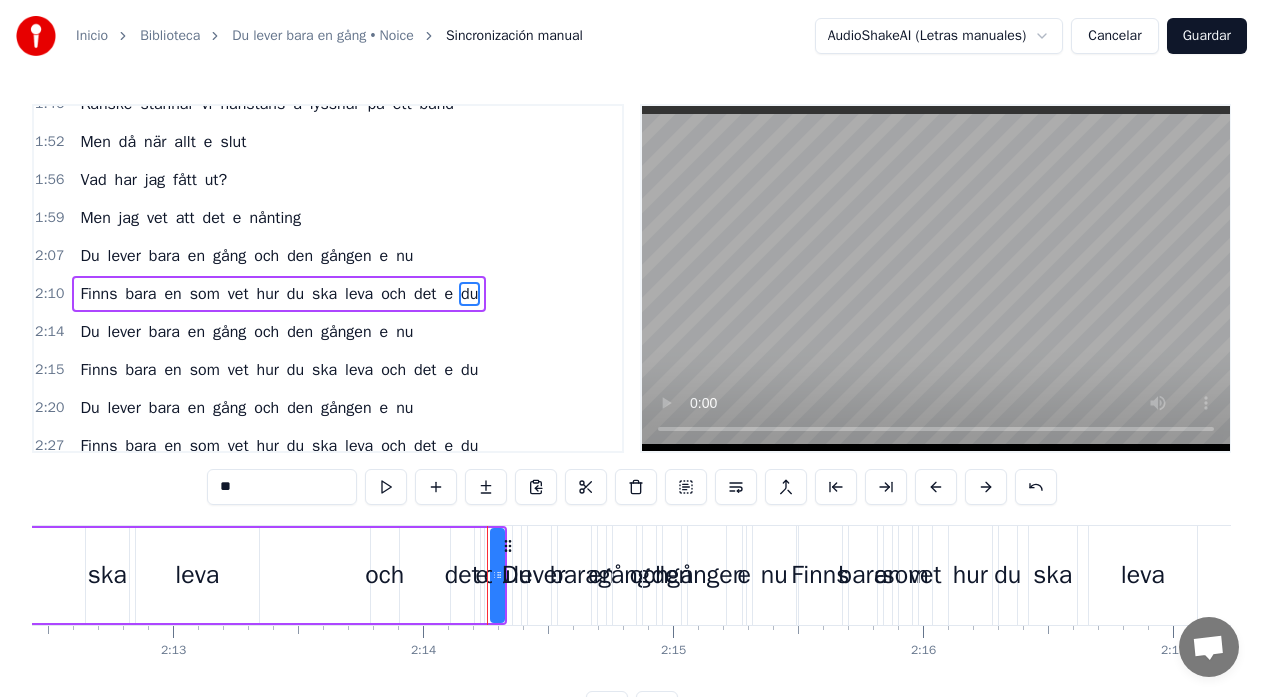 scroll, scrollTop: 644, scrollLeft: 0, axis: vertical 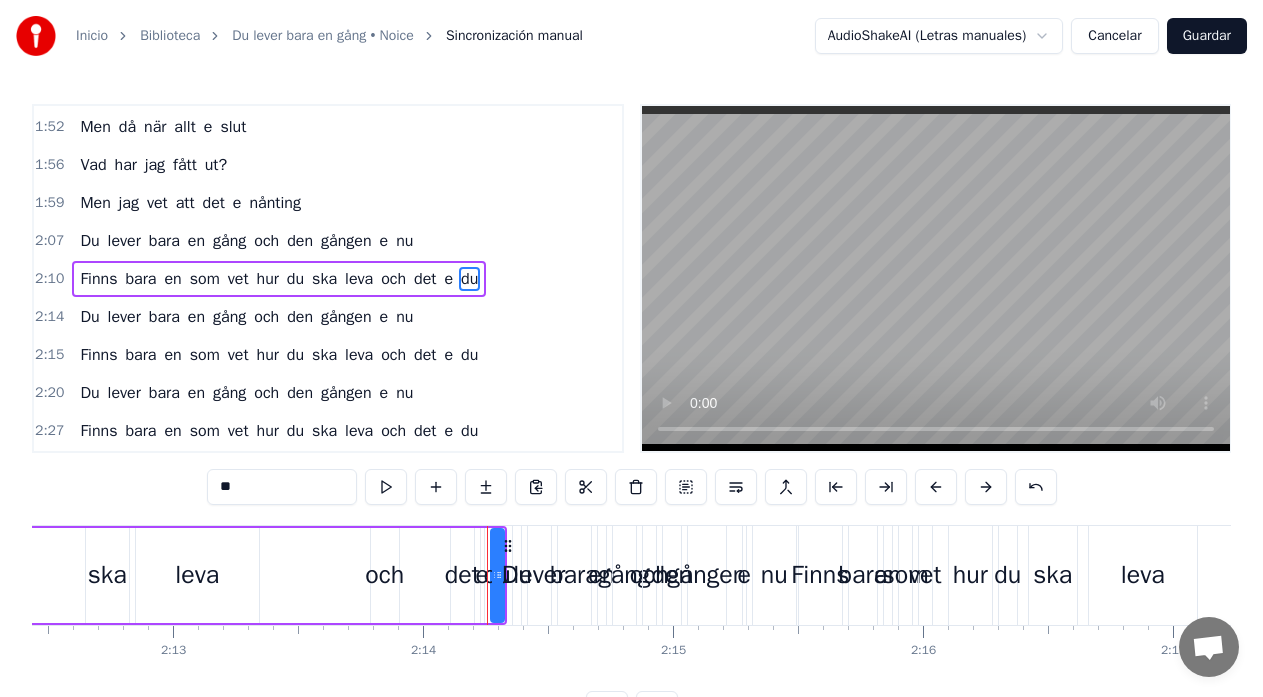 click on "Finns bara en som vet hur du ska leva och det e du" at bounding box center [1197, 575] 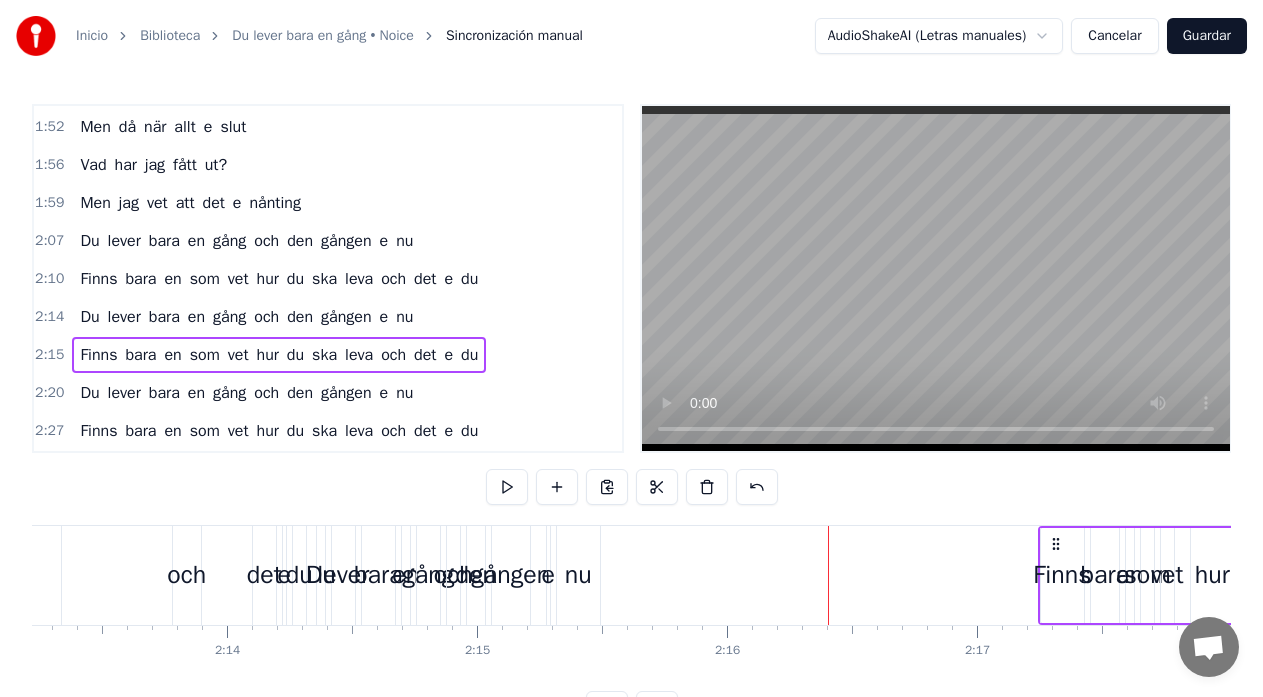scroll, scrollTop: 0, scrollLeft: 33343, axis: horizontal 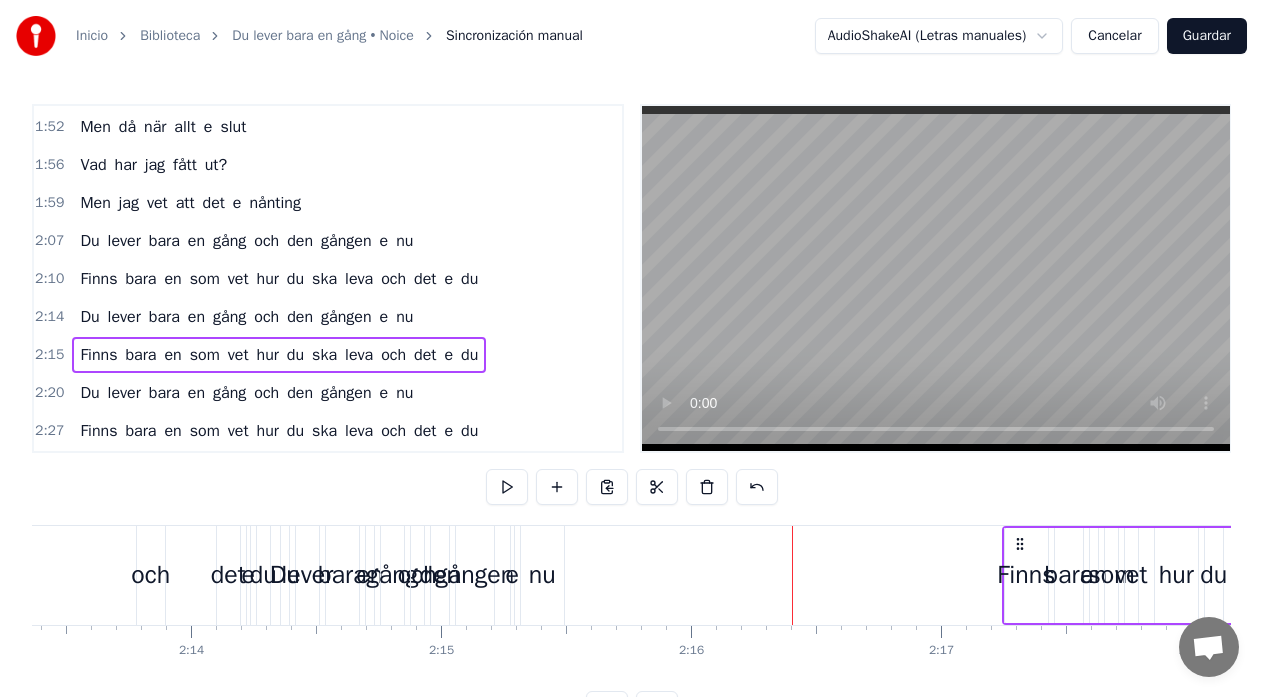 drag, startPoint x: 818, startPoint y: 548, endPoint x: 1058, endPoint y: 546, distance: 240.00833 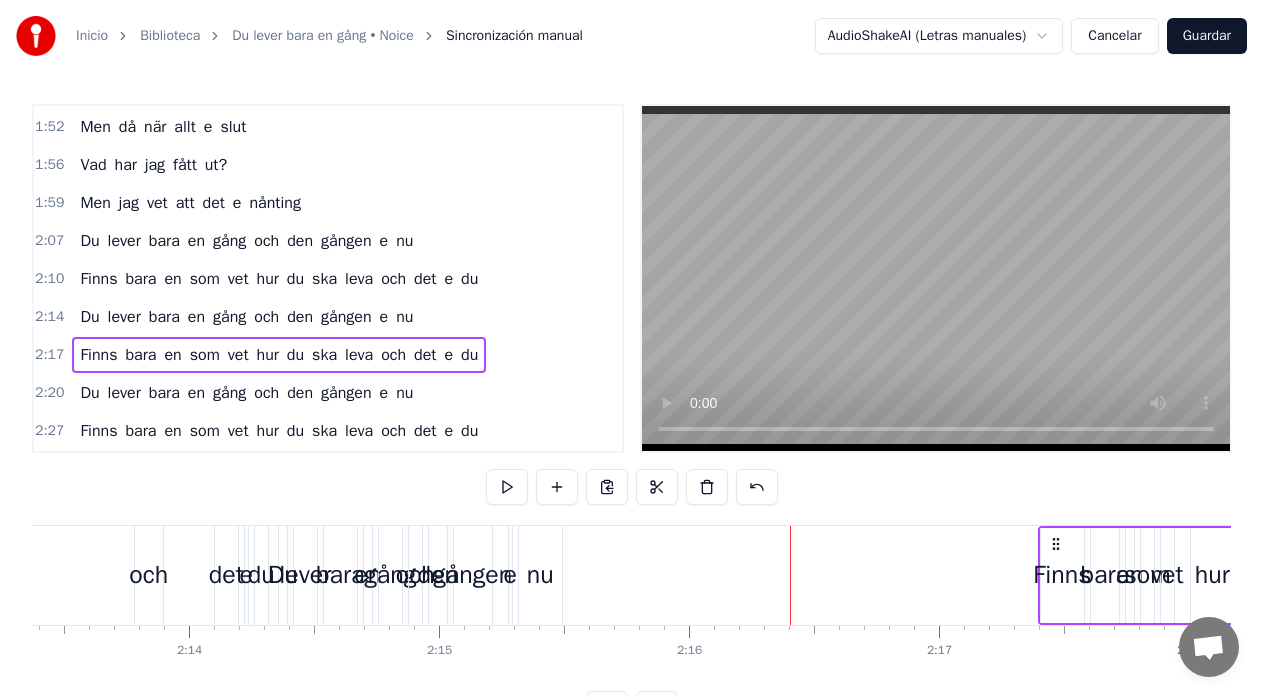 click on "Du lever bara en gång och den gången e nu" at bounding box center [422, 575] 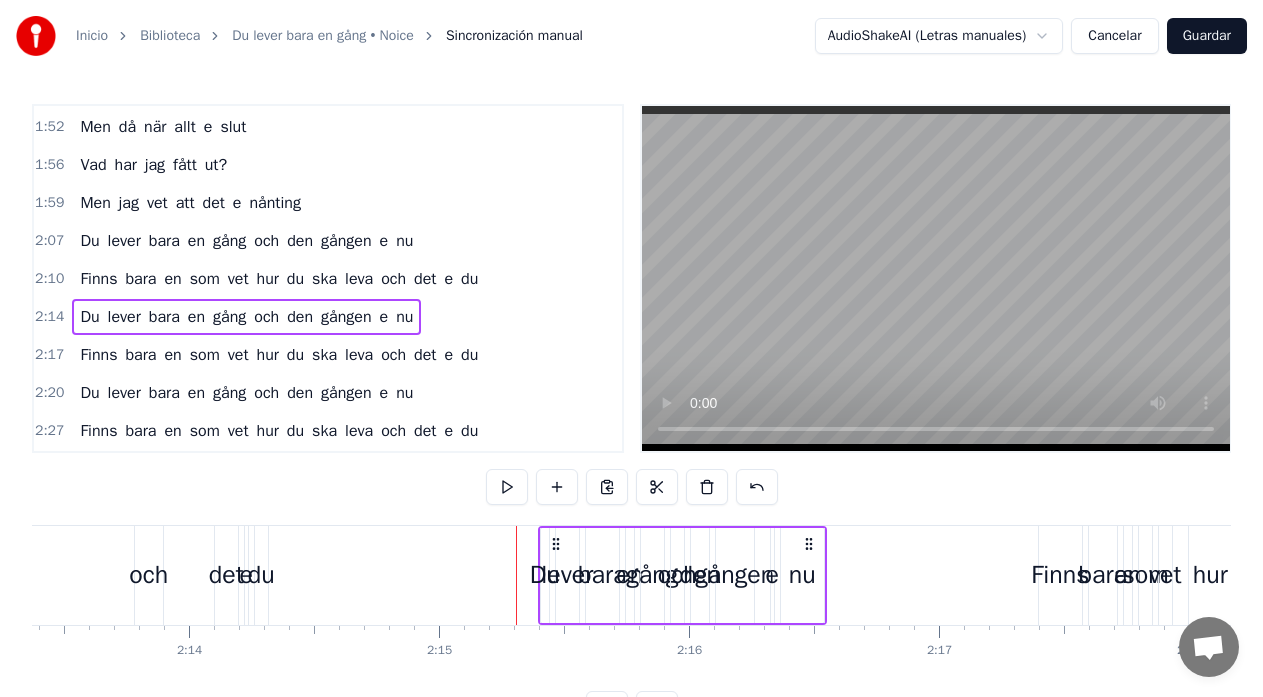 drag, startPoint x: 296, startPoint y: 545, endPoint x: 557, endPoint y: 554, distance: 261.15512 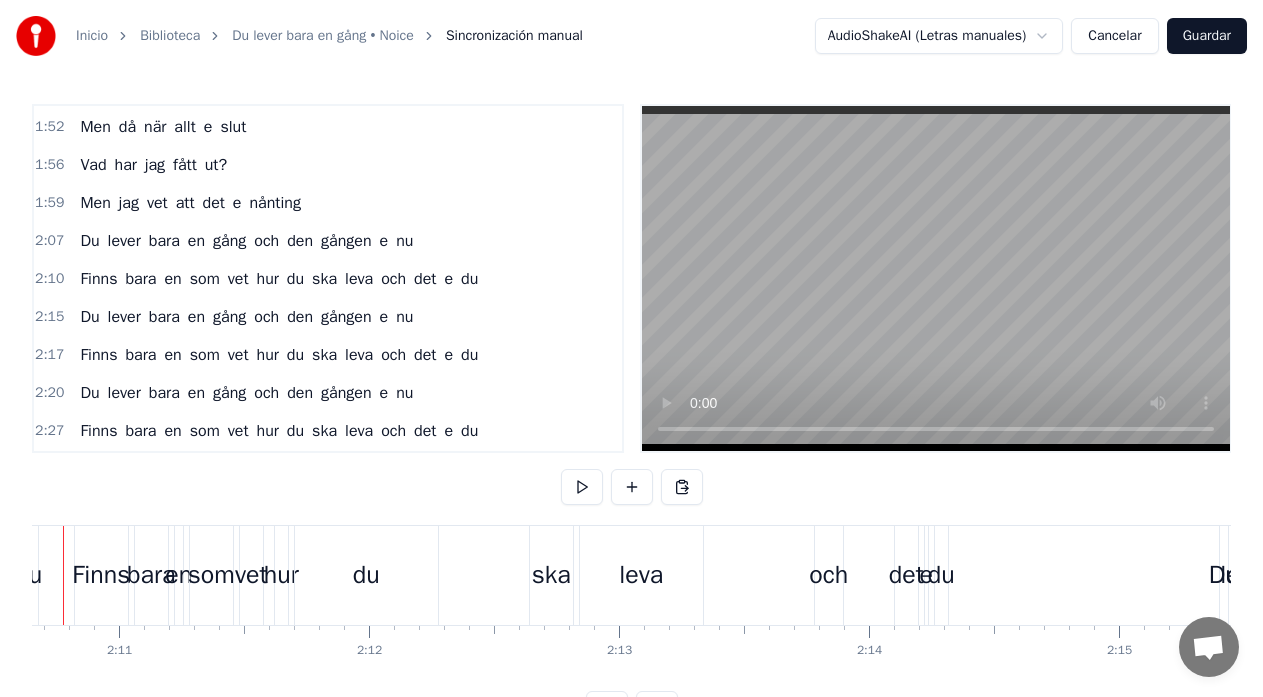 scroll, scrollTop: 0, scrollLeft: 32594, axis: horizontal 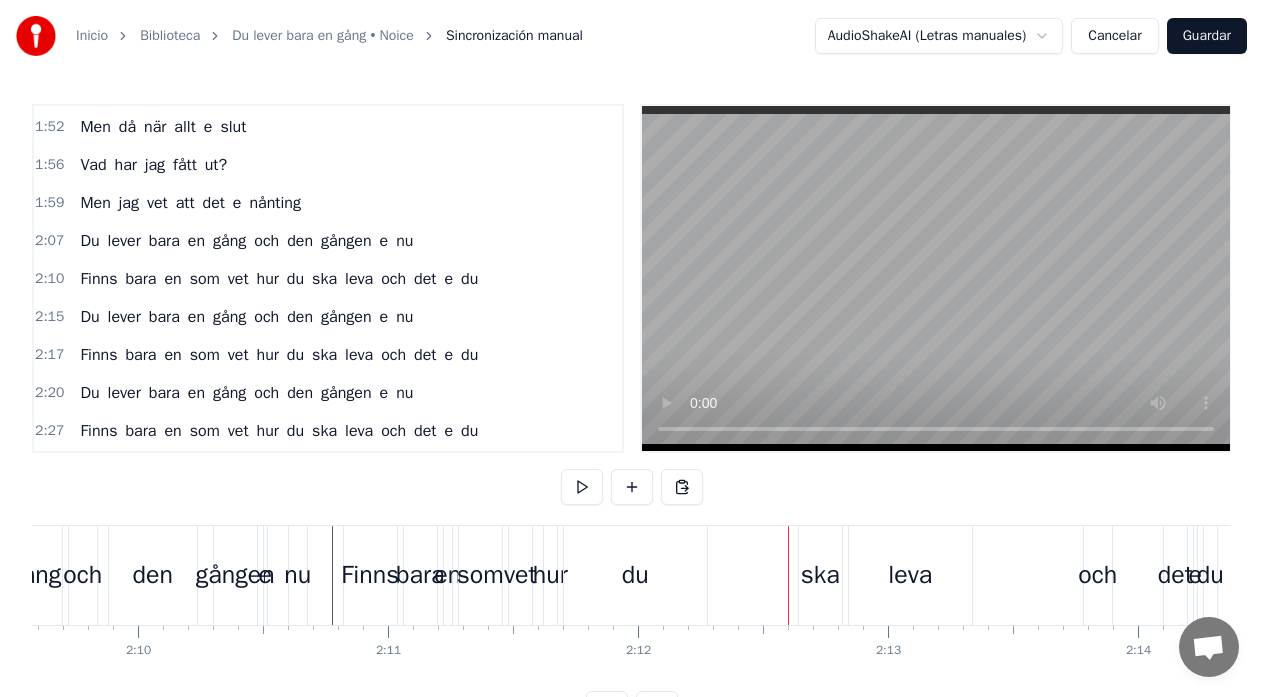 click on "Finns bara en som vet hur du ska leva och det e du" at bounding box center (782, 575) 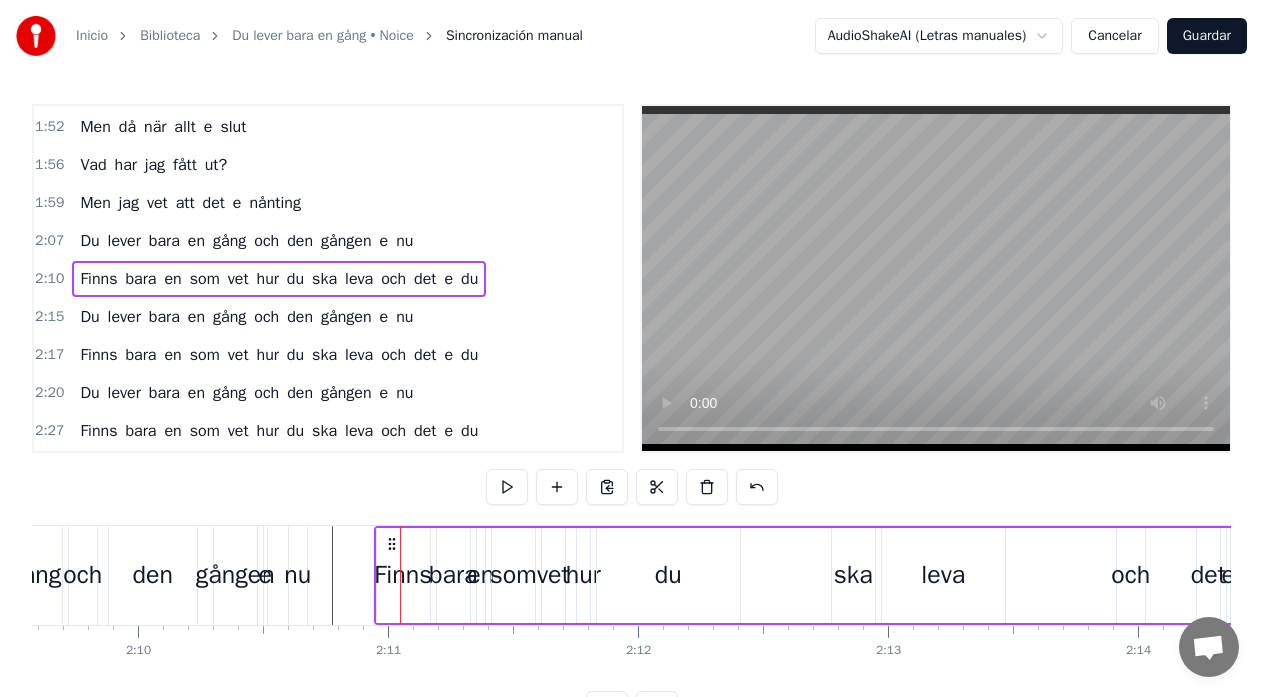 drag, startPoint x: 360, startPoint y: 546, endPoint x: 391, endPoint y: 546, distance: 31 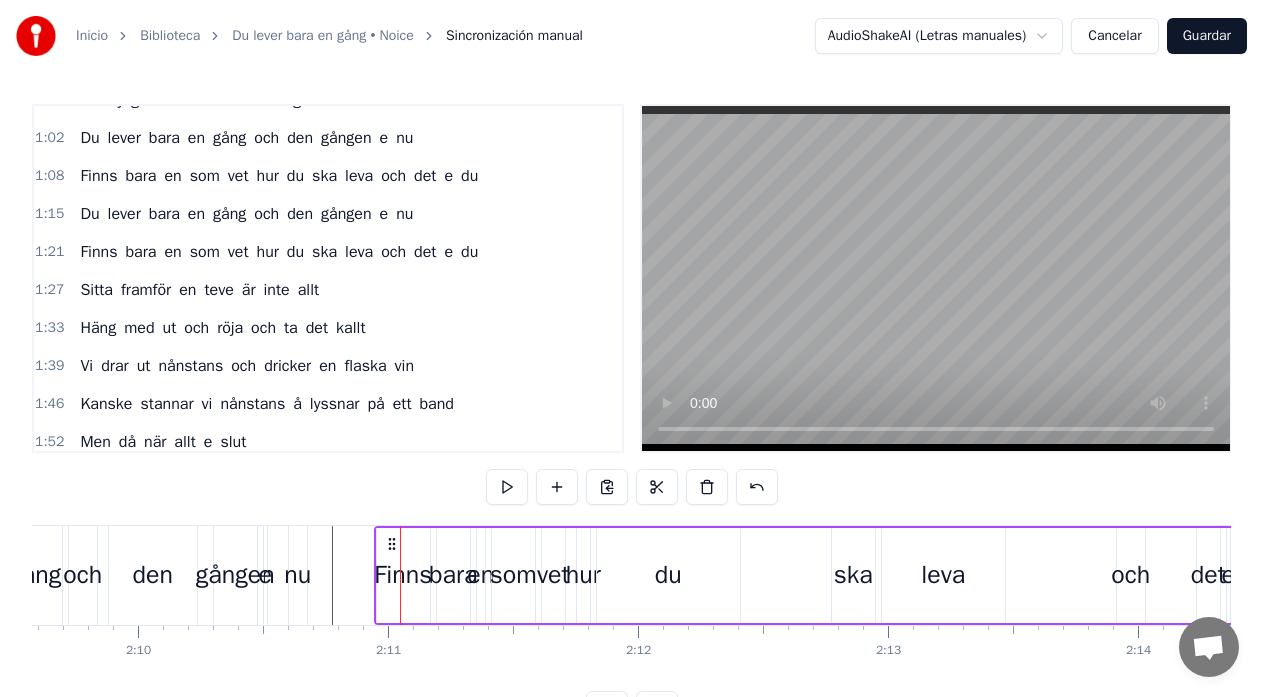 scroll, scrollTop: 311, scrollLeft: 0, axis: vertical 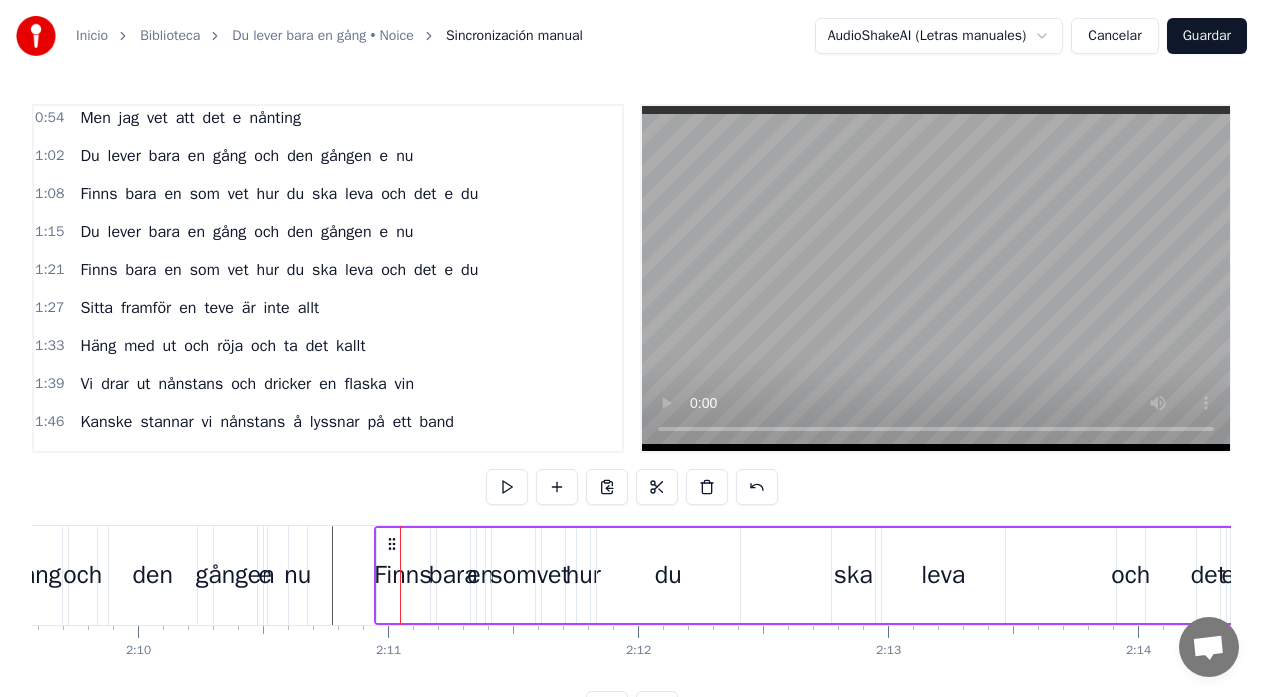 click on "Finns bara en som vet hur du ska leva och det e du" at bounding box center (279, 270) 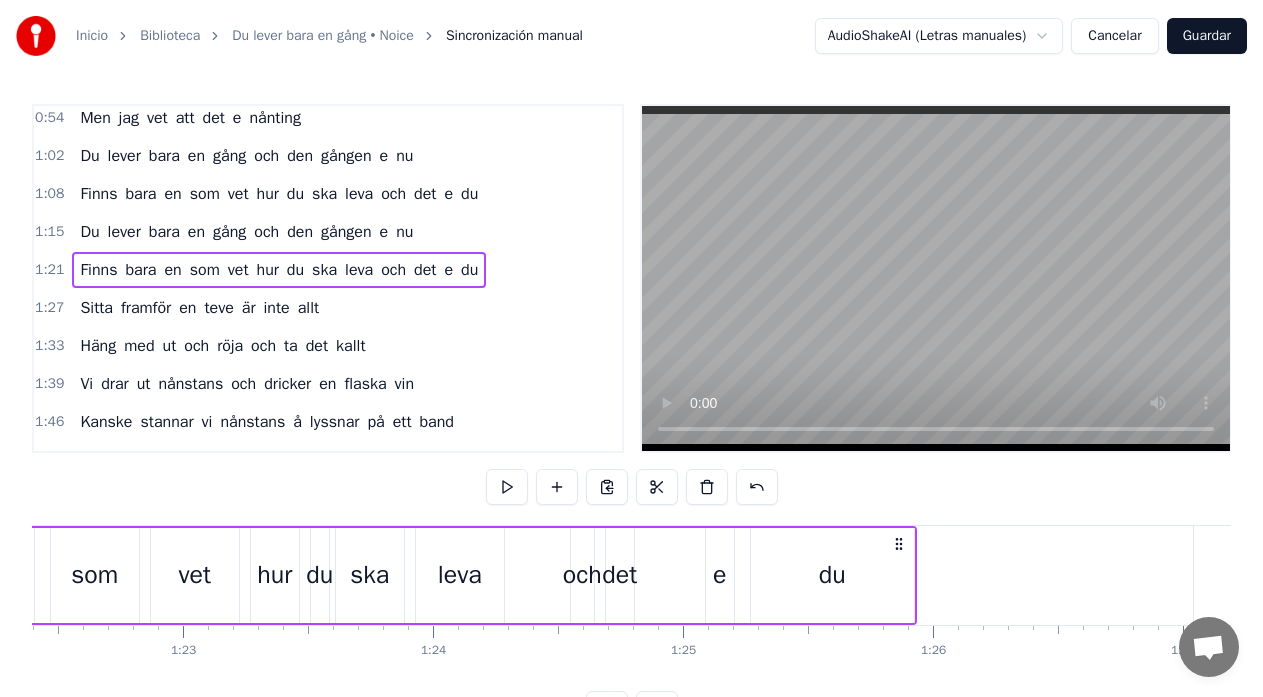 scroll, scrollTop: 0, scrollLeft: 20264, axis: horizontal 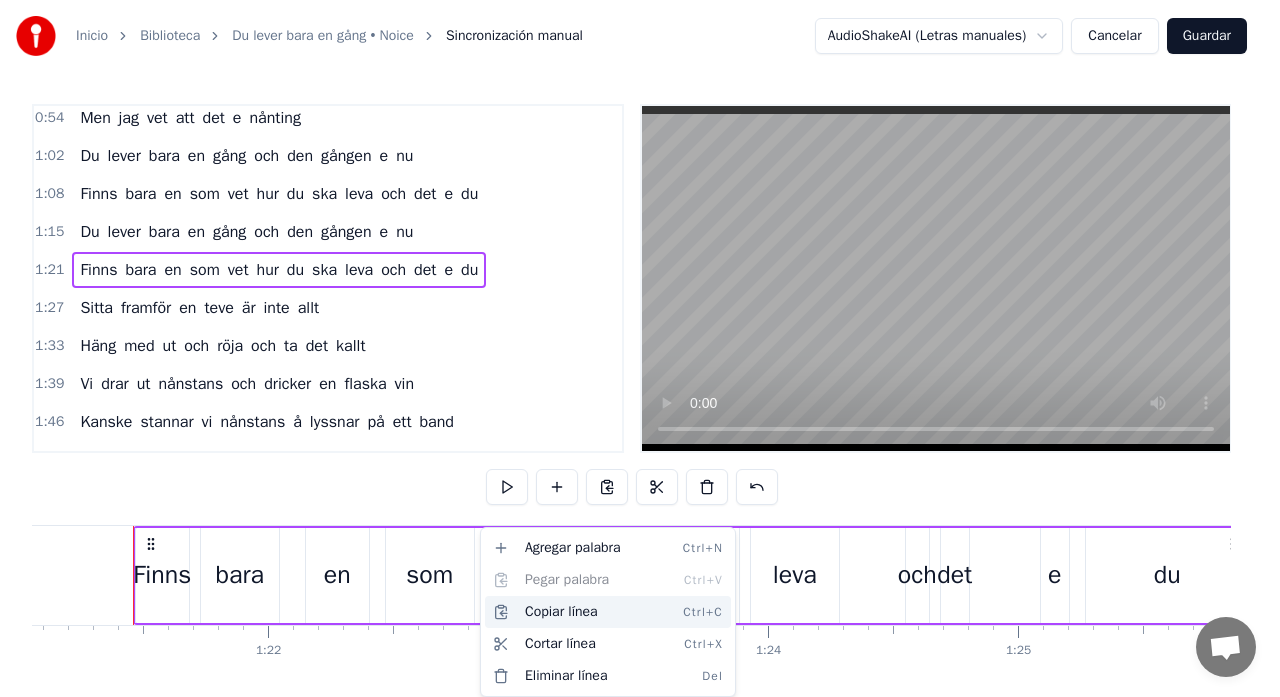 click on "Copiar línea Ctrl+C" at bounding box center [608, 612] 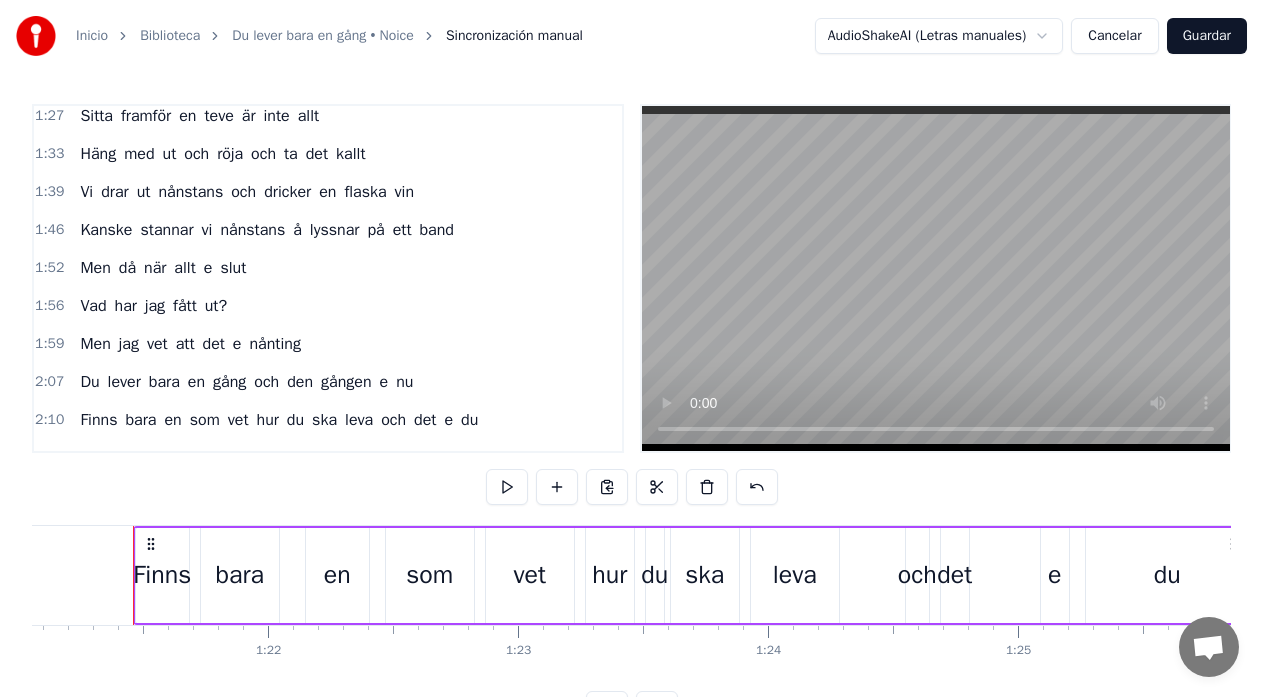 scroll, scrollTop: 511, scrollLeft: 0, axis: vertical 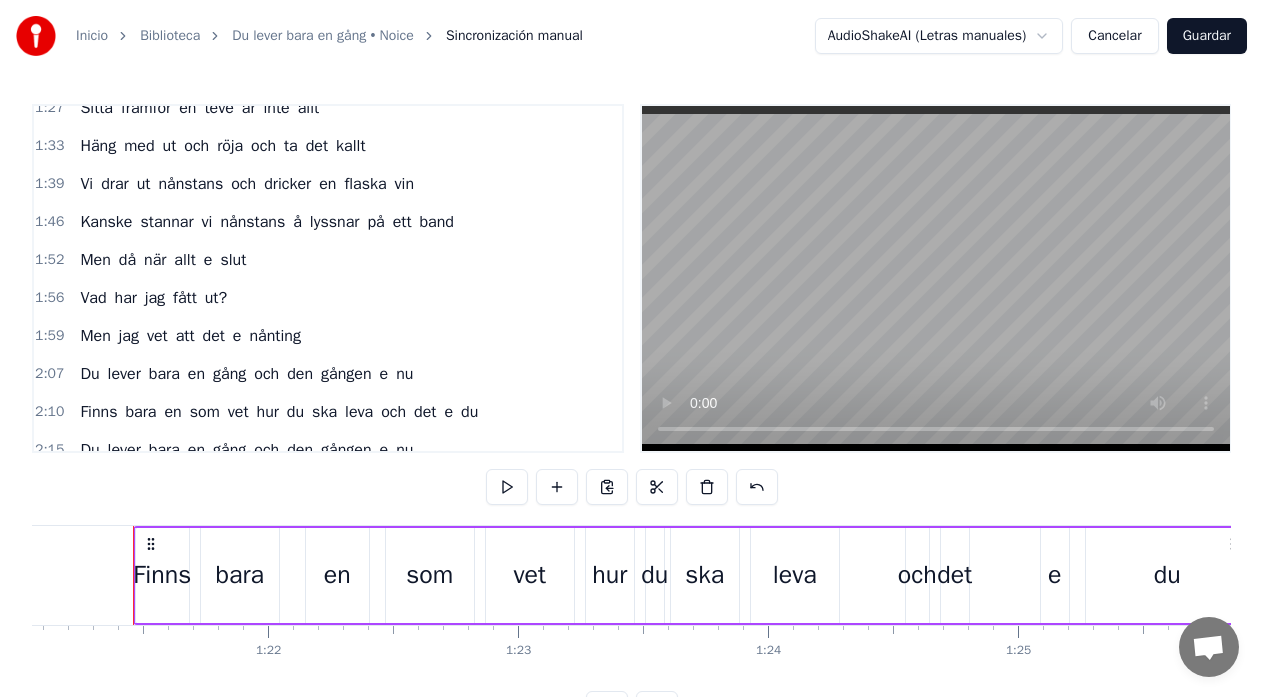 click on "ska" at bounding box center [324, 412] 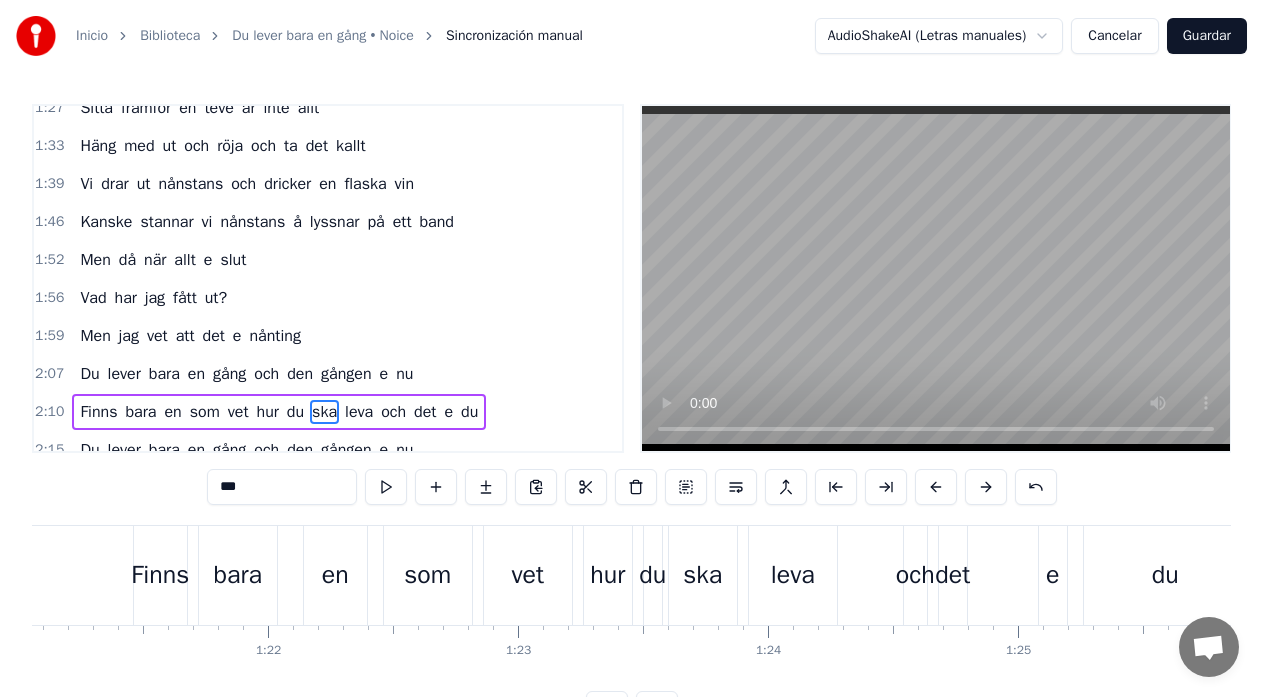 scroll, scrollTop: 512, scrollLeft: 0, axis: vertical 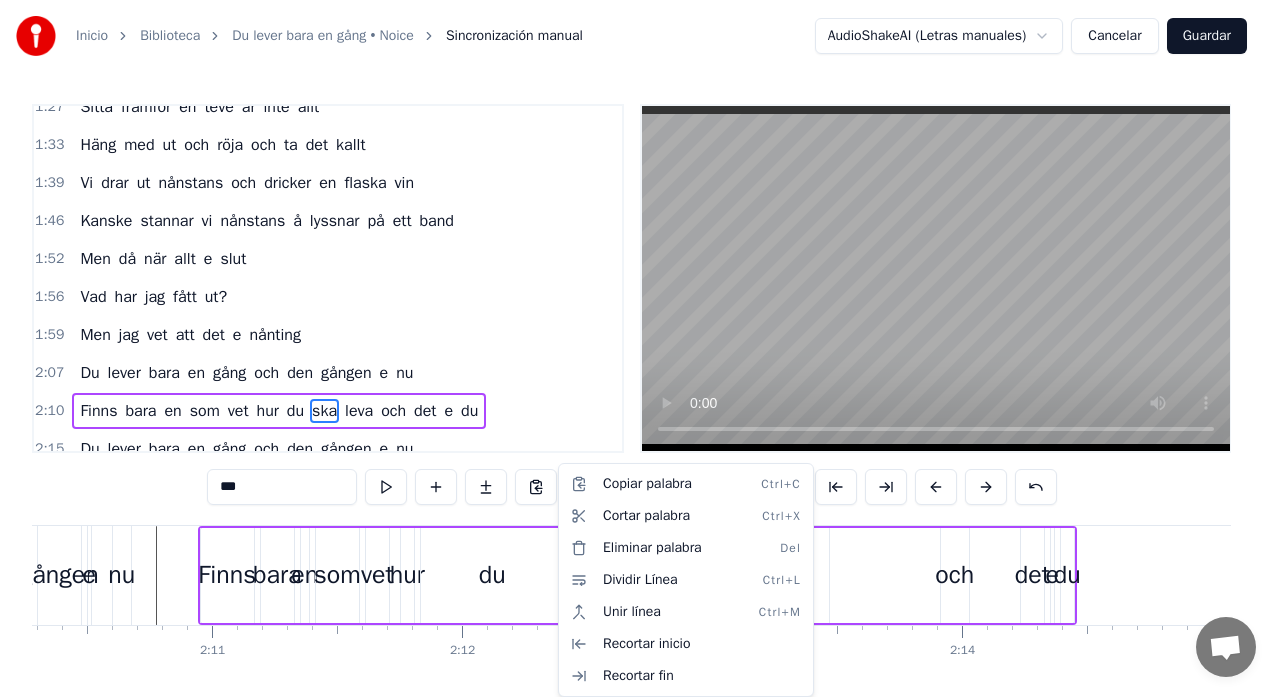 click on "Inicio Biblioteca Du lever bara en gång • Noice Sincronización manual AudioShakeAI (Letras manuales) Cancelar Guardar 0:11 Du lever bara en gång och den gången e nu 0:16 Finns bara en som vet hur du ska leva och det e du 0:21 Sitt inte hemma och vänta på att nåt ska hända 0:27 Nej häng med ut ikväll, alltid hittar man på nån grej 0:34 Vi drar ut nånstans och dricker en flaska vin 0:40 Kanske stannar vi nånstans å lyssnar på ett band 0:46 Men då när allt e slut 0:50 Vad har jag fått ut? 0:54 Men jag vet att det e nånting 1:02 Du lever bara en gång och den gången e nu 1:08 Finns bara en som vet hur du ska leva och det e du 1:15 Du lever bara en gång och den gången e nu 1:21 Finns bara en som vet hur du ska leva och det e du 1:27 Sitta framför en teve är inte allt 1:33 Häng med ut och röja och ta det kallt 1:39 Vi drar ut nånstans och dricker en flaska vin 1:46 Kanske stannar vi nånstans å lyssnar på ett band 1:52 Men då när allt e slut 1:56 Vad har jag fått ut? 1:59 Men jag" at bounding box center [640, 379] 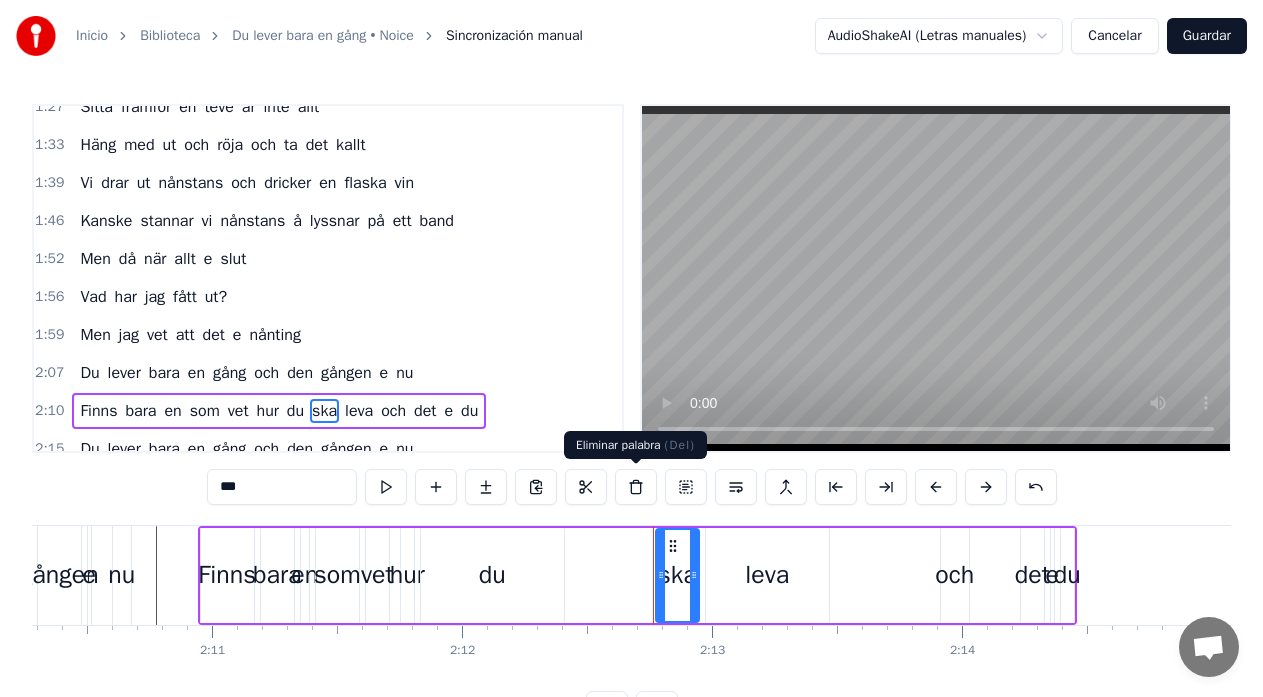 click at bounding box center (636, 487) 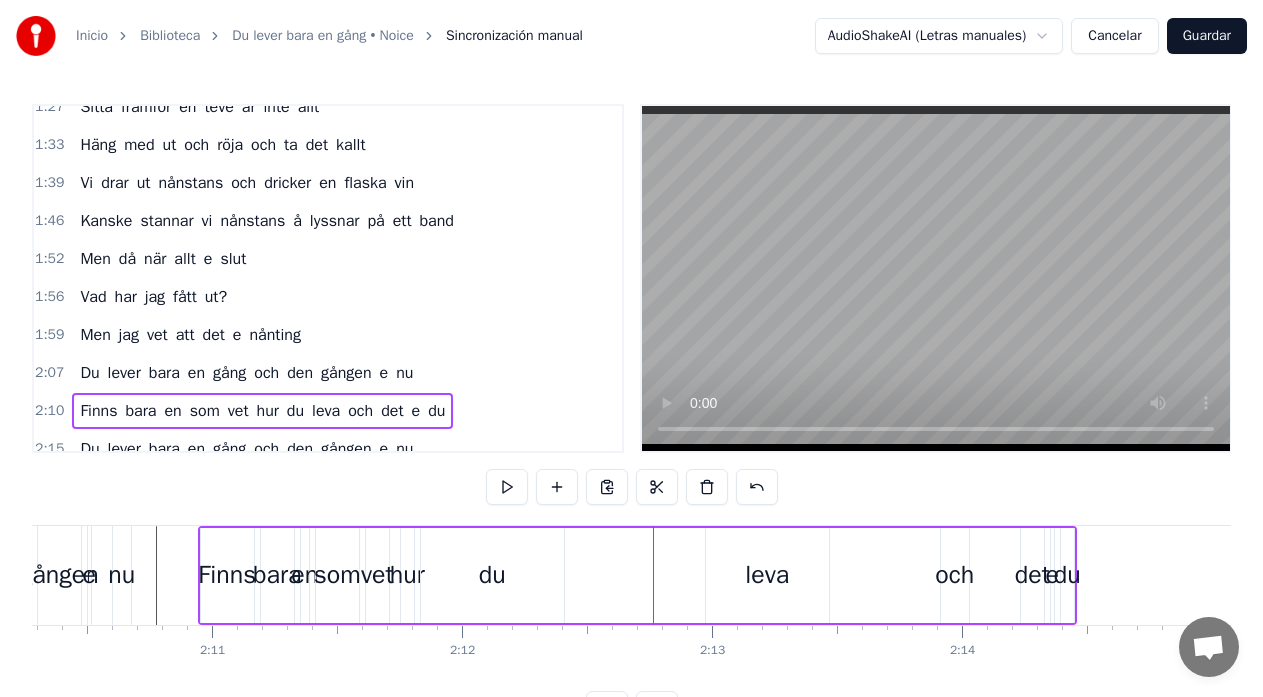 click on "Finns bara en som vet hur du leva och det e du" at bounding box center (637, 575) 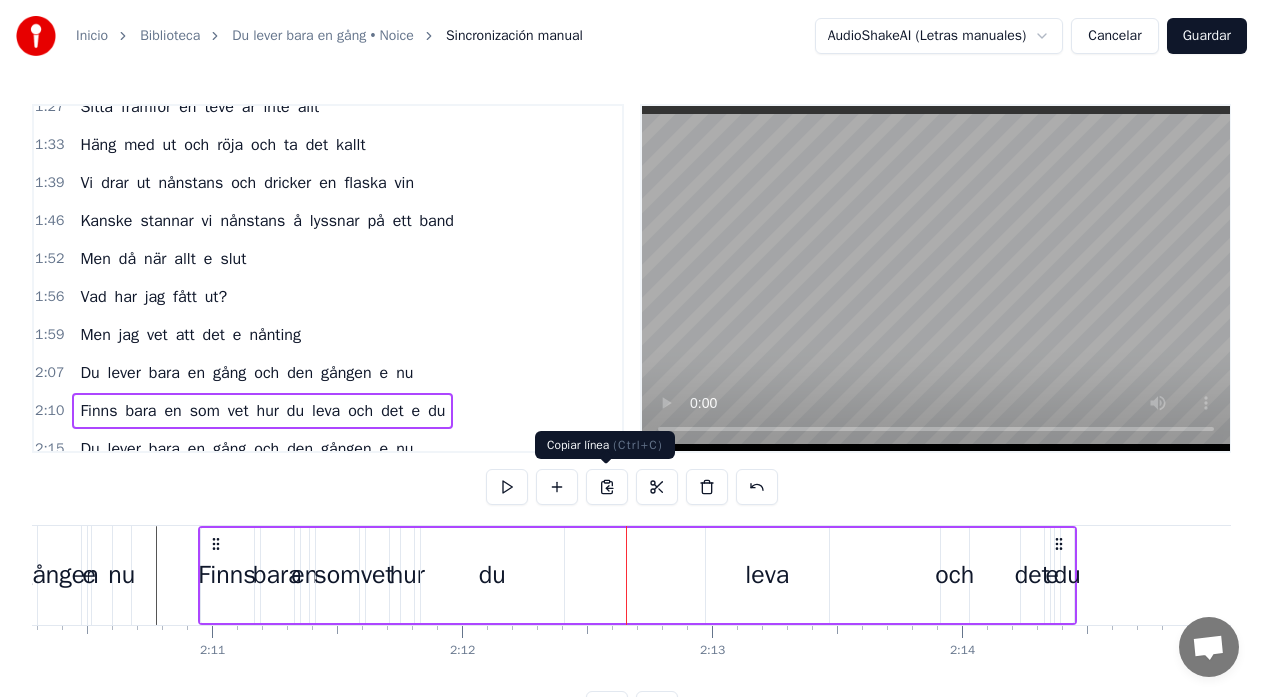 click at bounding box center [607, 487] 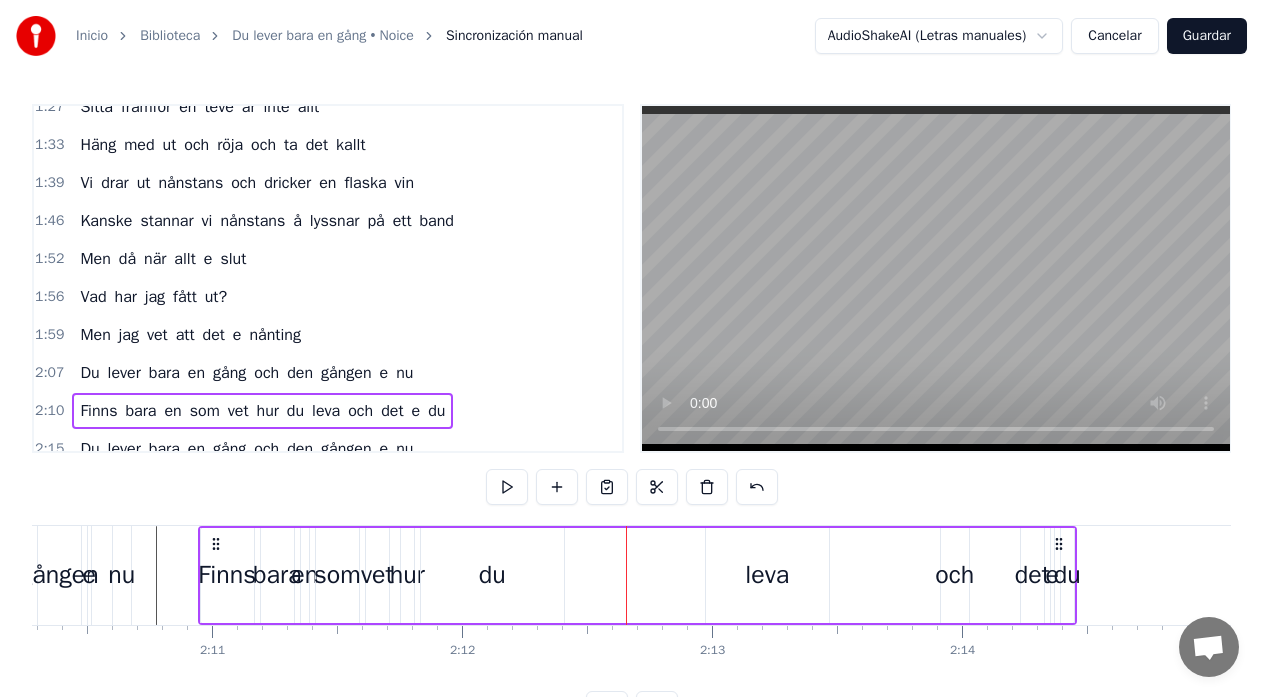 click at bounding box center (607, 487) 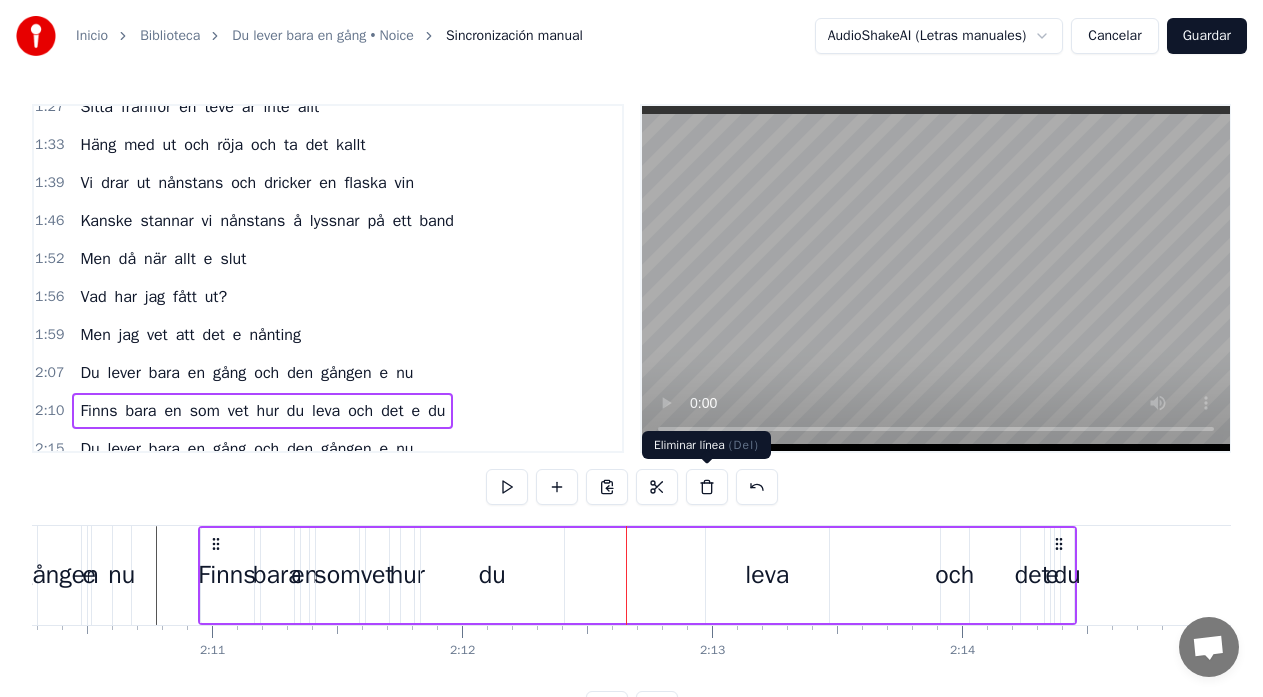 click at bounding box center [707, 487] 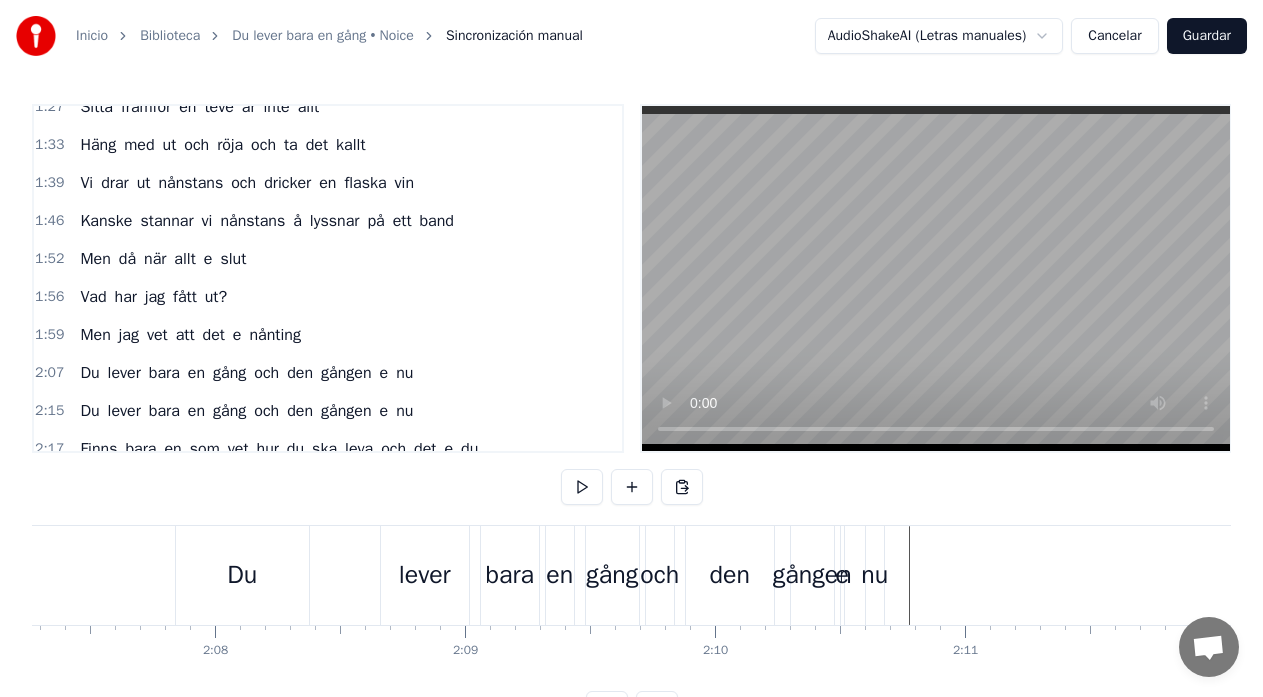scroll, scrollTop: 0, scrollLeft: 31810, axis: horizontal 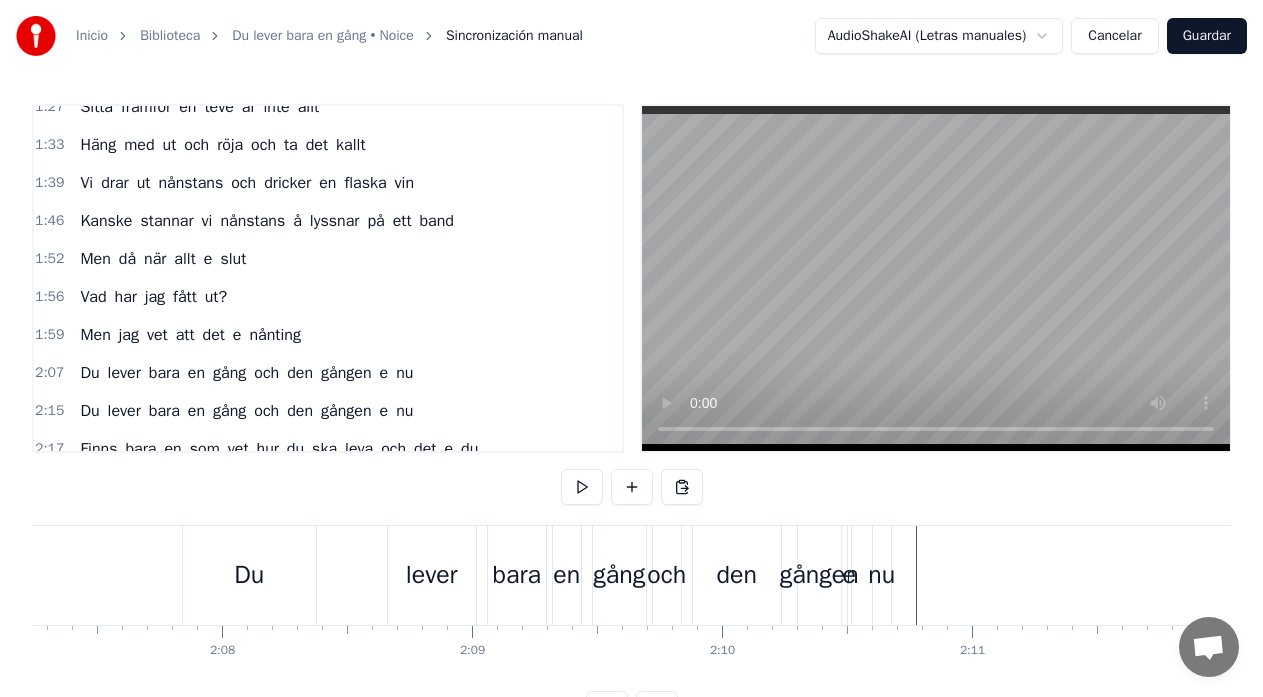 click at bounding box center (-7171, 575) 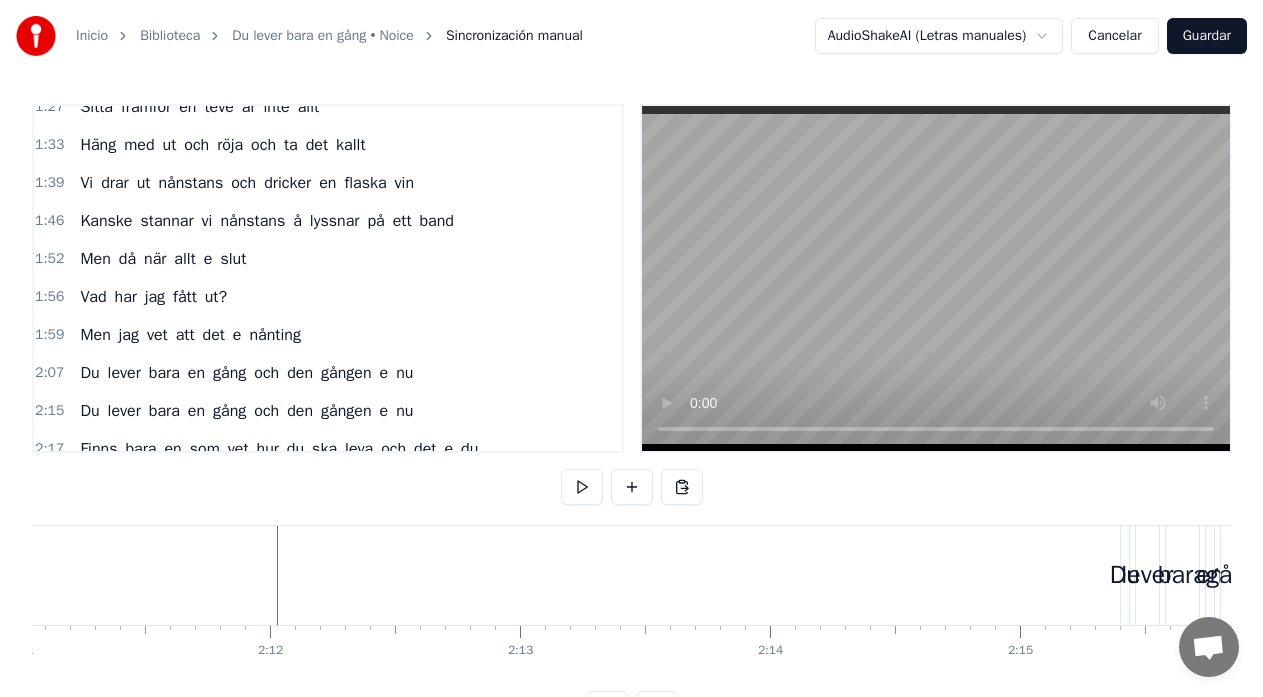 scroll, scrollTop: 0, scrollLeft: 32821, axis: horizontal 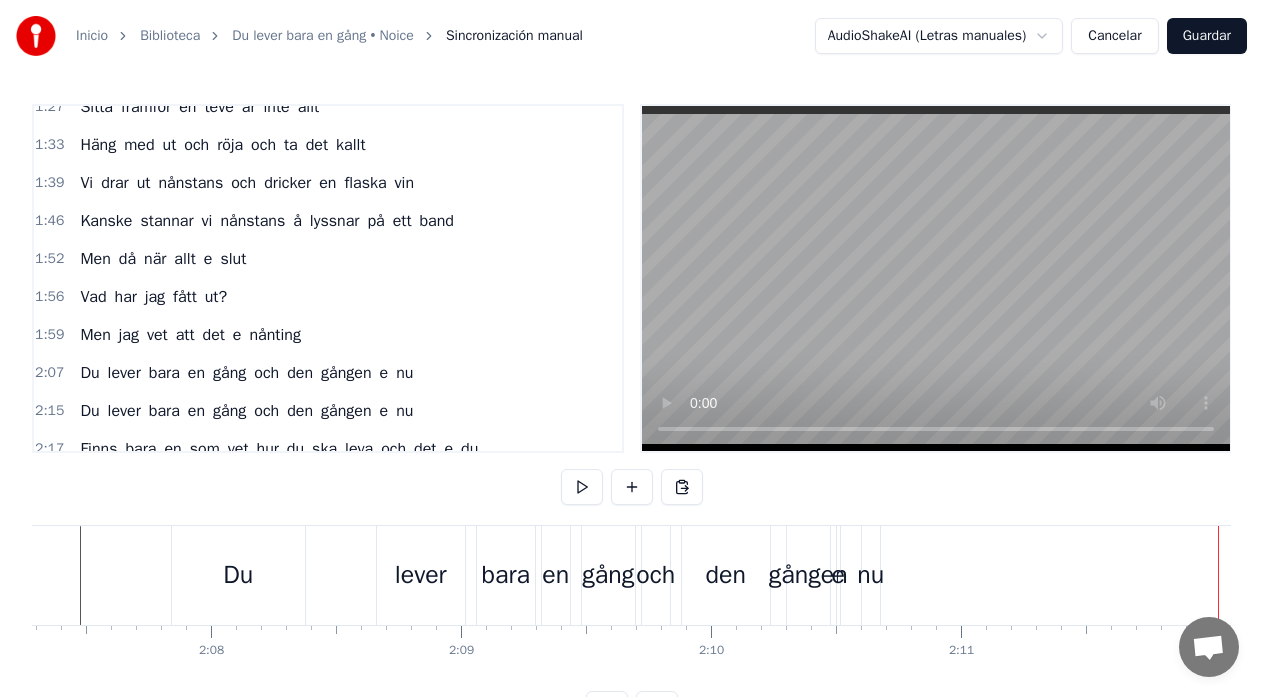 click on "Du lever bara en gång och den gången e nu" at bounding box center [528, 575] 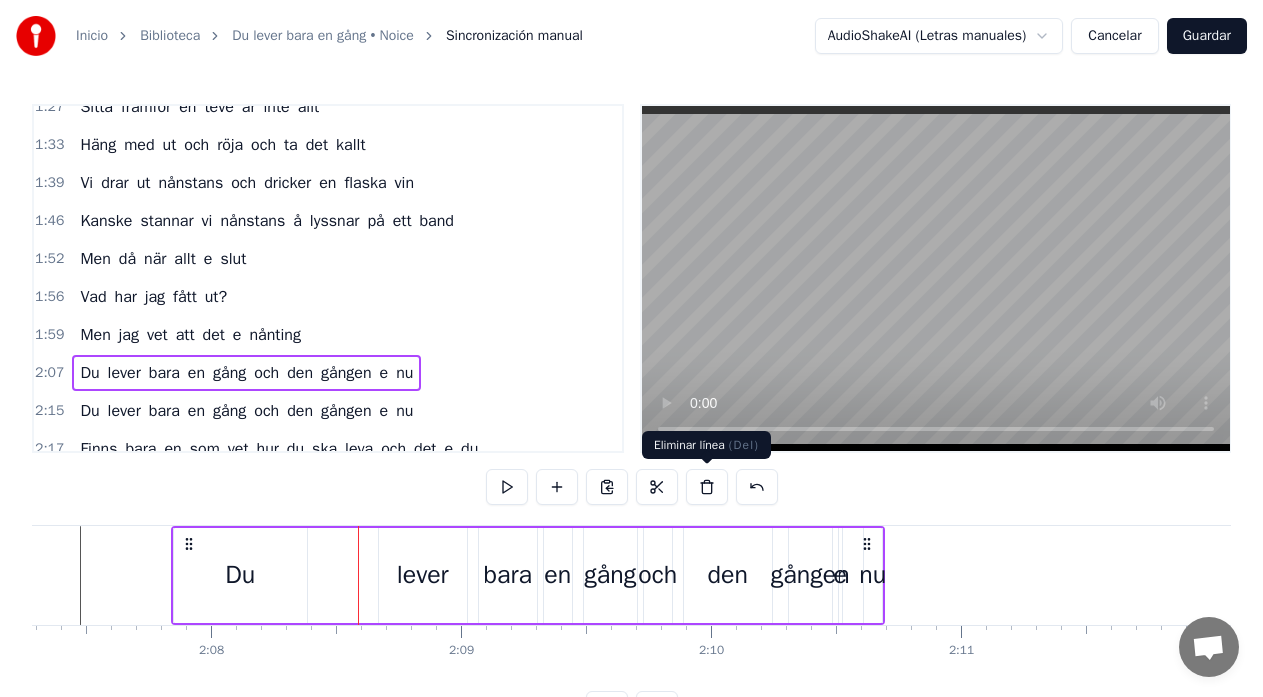 click at bounding box center (707, 487) 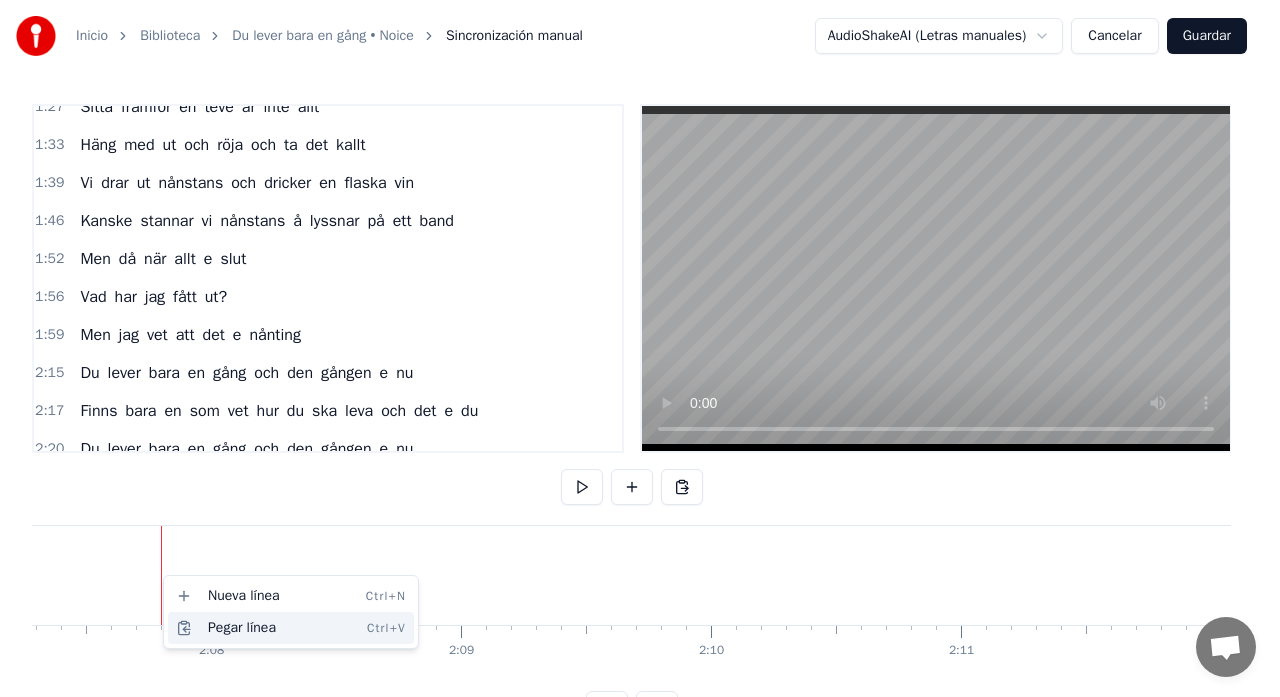 click on "Pegar línea Ctrl+V" at bounding box center (291, 628) 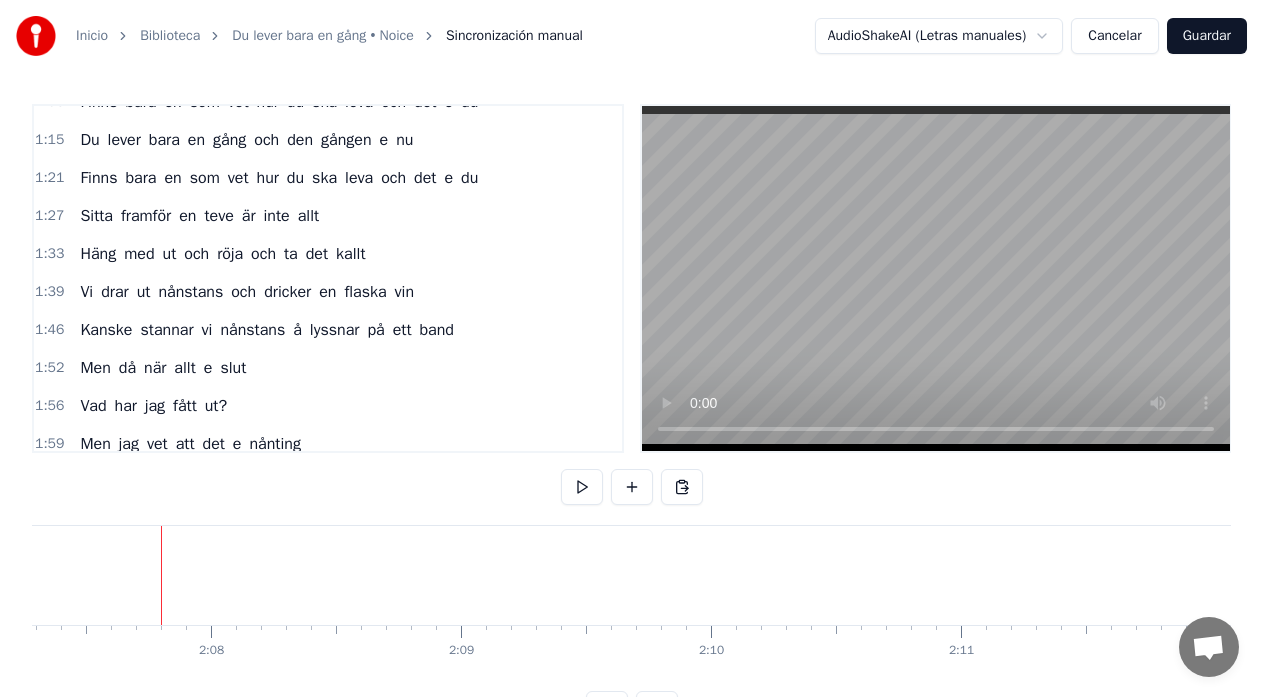 scroll, scrollTop: 379, scrollLeft: 0, axis: vertical 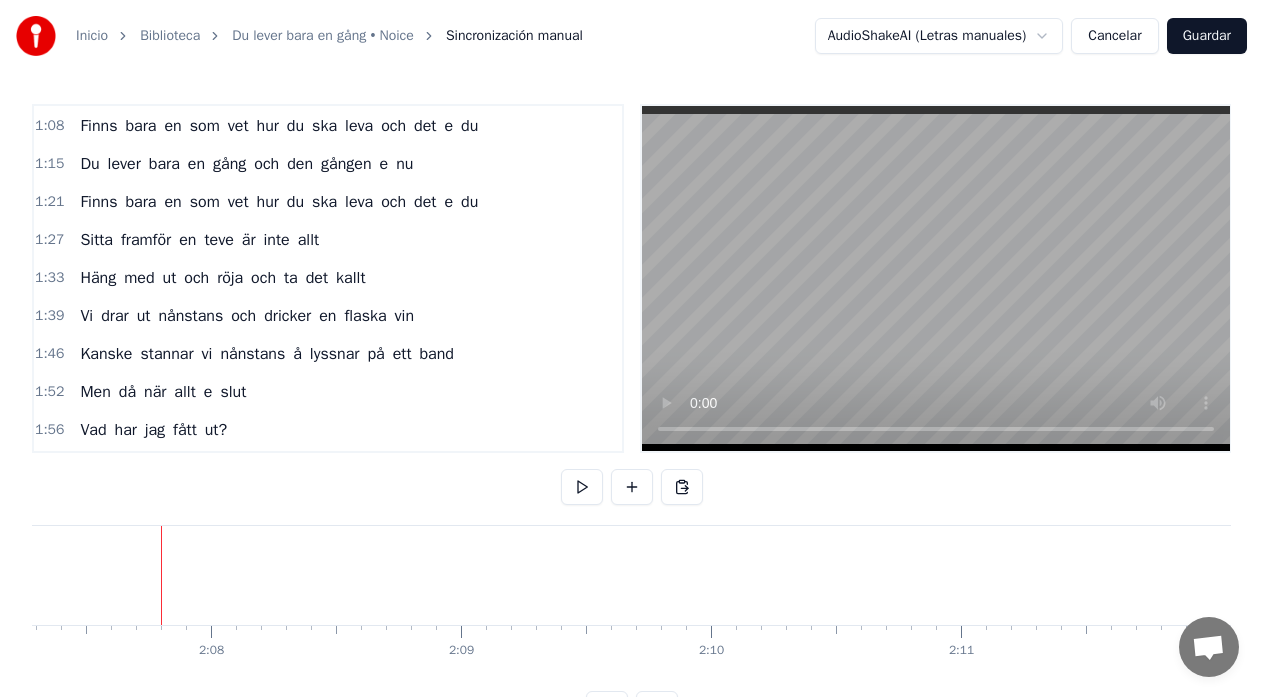 click on "Finns bara en som vet hur du ska leva och det e du" at bounding box center (279, 202) 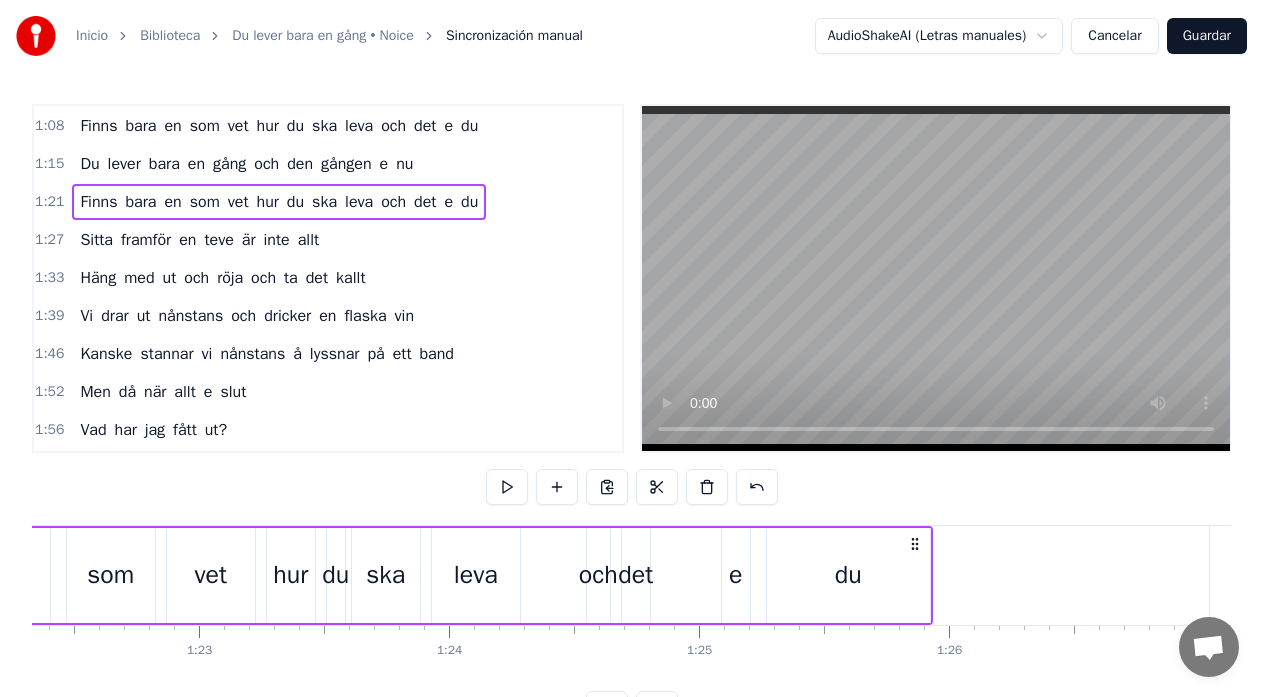 scroll, scrollTop: 0, scrollLeft: 20264, axis: horizontal 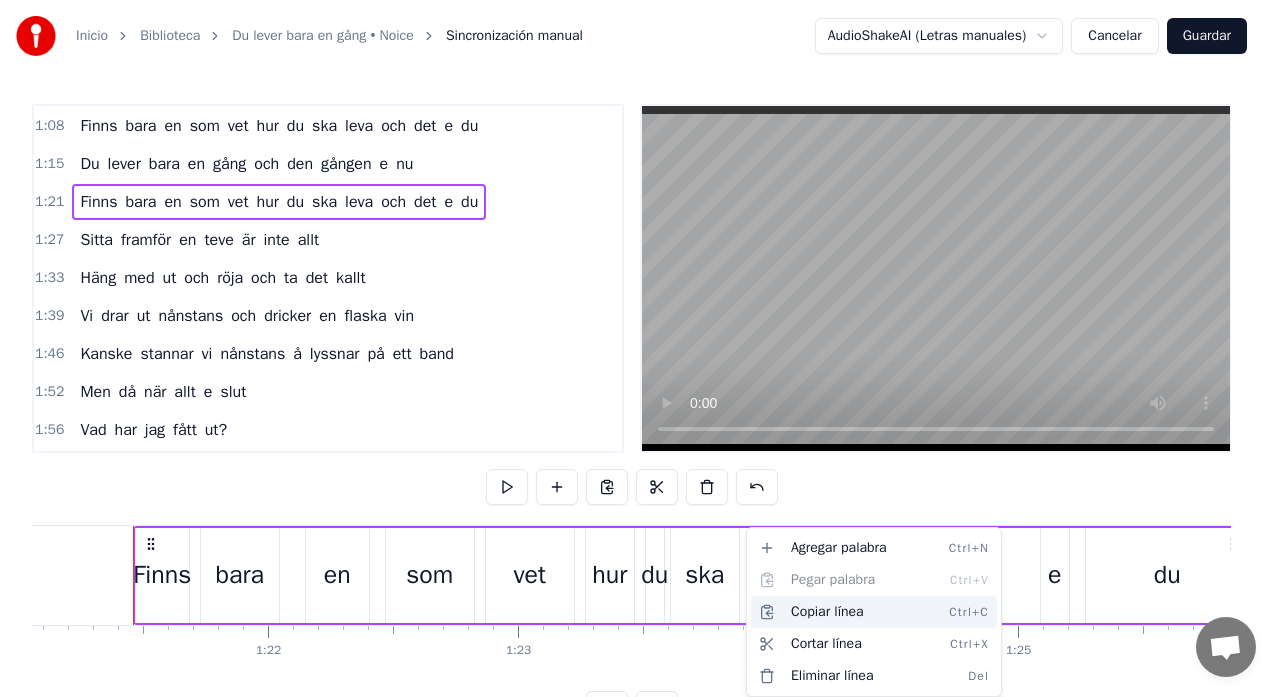 click on "Copiar línea Ctrl+C" at bounding box center [874, 612] 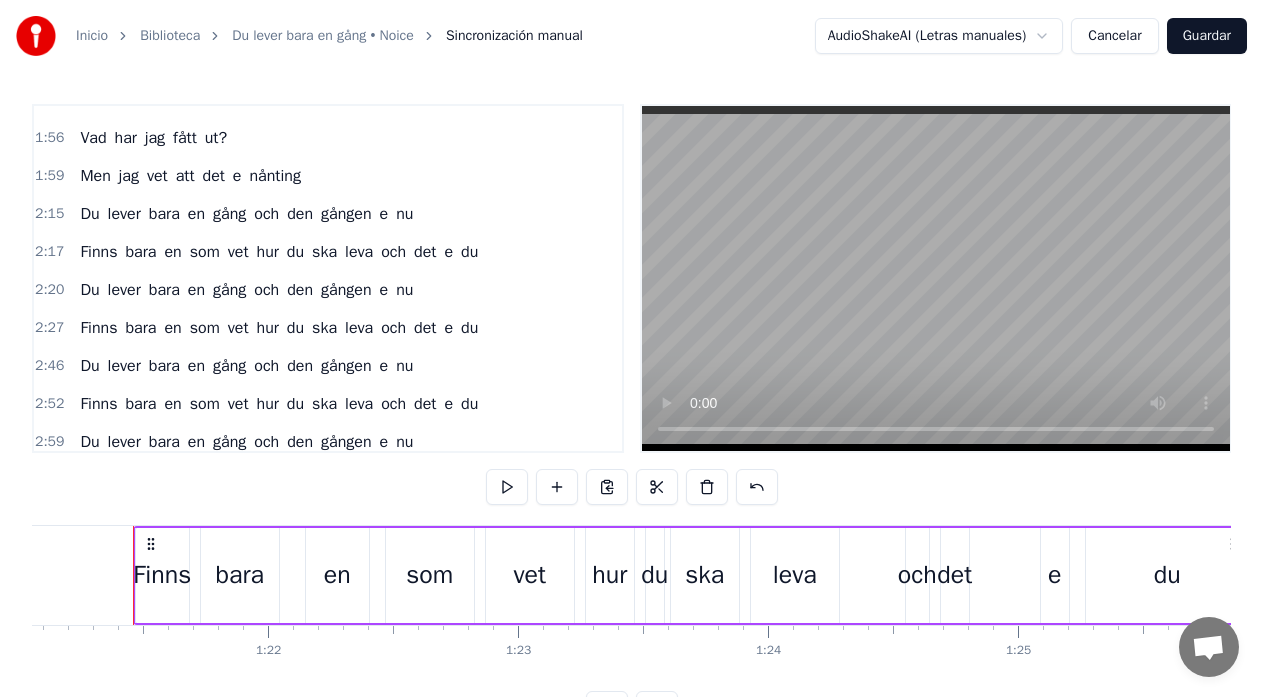 scroll, scrollTop: 645, scrollLeft: 0, axis: vertical 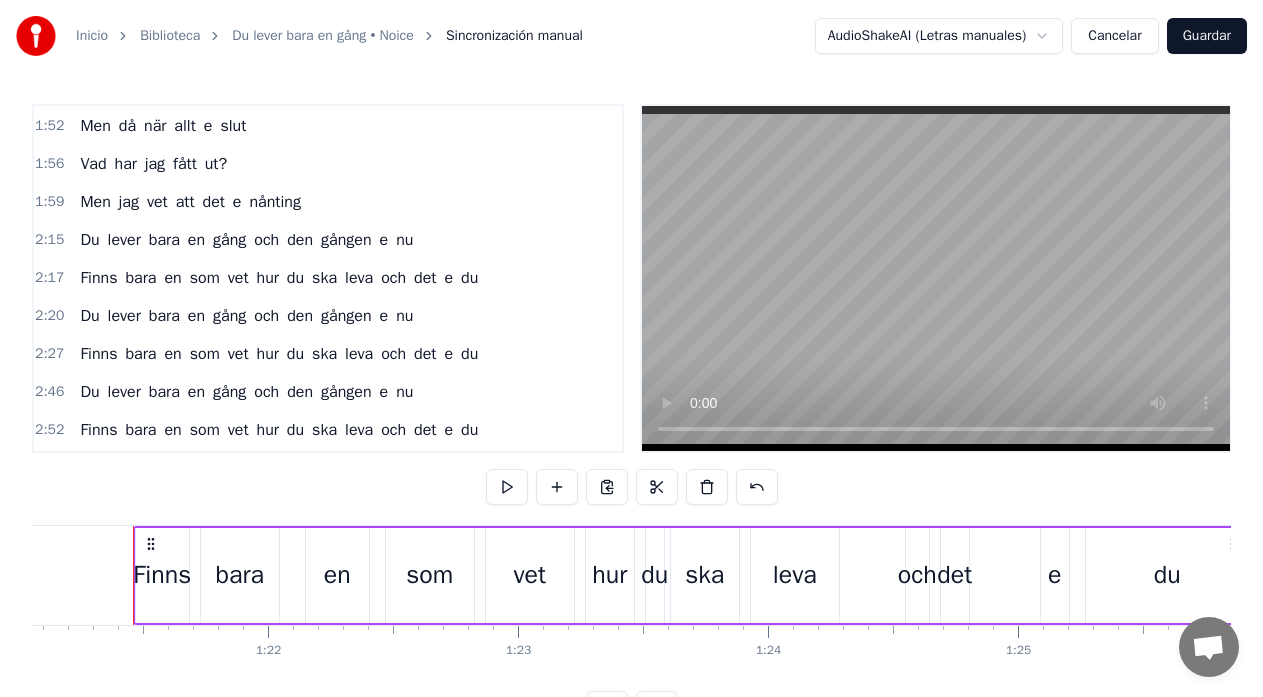 click on "Men" at bounding box center [95, 202] 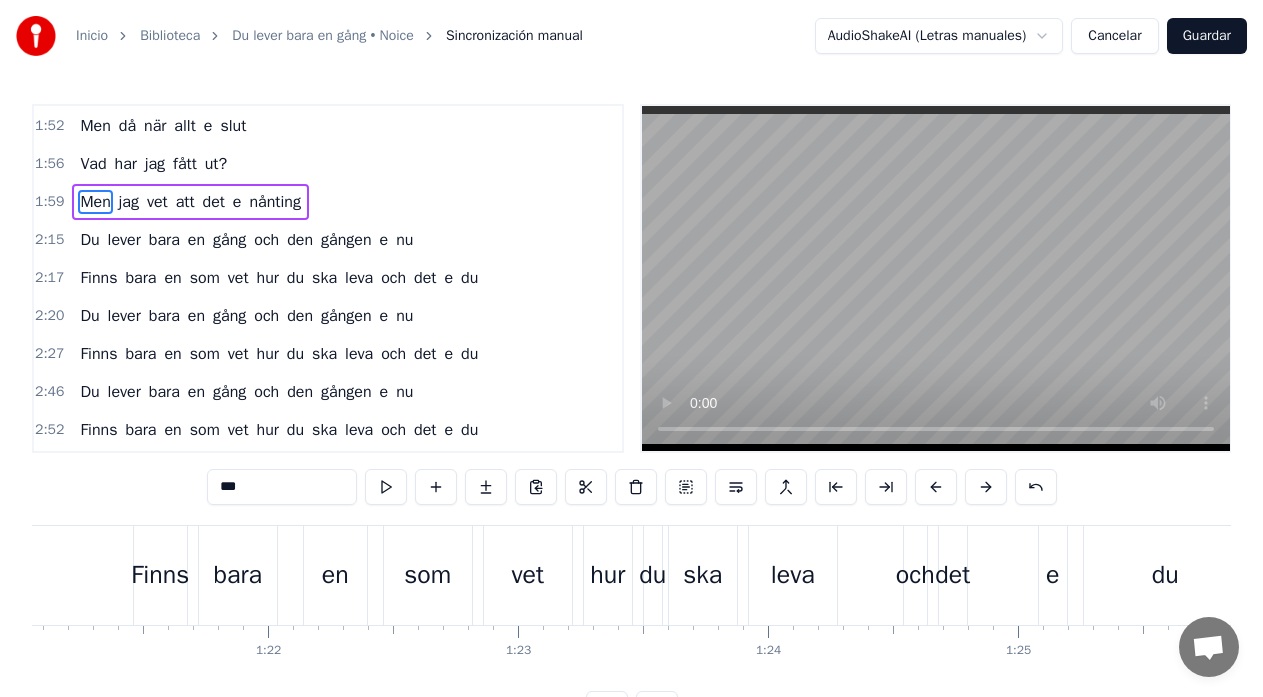 scroll, scrollTop: 626, scrollLeft: 0, axis: vertical 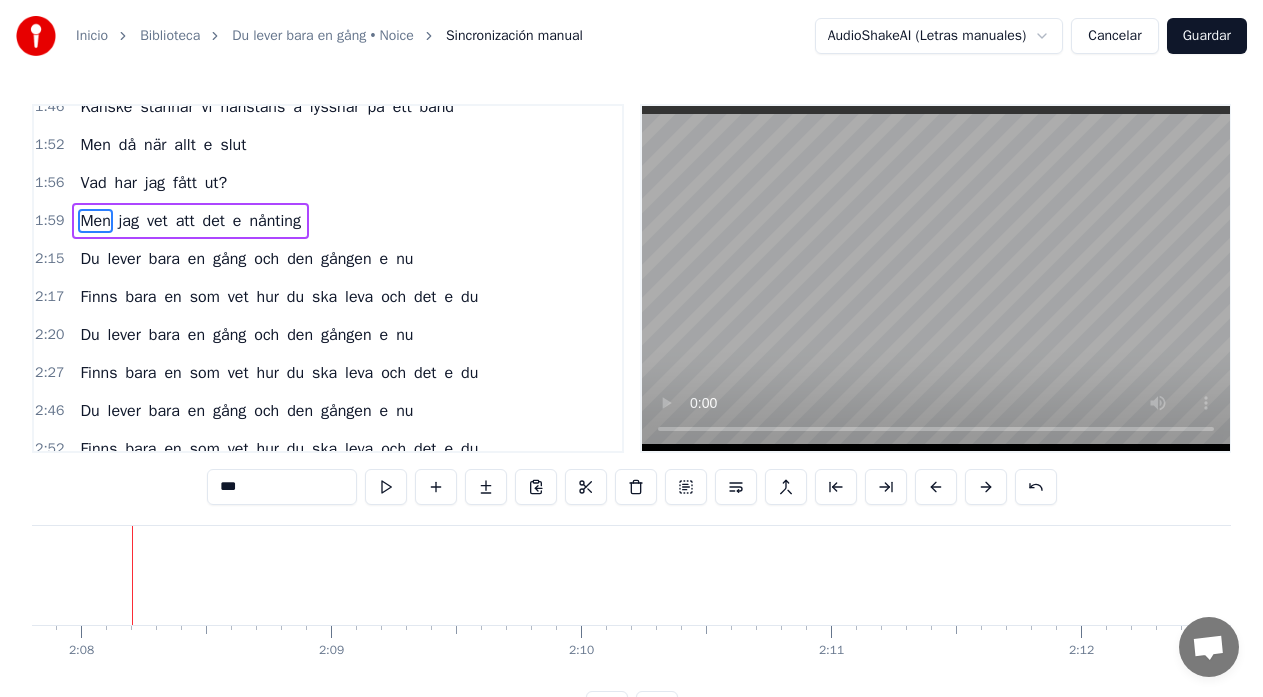 click on "Inicio Biblioteca Du lever bara en gång • Noice Sincronización manual AudioShakeAI (Letras manuales) Cancelar Guardar 0:11 Du lever bara en gång och den gången e nu 0:16 Finns bara en som vet hur du ska leva och det e du 0:21 Sitt inte hemma och vänta på att nåt ska hända 0:27 Nej häng med ut ikväll, alltid hittar man på nån grej 0:34 Vi drar ut nånstans och dricker en flaska vin 0:40 Kanske stannar vi nånstans å lyssnar på ett band 0:46 Men då när allt e slut 0:50 Vad har jag fått ut? 0:54 Men jag vet att det e nånting 1:02 Du lever bara en gång och den gången e nu 1:08 Finns bara en som vet hur du ska leva och det e du 1:15 Du lever bara en gång och den gången e nu 1:21 Finns bara en som vet hur du ska leva och det e du 1:27 Sitta framför en teve är inte allt 1:33 Häng med ut och röja och ta det kallt 1:39 Vi drar ut nånstans och dricker en flaska vin 1:46 Kanske stannar vi nånstans å lyssnar på ett band 1:52 Men då när allt e slut 1:56 Vad har jag fått ut? 1:59 Men jag" at bounding box center [631, 363] 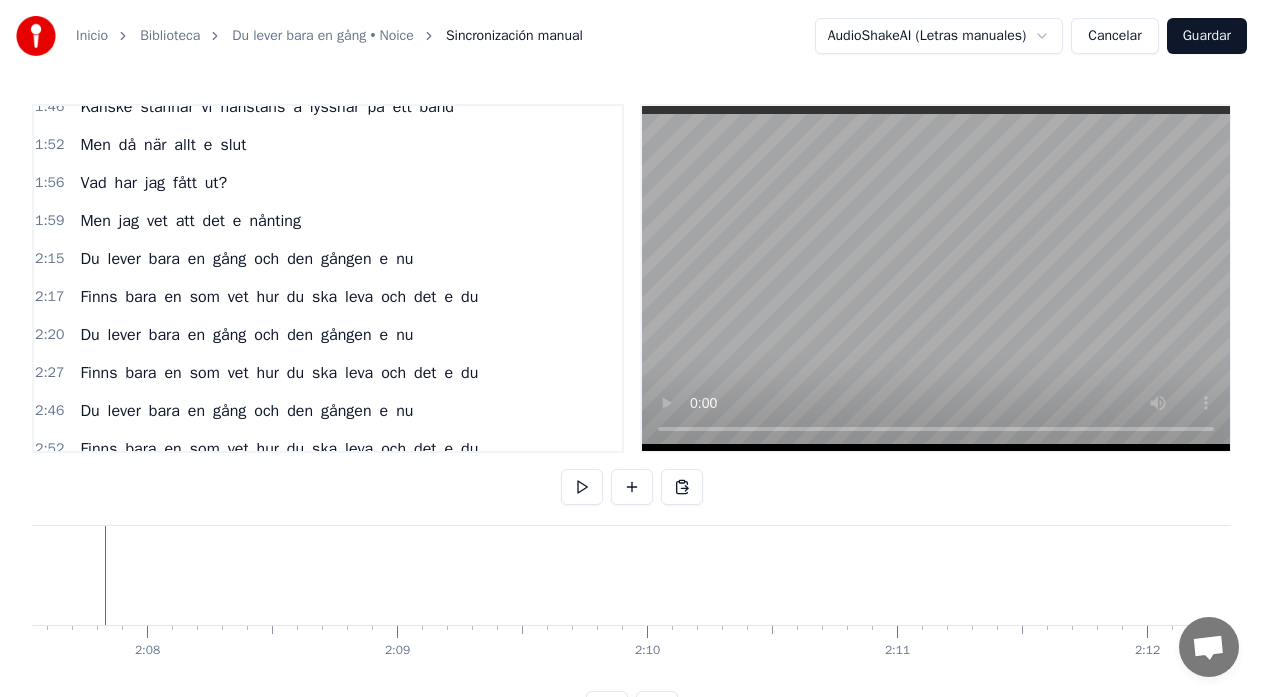 scroll, scrollTop: 0, scrollLeft: 31858, axis: horizontal 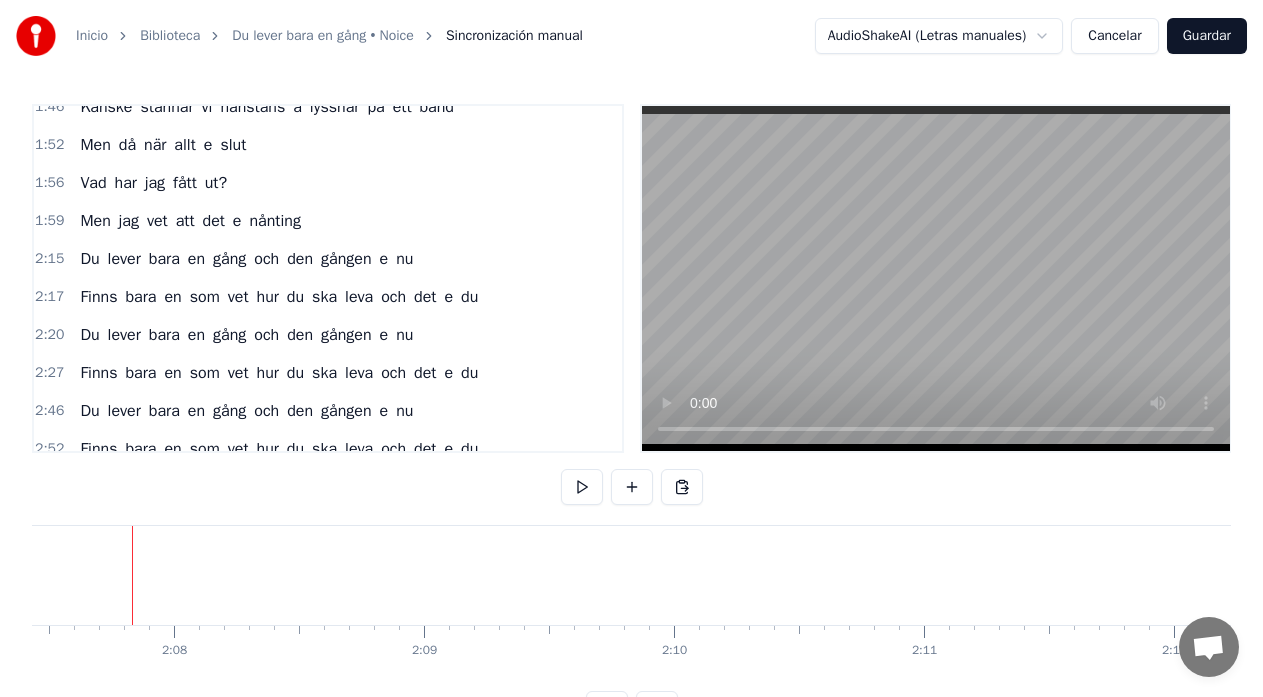 click at bounding box center (-7219, 575) 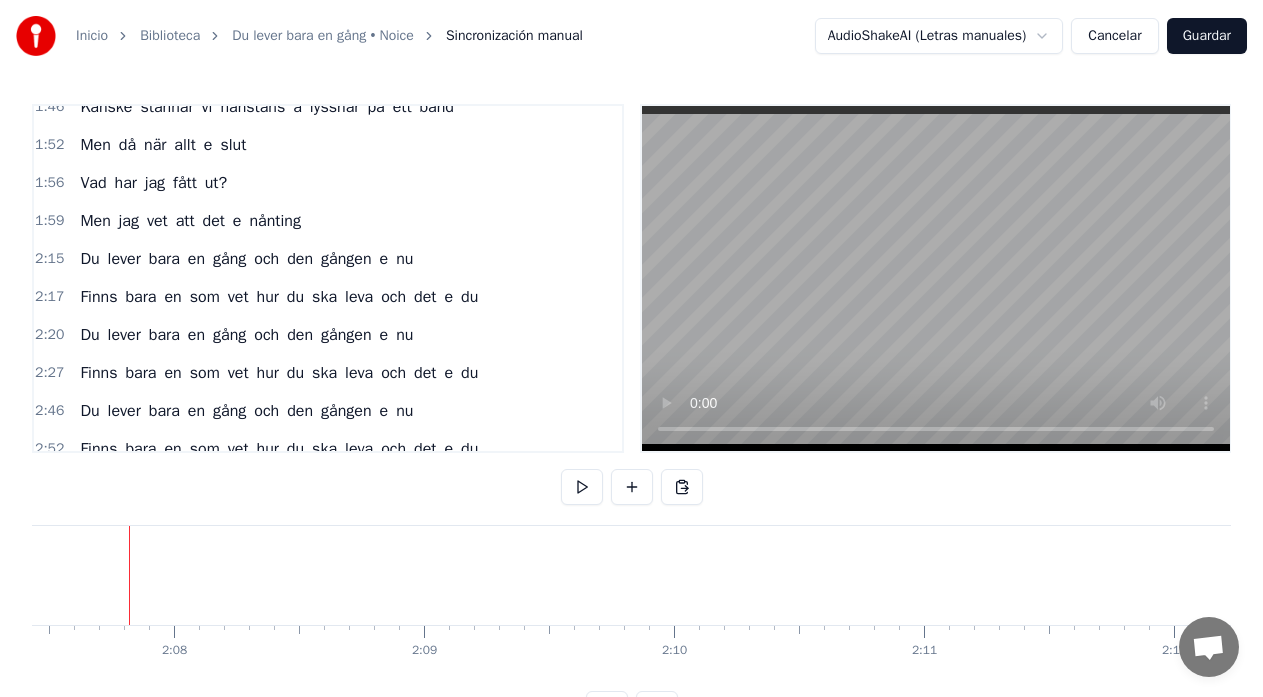 scroll, scrollTop: 0, scrollLeft: 31855, axis: horizontal 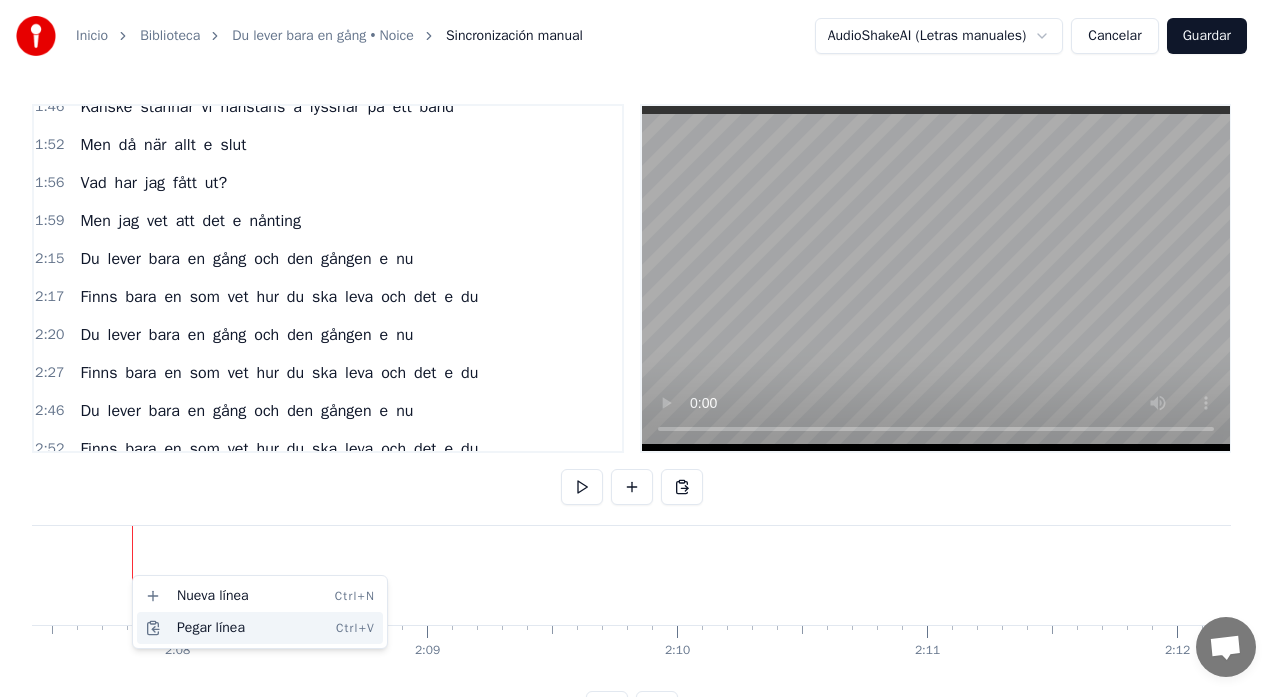 click on "Pegar línea Ctrl+V" at bounding box center [260, 628] 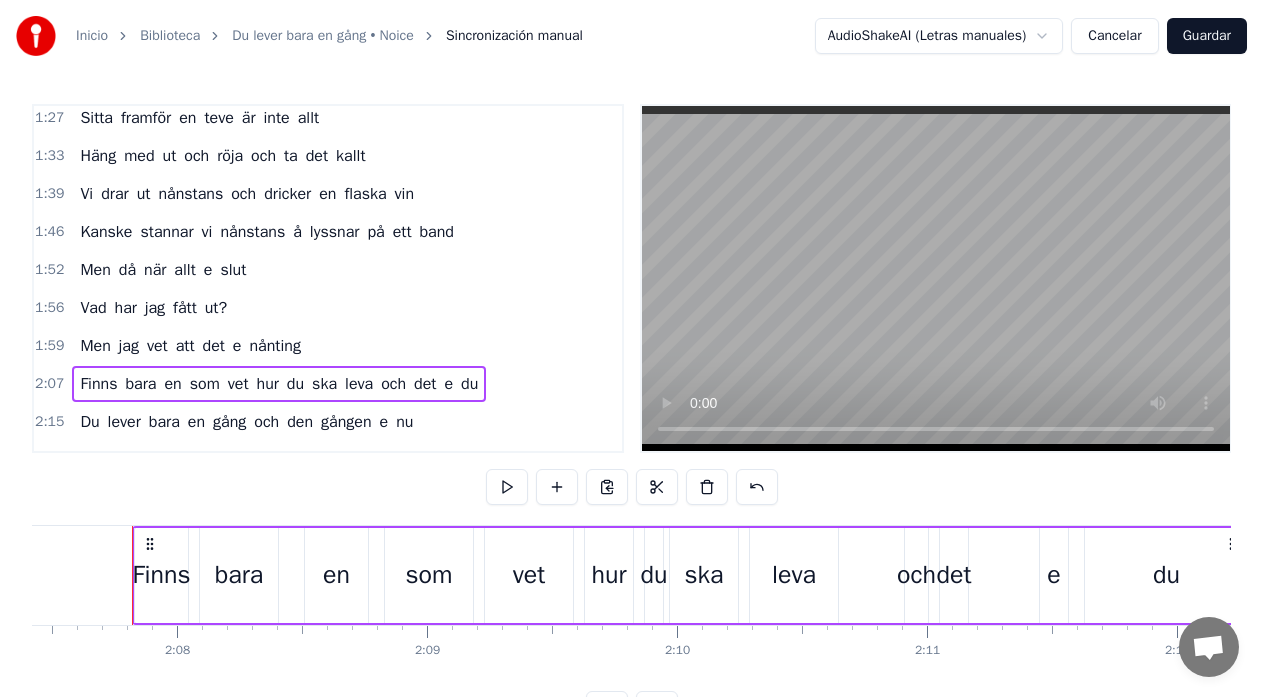 scroll, scrollTop: 493, scrollLeft: 0, axis: vertical 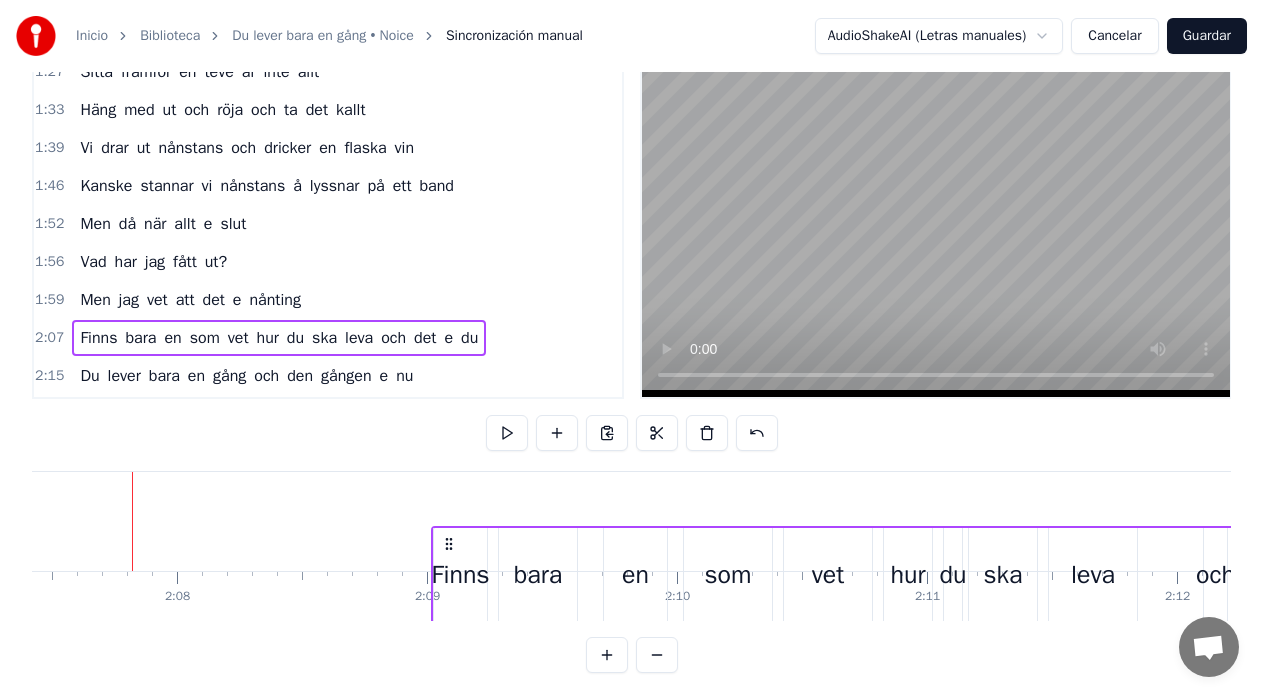 drag, startPoint x: 150, startPoint y: 546, endPoint x: 449, endPoint y: 525, distance: 299.73654 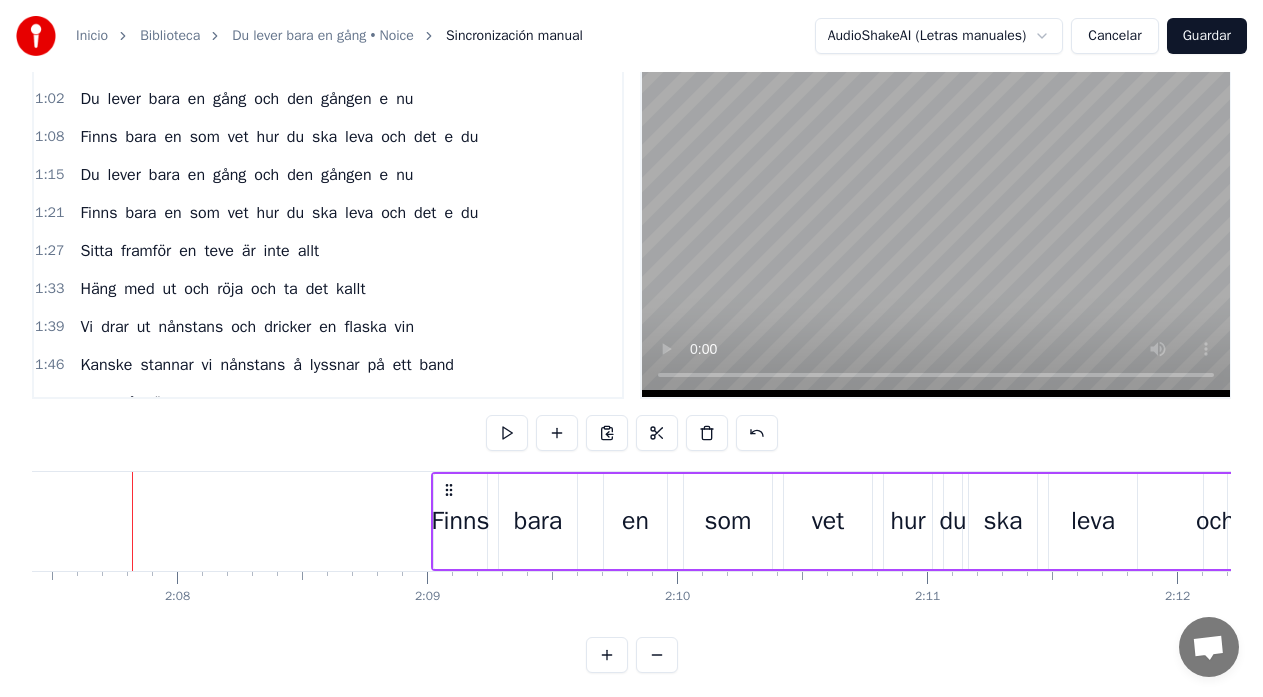 scroll, scrollTop: 293, scrollLeft: 0, axis: vertical 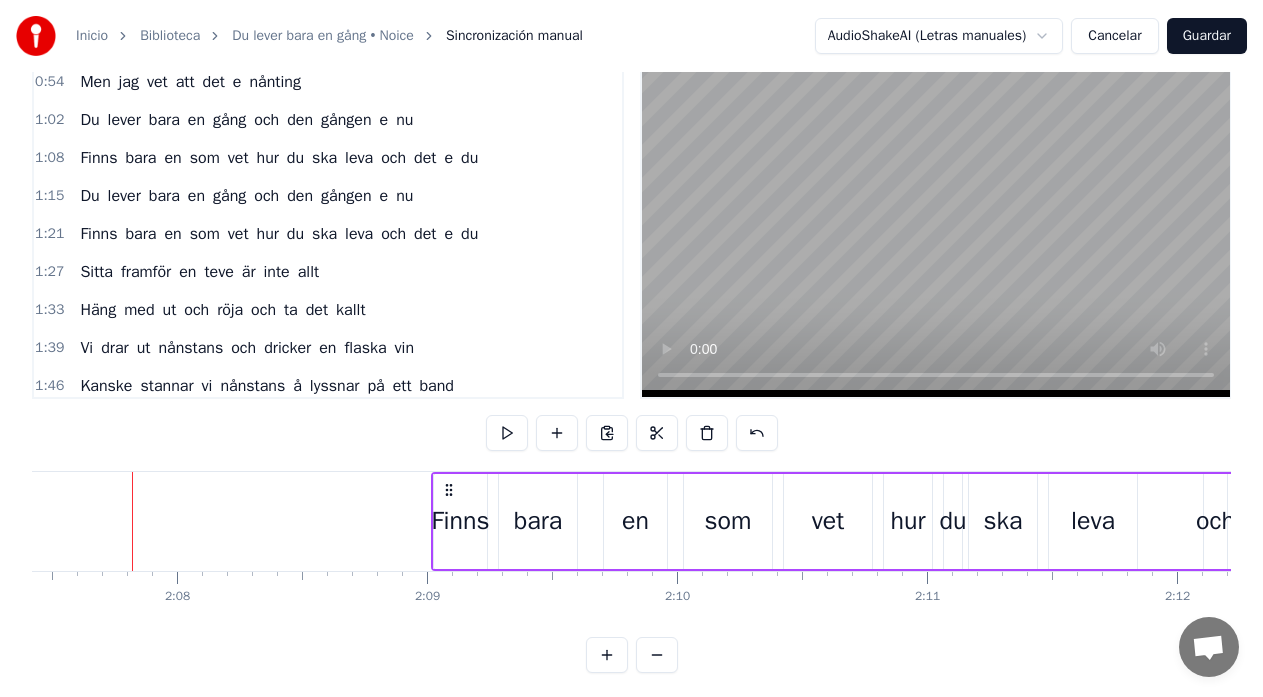 click on "lever" at bounding box center (124, 120) 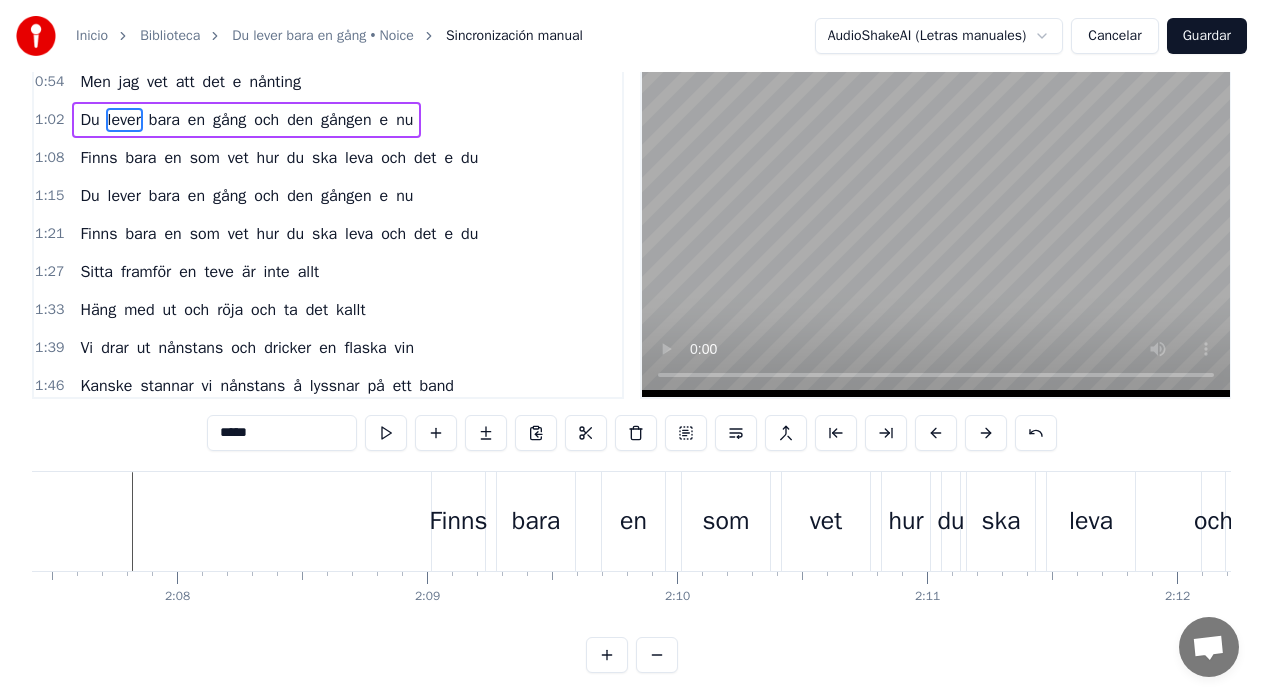 scroll, scrollTop: 45, scrollLeft: 0, axis: vertical 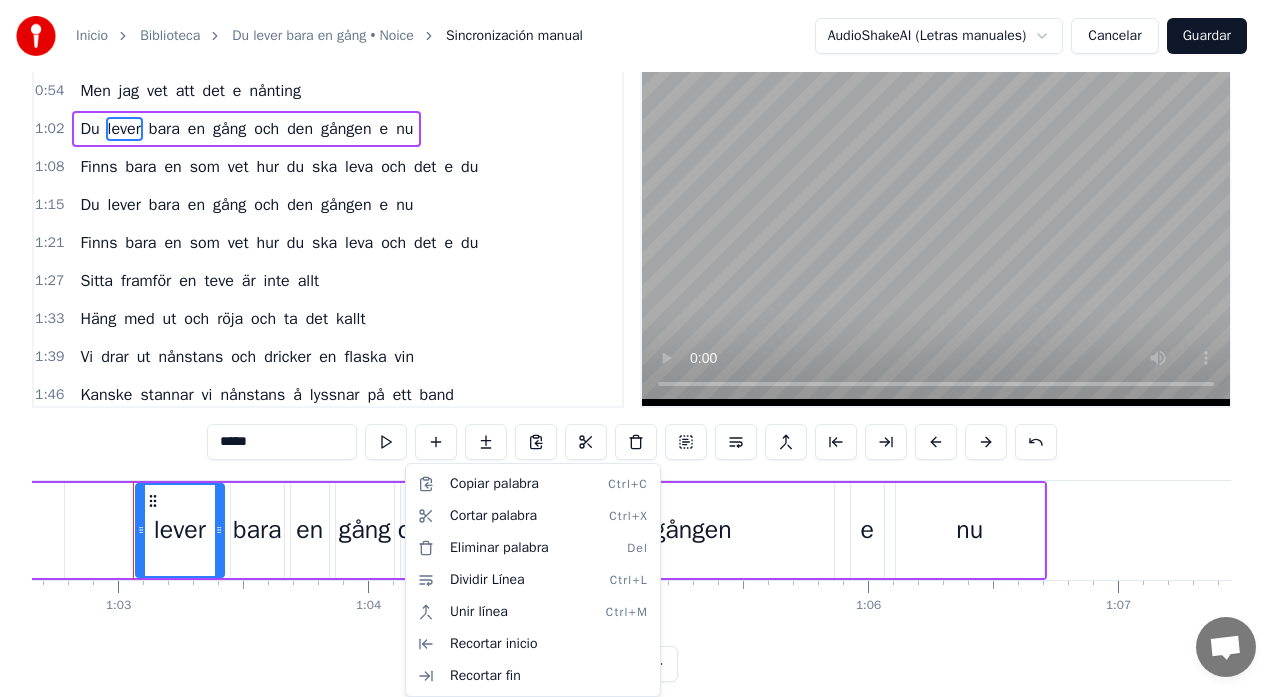 click on "Inicio Biblioteca Du lever bara en gång • Noice Sincronización manual AudioShakeAI (Letras manuales) Cancelar Guardar 0:11 Du lever bara en gång och den gången e nu 0:16 Finns bara en som vet hur du ska leva och det e du 0:21 Sitt inte hemma och vänta på att nåt ska hända 0:27 Nej häng med ut ikväll, alltid hittar man på nån grej 0:34 Vi drar ut nånstans och dricker en flaska vin 0:40 Kanske stannar vi nånstans å lyssnar på ett band 0:46 Men då när allt e slut 0:50 Vad har jag fått ut? 0:54 Men jag vet att det e nånting 1:02 Du lever bara en gång och den gången e nu 1:08 Finns bara en som vet hur du ska leva och det e du 1:15 Du lever bara en gång och den gången e nu 1:21 Finns bara en som vet hur du ska leva och det e du 1:27 Sitta framför en teve är inte allt 1:33 Häng med ut och röja och ta det kallt 1:39 Vi drar ut nånstans och dricker en flaska vin 1:46 Kanske stannar vi nånstans å lyssnar på ett band 1:52 Men då när allt e slut 1:56 Vad har jag fått ut? 1:59 Men jag" at bounding box center [640, 334] 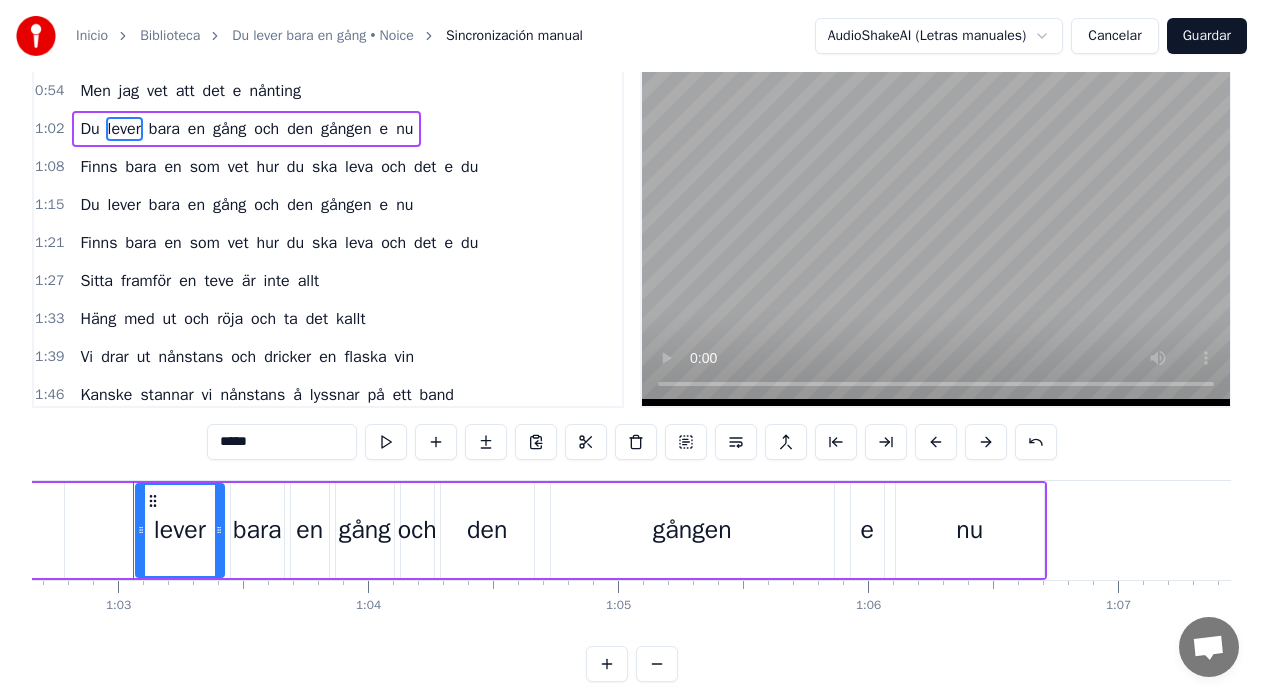 click on "Du lever bara en gång och den gången e nu" at bounding box center [490, 530] 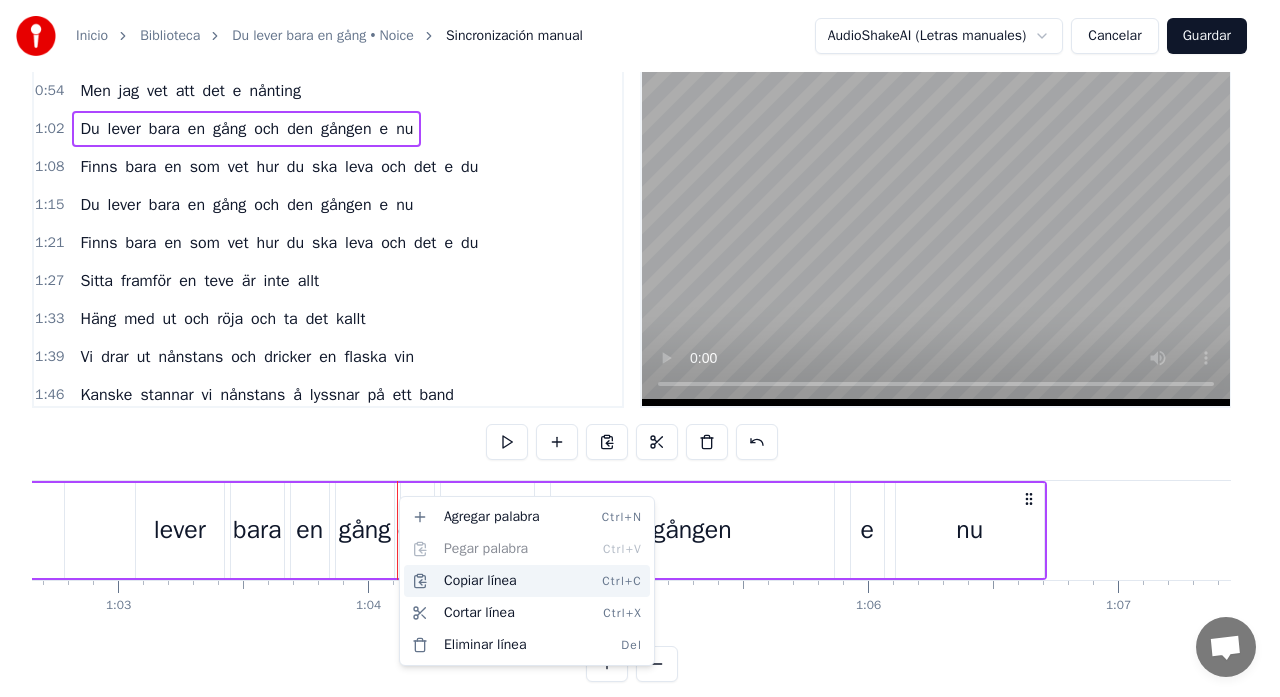 click on "Copiar línea Ctrl+C" at bounding box center [527, 581] 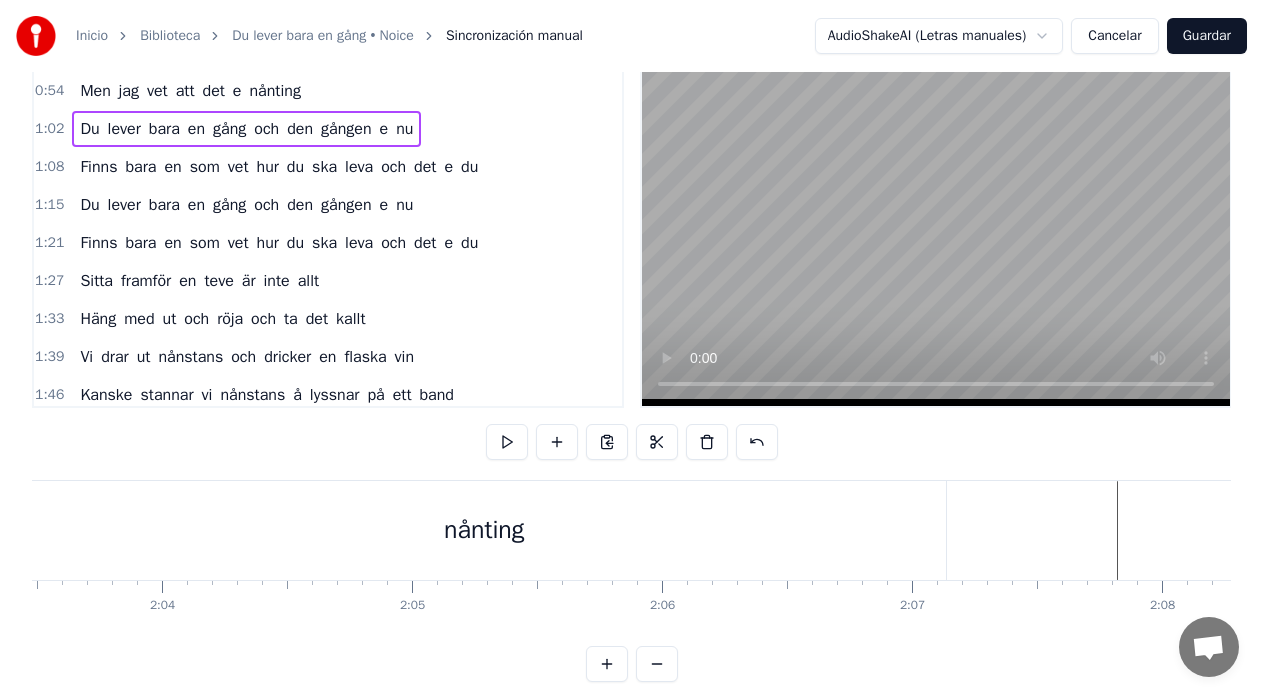 scroll, scrollTop: 0, scrollLeft: 30871, axis: horizontal 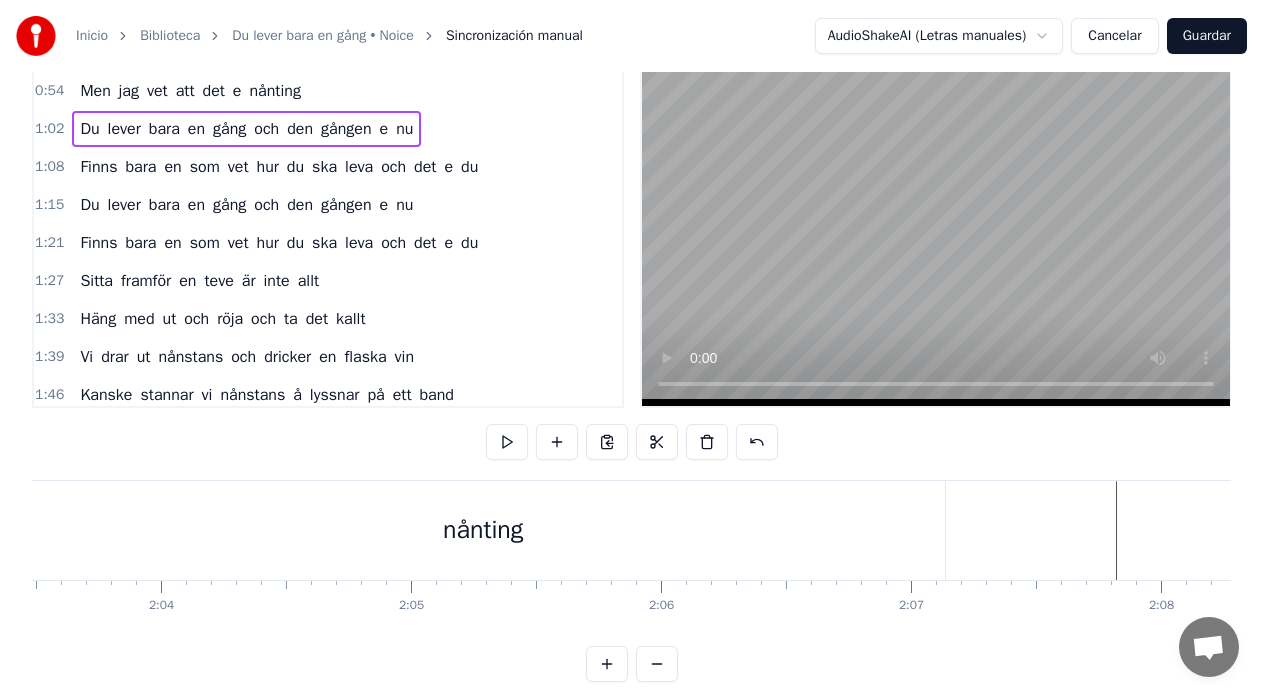 click on "nånting" at bounding box center [483, 530] 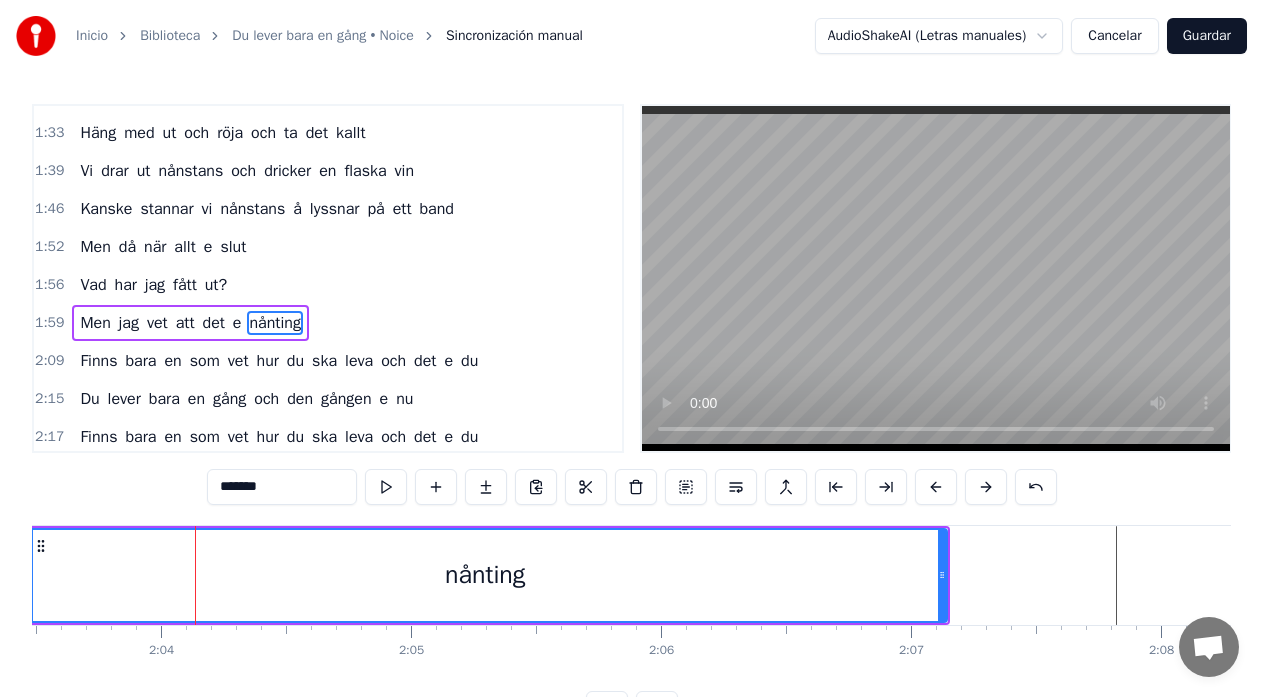 scroll, scrollTop: 568, scrollLeft: 0, axis: vertical 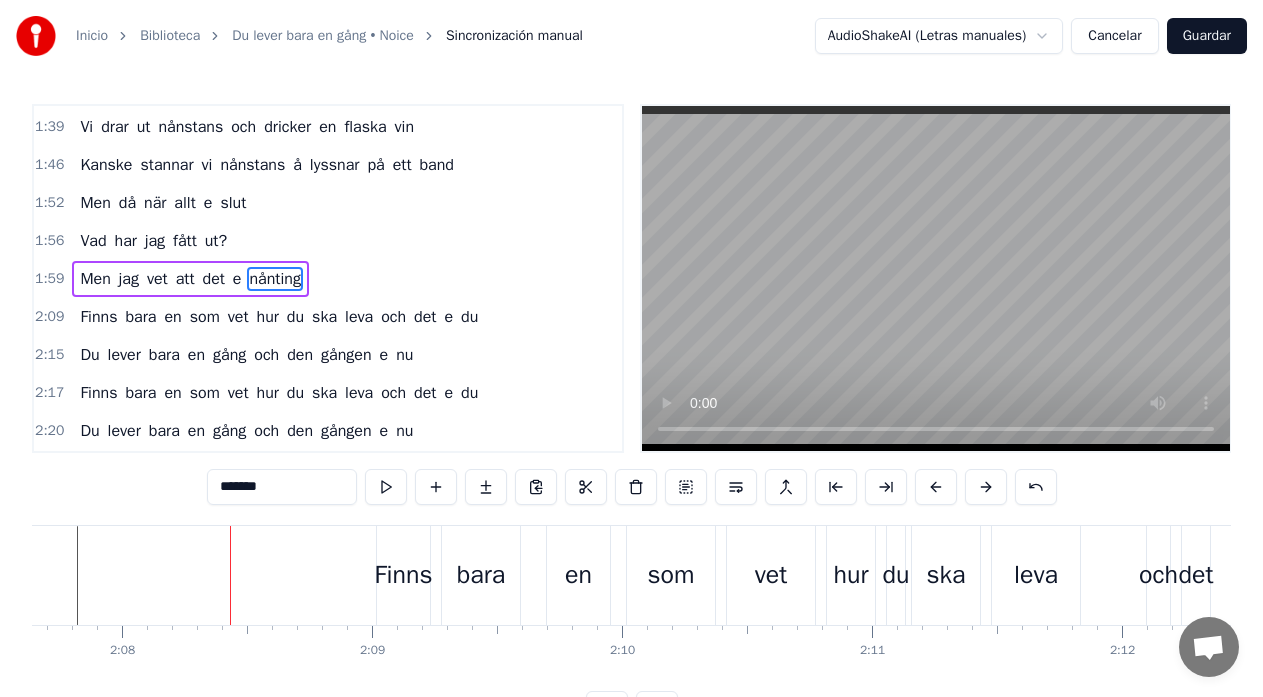 click at bounding box center [-7271, 575] 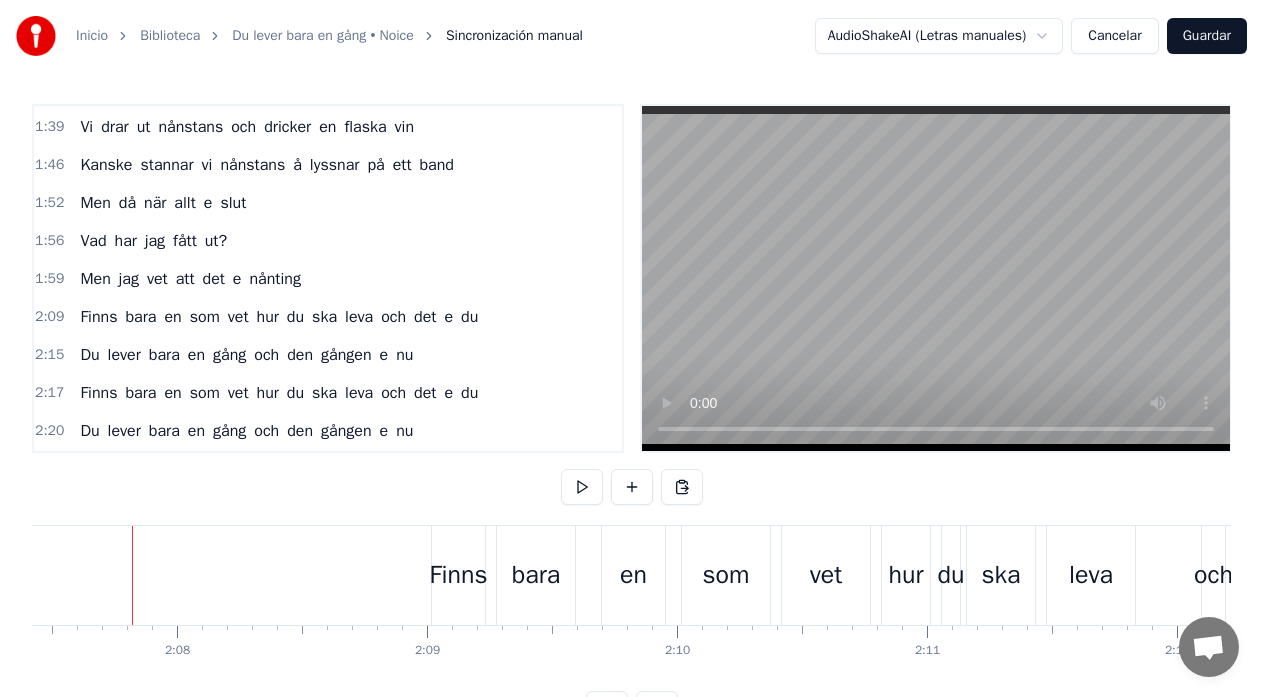 click on "Finns" at bounding box center [458, 575] 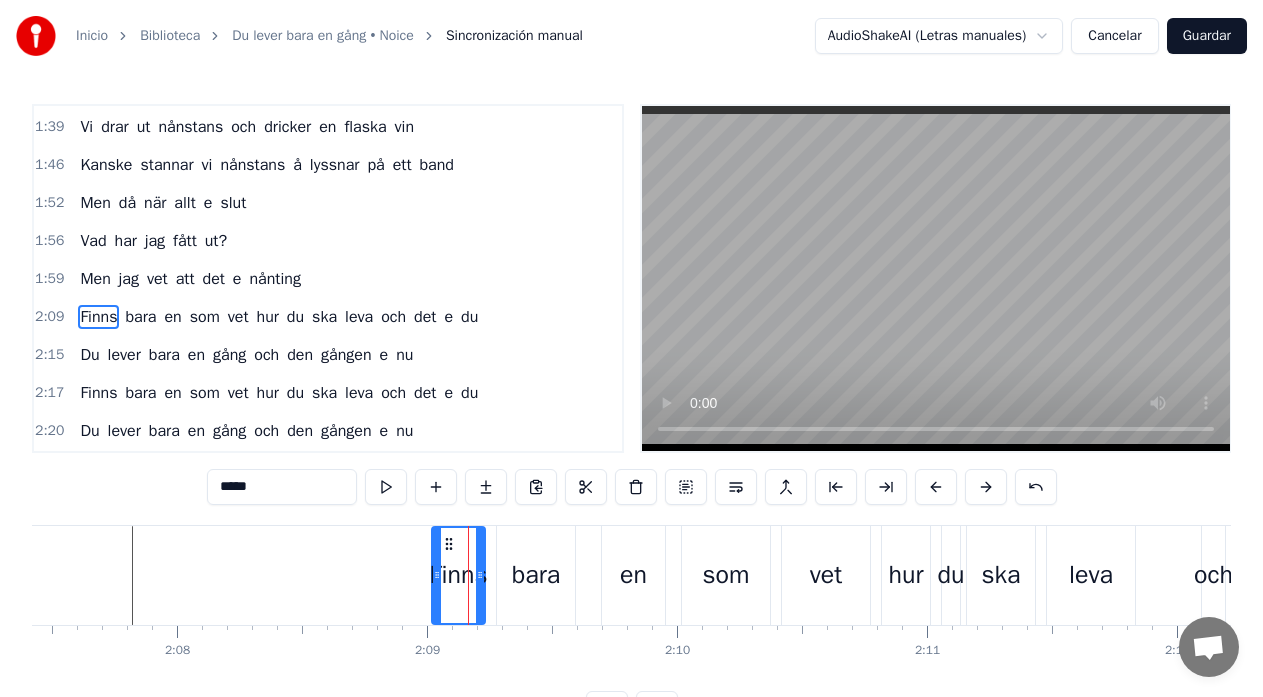 scroll, scrollTop: 606, scrollLeft: 0, axis: vertical 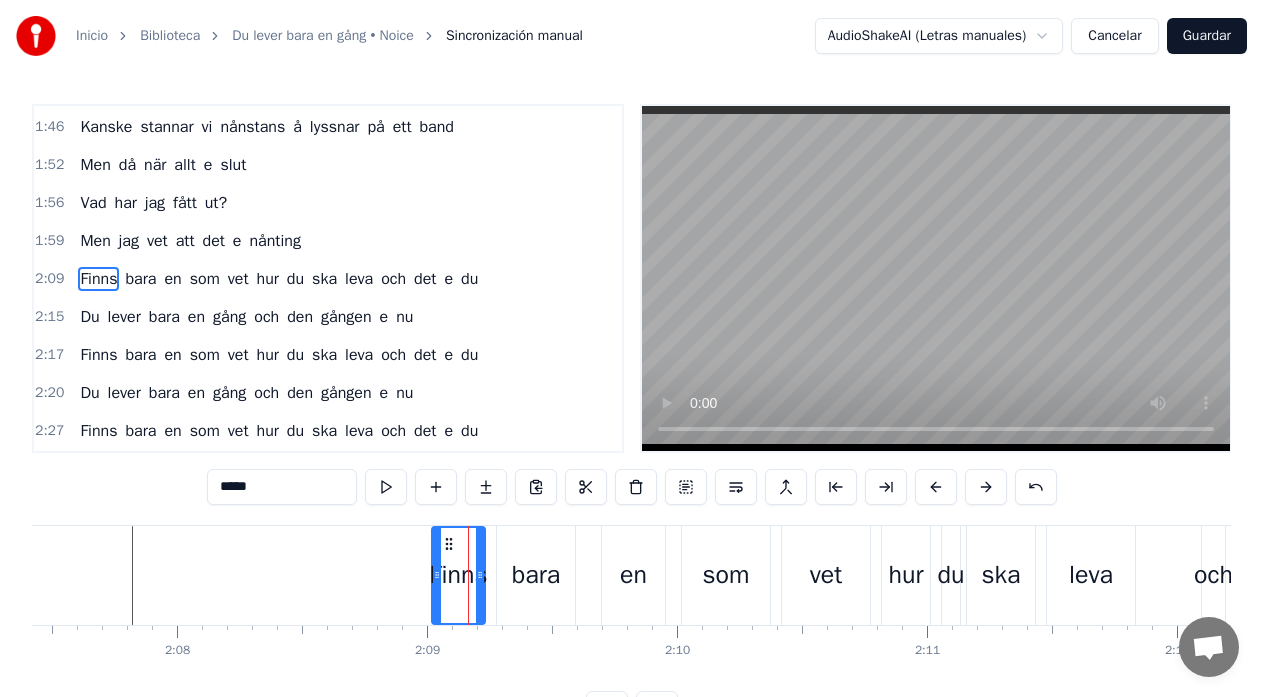 click on "Finns bara en som vet hur du ska leva och det e du" at bounding box center [990, 575] 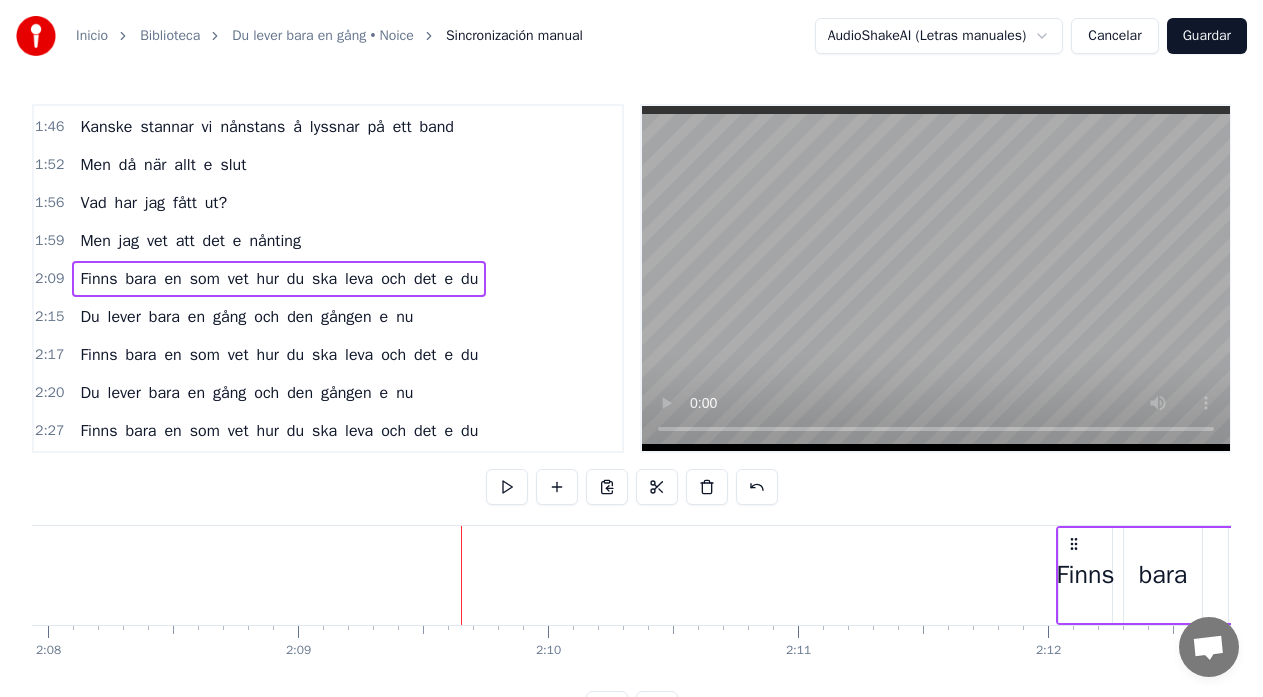 drag, startPoint x: 446, startPoint y: 544, endPoint x: 1083, endPoint y: 548, distance: 637.0126 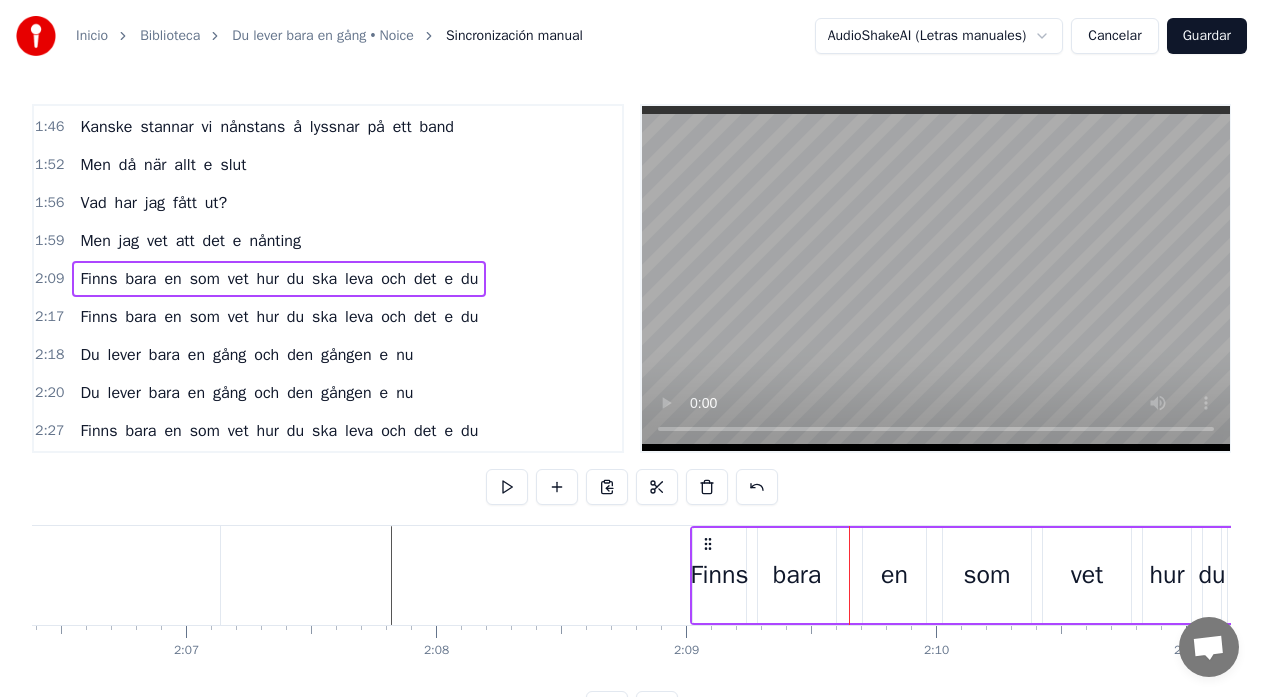 scroll, scrollTop: 0, scrollLeft: 31568, axis: horizontal 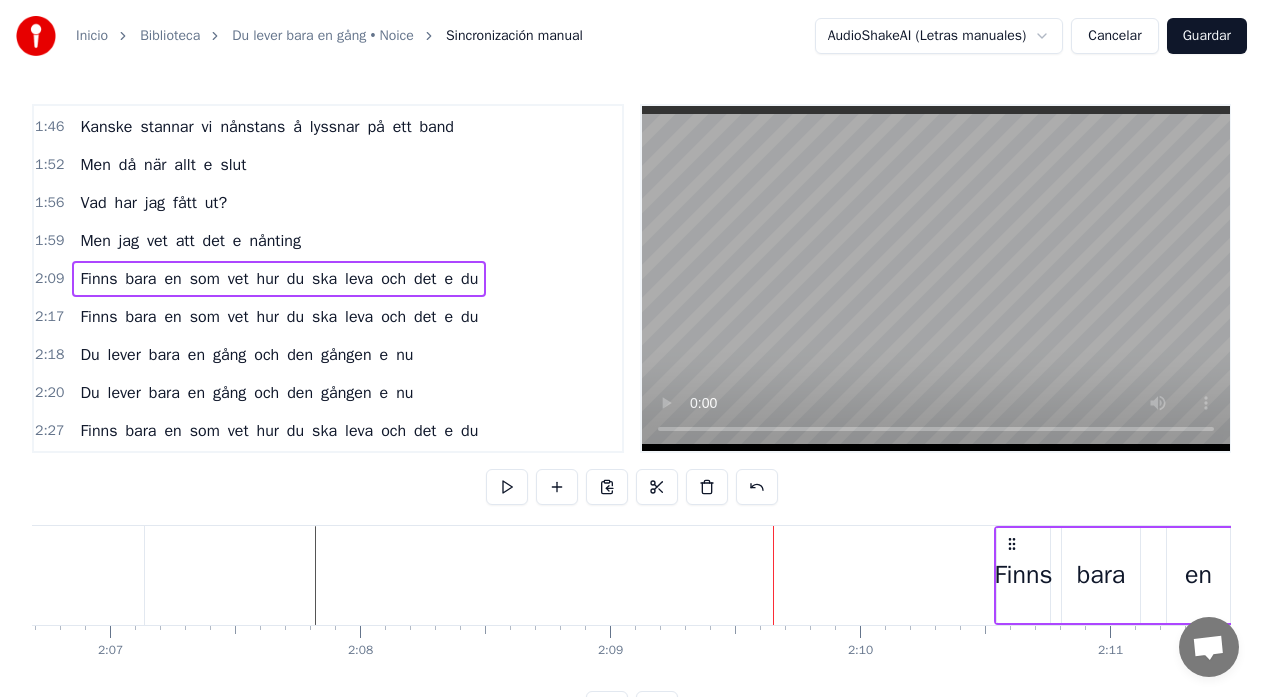 drag, startPoint x: 737, startPoint y: 545, endPoint x: 1074, endPoint y: 546, distance: 337.0015 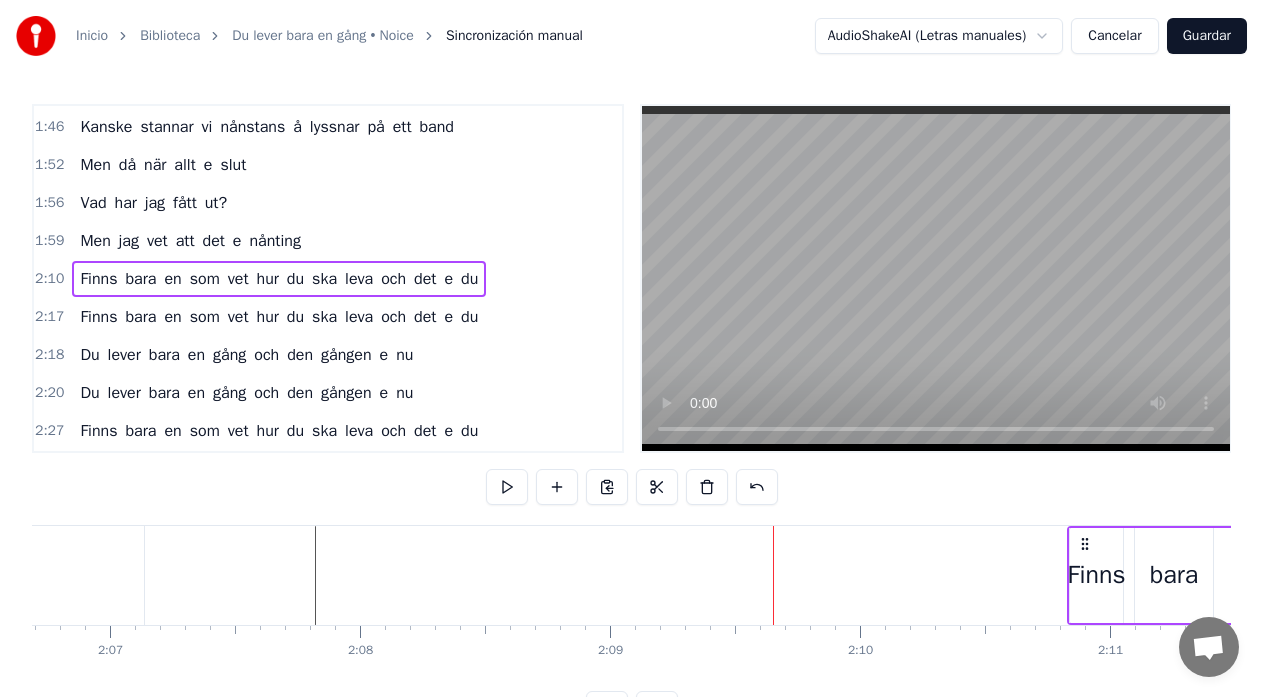 scroll, scrollTop: 0, scrollLeft: 31687, axis: horizontal 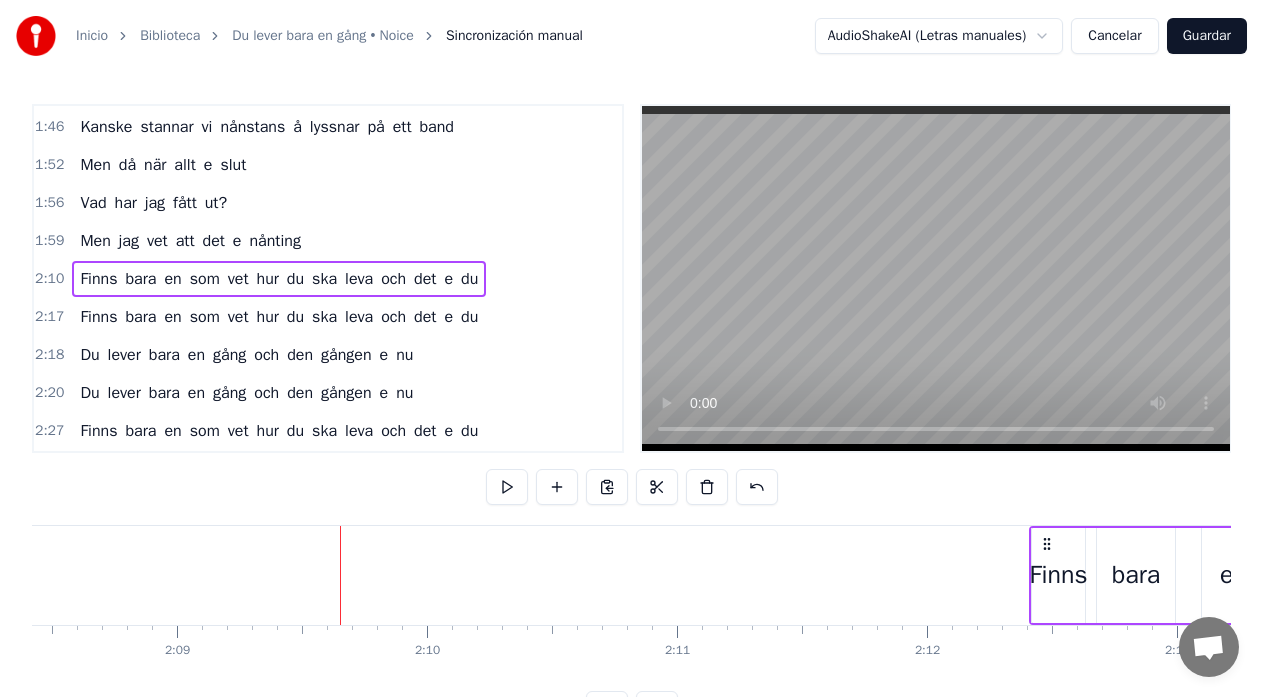 drag, startPoint x: 1073, startPoint y: 543, endPoint x: 1130, endPoint y: 545, distance: 57.035076 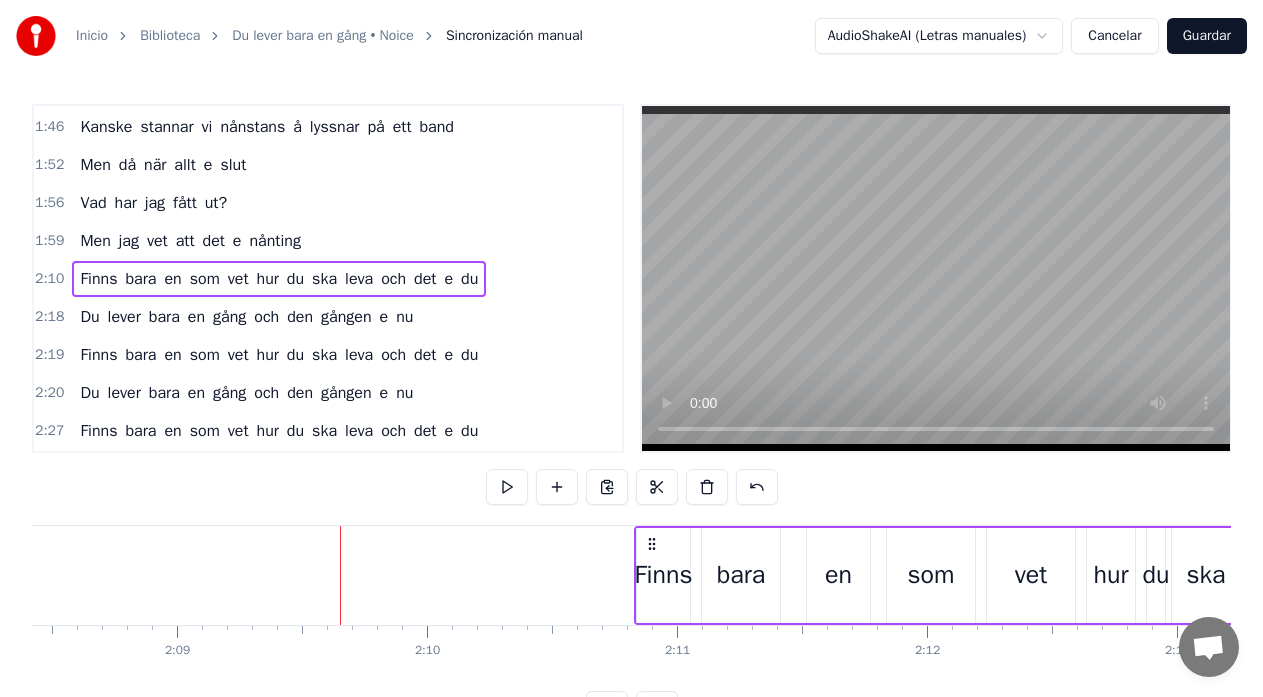 scroll, scrollTop: 0, scrollLeft: 32170, axis: horizontal 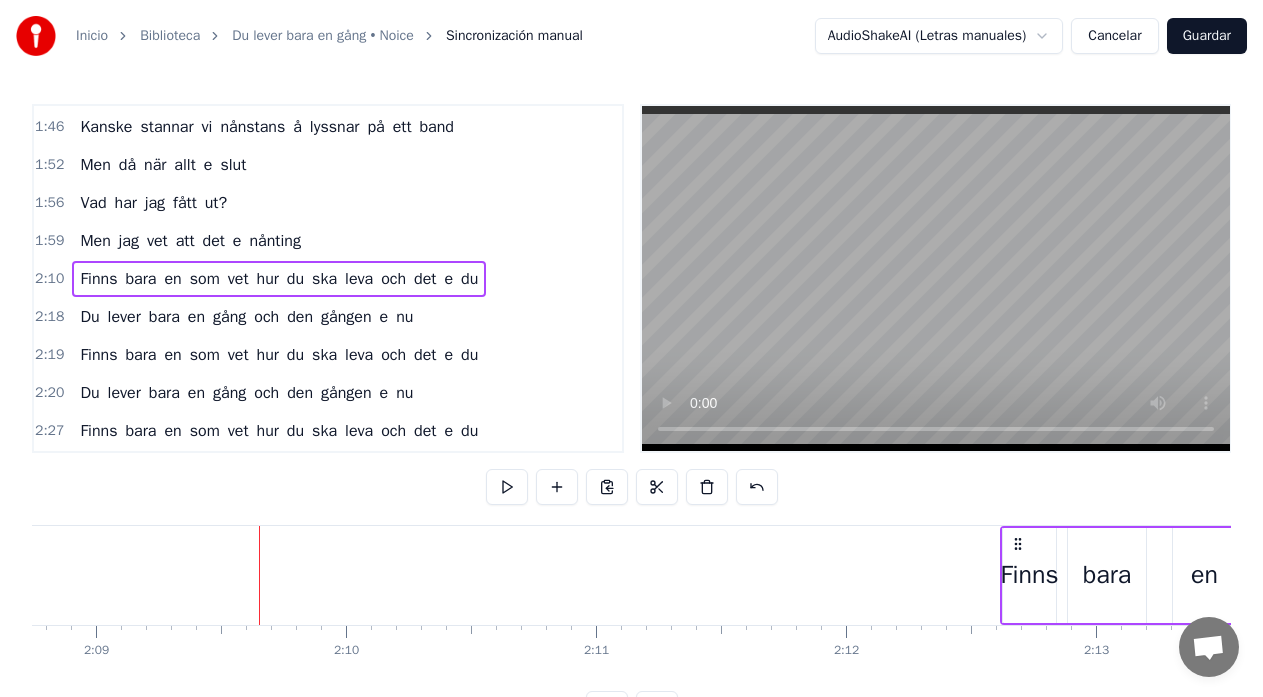 drag, startPoint x: 585, startPoint y: 542, endPoint x: 1020, endPoint y: 544, distance: 435.0046 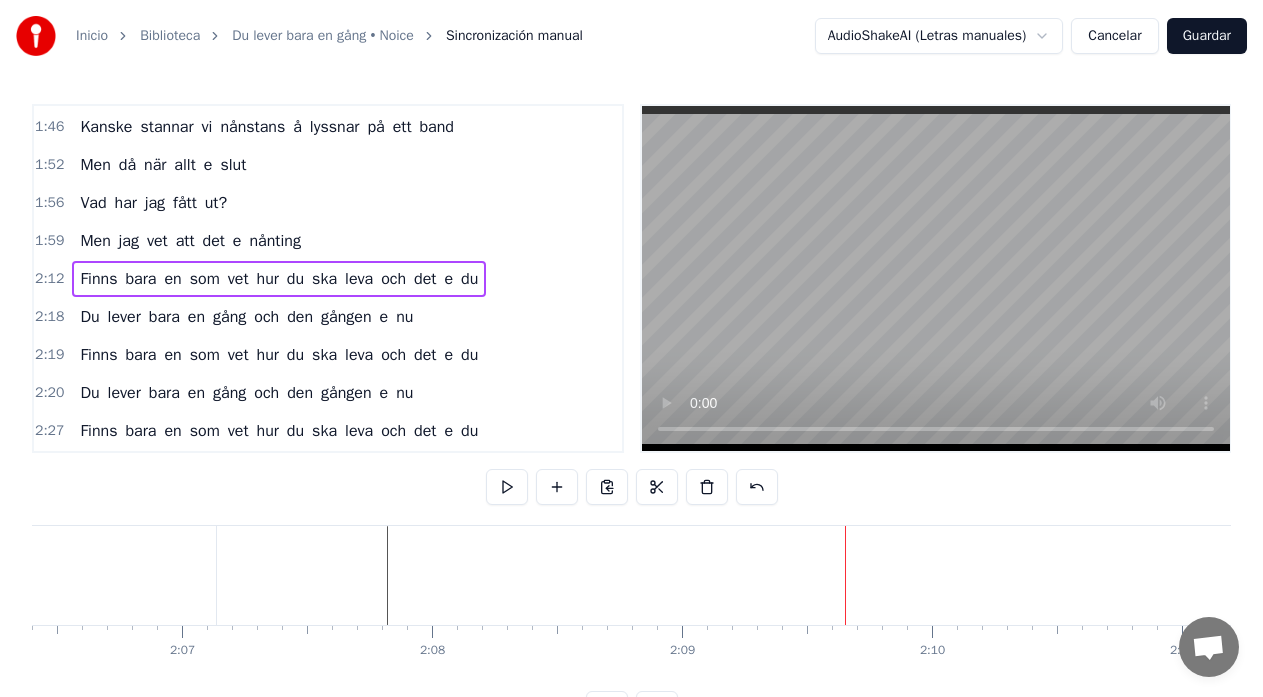 scroll, scrollTop: 0, scrollLeft: 31592, axis: horizontal 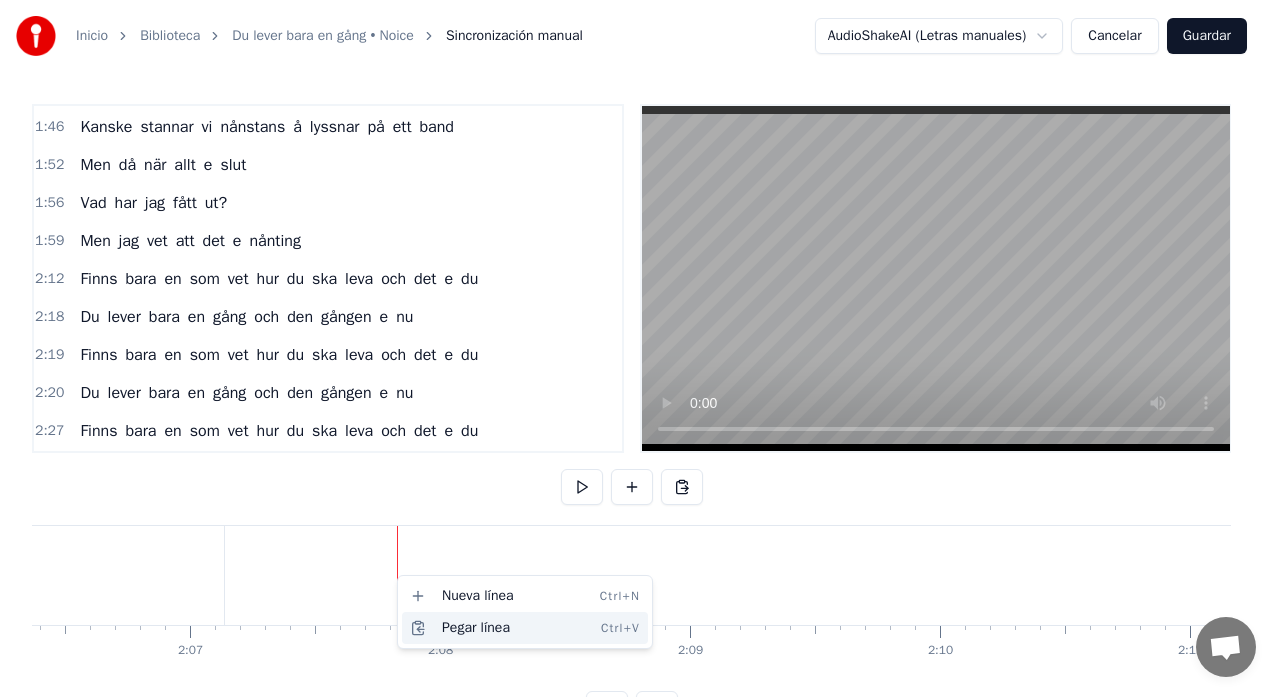 click on "Pegar línea Ctrl+V" at bounding box center [525, 628] 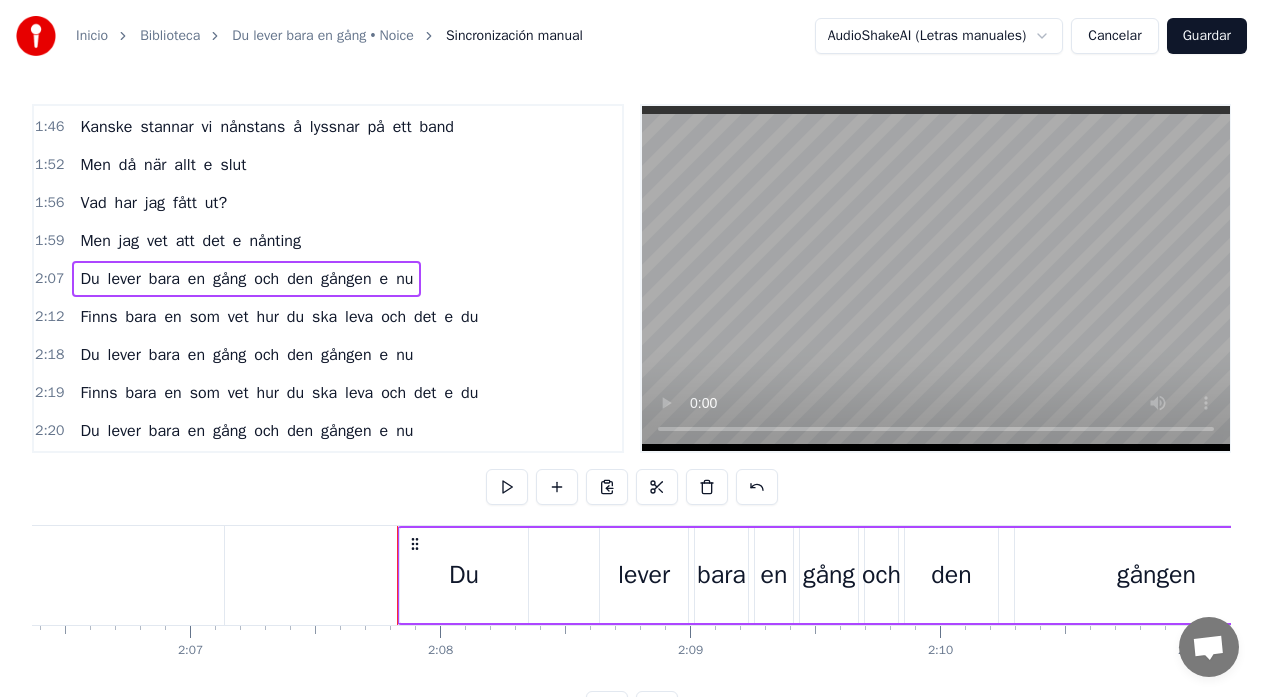 click on "nånting" at bounding box center [-238, 575] 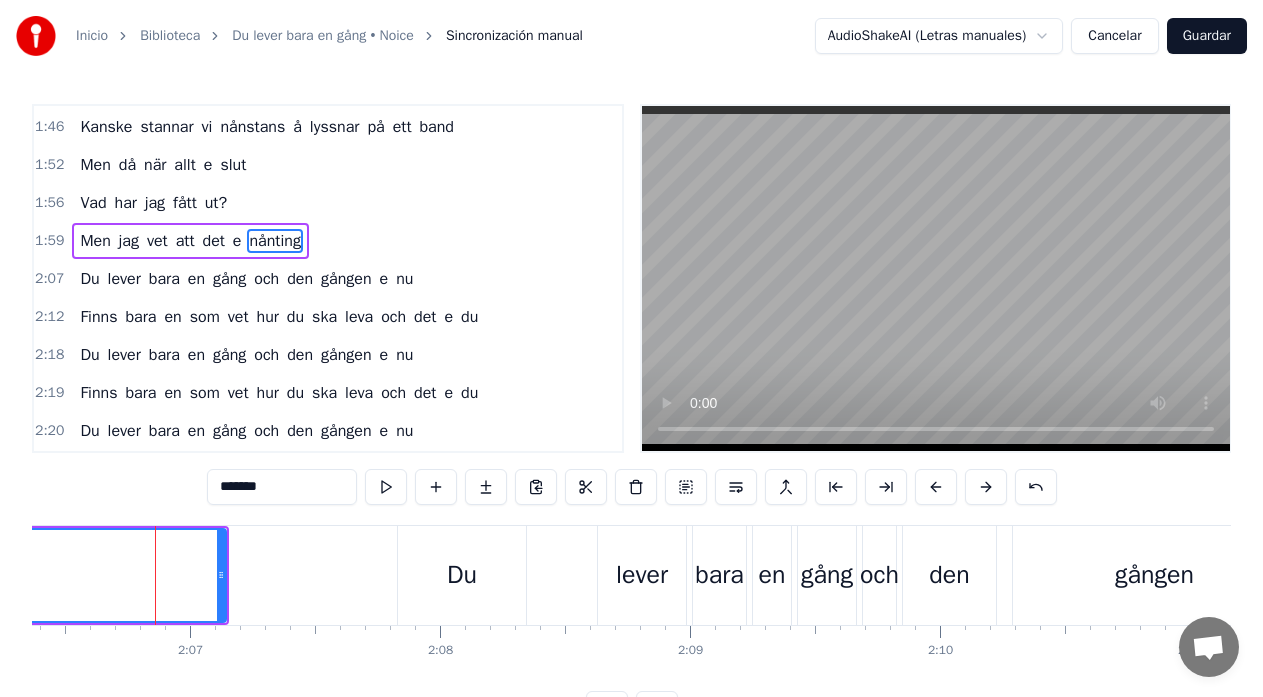 scroll, scrollTop: 568, scrollLeft: 0, axis: vertical 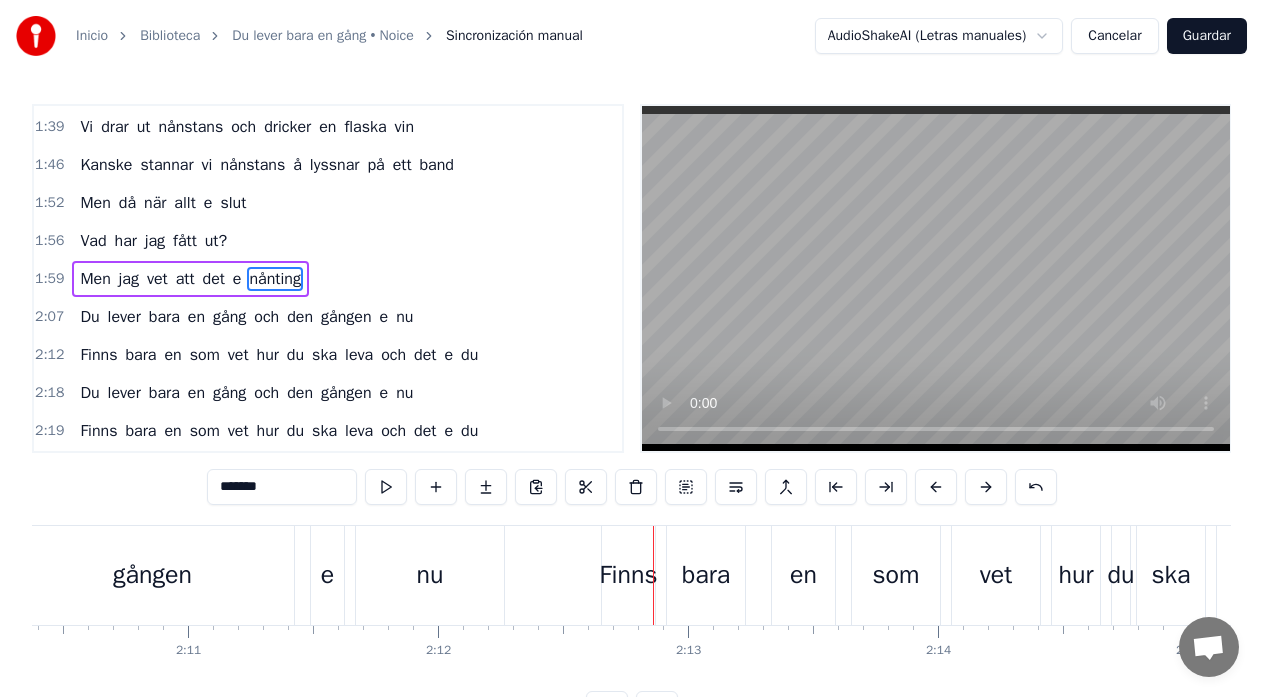 click on "Finns bara en som vet hur du ska leva och det e du" at bounding box center (1160, 575) 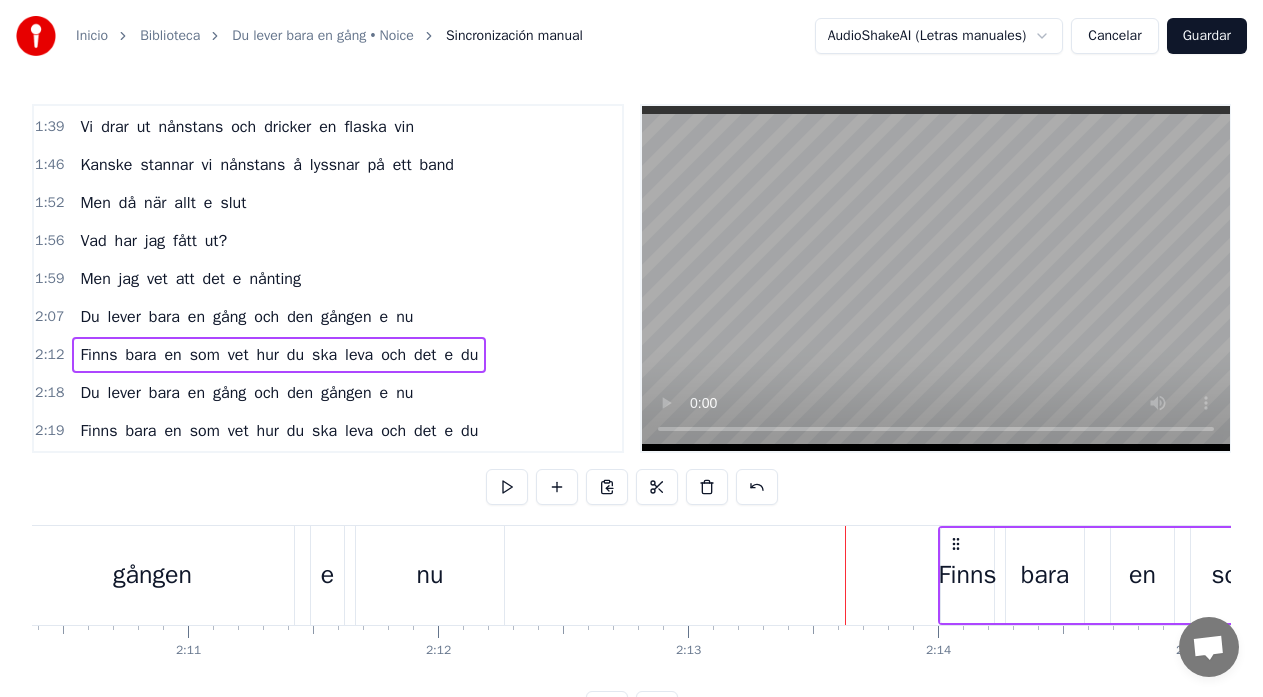 drag, startPoint x: 618, startPoint y: 547, endPoint x: 955, endPoint y: 544, distance: 337.01337 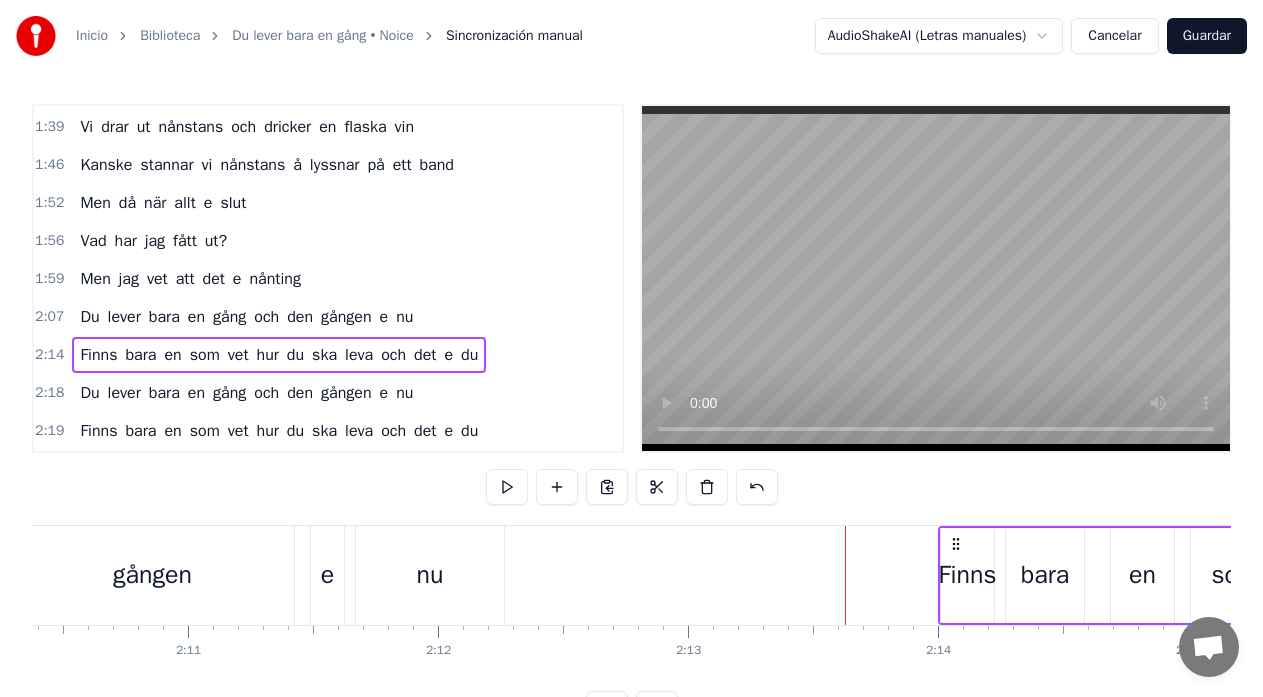 click on "gången" at bounding box center [152, 575] 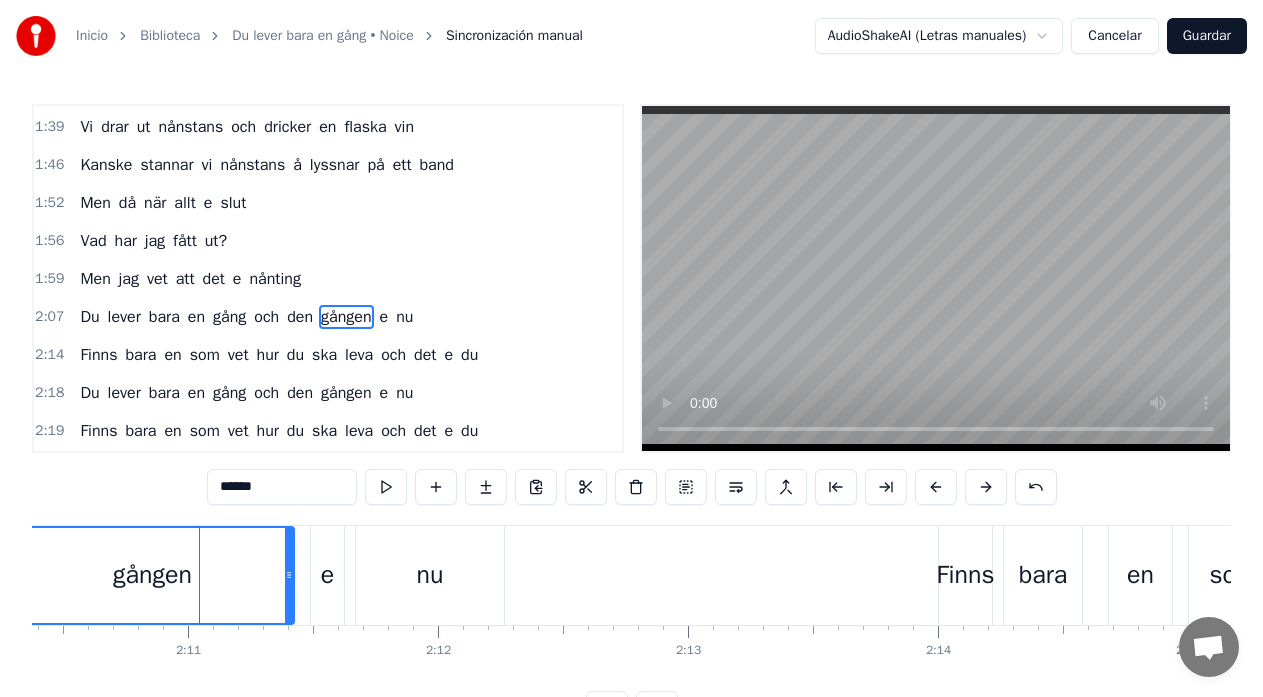scroll, scrollTop: 606, scrollLeft: 0, axis: vertical 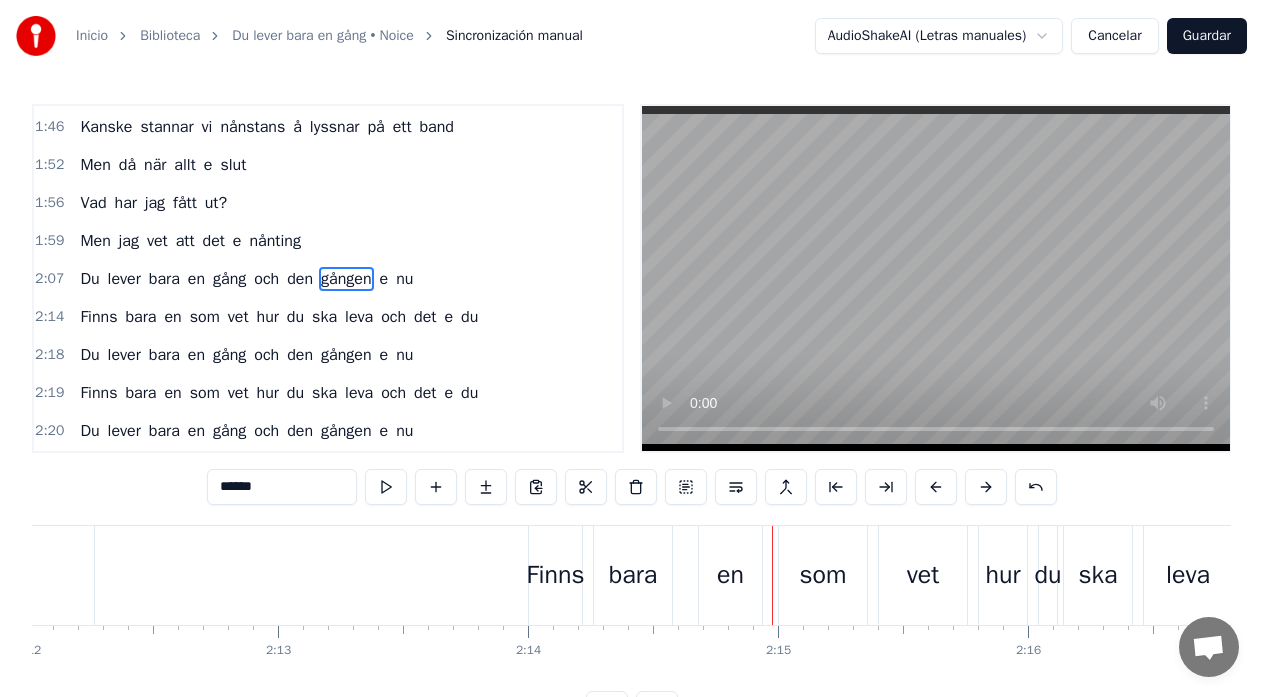 click on "Finns bara en som vet hur du ska leva och det e du" at bounding box center (1087, 575) 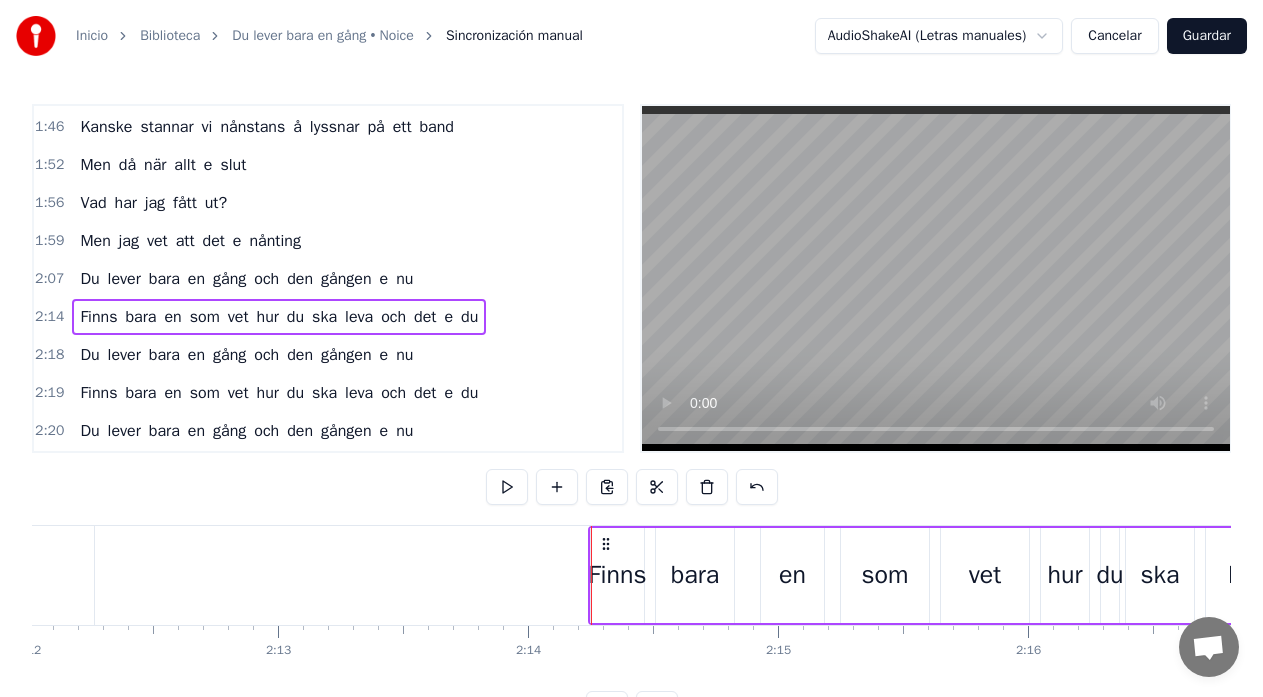 drag, startPoint x: 546, startPoint y: 547, endPoint x: 606, endPoint y: 557, distance: 60.827625 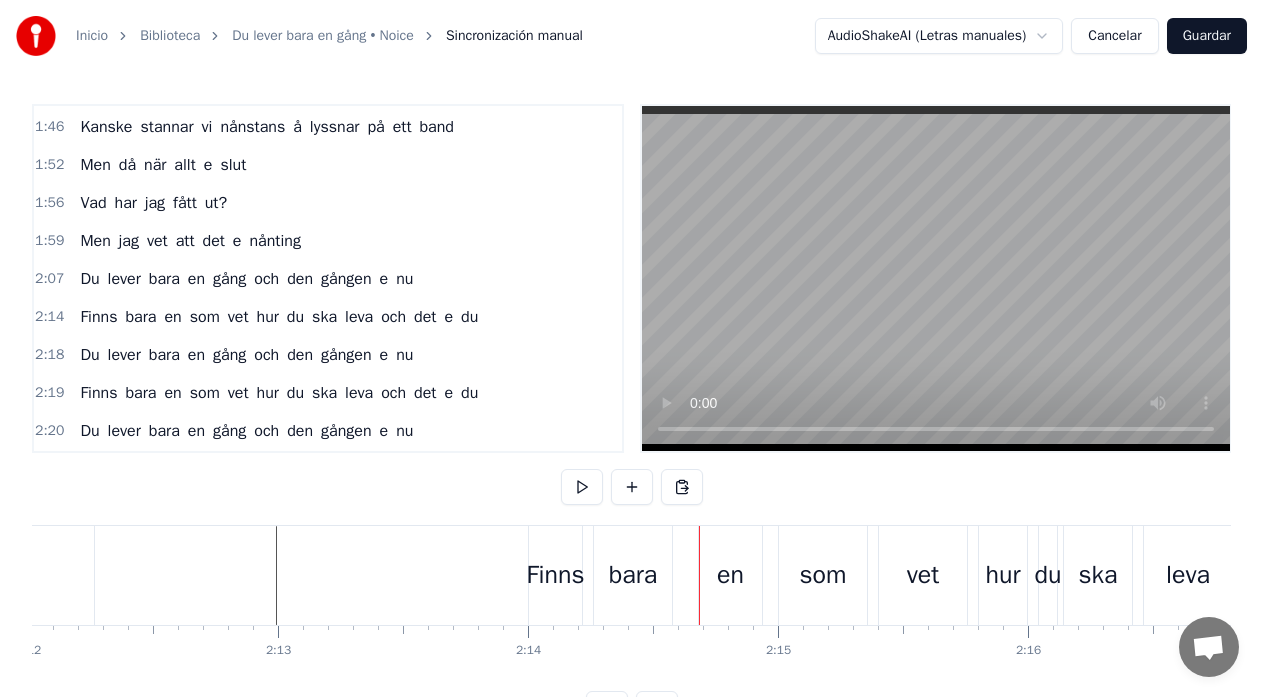 click on "Finns bara en som vet hur du ska leva och det e du" at bounding box center (1087, 575) 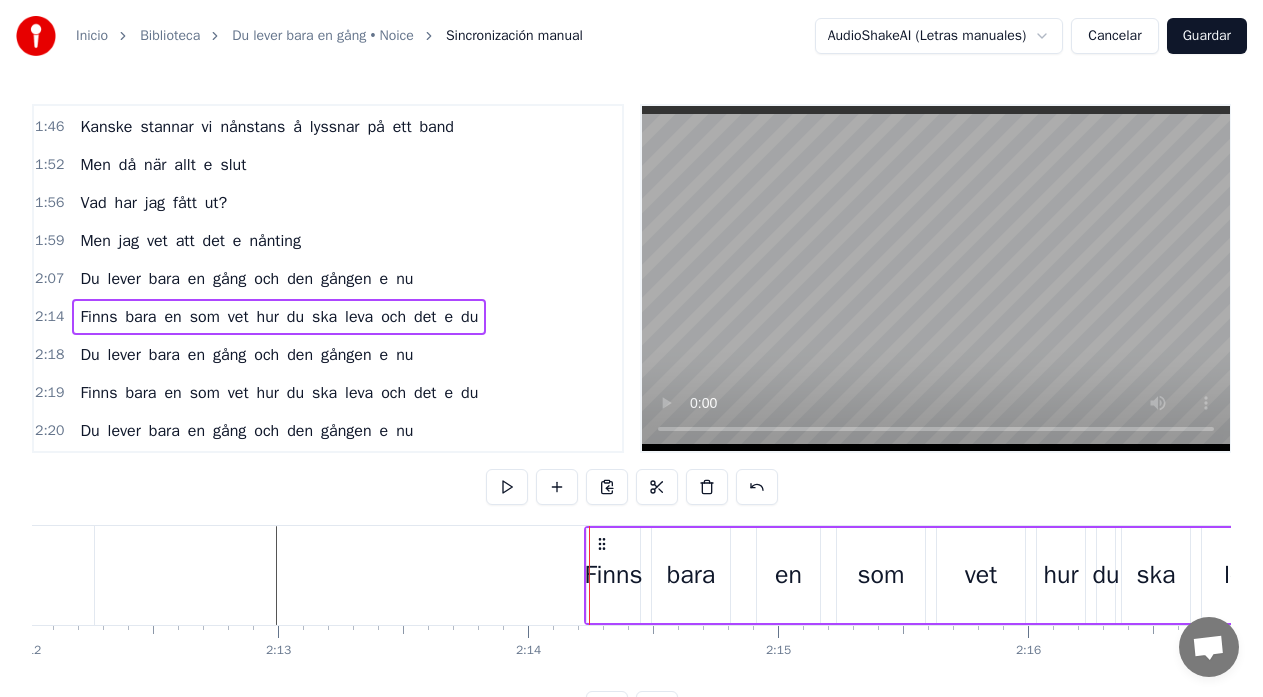 drag, startPoint x: 546, startPoint y: 545, endPoint x: 602, endPoint y: 563, distance: 58.821766 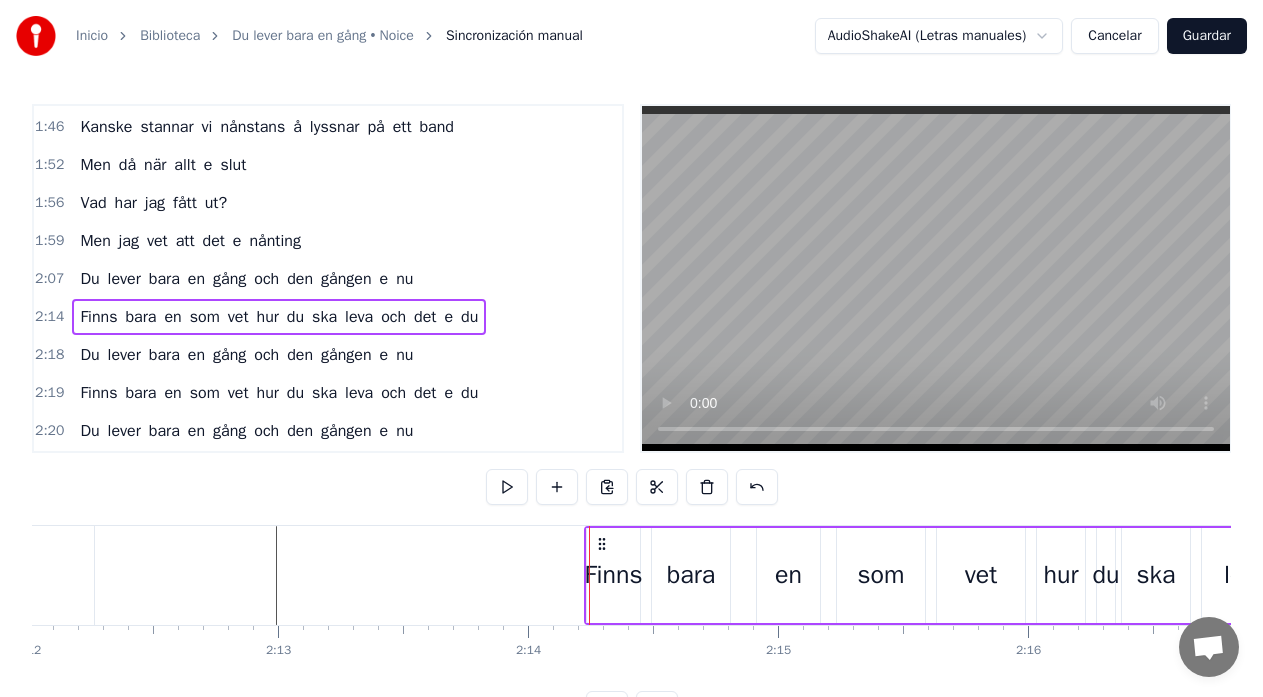 click at bounding box center (-8365, 575) 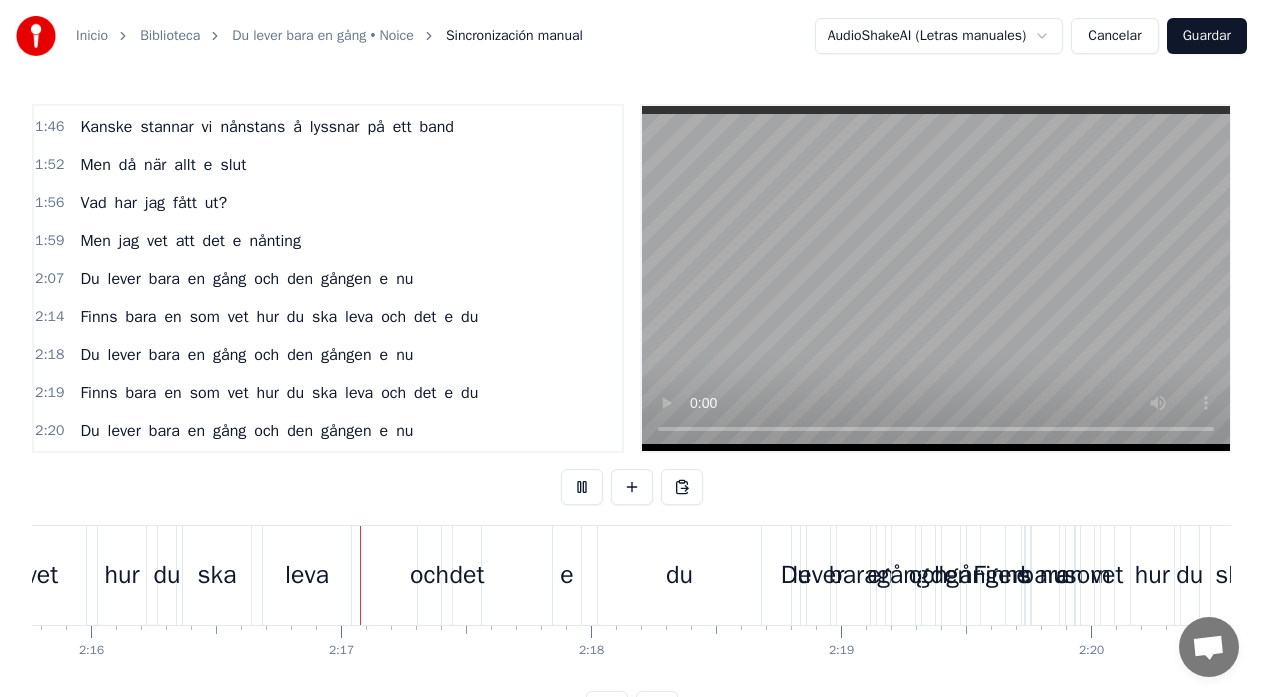 scroll, scrollTop: 0, scrollLeft: 34025, axis: horizontal 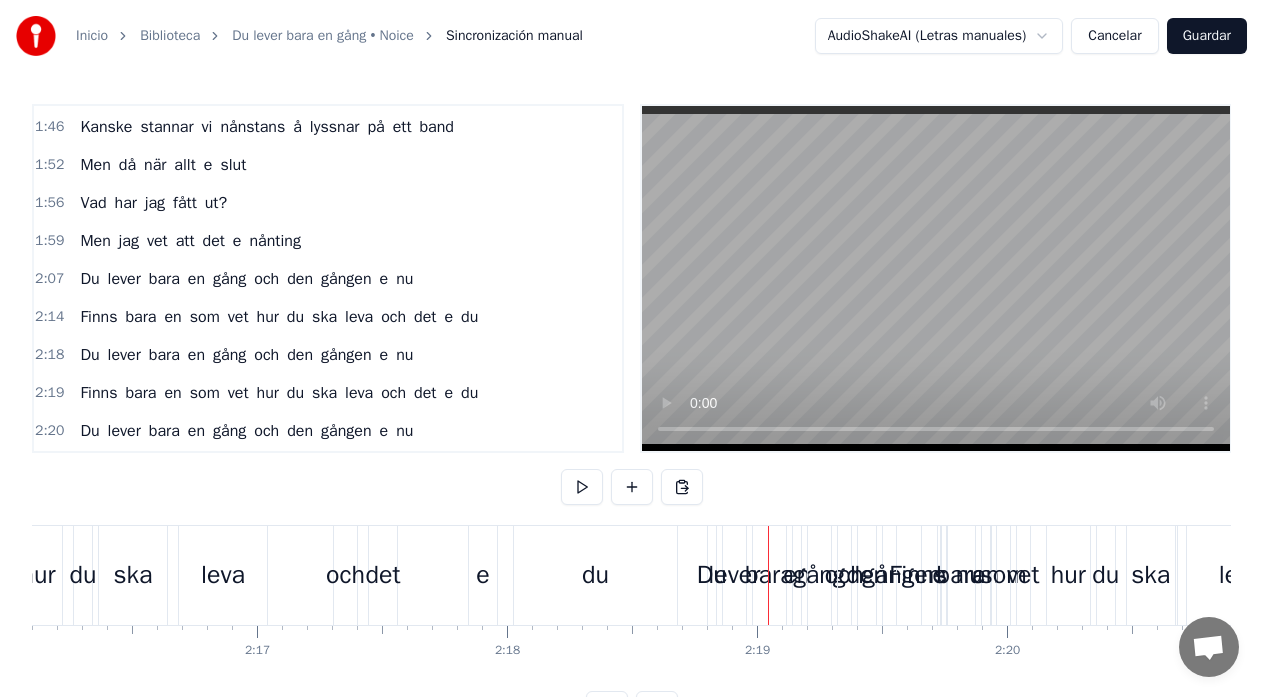 click on "och" at bounding box center (844, 575) 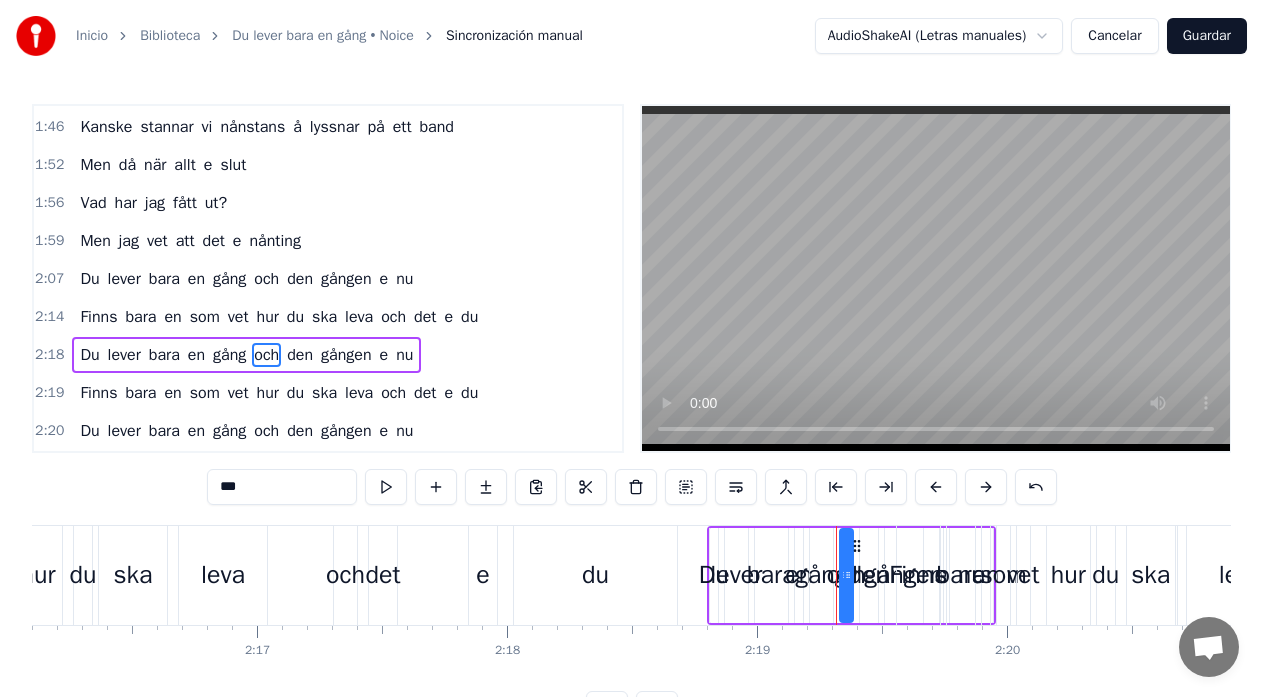 scroll, scrollTop: 682, scrollLeft: 0, axis: vertical 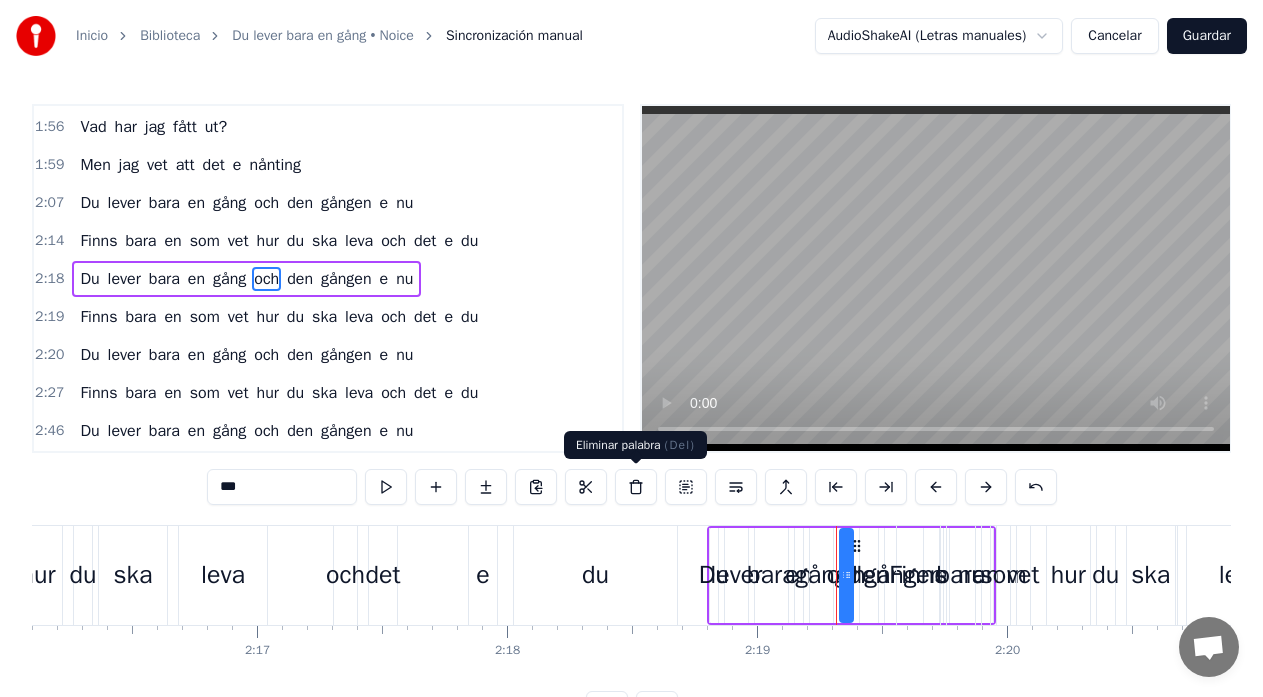 click at bounding box center (636, 487) 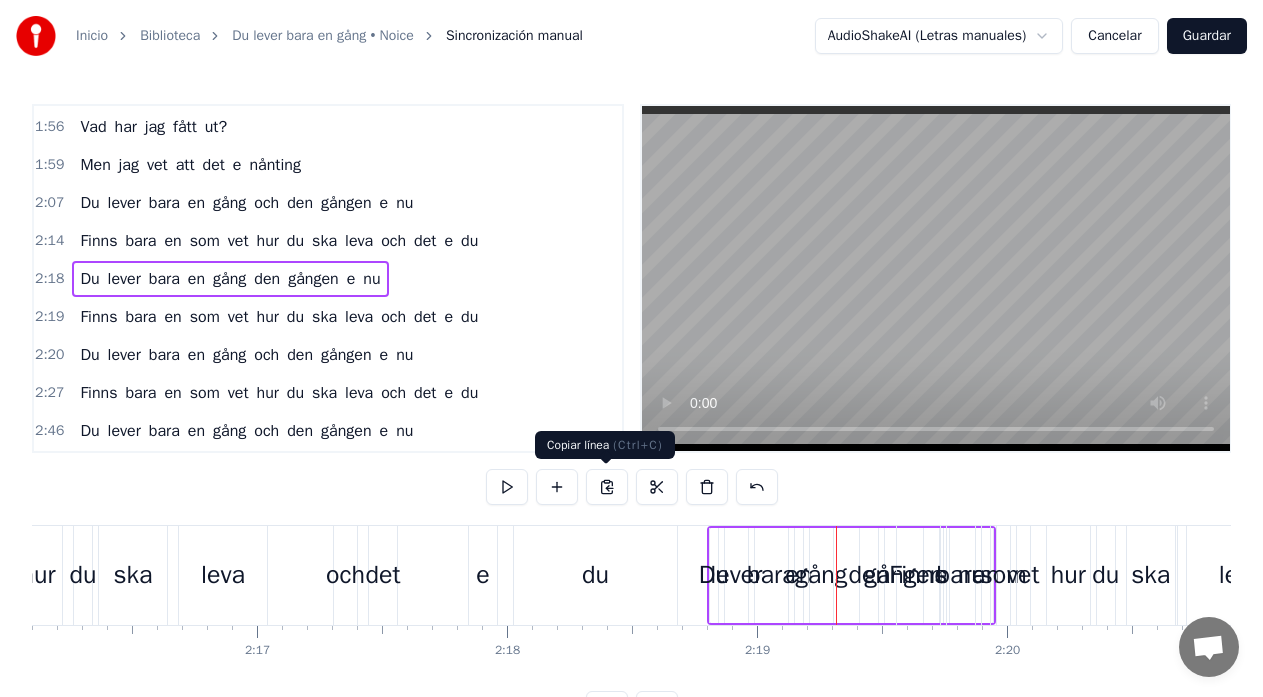 click at bounding box center (607, 487) 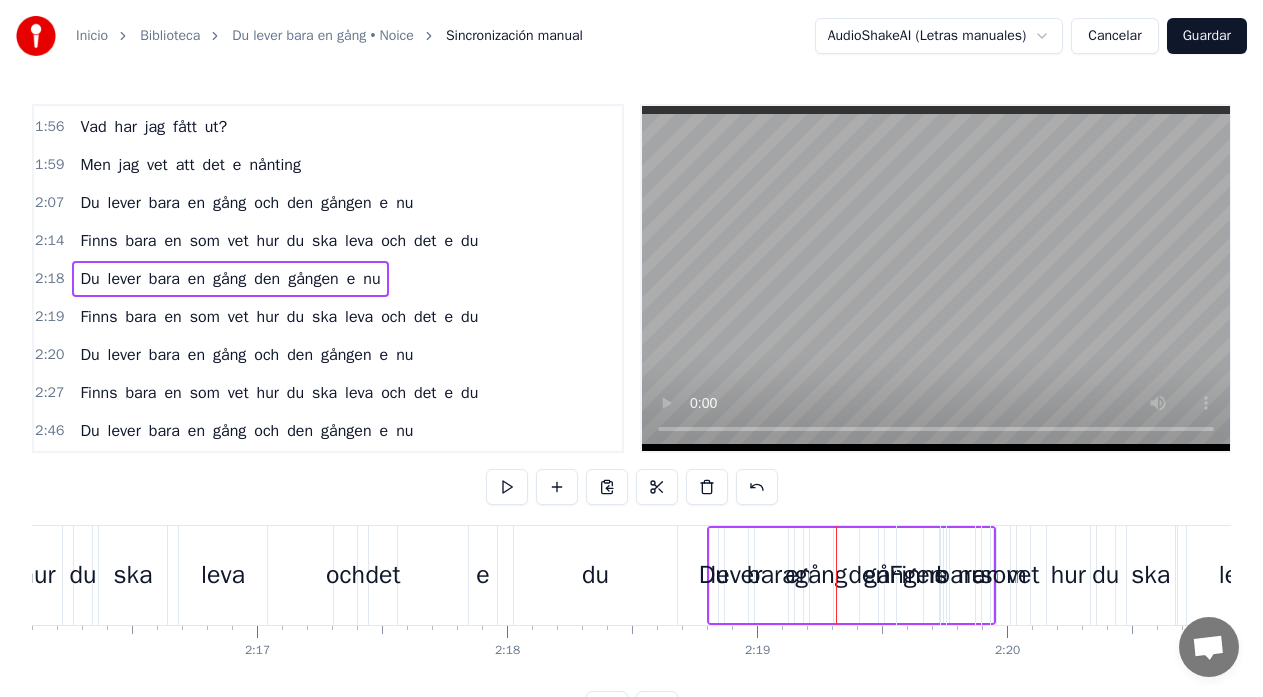 click on "Du lever bara en gång den gången e nu" at bounding box center (851, 575) 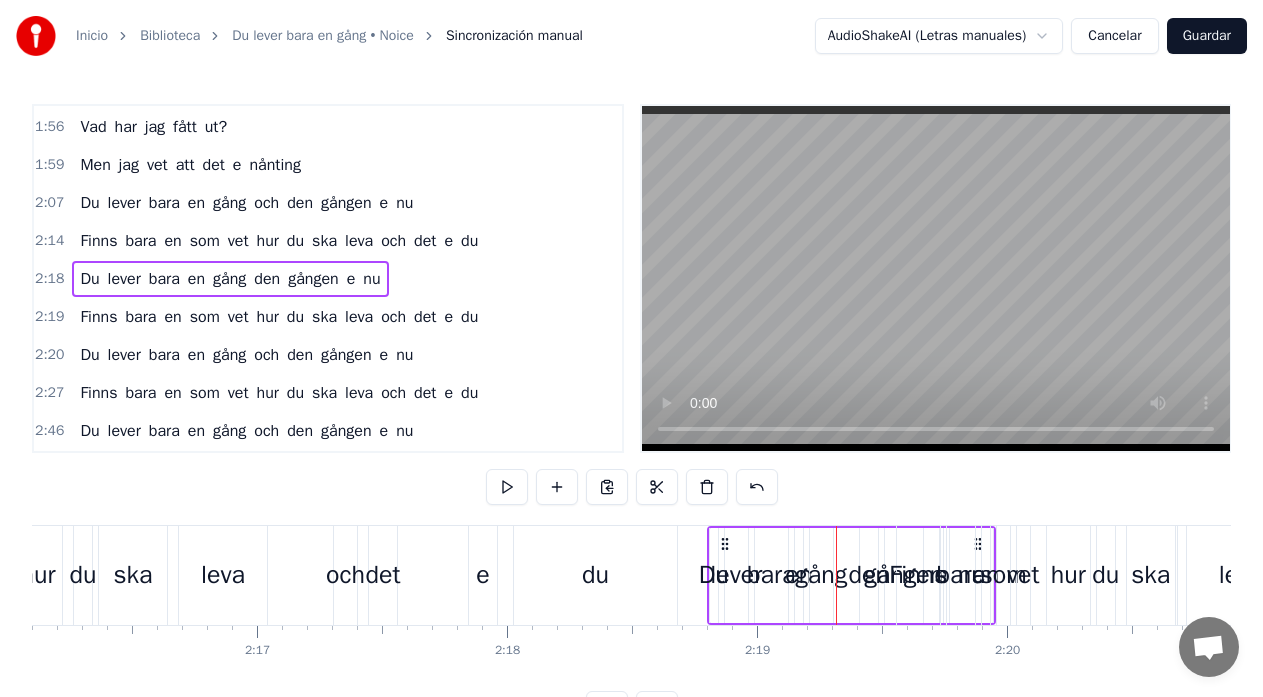 click on "Du lever bara en gång den gången e nu" at bounding box center (851, 575) 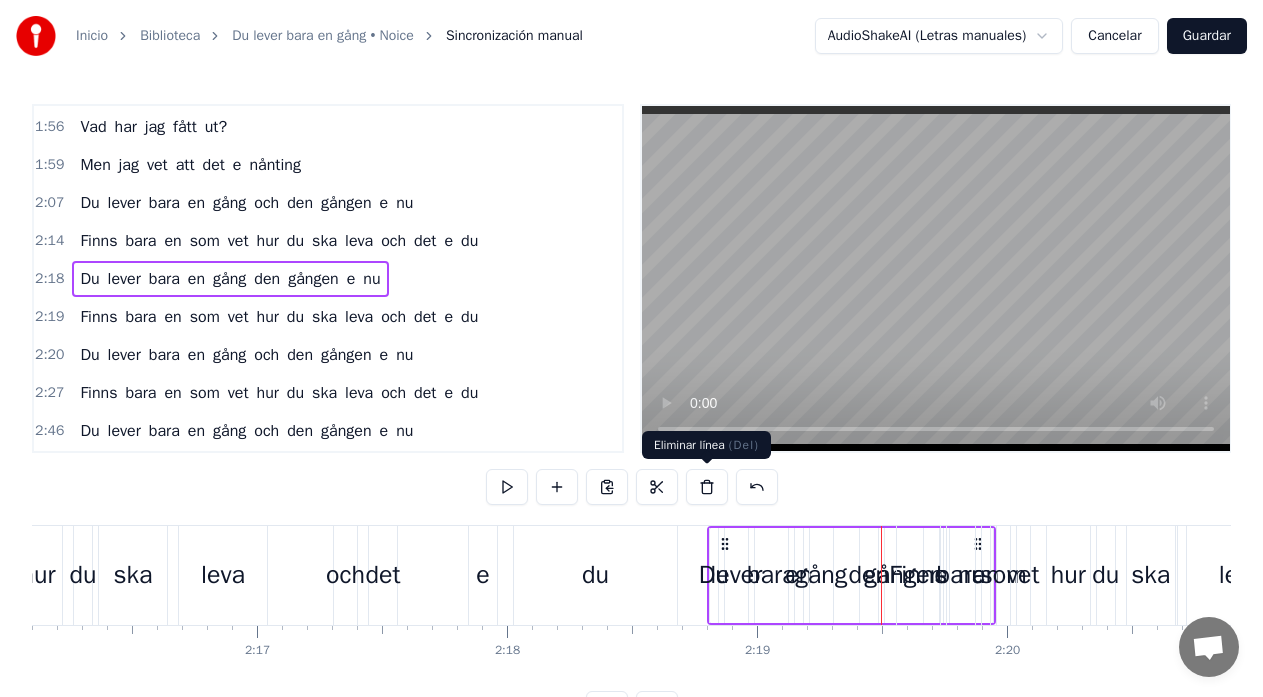 click at bounding box center (707, 487) 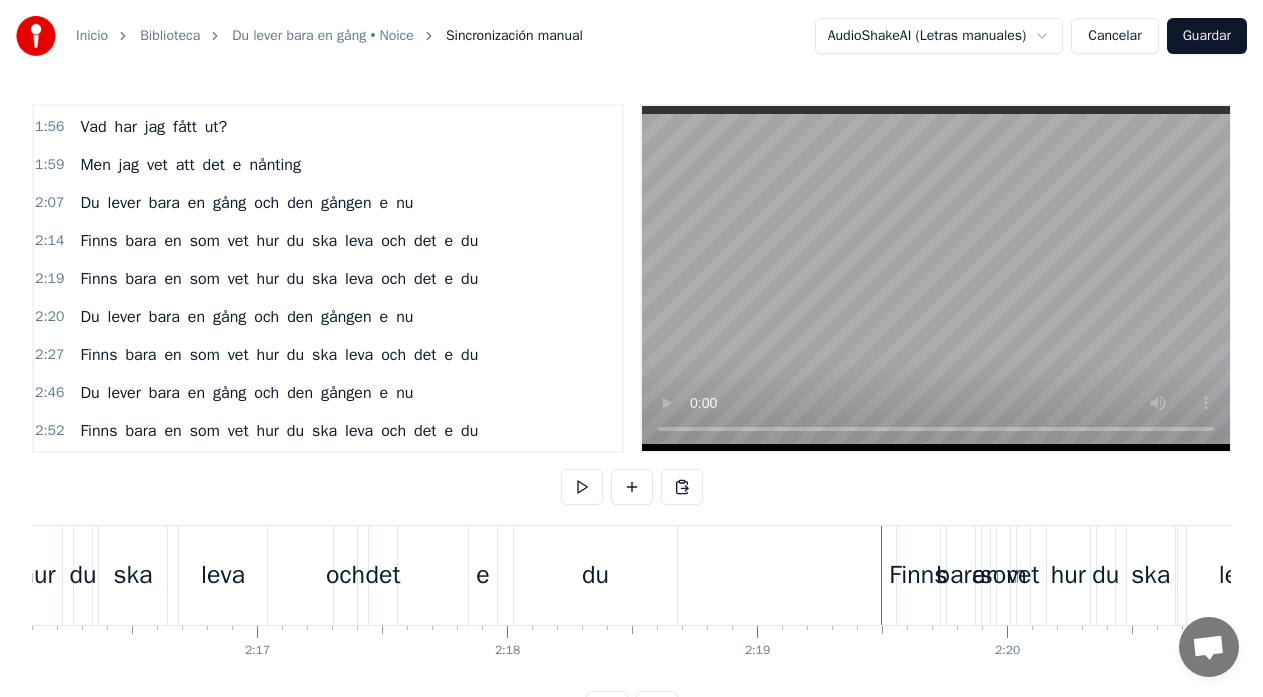 click on "Finns bara en som vet hur du ska leva och det e du" at bounding box center (122, 575) 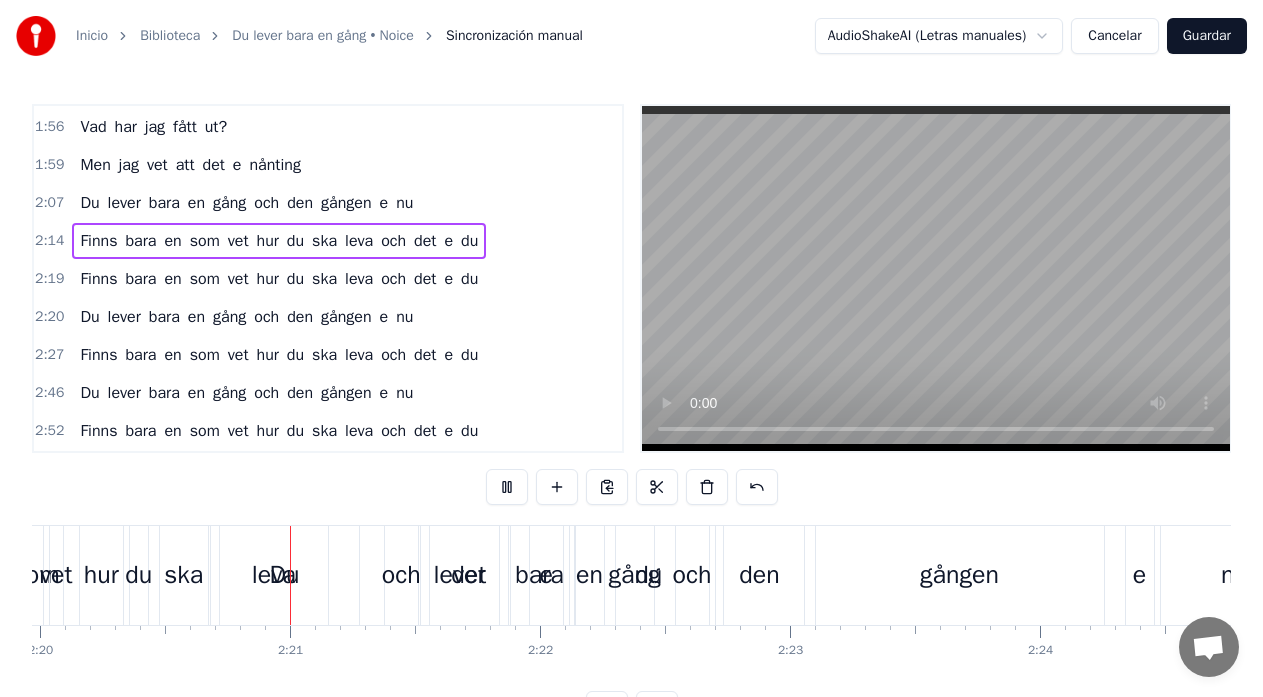 scroll, scrollTop: 0, scrollLeft: 35038, axis: horizontal 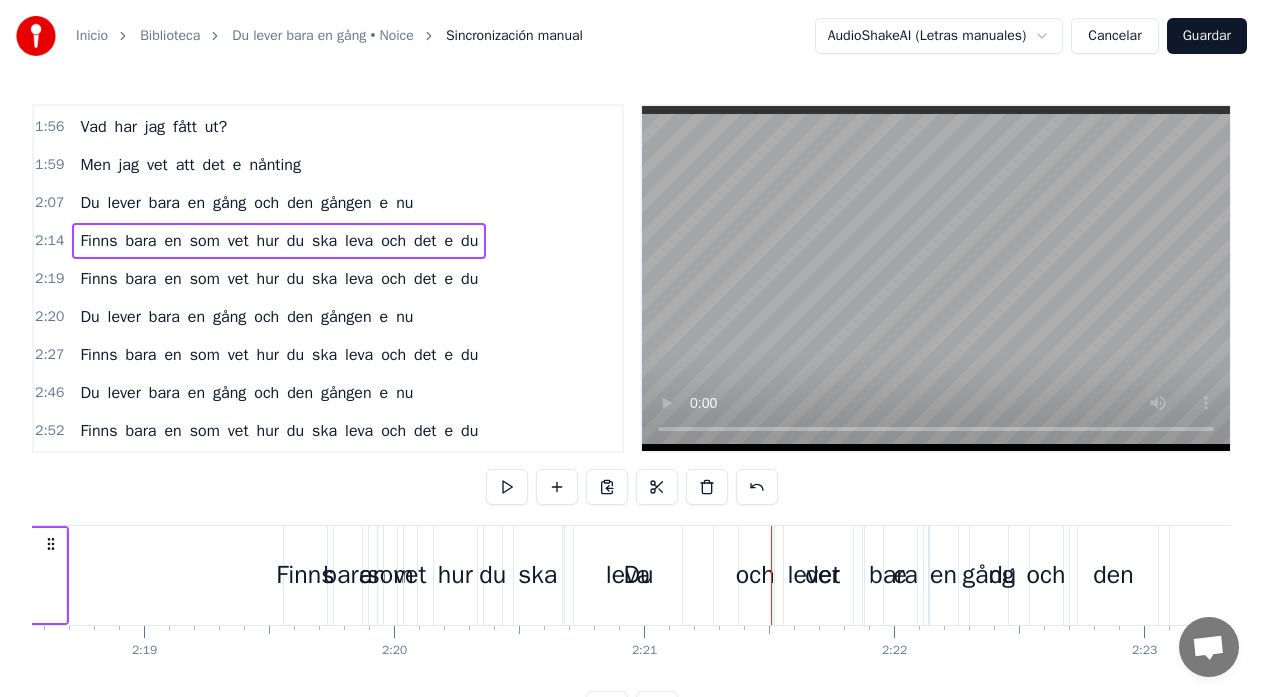click on "Finns bara en som vet hur du ska leva och det e du" at bounding box center [682, 575] 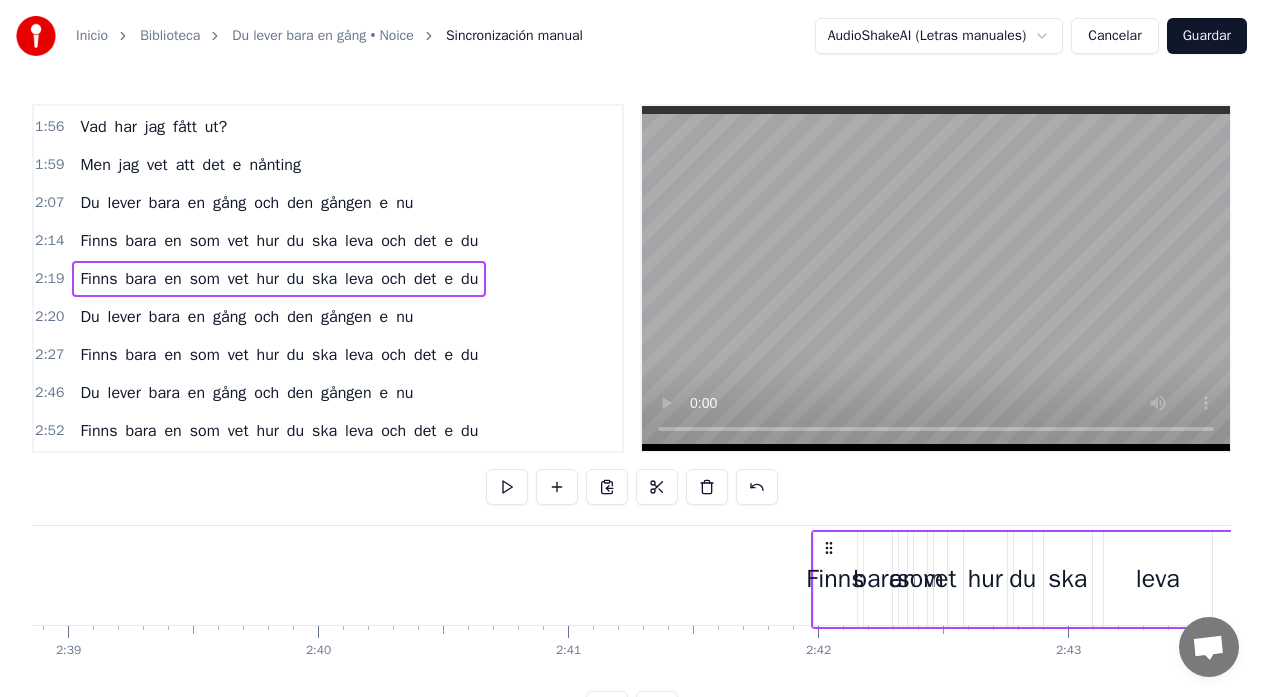 scroll, scrollTop: 0, scrollLeft: 39728, axis: horizontal 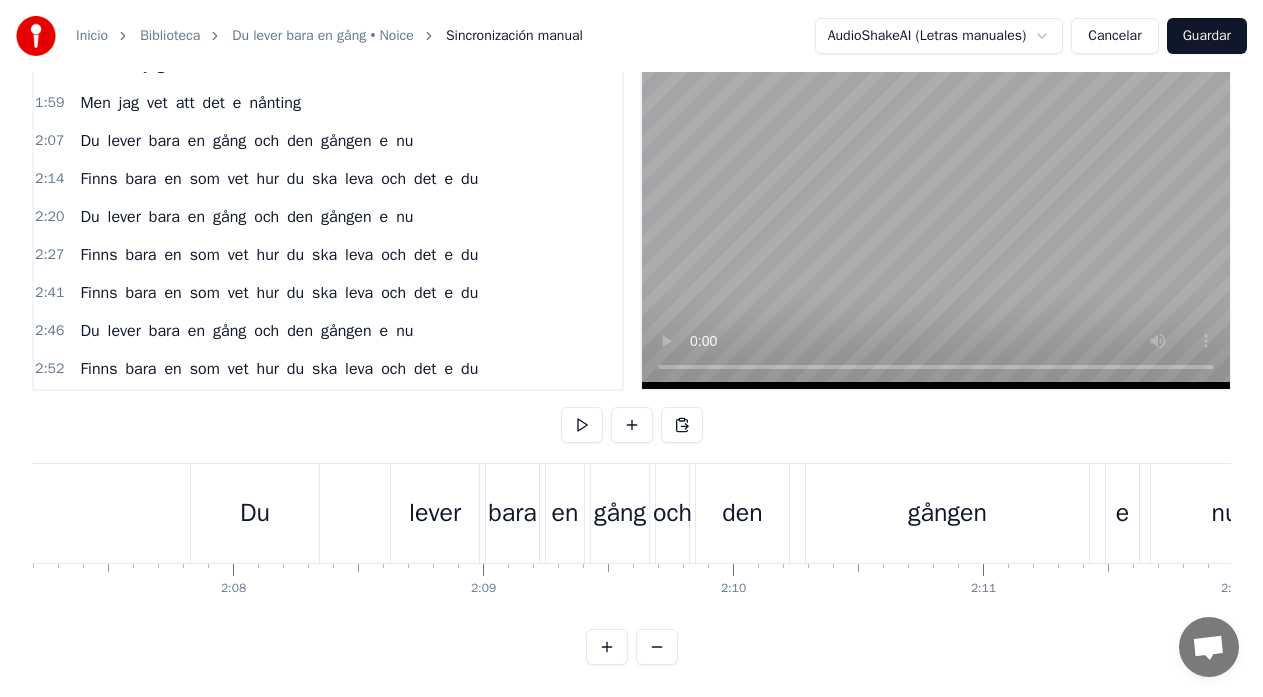 click at bounding box center (-7160, 513) 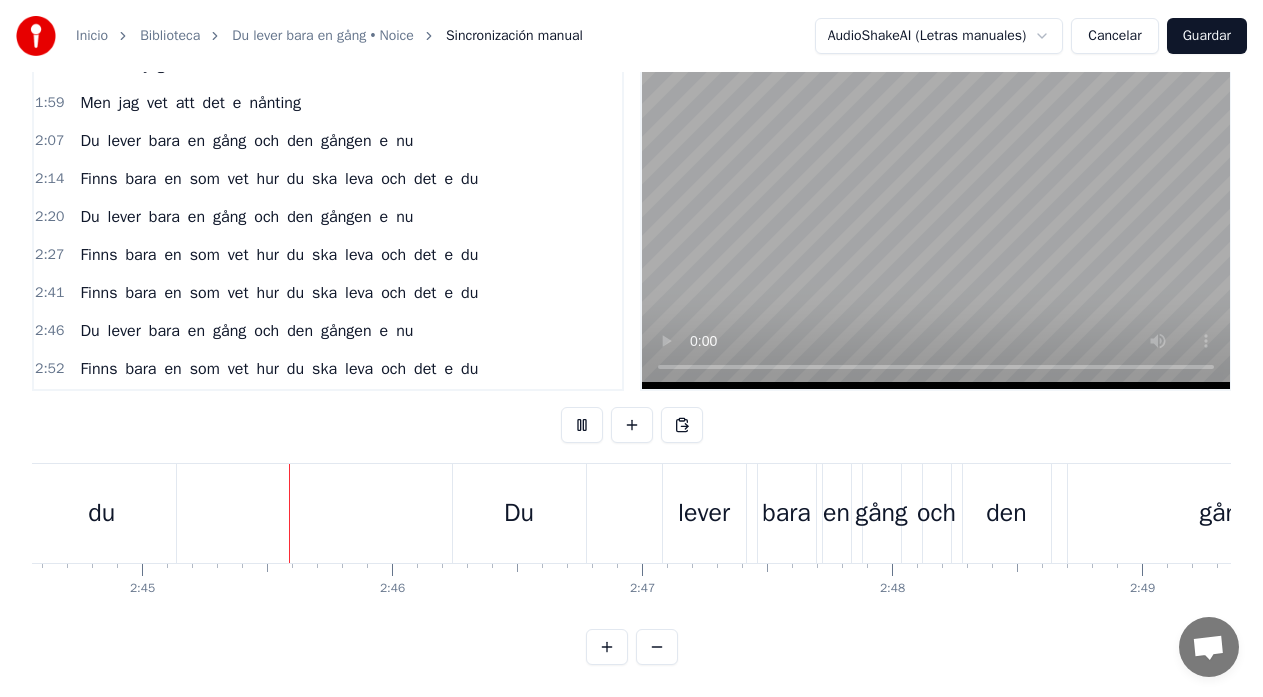 scroll, scrollTop: 0, scrollLeft: 41166, axis: horizontal 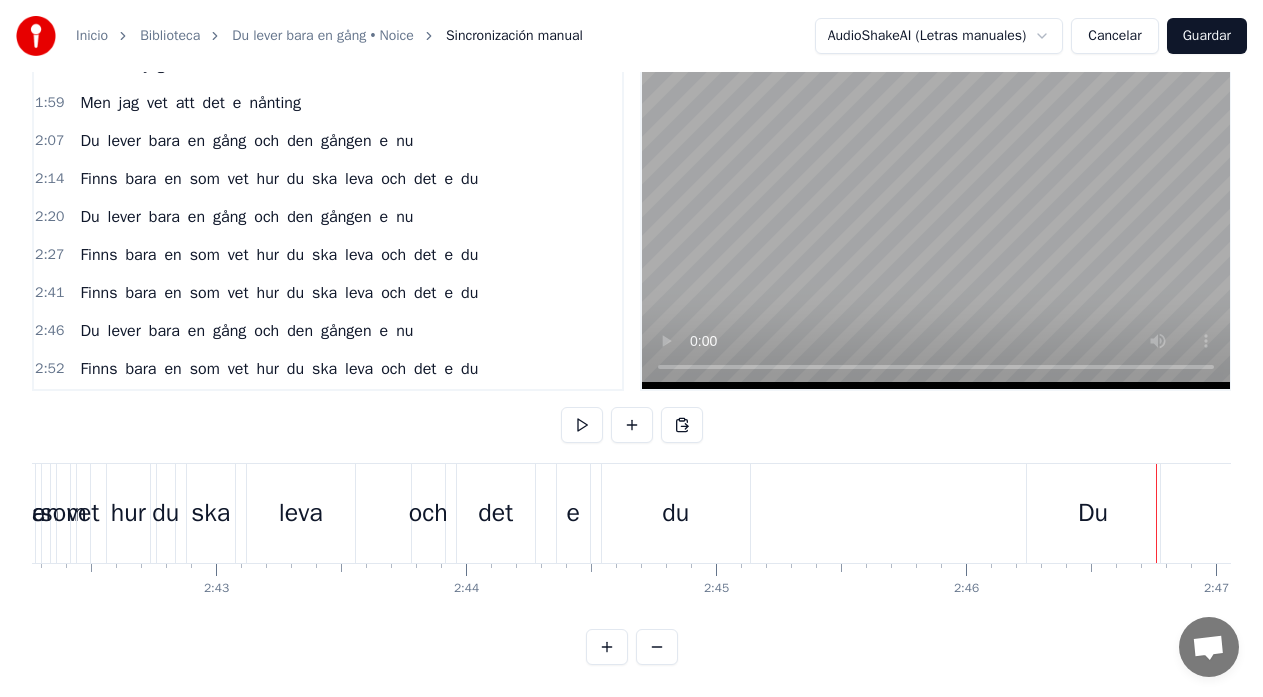 click on "Finns bara en som vet hur du ska leva och det e du" at bounding box center (355, 513) 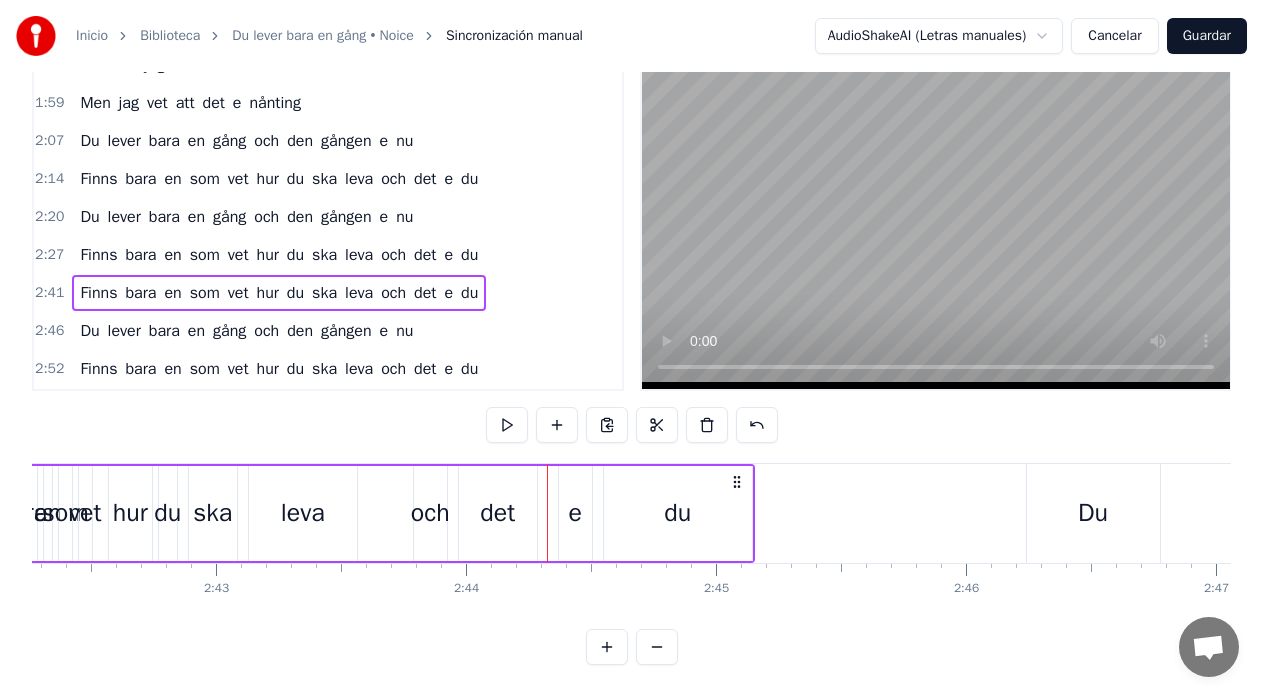 click on "du" at bounding box center [678, 513] 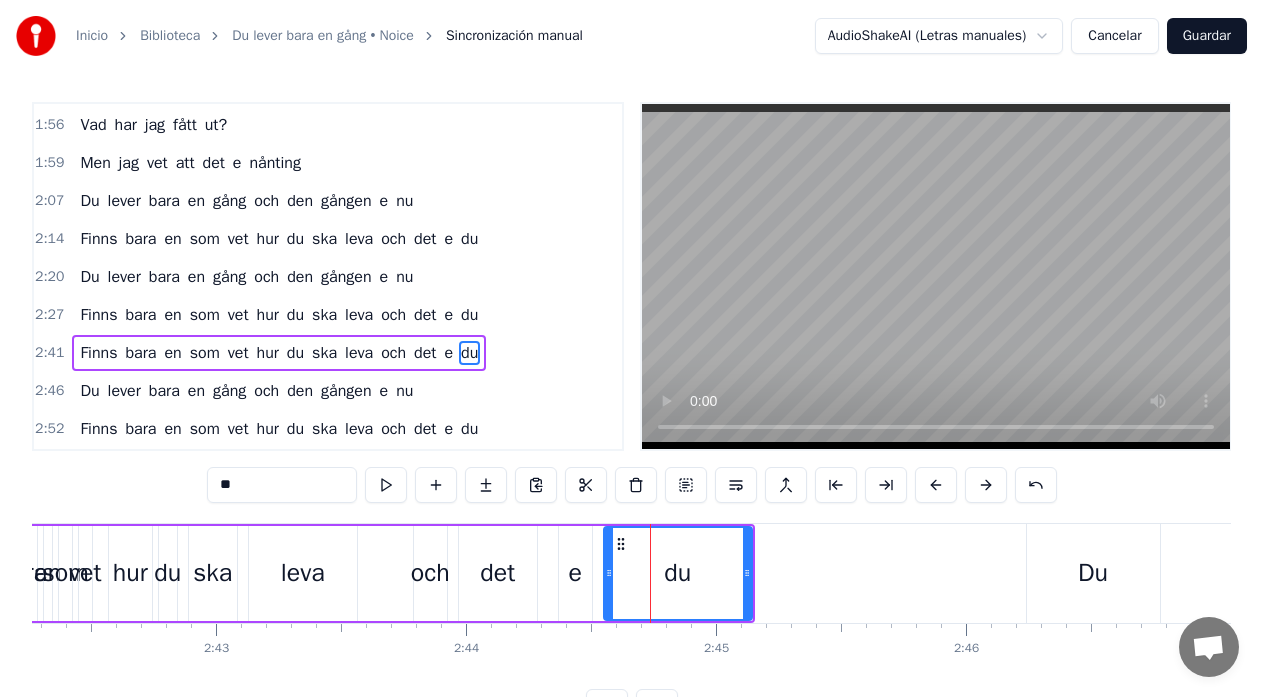 scroll, scrollTop: 0, scrollLeft: 0, axis: both 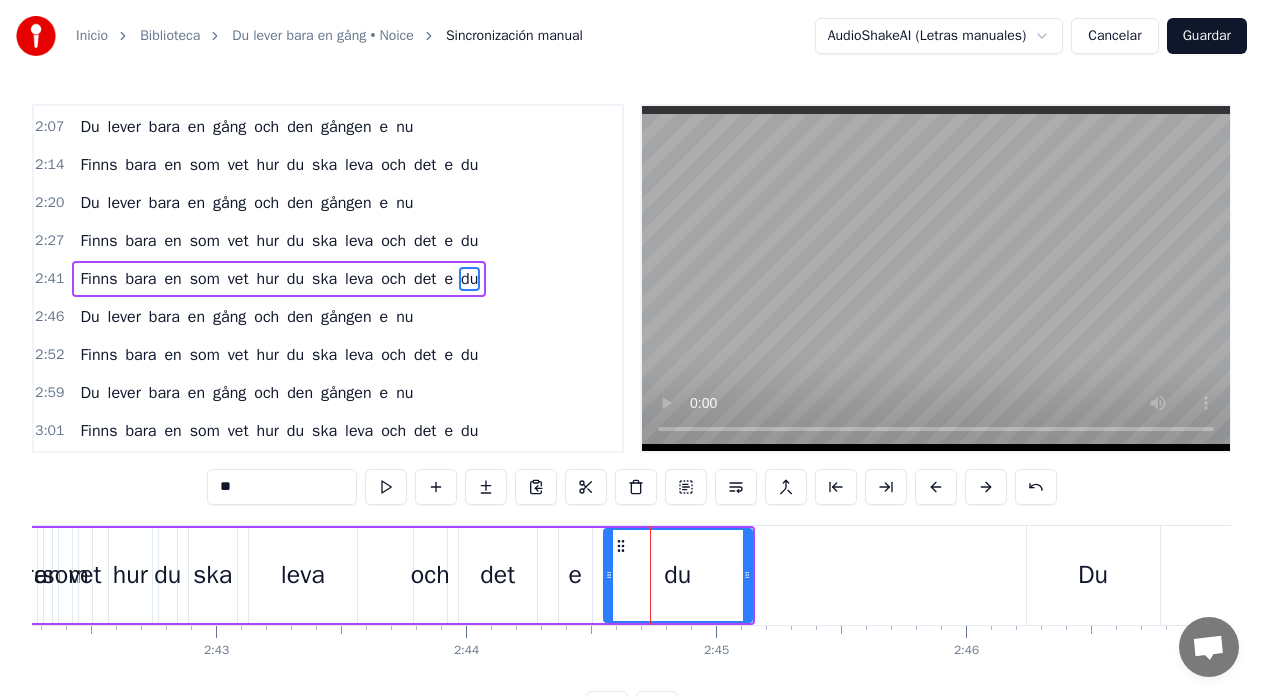 click on "Finns bara en som vet hur du ska leva och det e du" at bounding box center (355, 575) 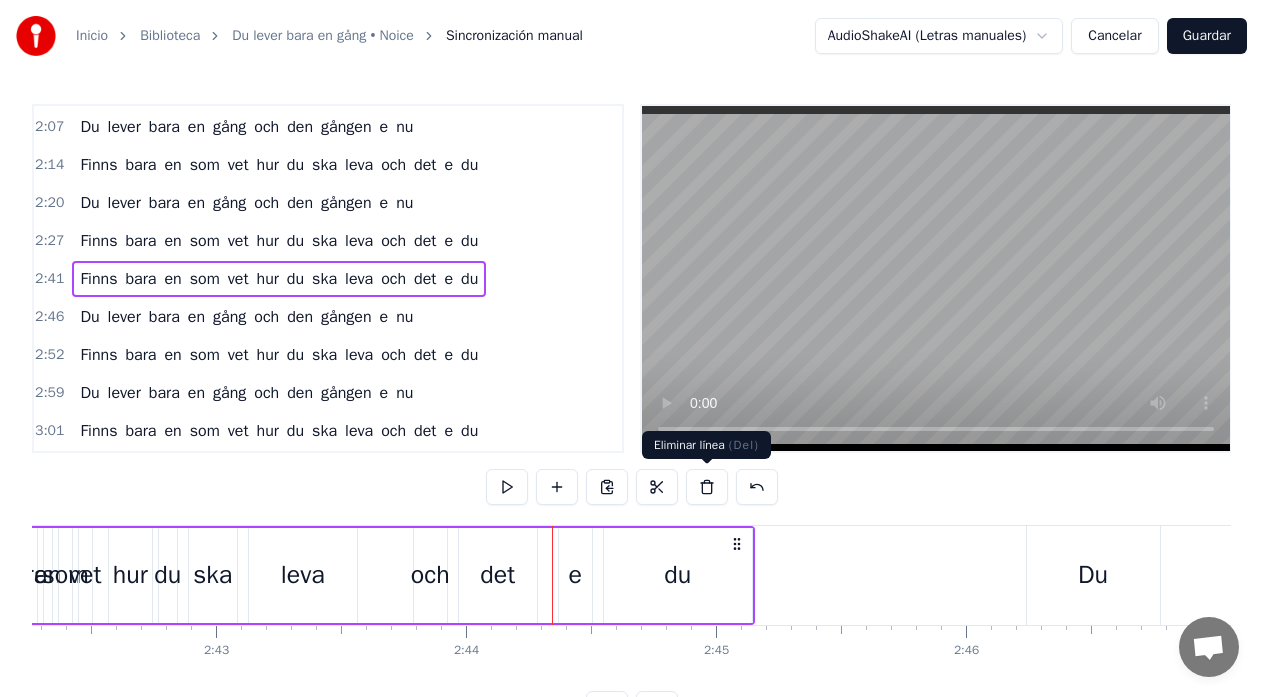 click at bounding box center (707, 487) 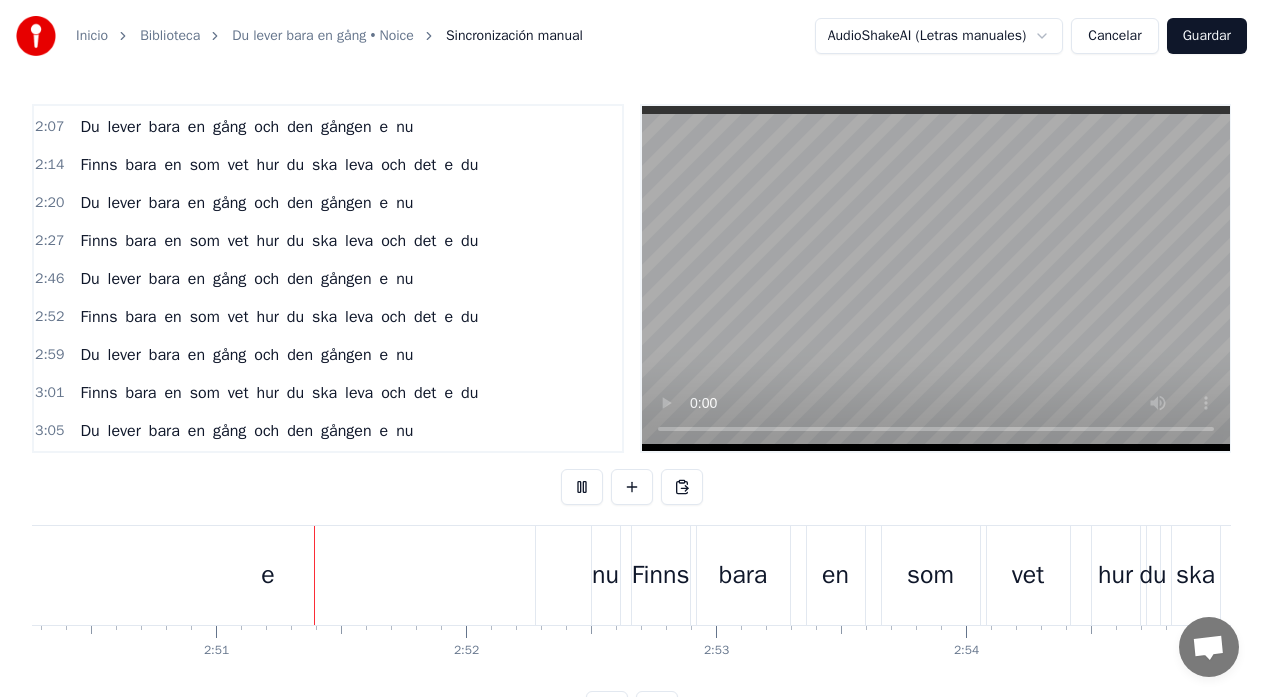 scroll, scrollTop: 0, scrollLeft: 42629, axis: horizontal 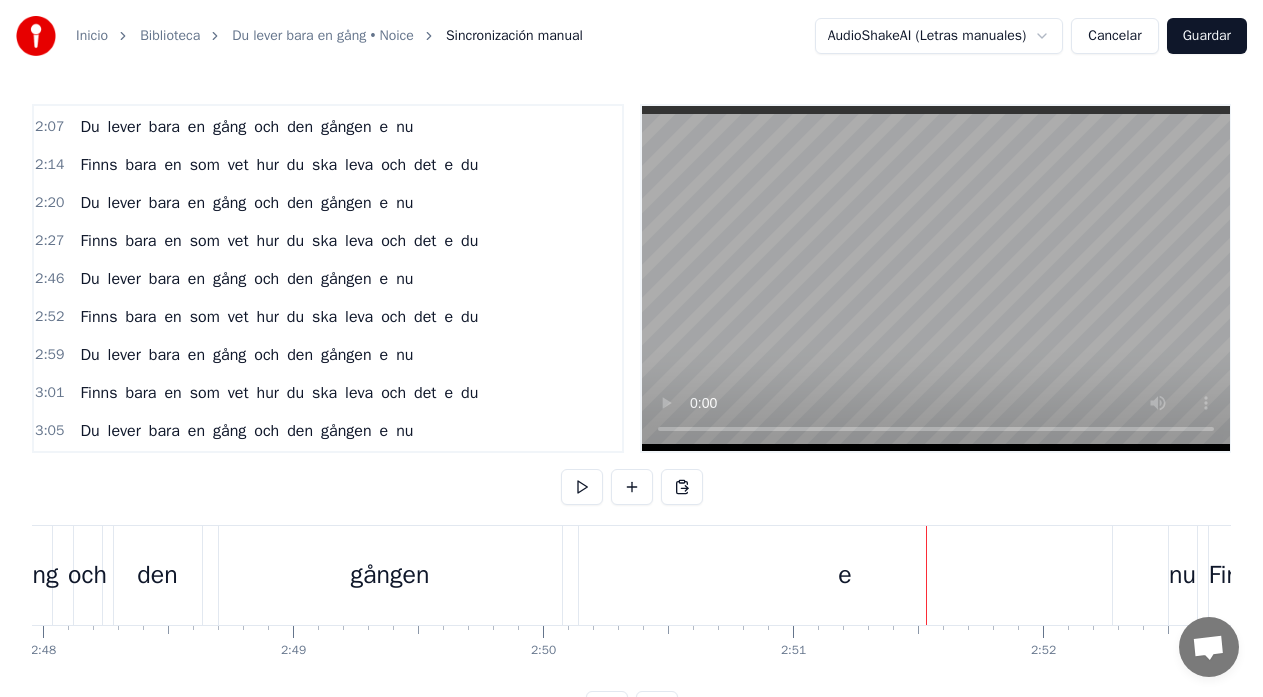 click on "gången" at bounding box center (390, 575) 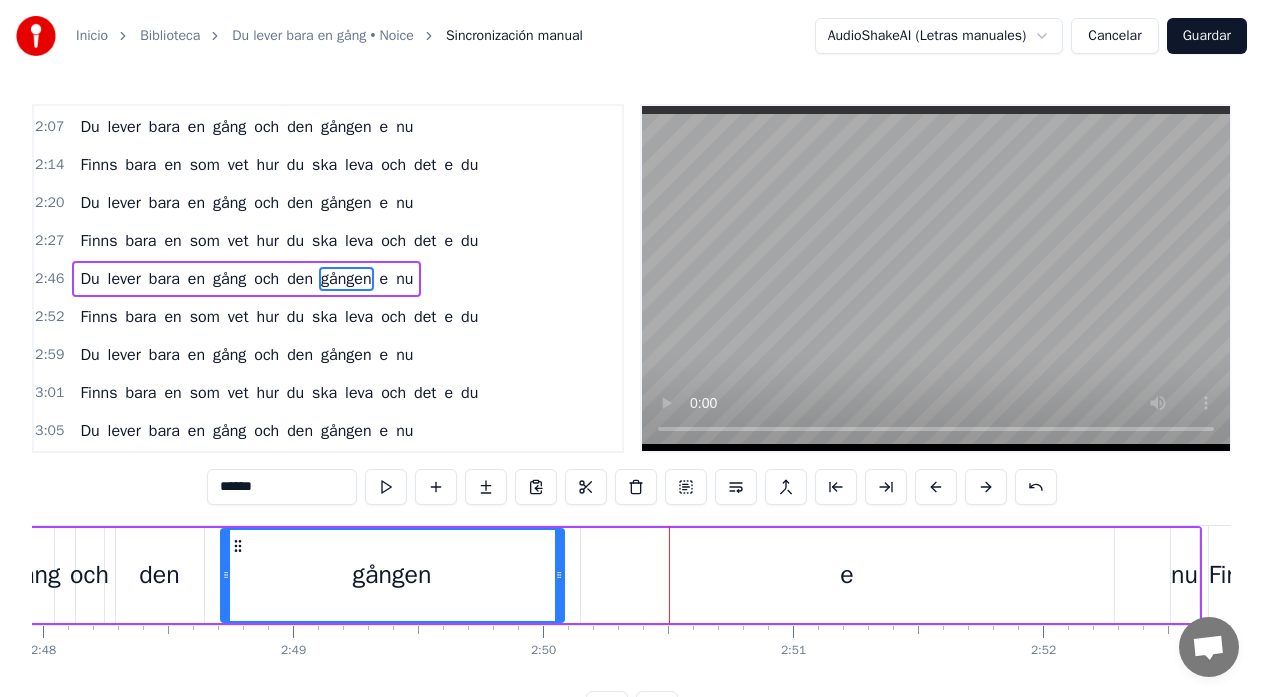 click on "e" at bounding box center (847, 575) 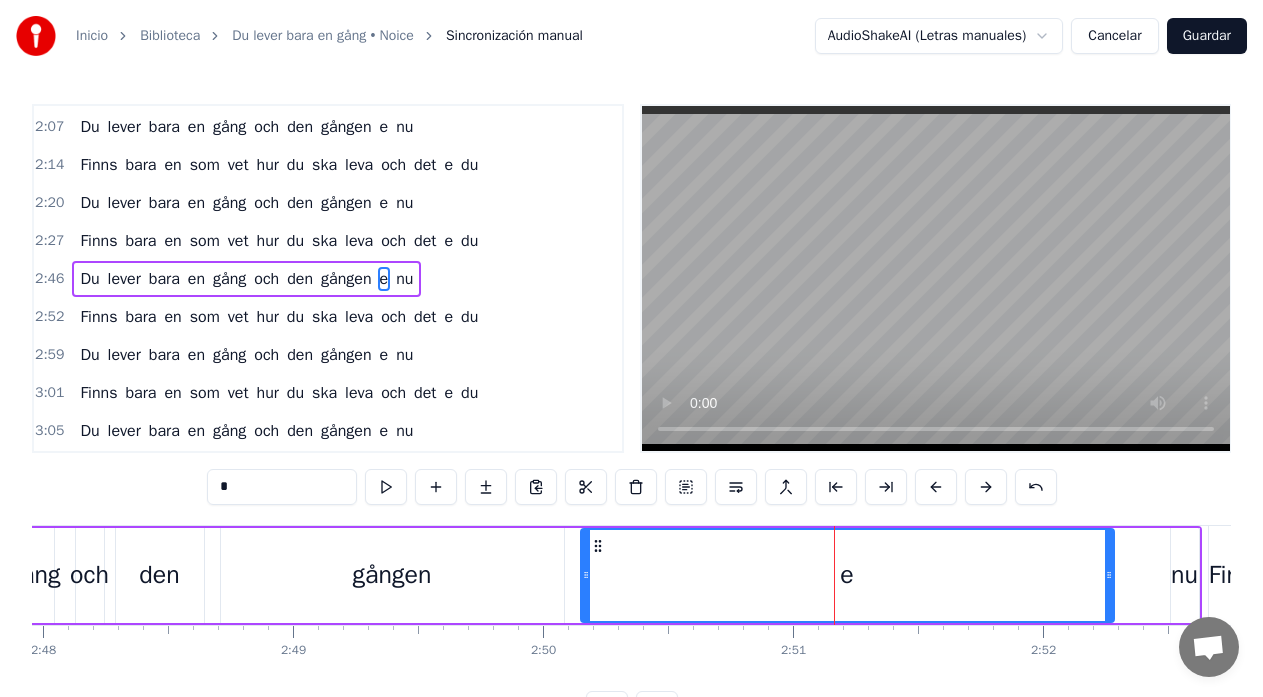 click on "e" at bounding box center (847, 575) 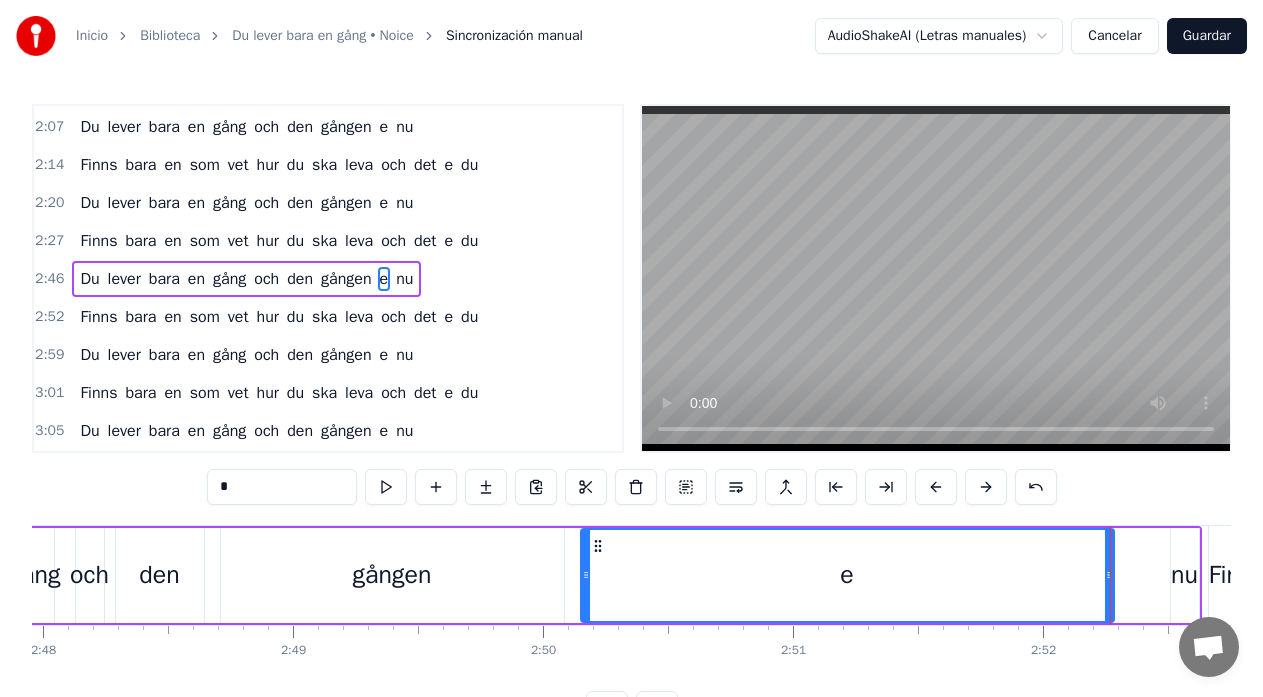 click at bounding box center [1110, 575] 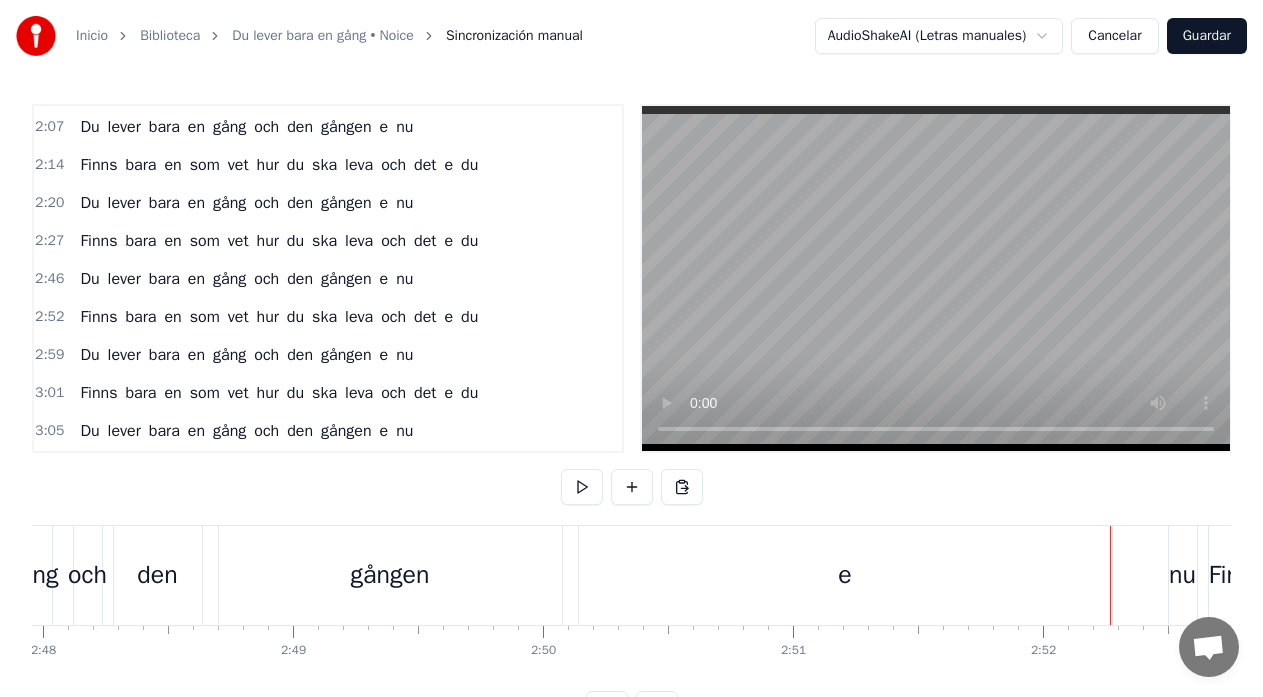 click on "e" at bounding box center [845, 575] 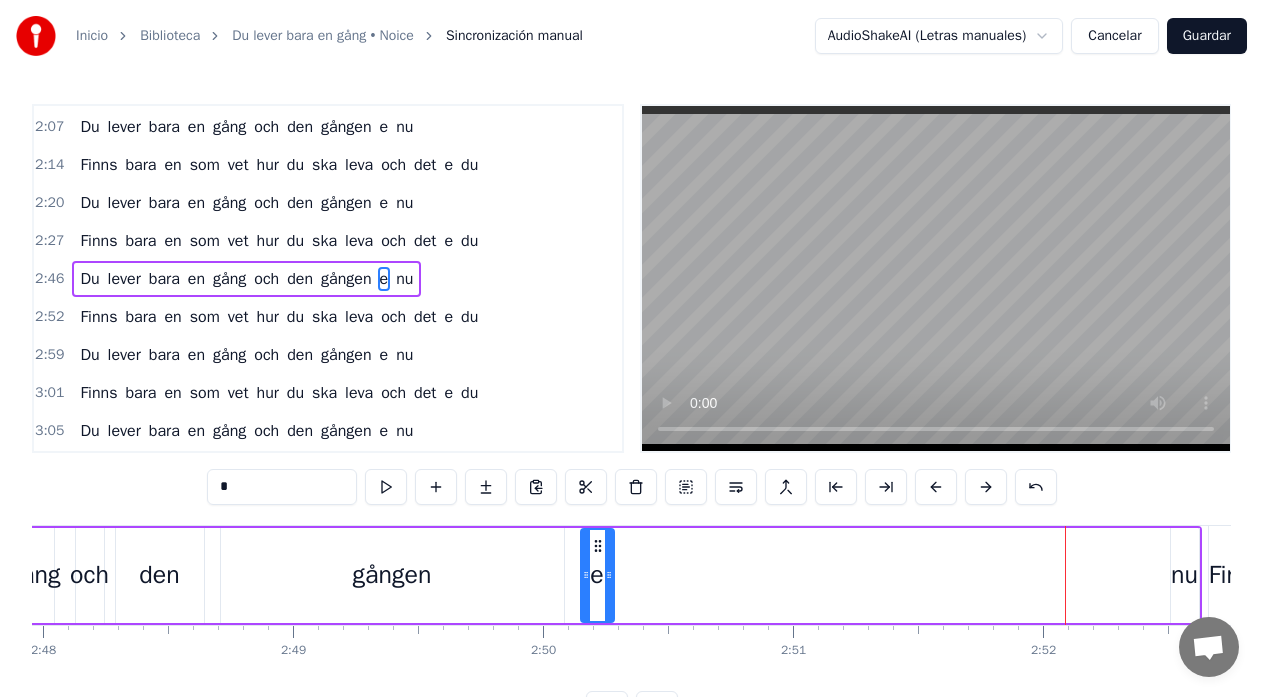 drag, startPoint x: 1107, startPoint y: 576, endPoint x: 607, endPoint y: 595, distance: 500.36087 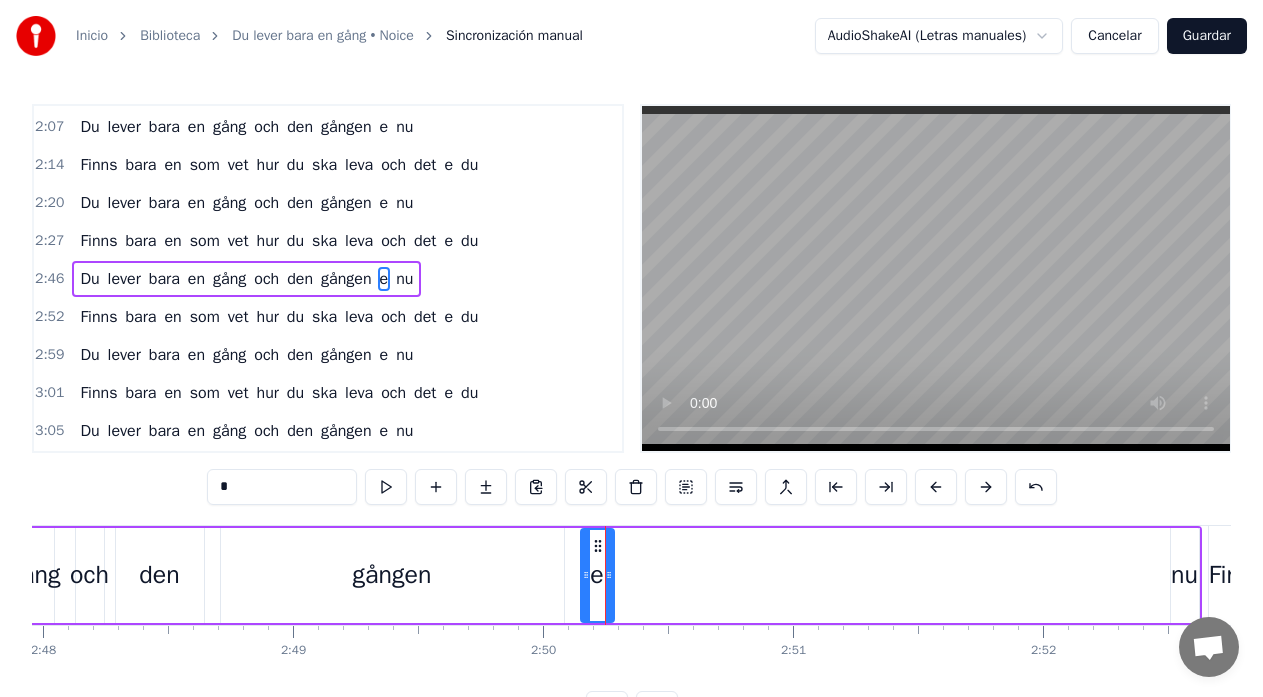 click on "nu" at bounding box center (1184, 575) 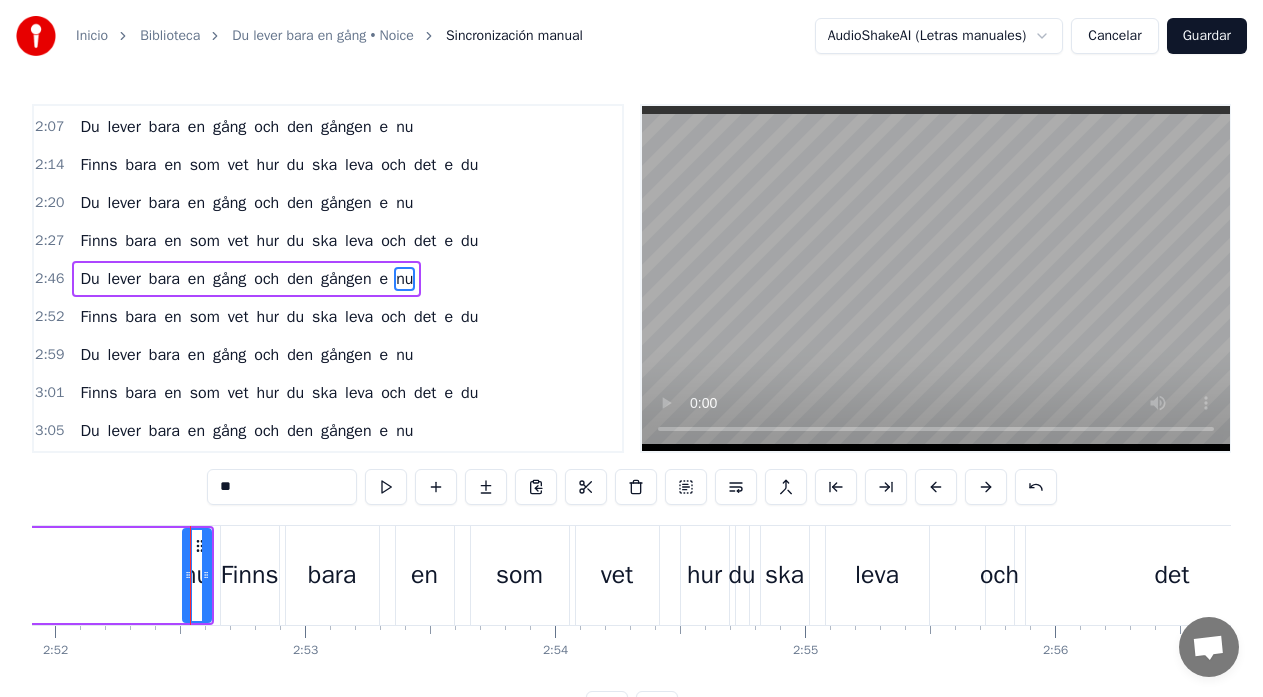 scroll, scrollTop: 0, scrollLeft: 43035, axis: horizontal 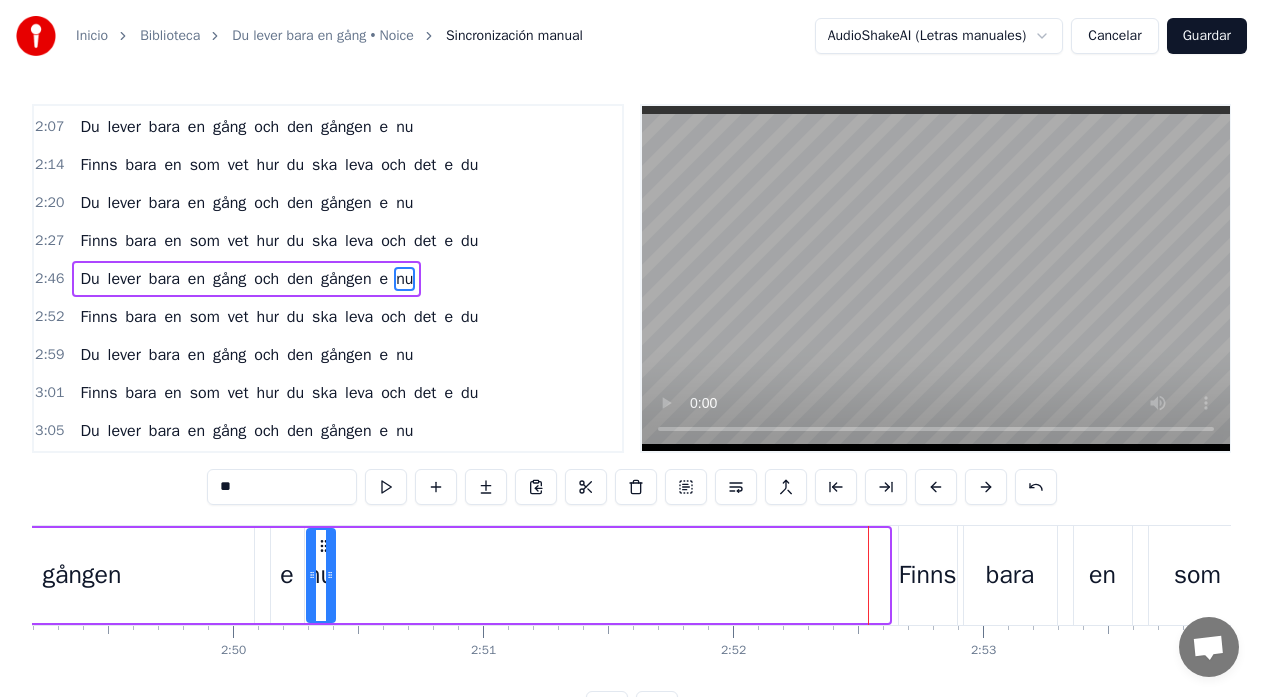drag, startPoint x: 580, startPoint y: 547, endPoint x: 322, endPoint y: 553, distance: 258.06976 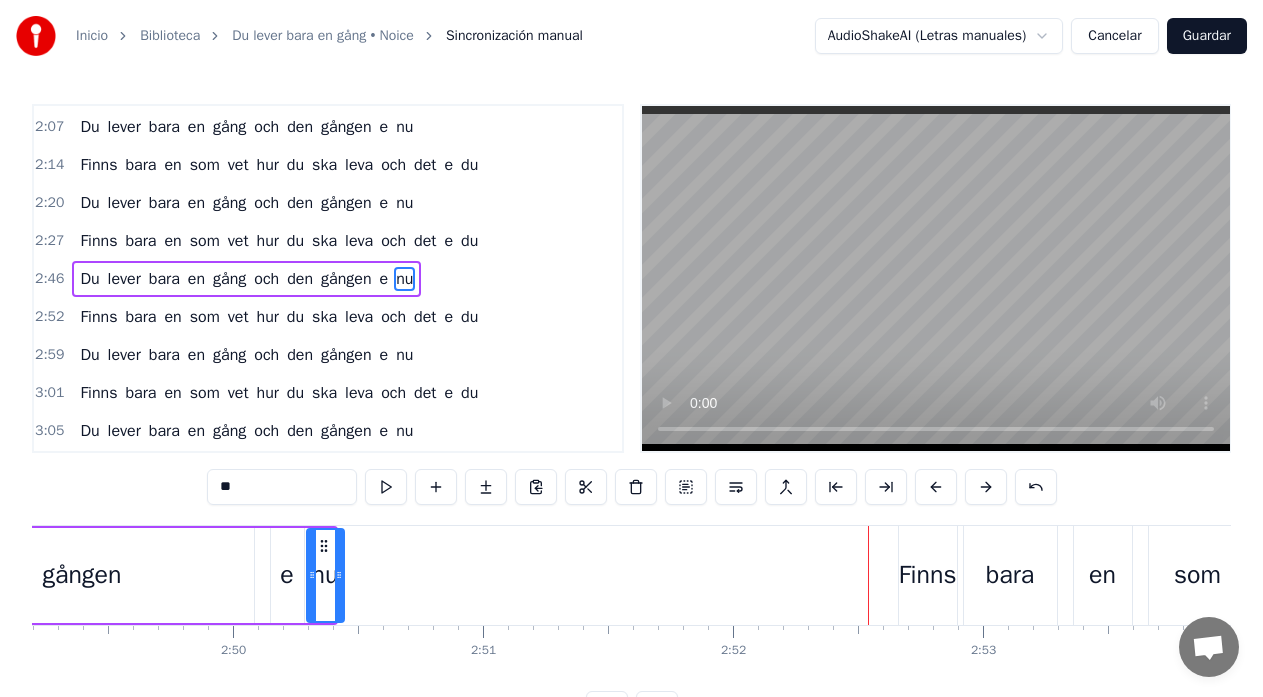 drag, startPoint x: 333, startPoint y: 583, endPoint x: 344, endPoint y: 583, distance: 11 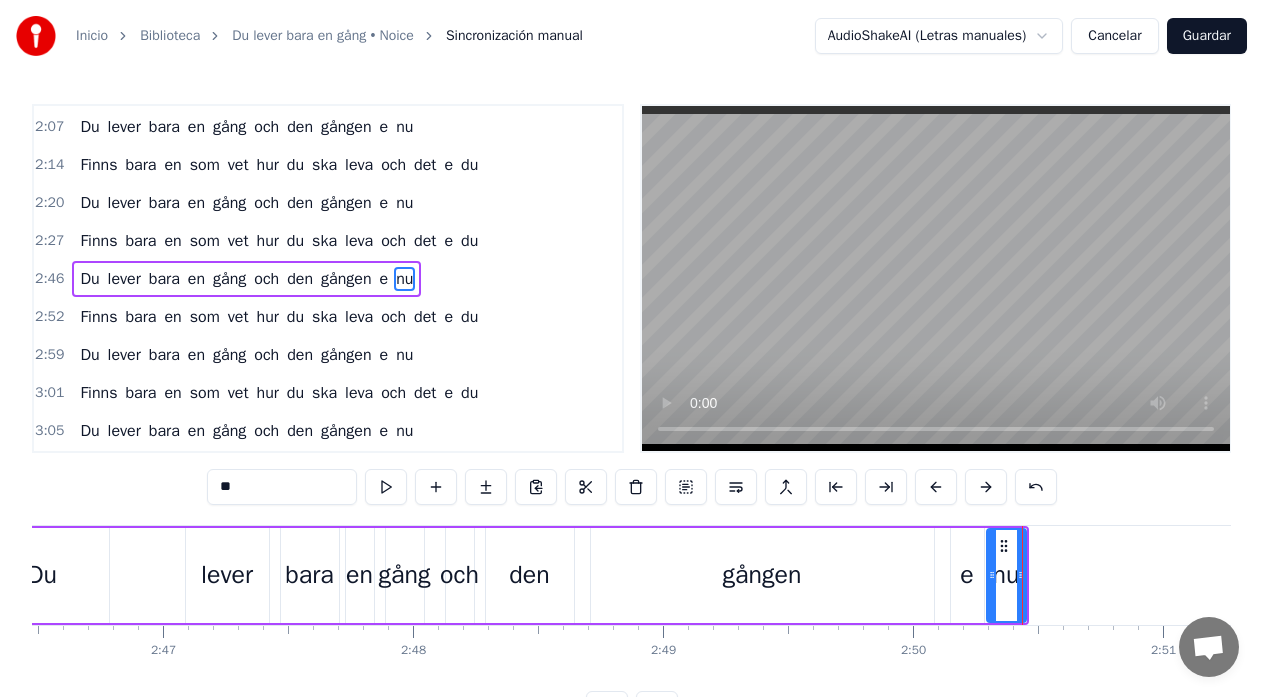 click on "Du lever bara en gång och den gången e nu" at bounding box center [501, 575] 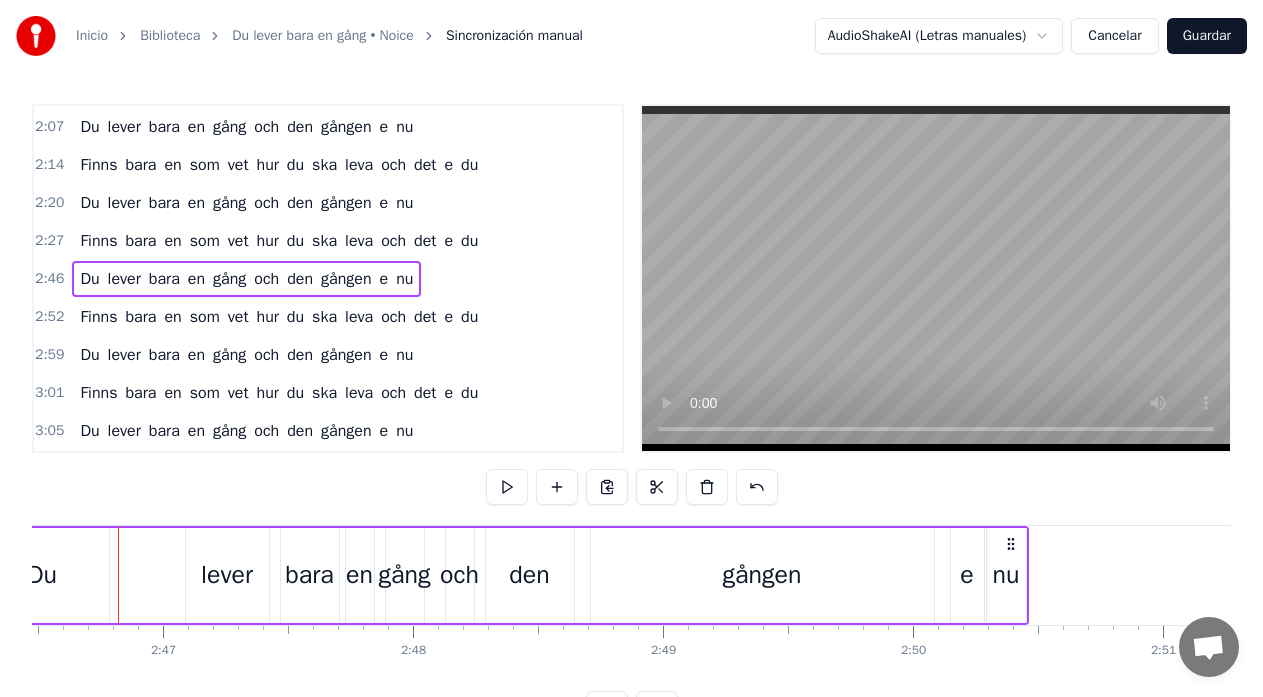 scroll, scrollTop: 0, scrollLeft: 41605, axis: horizontal 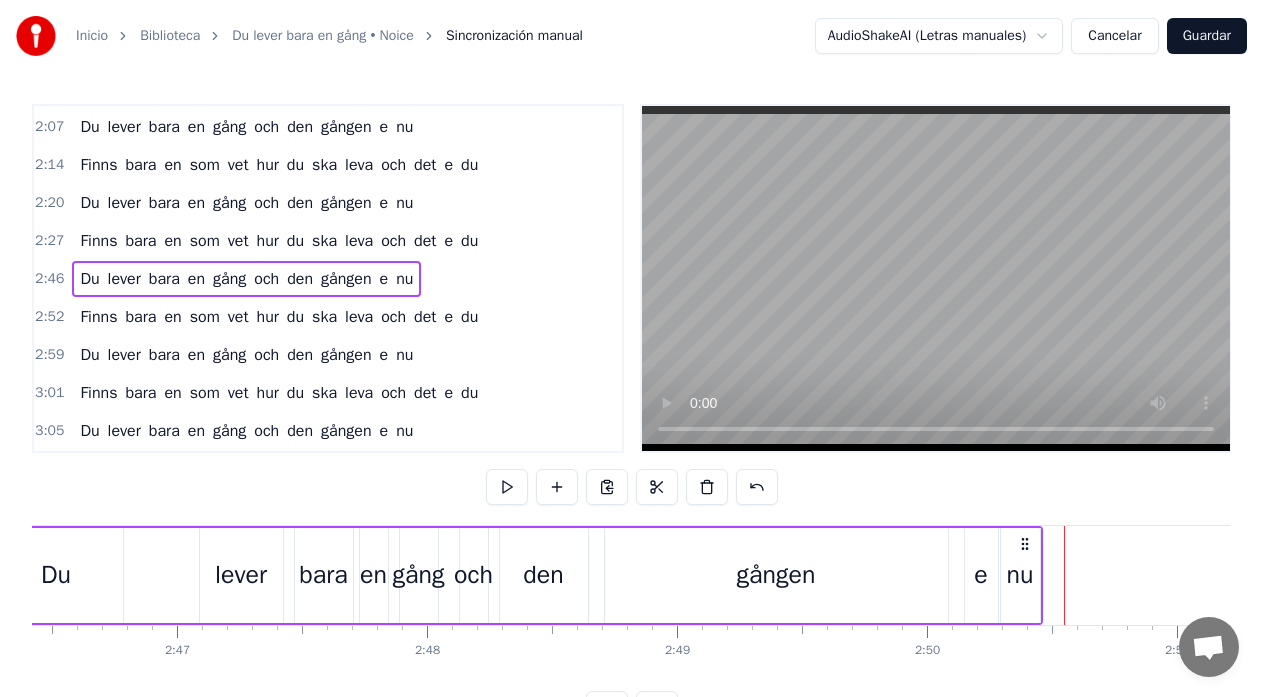 click on "gången" at bounding box center [776, 575] 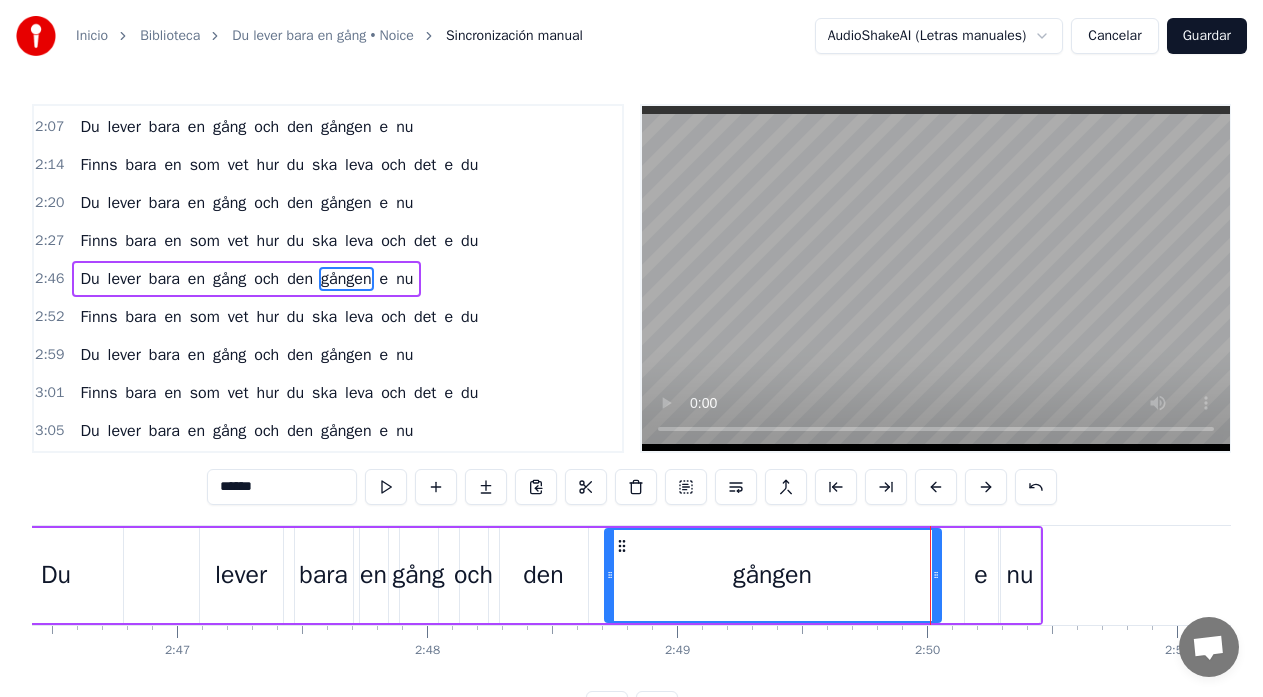 click 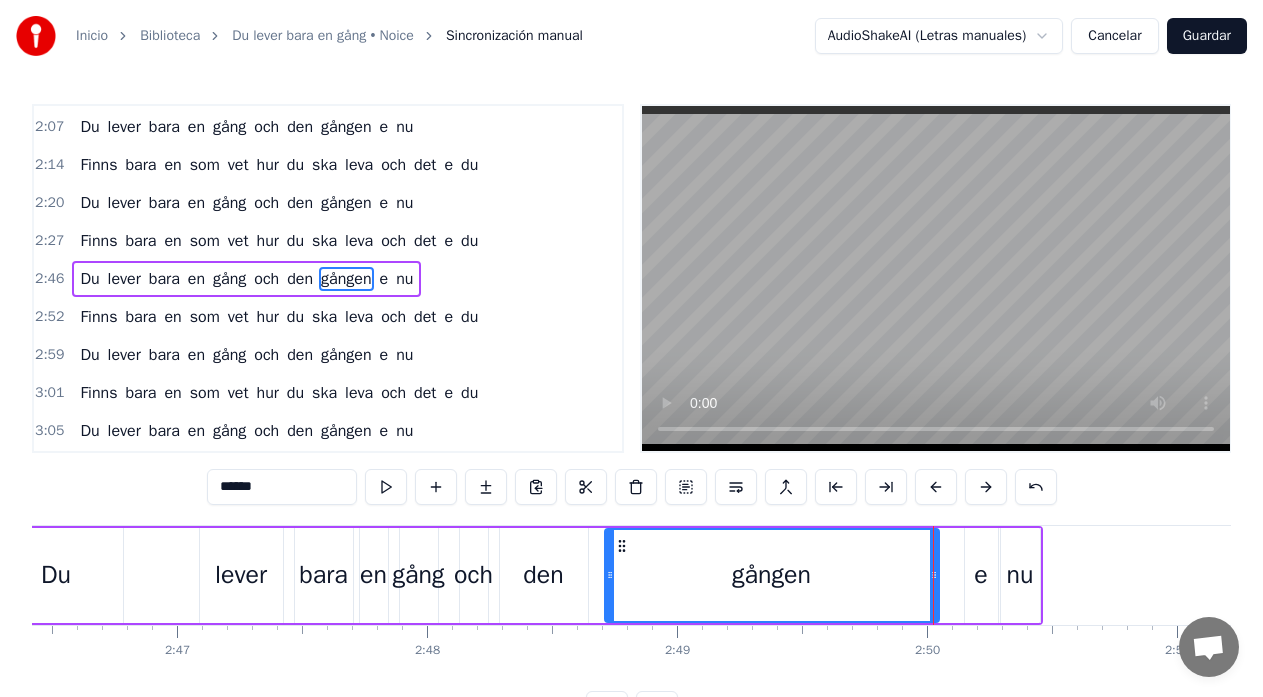 click on "e" at bounding box center [980, 575] 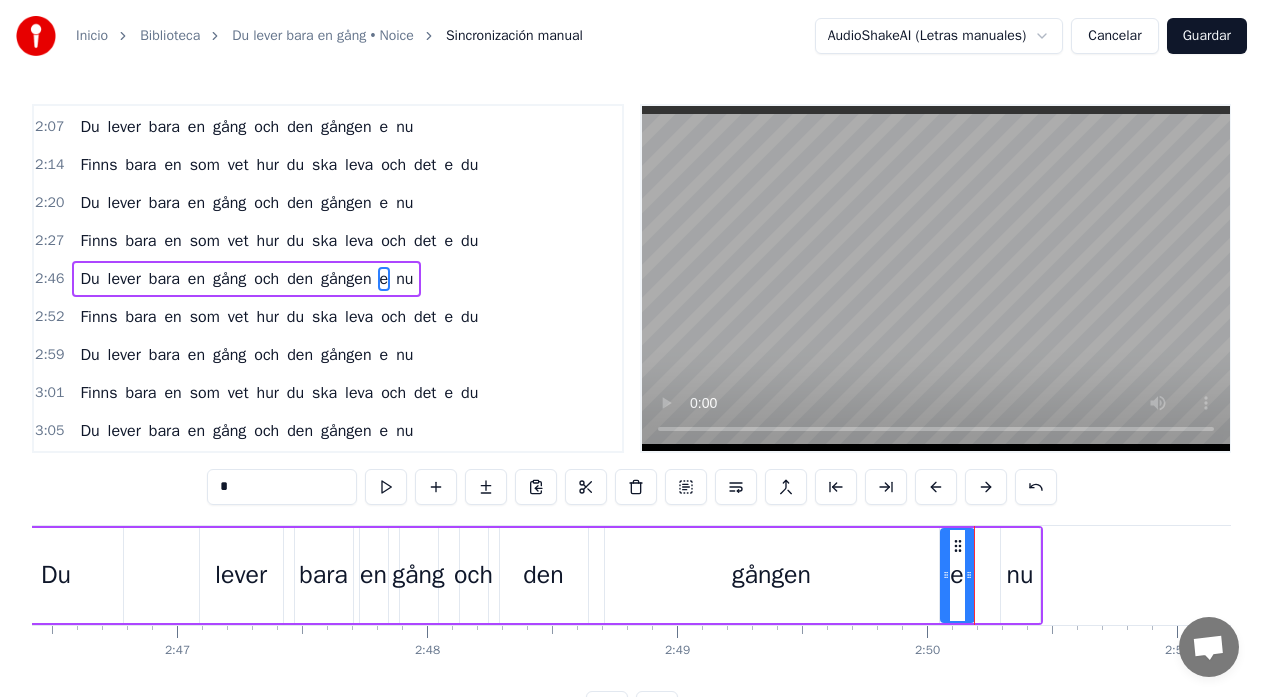 drag, startPoint x: 980, startPoint y: 549, endPoint x: 956, endPoint y: 549, distance: 24 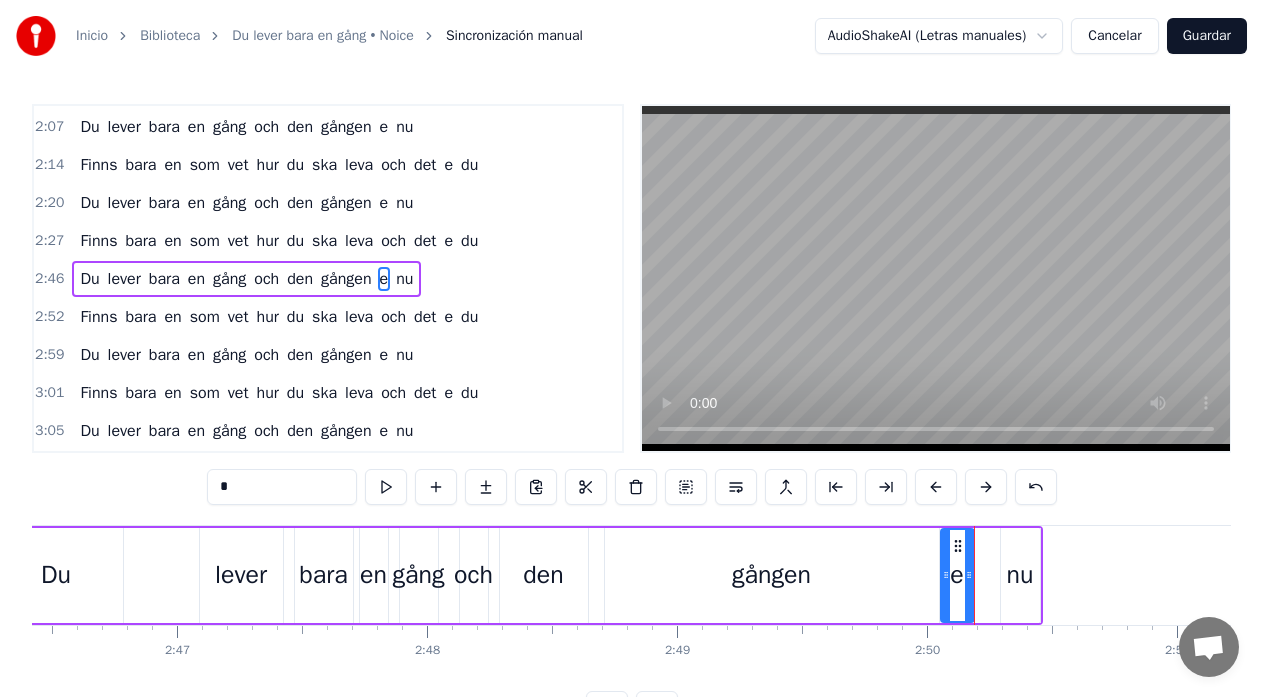 click on "nu" at bounding box center [1020, 575] 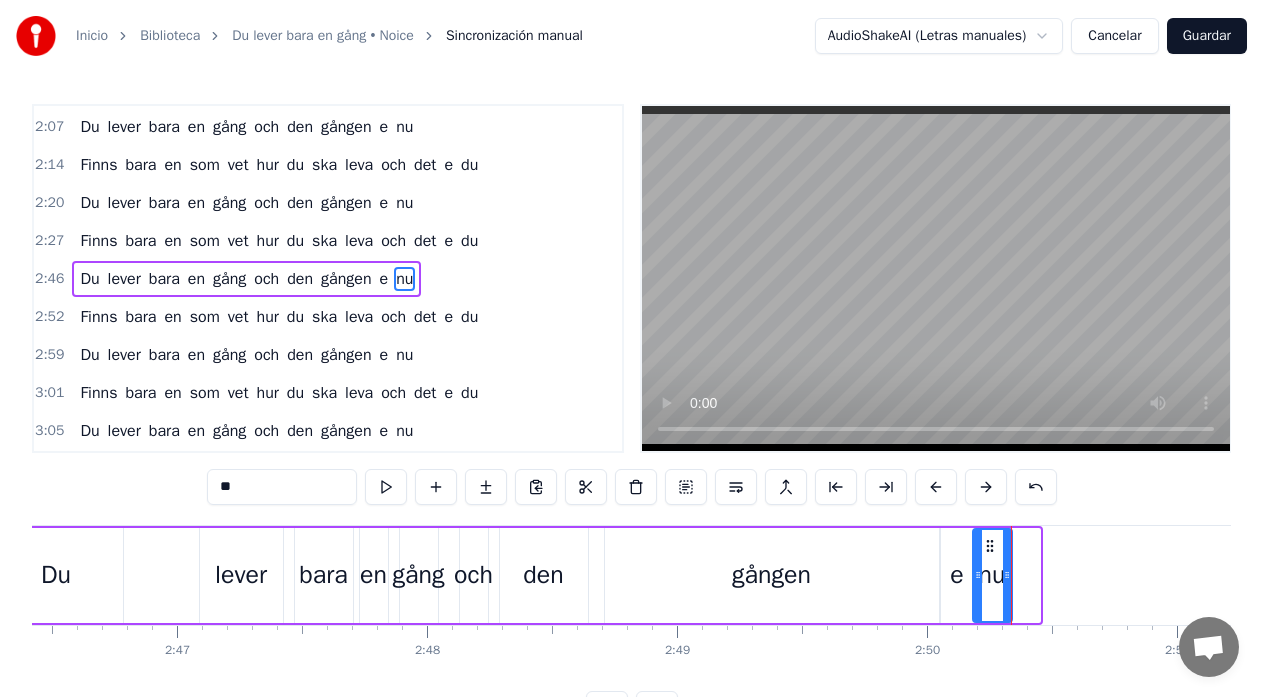 drag, startPoint x: 1019, startPoint y: 548, endPoint x: 991, endPoint y: 547, distance: 28.01785 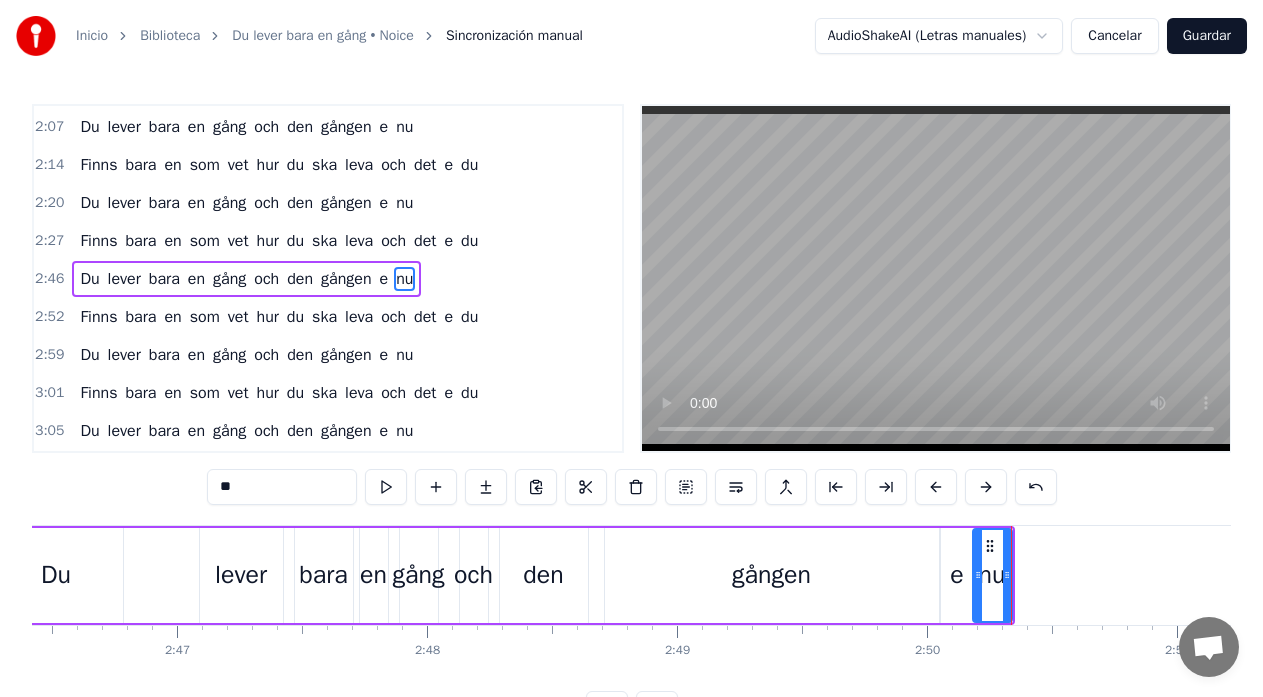 click on "Du lever bara en gång och den gången e nu" at bounding box center (501, 575) 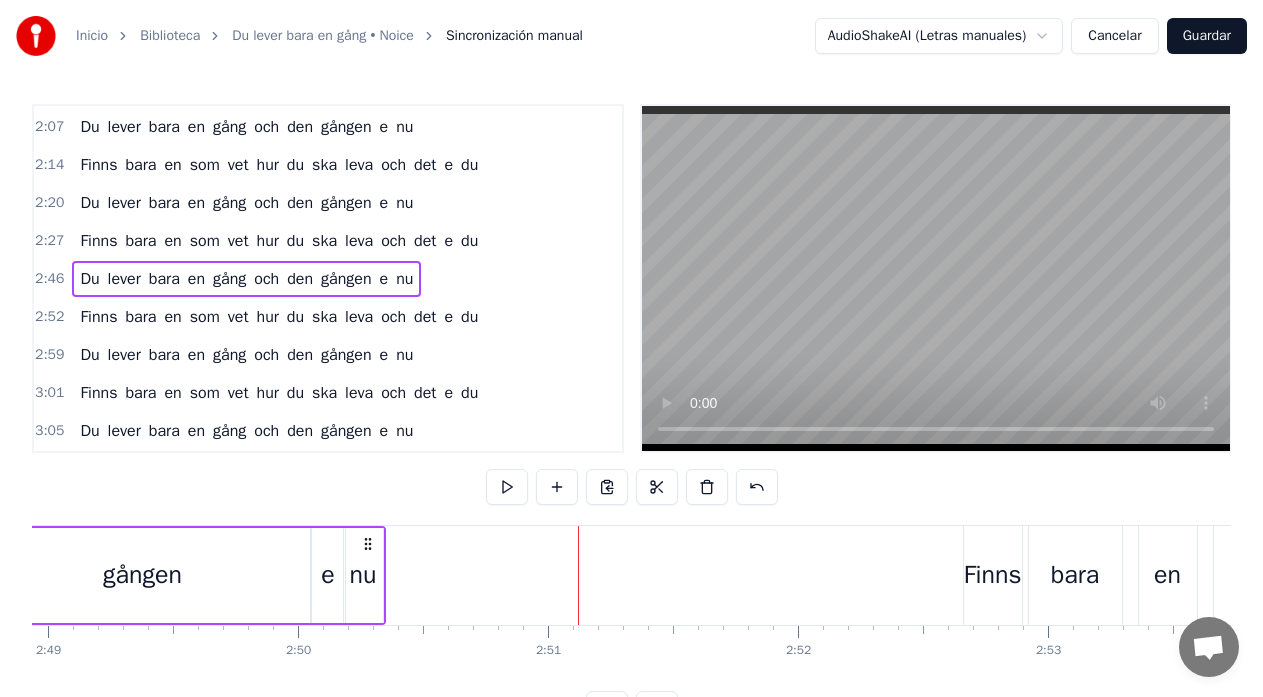 scroll, scrollTop: 0, scrollLeft: 42219, axis: horizontal 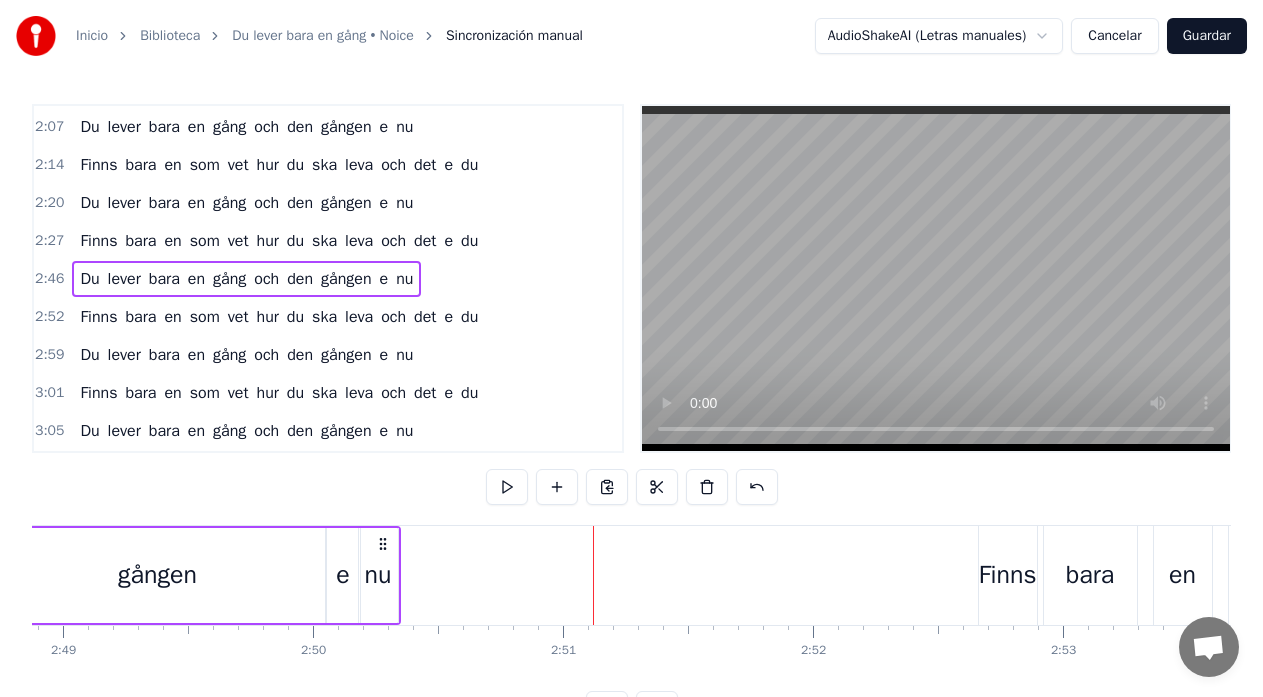 click on "gången" at bounding box center (158, 575) 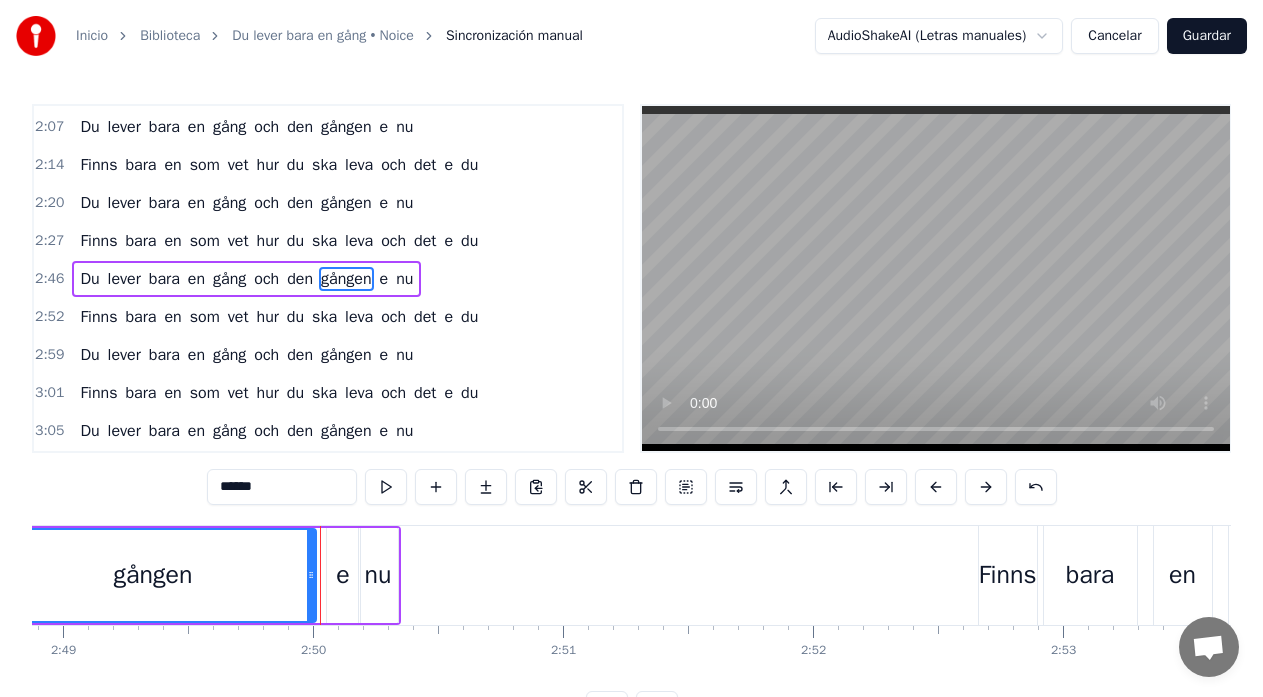click 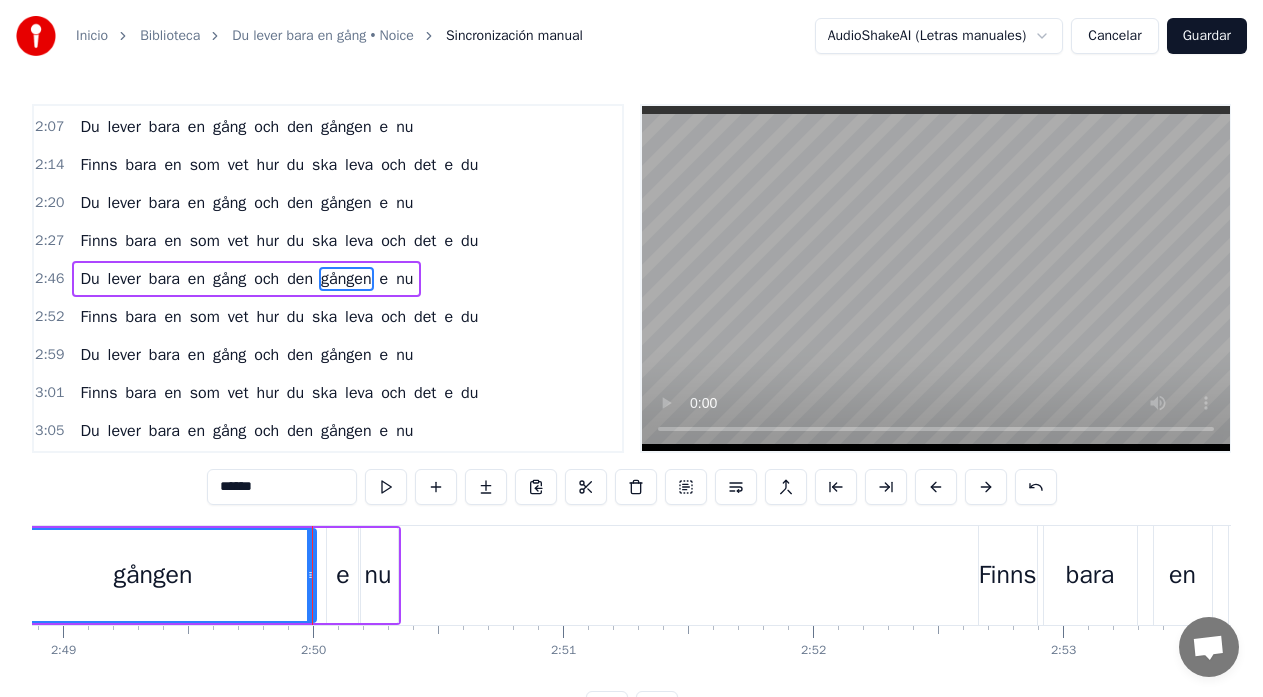 click on "e" at bounding box center [342, 575] 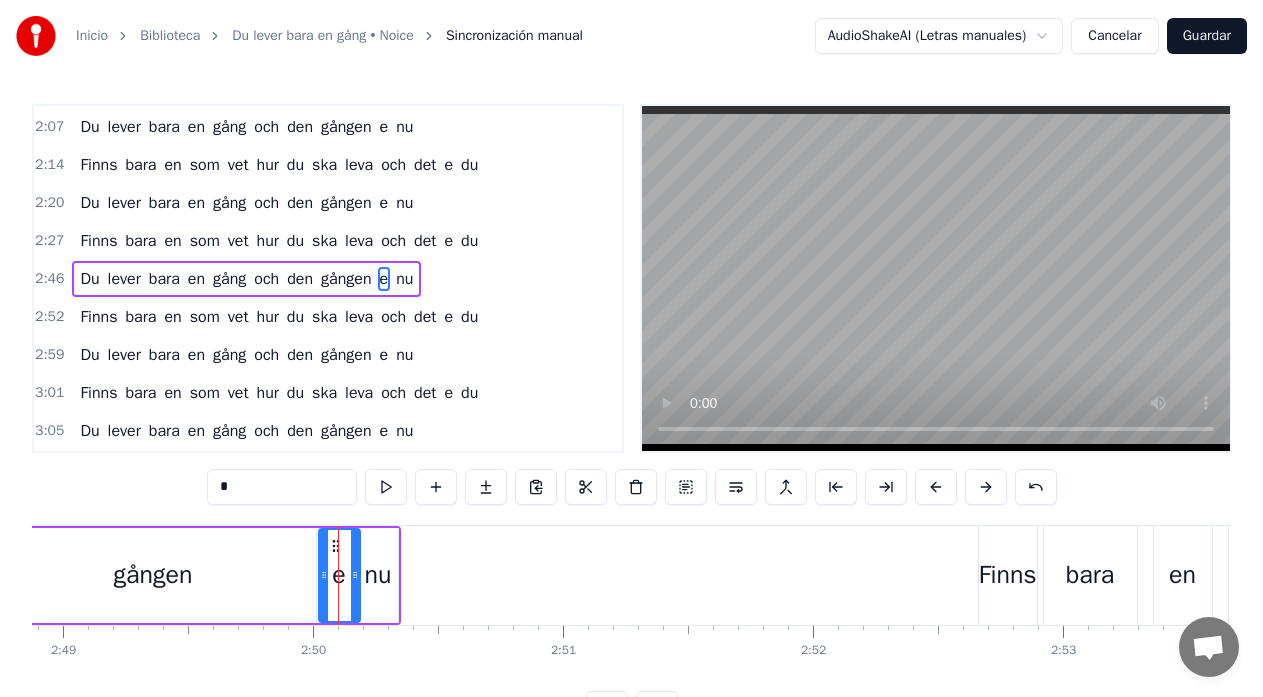 click at bounding box center [324, 575] 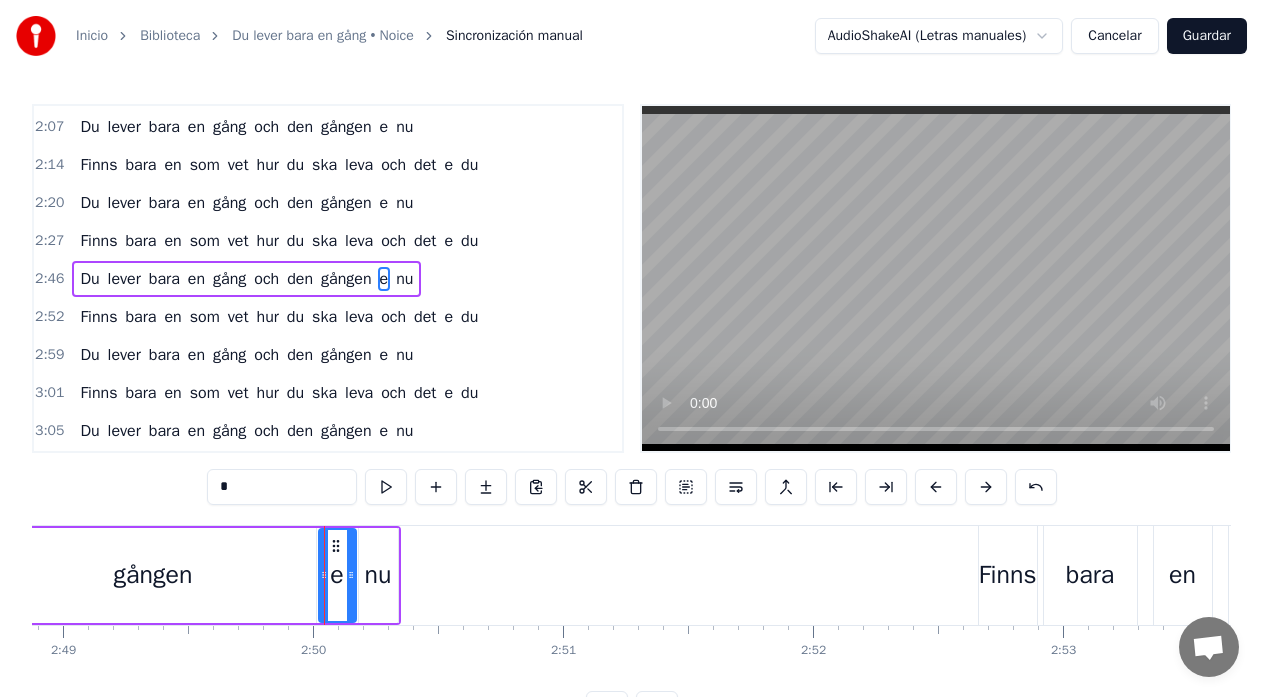 click at bounding box center (351, 575) 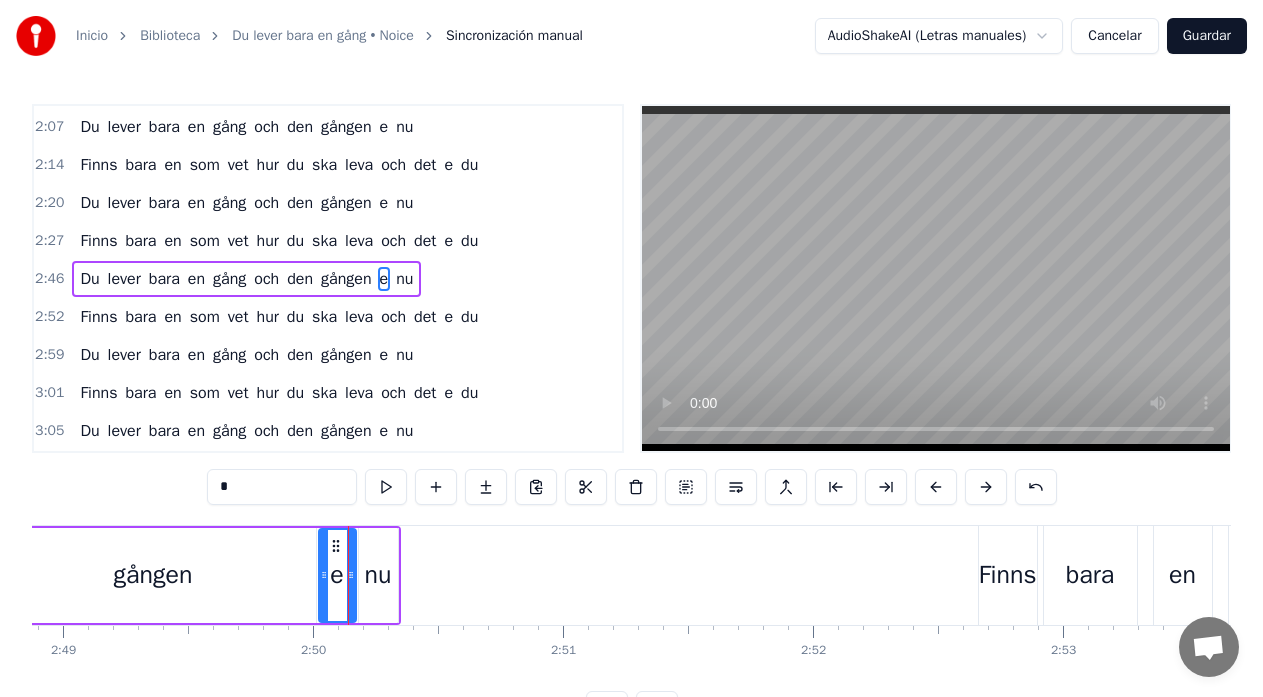 click on "nu" at bounding box center [378, 575] 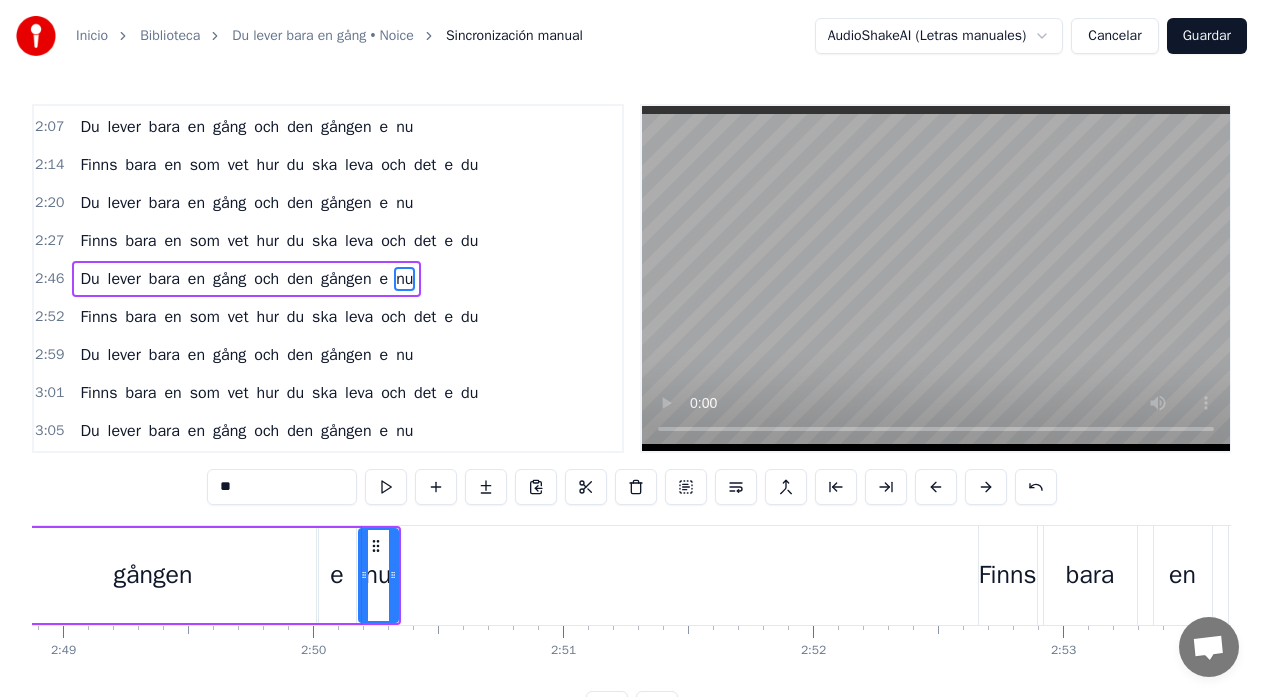click 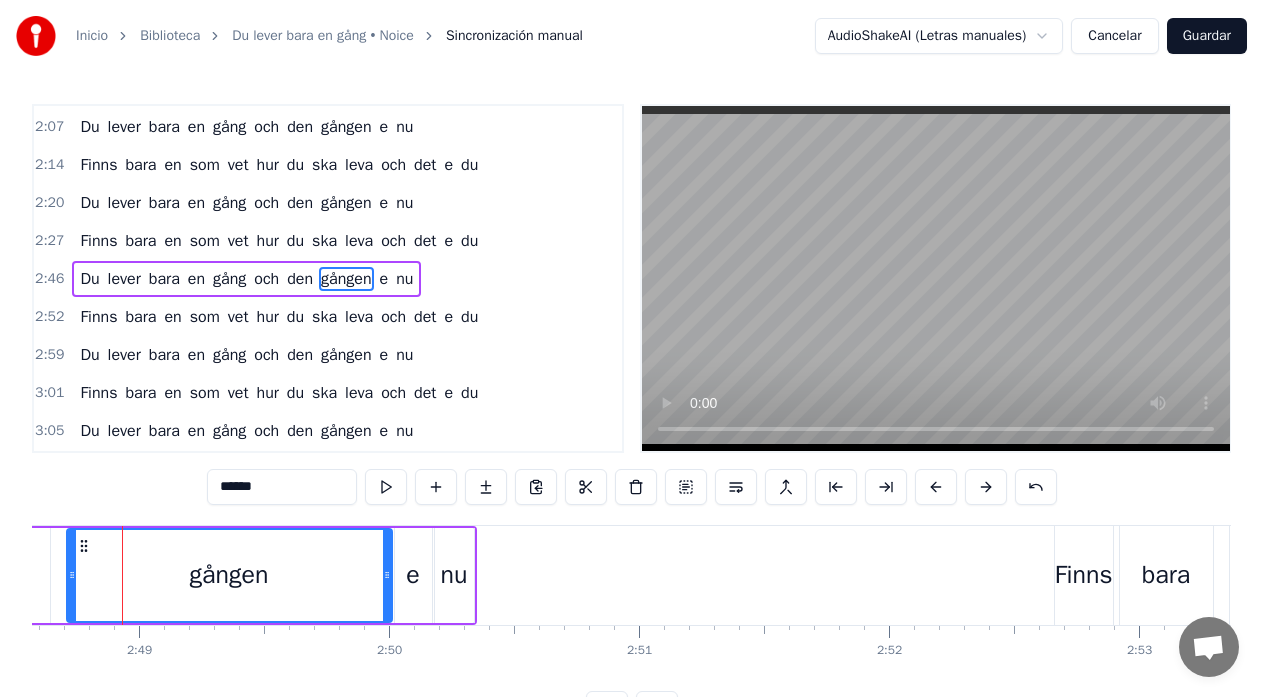 scroll, scrollTop: 0, scrollLeft: 42133, axis: horizontal 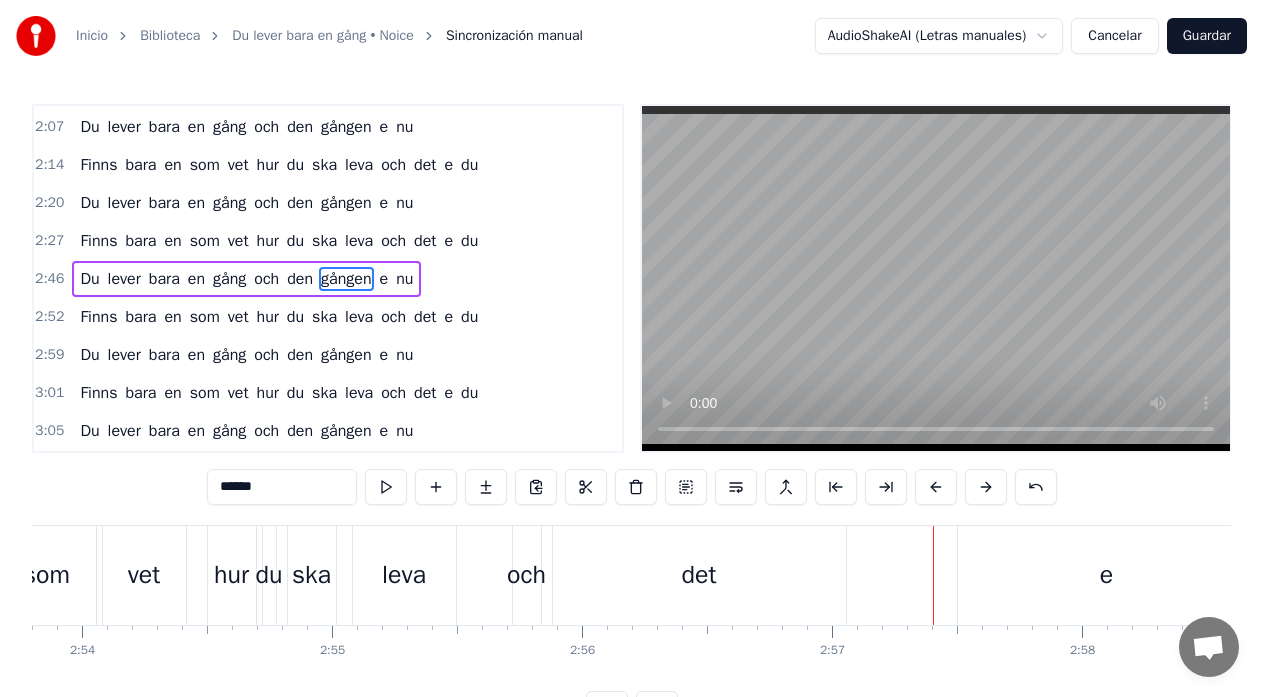 click on "Finns bara en som vet hur du ska leva och det e du" at bounding box center (629, 575) 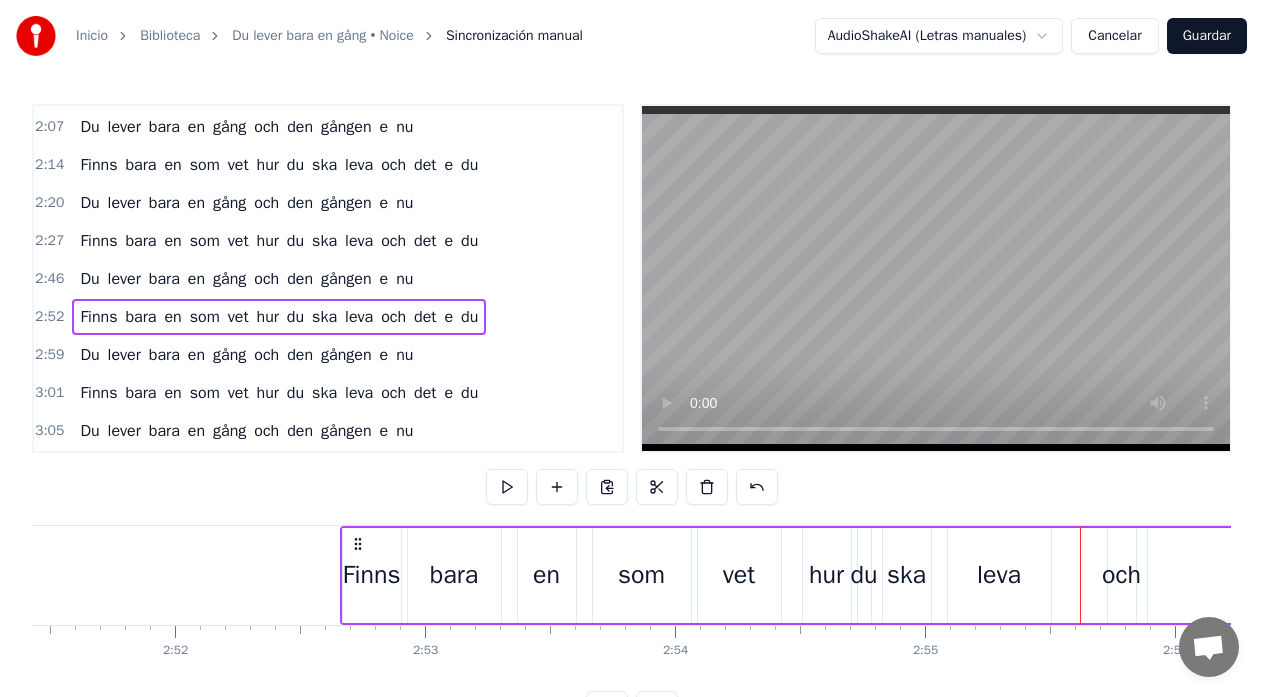 scroll, scrollTop: 0, scrollLeft: 42850, axis: horizontal 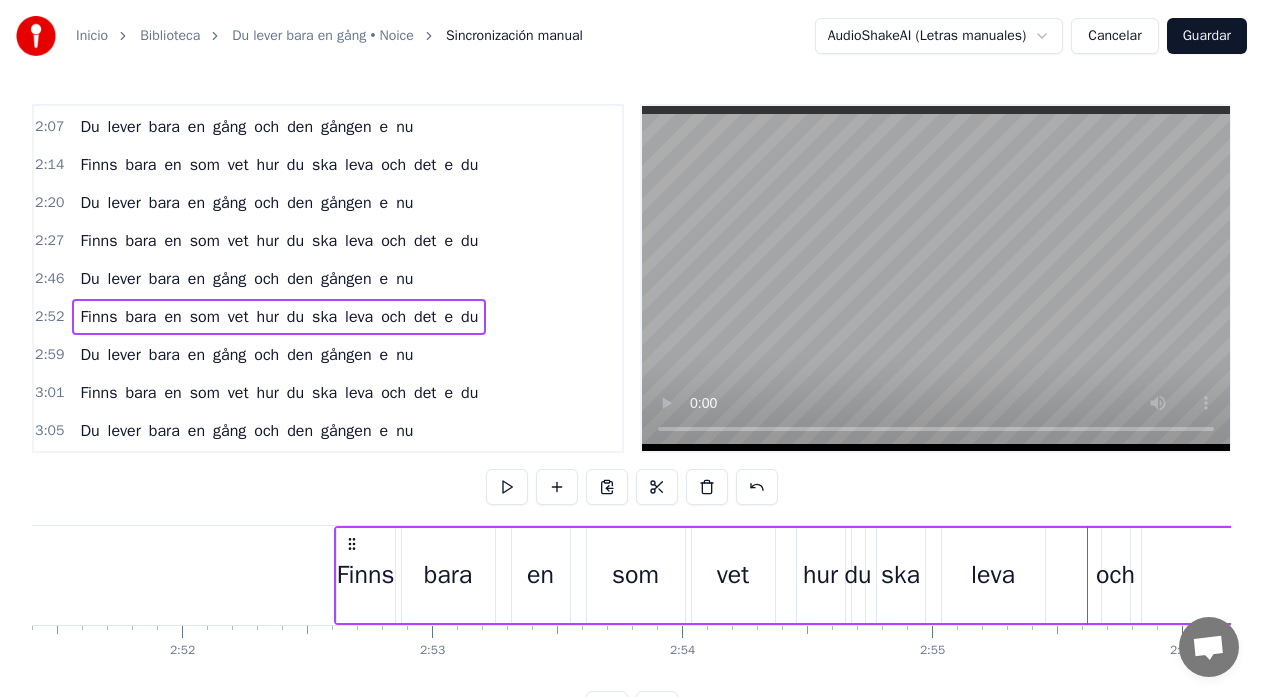 drag, startPoint x: 364, startPoint y: 542, endPoint x: 351, endPoint y: 537, distance: 13.928389 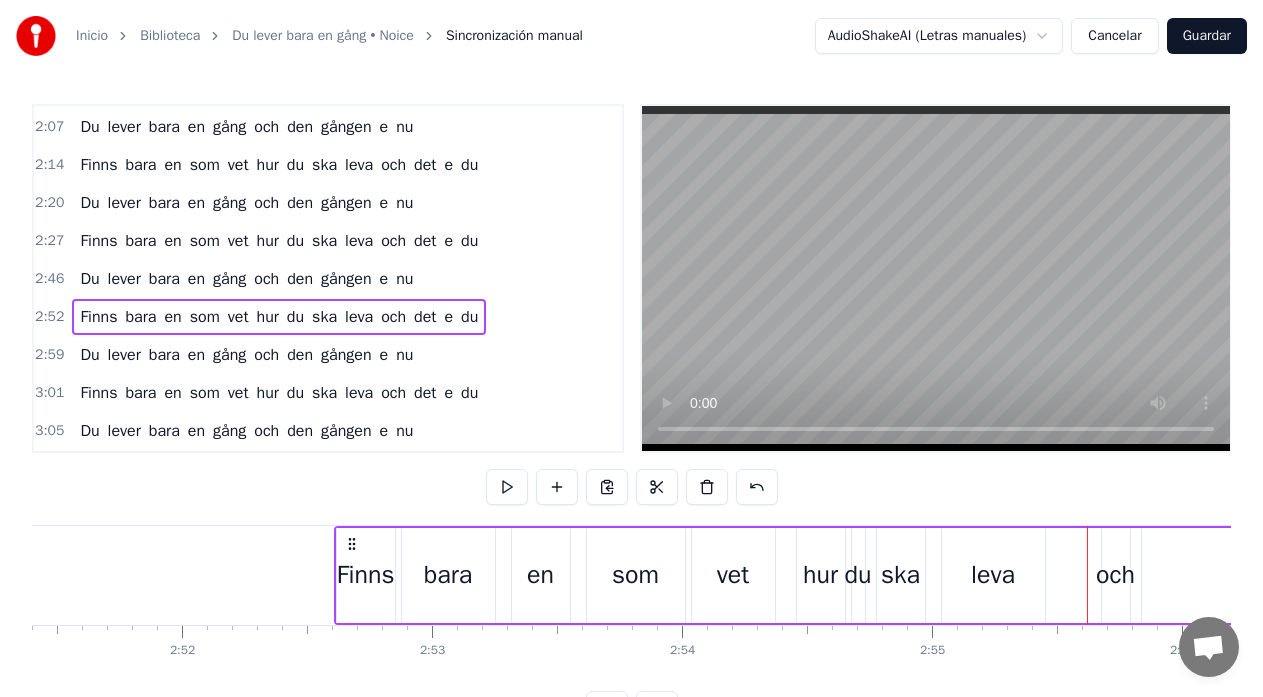 click on "Finns bara en som vet hur du ska leva och det e du" at bounding box center (1216, 575) 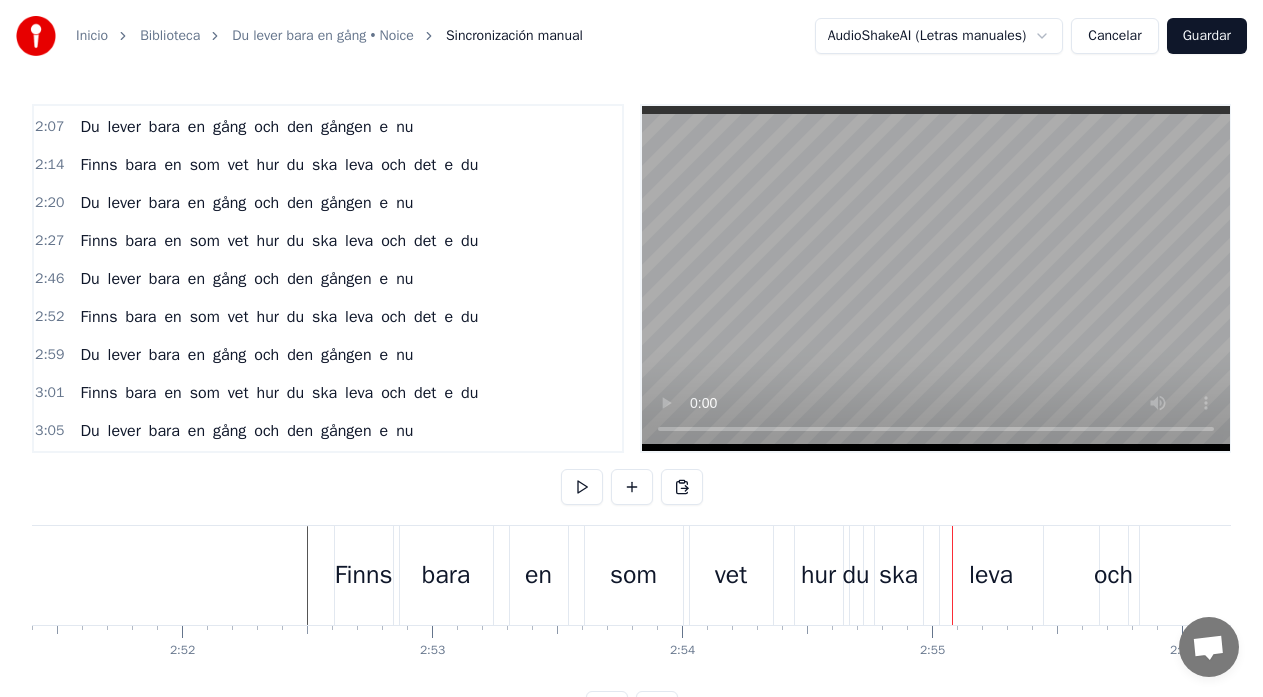 click at bounding box center (-18211, 575) 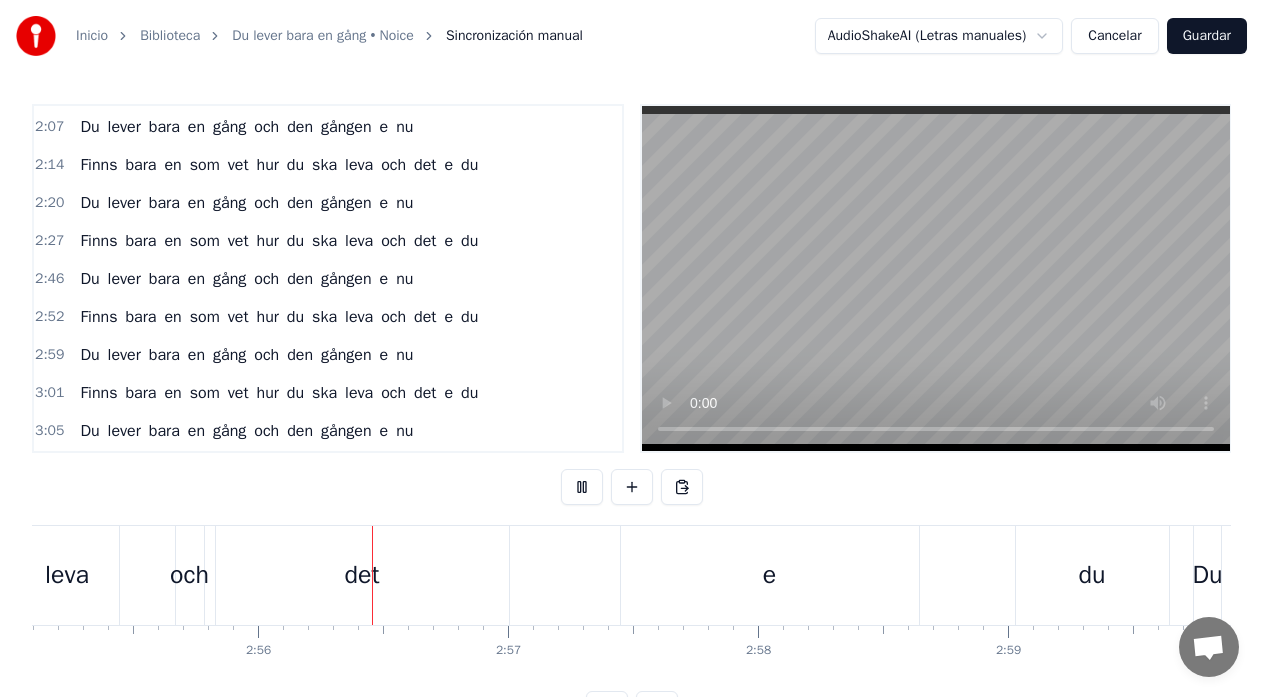 scroll, scrollTop: 0, scrollLeft: 43874, axis: horizontal 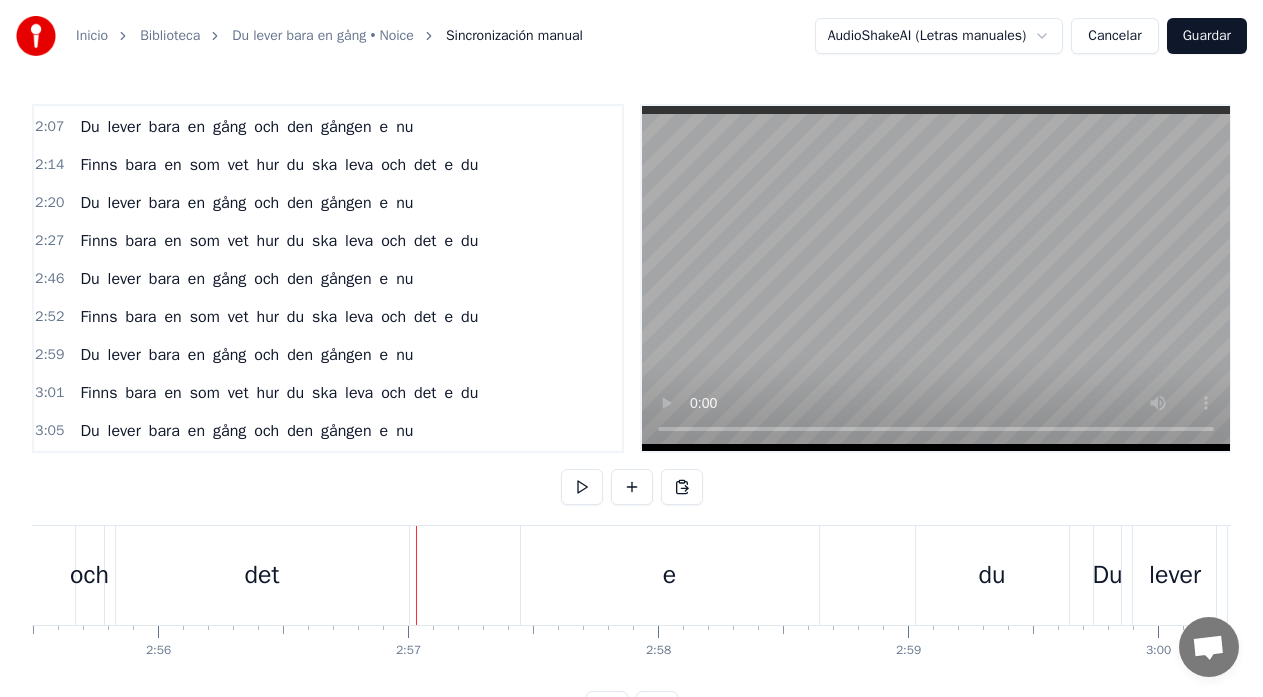 click on "det" at bounding box center [262, 575] 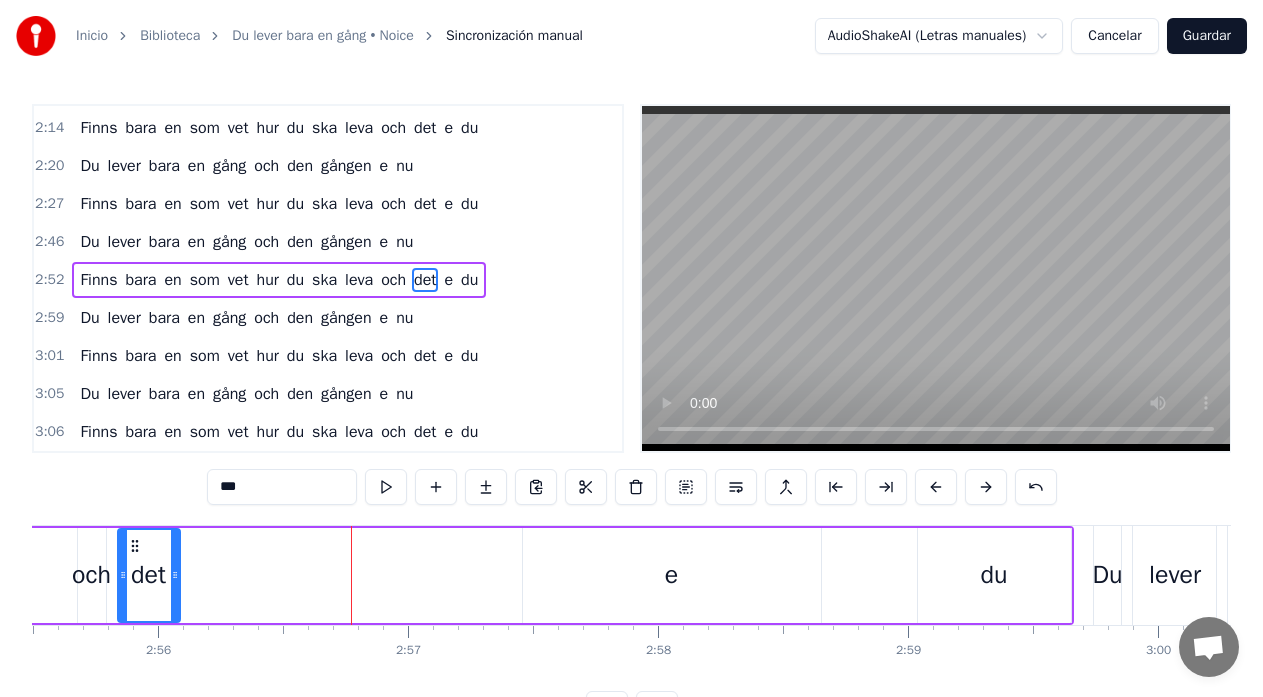 drag, startPoint x: 407, startPoint y: 583, endPoint x: 176, endPoint y: 594, distance: 231.26175 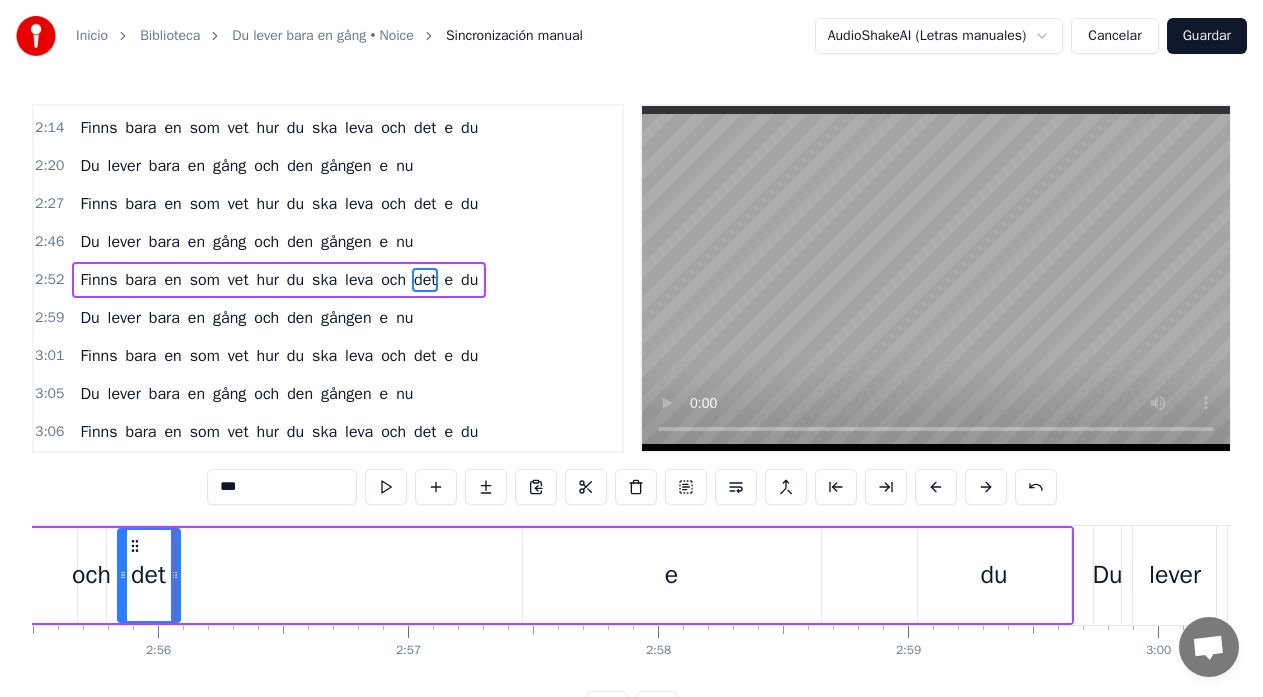 click on "e" at bounding box center [672, 575] 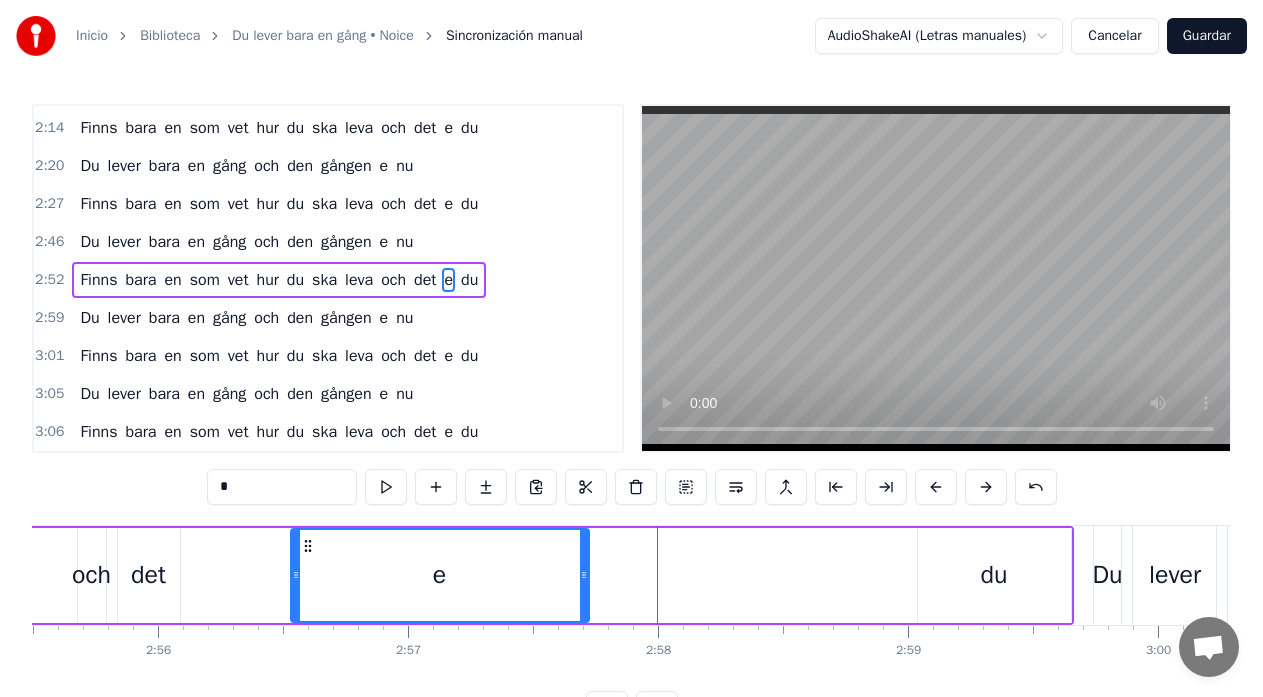 scroll, scrollTop: 0, scrollLeft: 43868, axis: horizontal 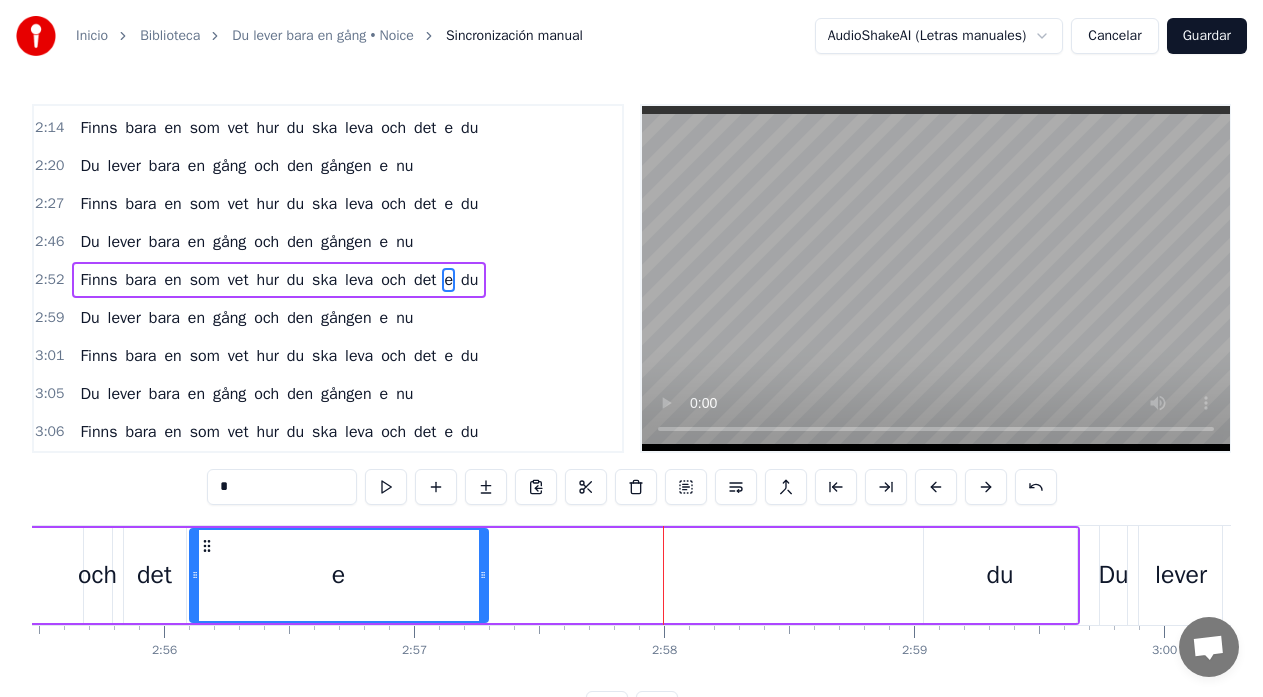 drag, startPoint x: 538, startPoint y: 548, endPoint x: 207, endPoint y: 565, distance: 331.43628 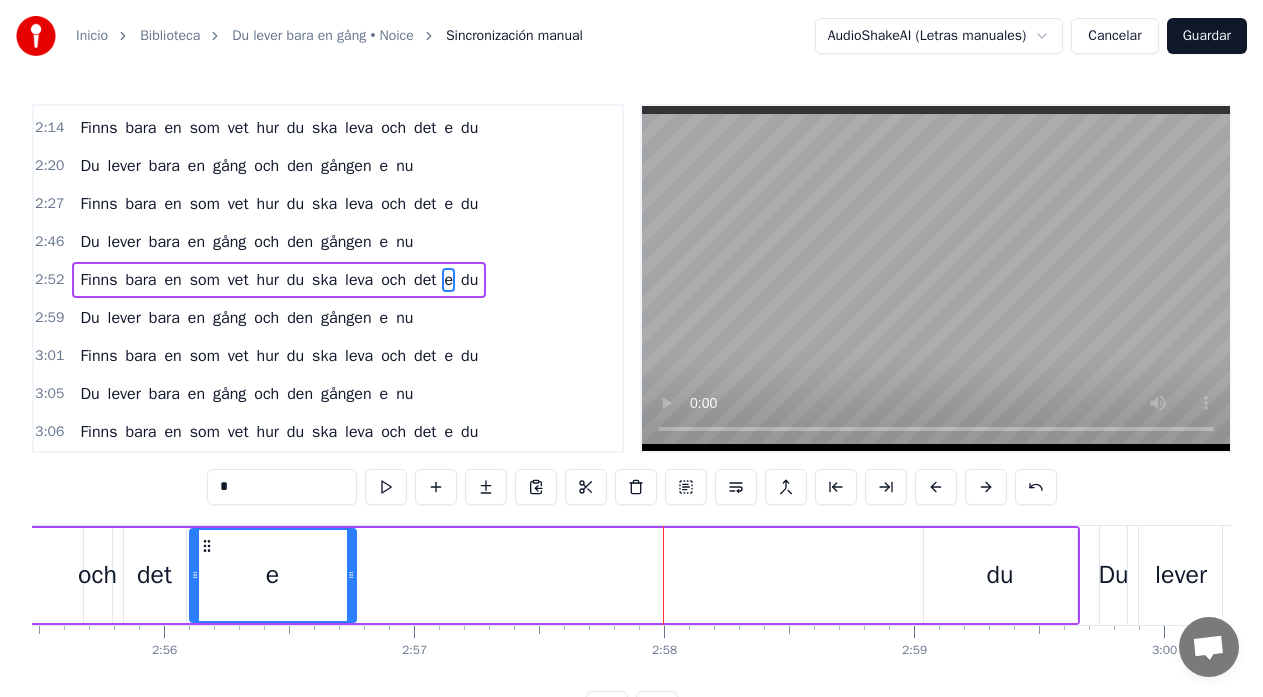 drag, startPoint x: 483, startPoint y: 576, endPoint x: 351, endPoint y: 585, distance: 132.30646 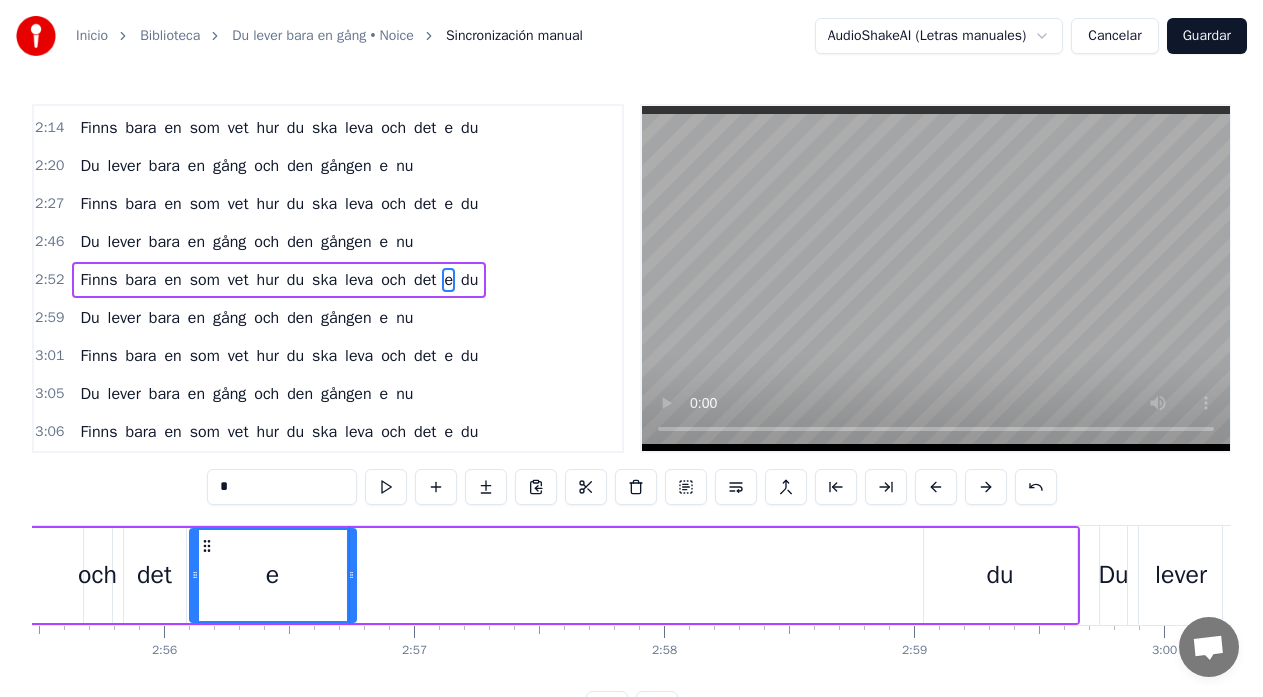 click on "du" at bounding box center (1000, 575) 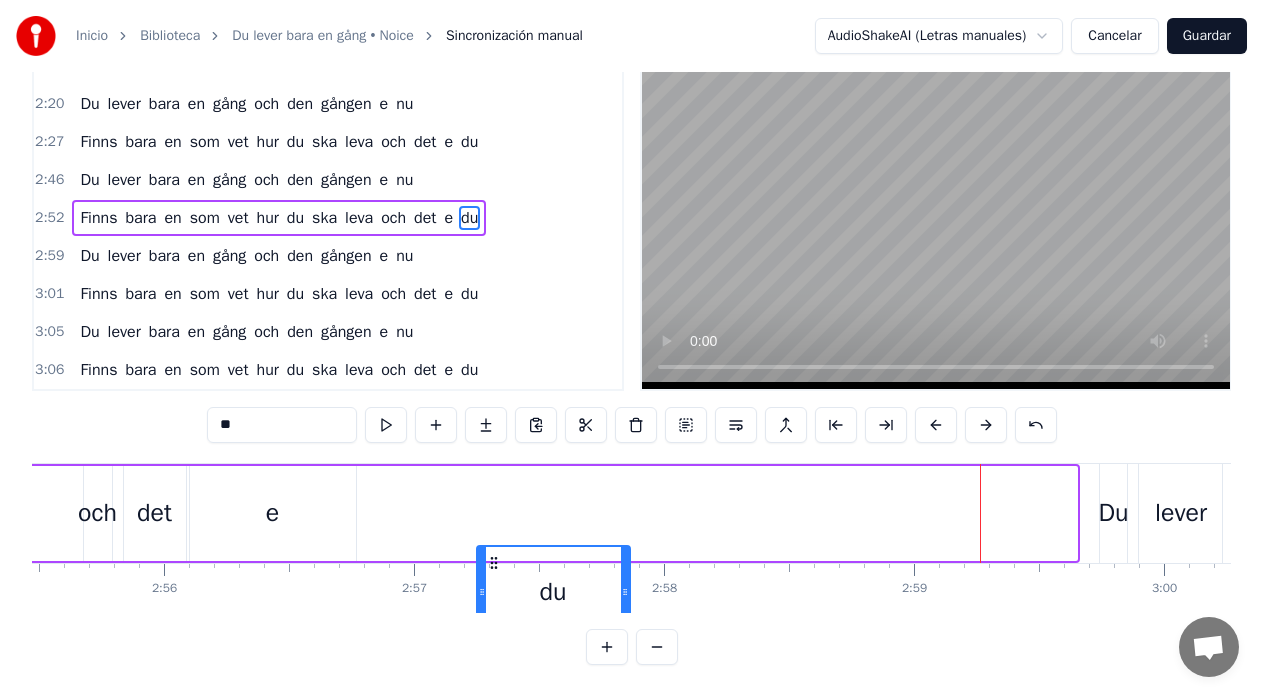 scroll, scrollTop: 79, scrollLeft: 0, axis: vertical 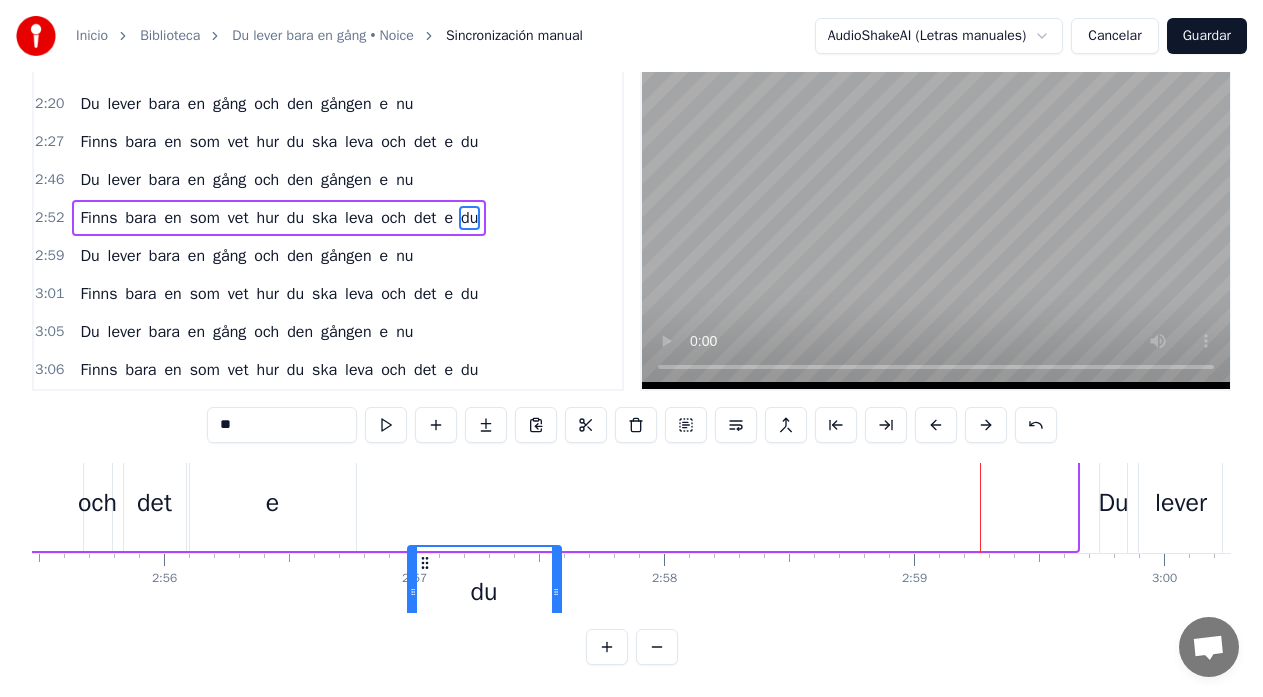 drag, startPoint x: 941, startPoint y: 548, endPoint x: 422, endPoint y: 502, distance: 521.03455 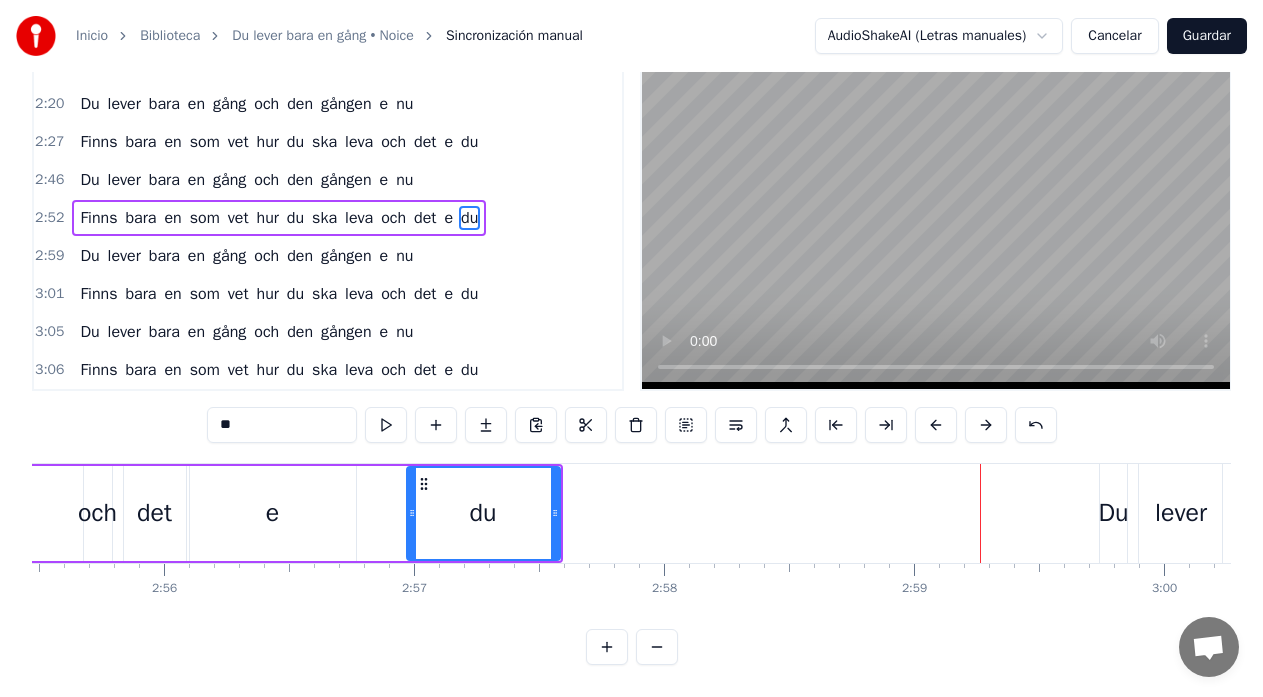 scroll, scrollTop: 0, scrollLeft: 43868, axis: horizontal 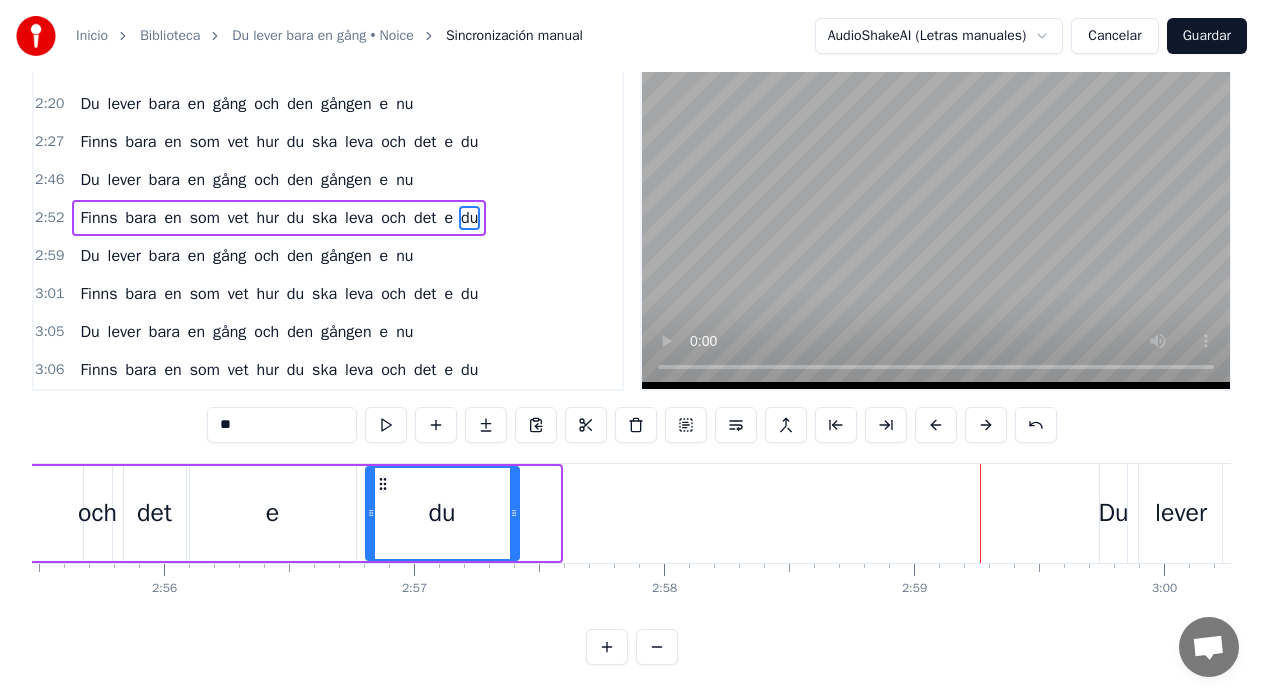 drag, startPoint x: 421, startPoint y: 469, endPoint x: 377, endPoint y: 466, distance: 44.102154 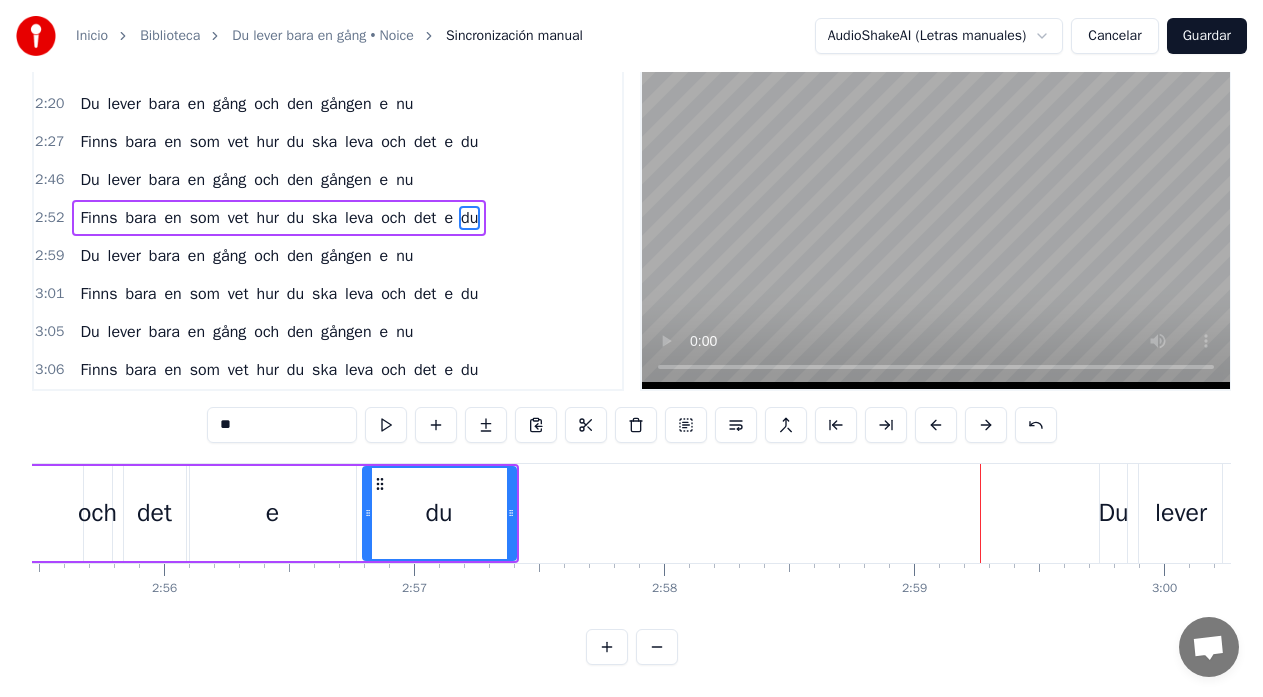click on "Finns bara en som vet hur du ska leva och det e du" at bounding box center [-83, 513] 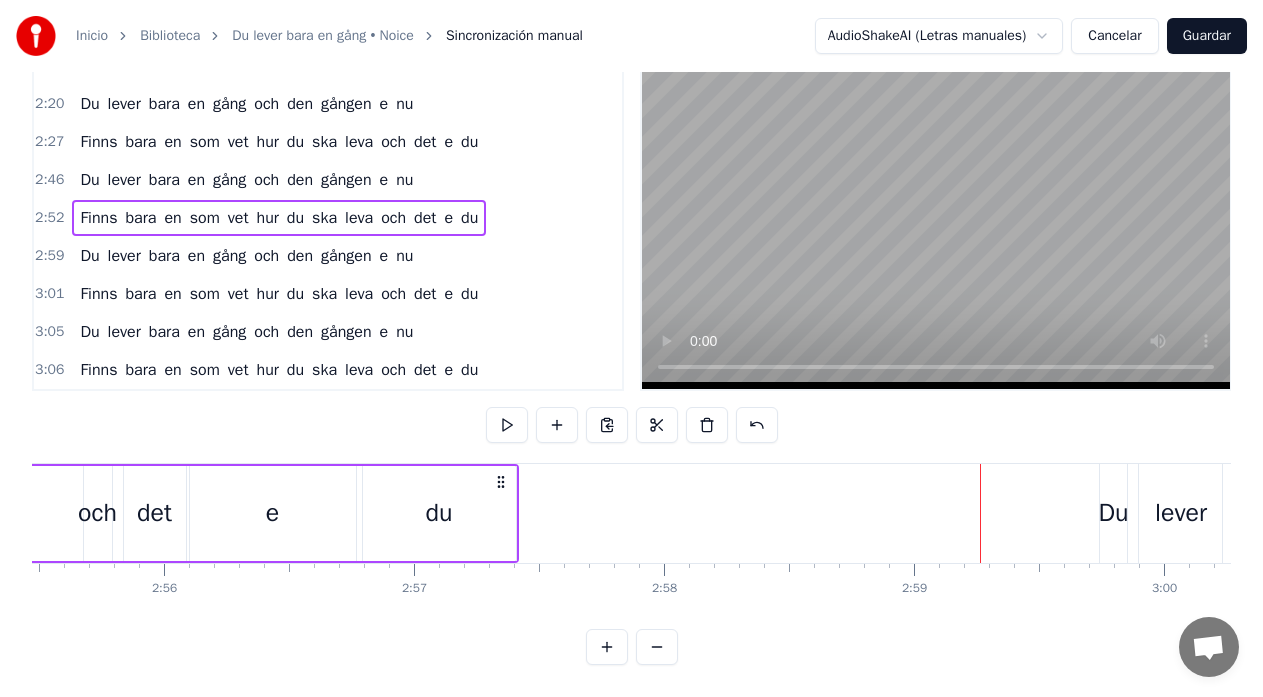 scroll, scrollTop: 0, scrollLeft: 43776, axis: horizontal 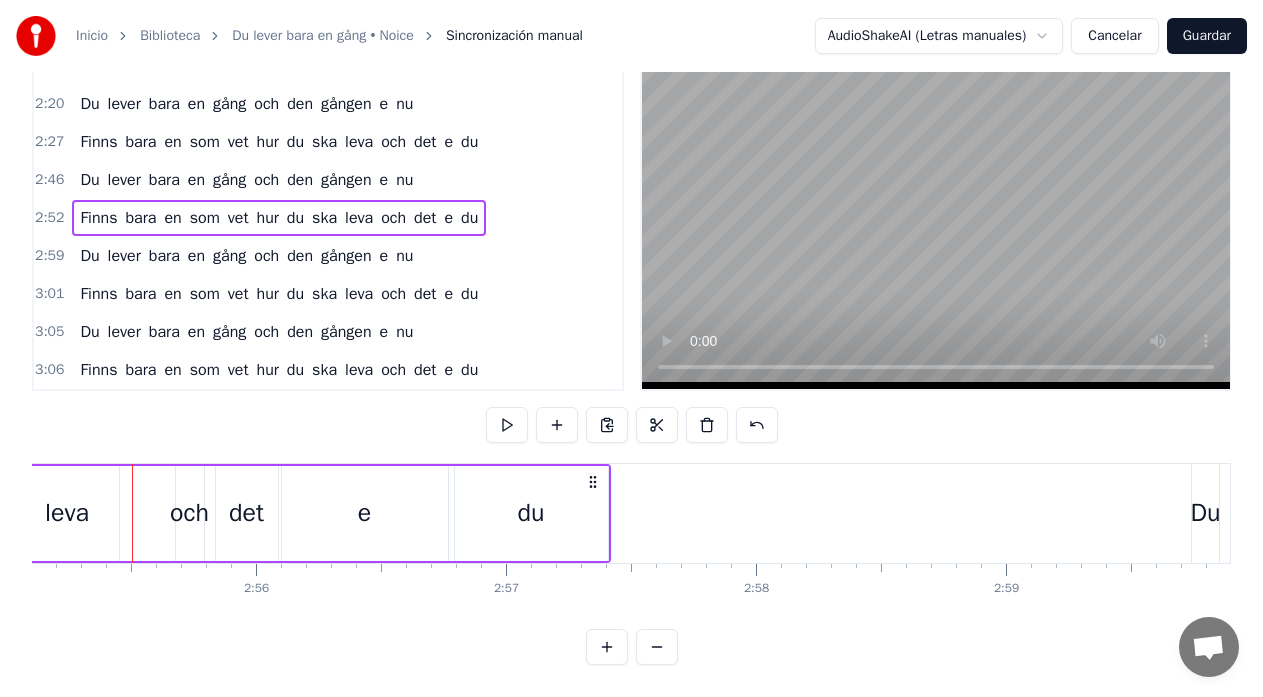 click on "leva" at bounding box center (67, 513) 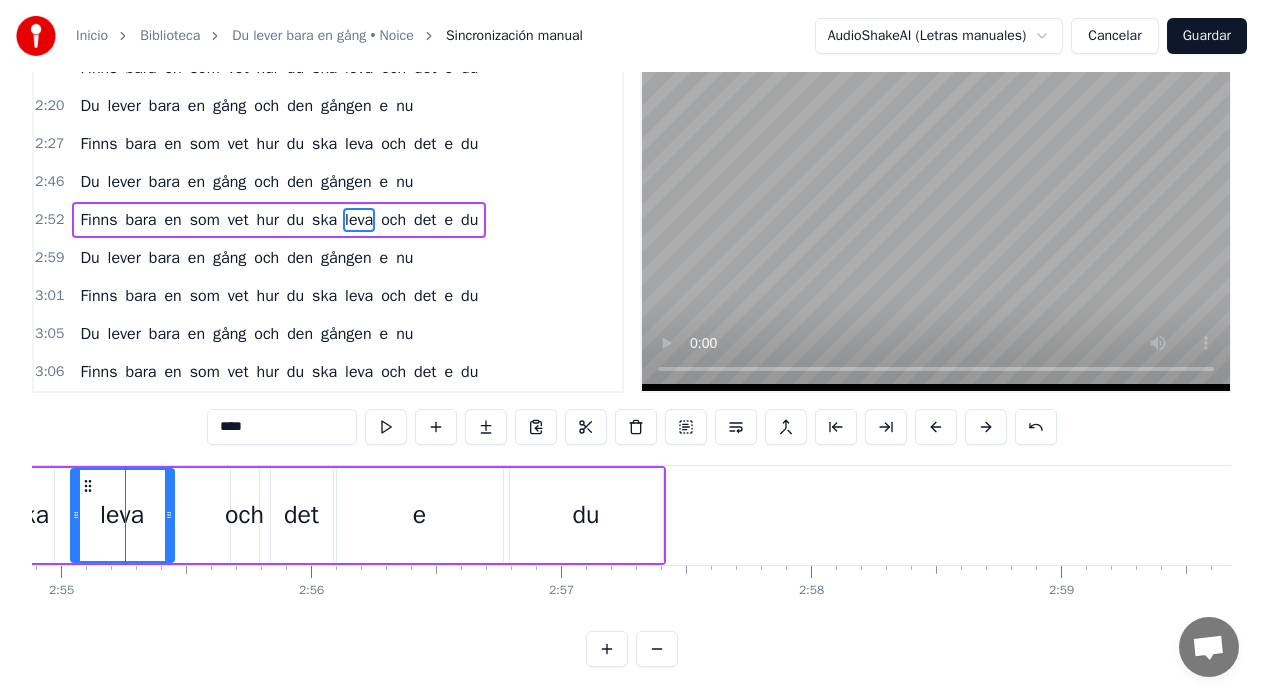 scroll, scrollTop: 0, scrollLeft: 43714, axis: horizontal 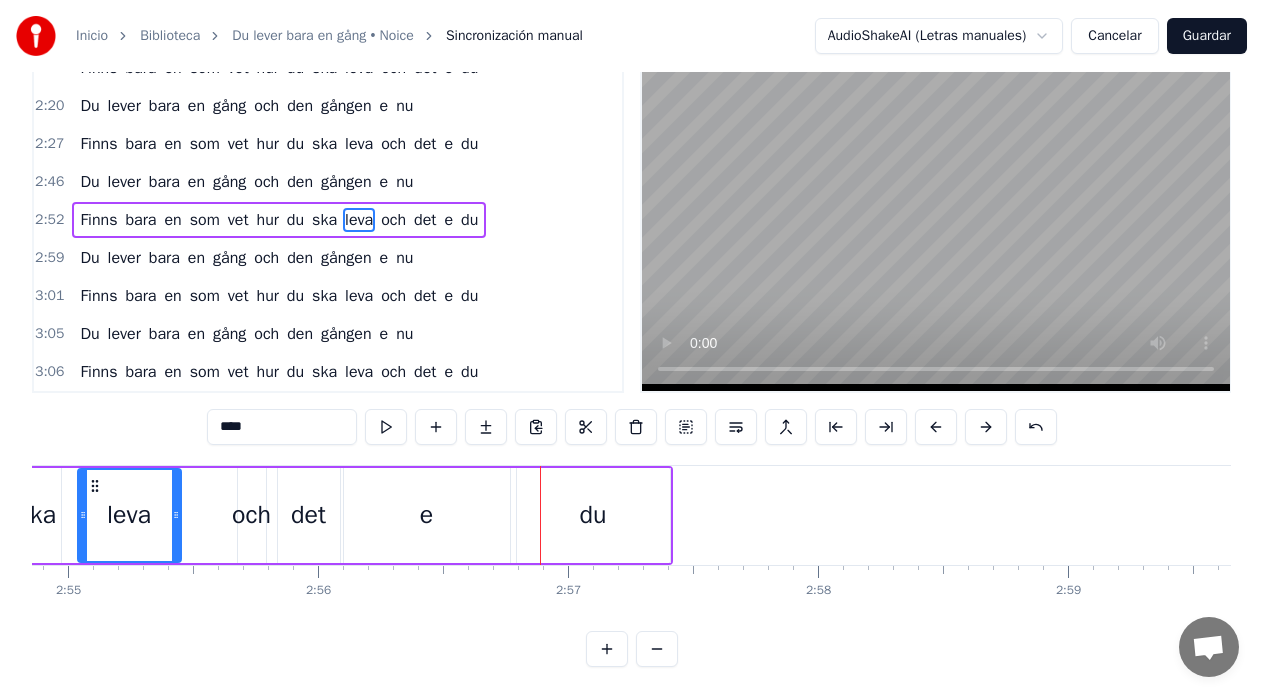 click on "e" at bounding box center [427, 515] 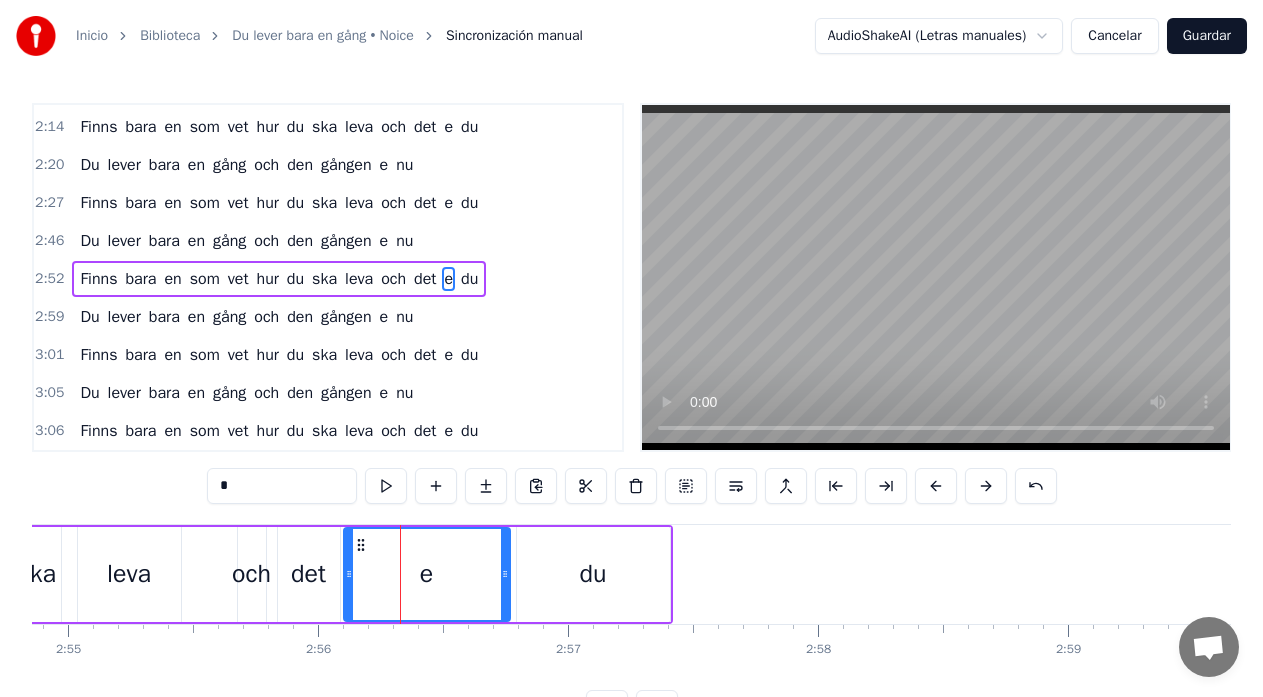 scroll, scrollTop: 0, scrollLeft: 0, axis: both 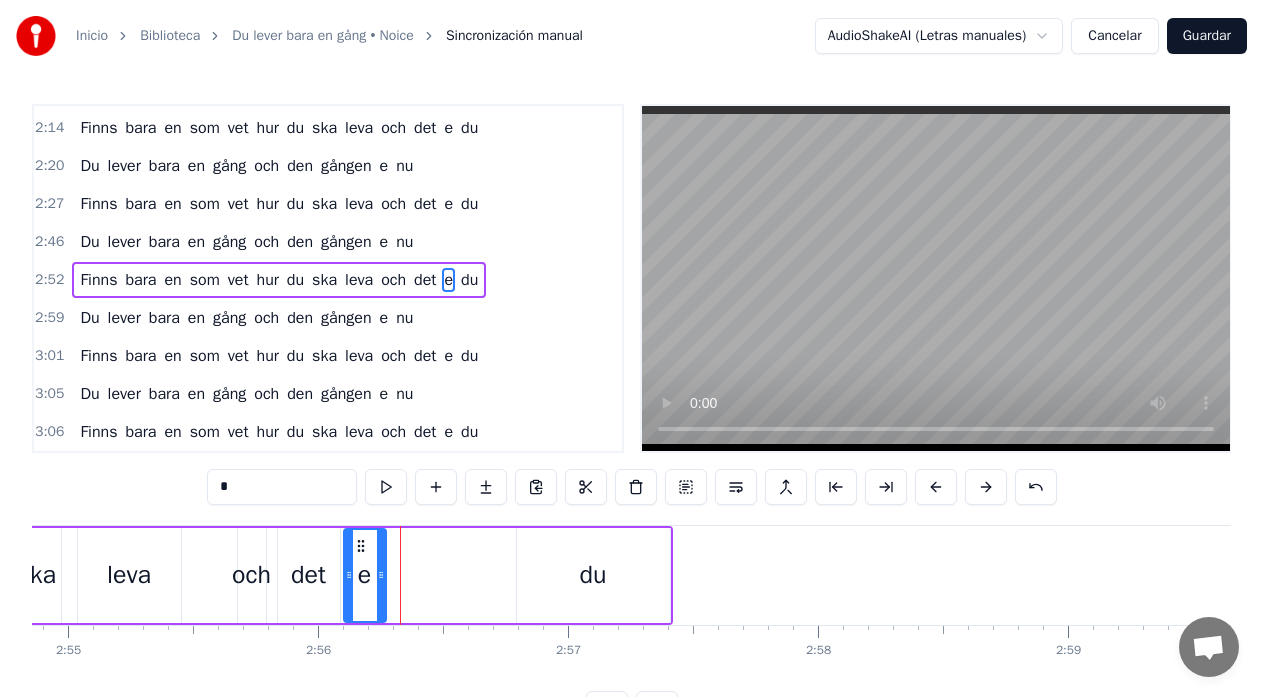 drag, startPoint x: 504, startPoint y: 574, endPoint x: 380, endPoint y: 584, distance: 124.40257 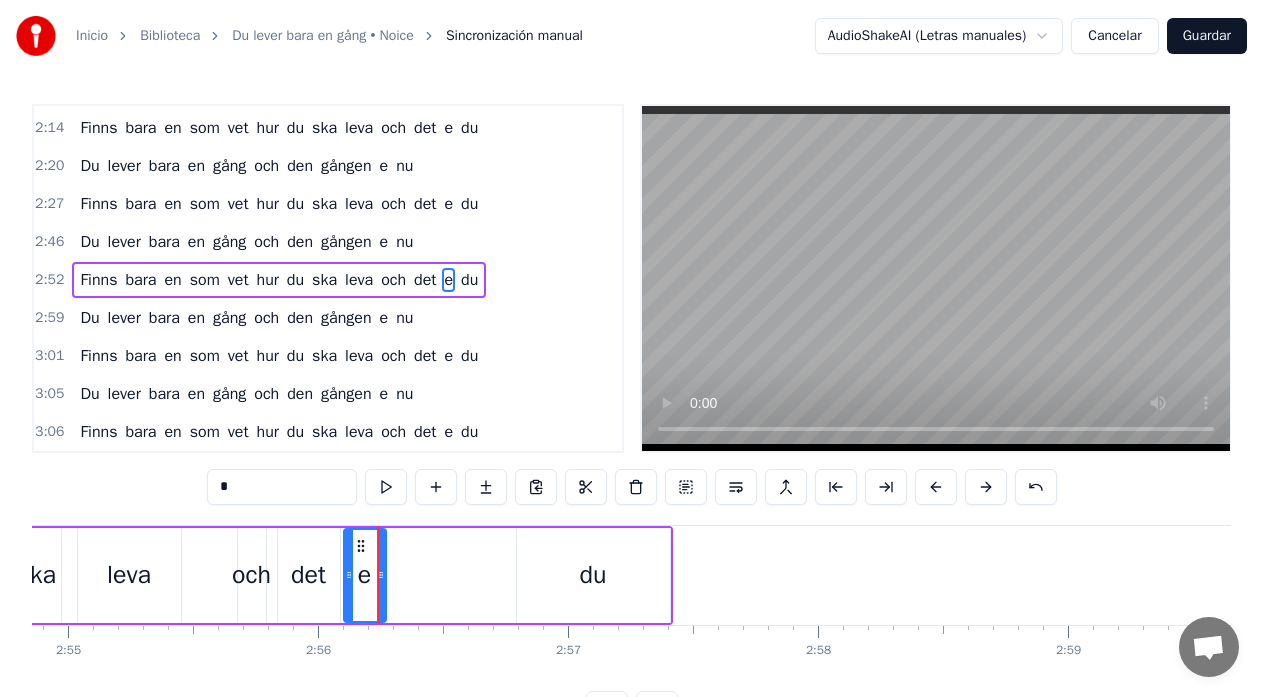 click on "du" at bounding box center [593, 575] 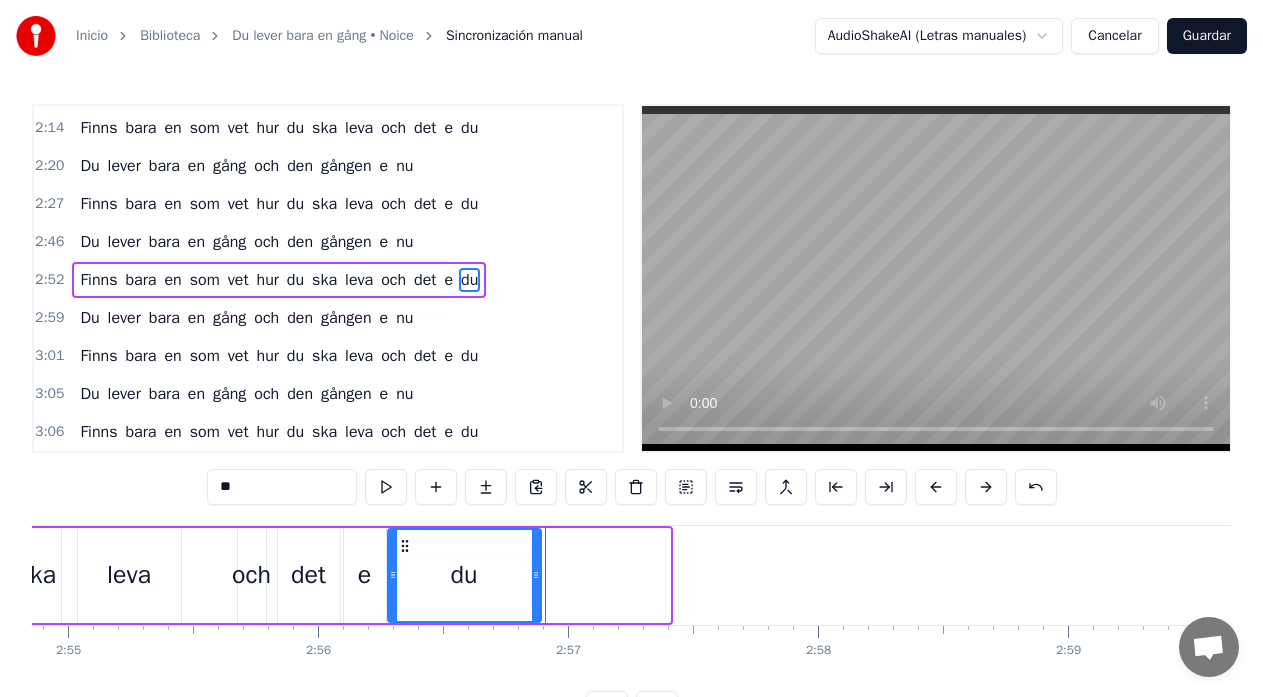 drag, startPoint x: 531, startPoint y: 545, endPoint x: 402, endPoint y: 562, distance: 130.11533 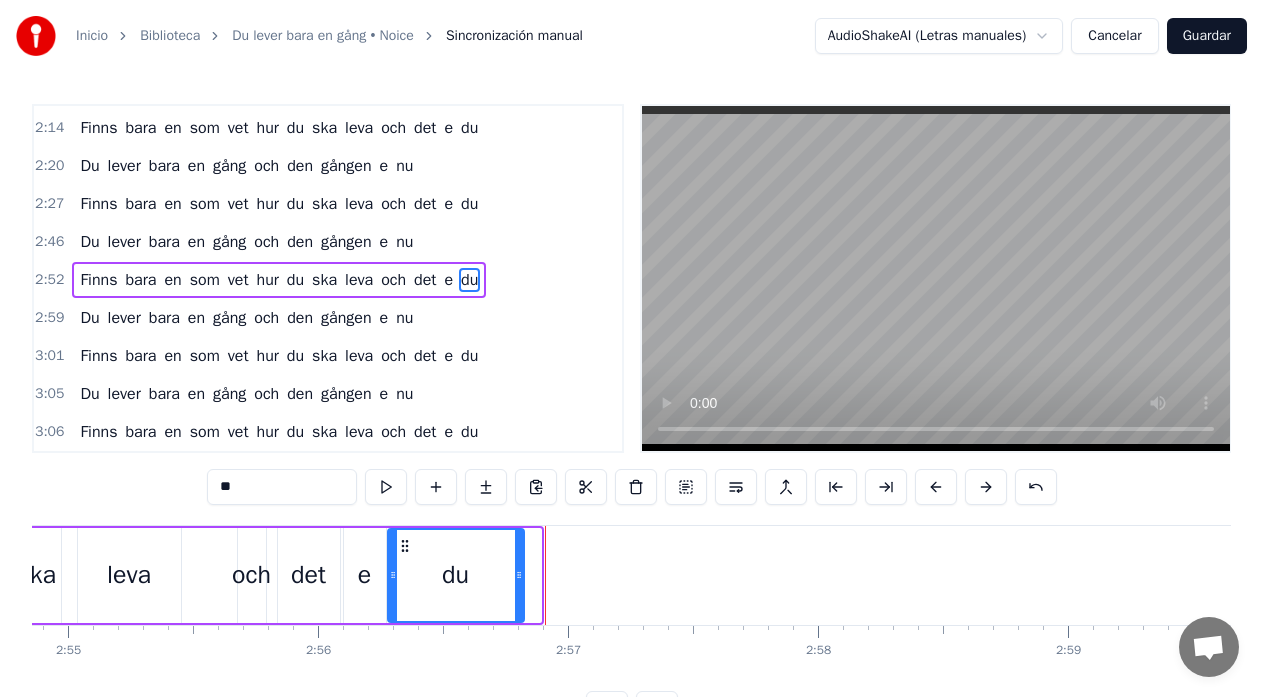 drag, startPoint x: 535, startPoint y: 575, endPoint x: 518, endPoint y: 578, distance: 17.262676 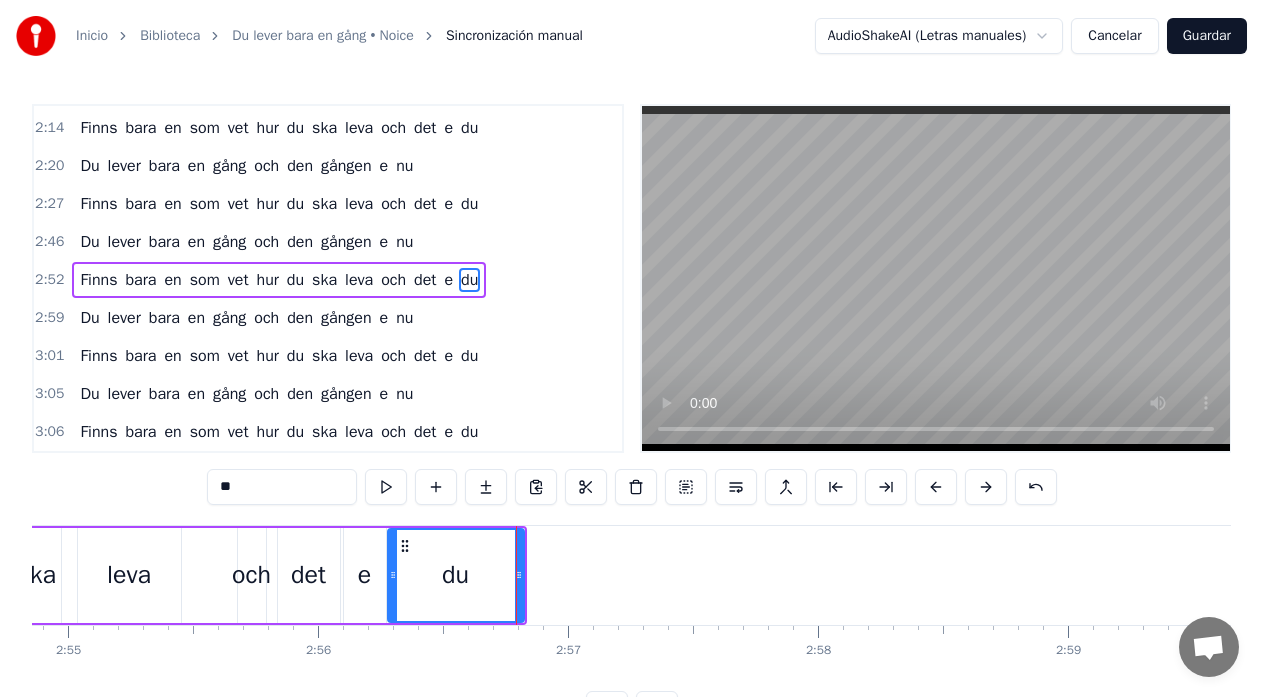 click on "Finns bara en som vet hur du ska leva och det e du" at bounding box center [-2, 575] 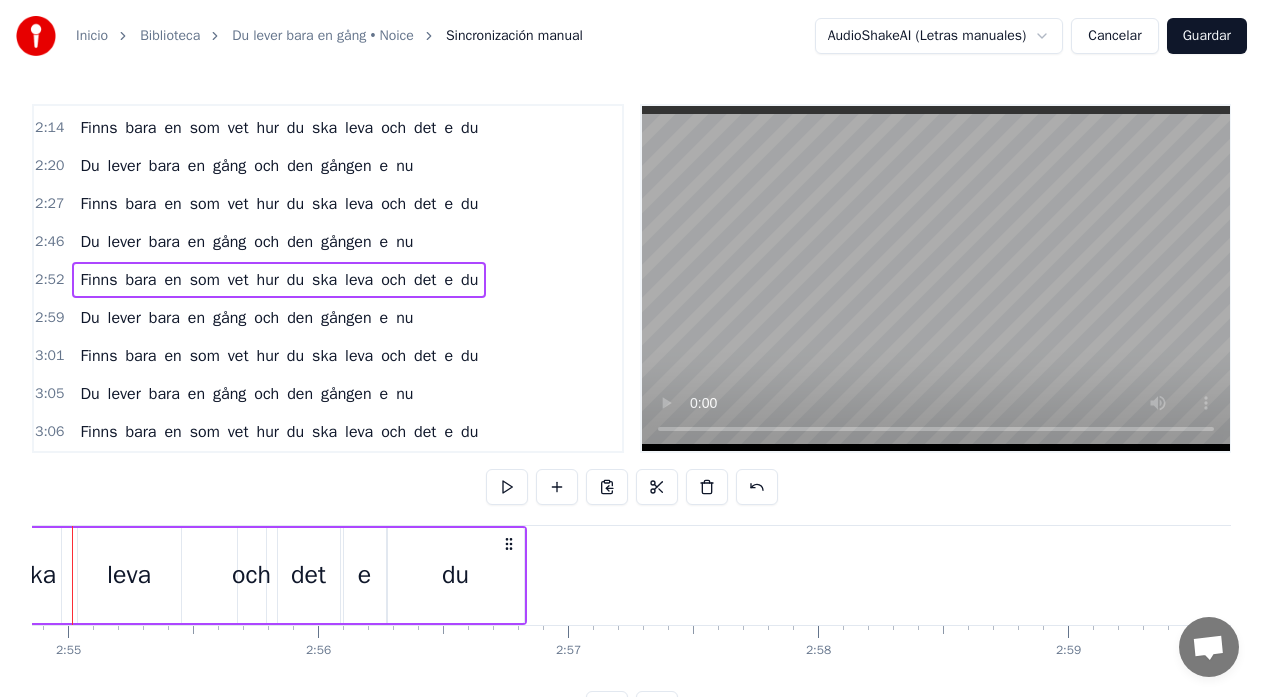scroll, scrollTop: 0, scrollLeft: 43654, axis: horizontal 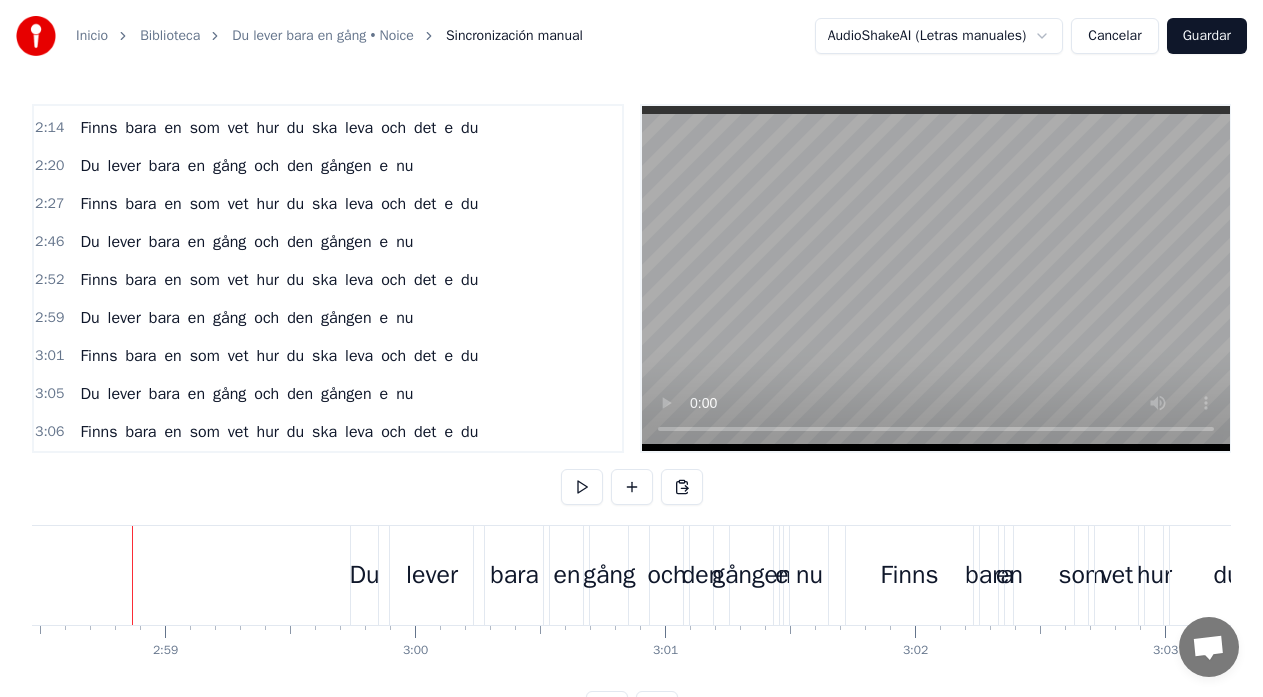 click at bounding box center [-19978, 575] 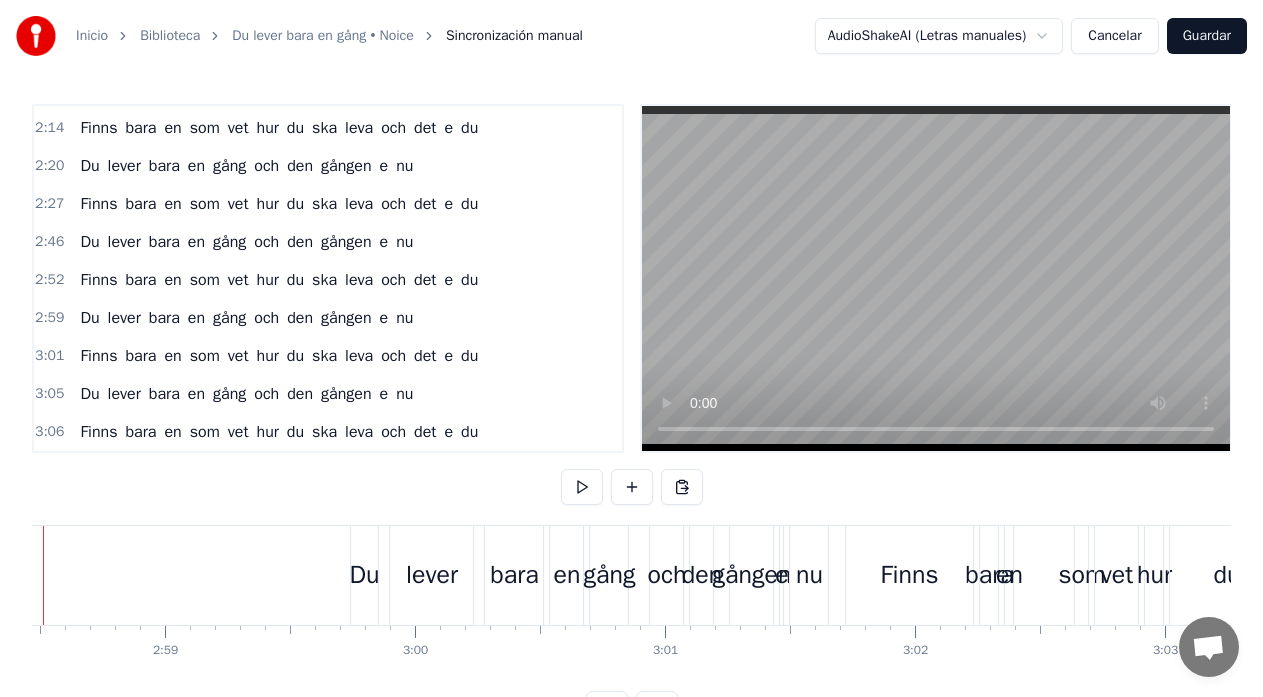 scroll, scrollTop: 0, scrollLeft: 44528, axis: horizontal 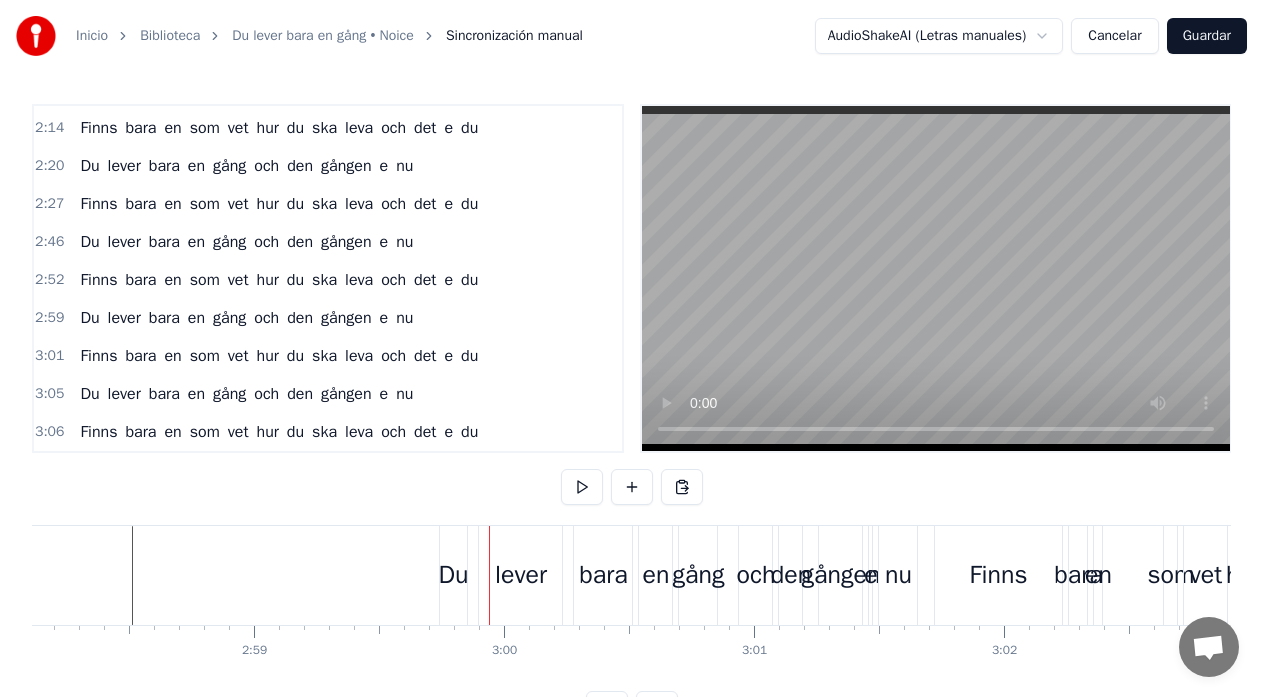 click at bounding box center [-19889, 575] 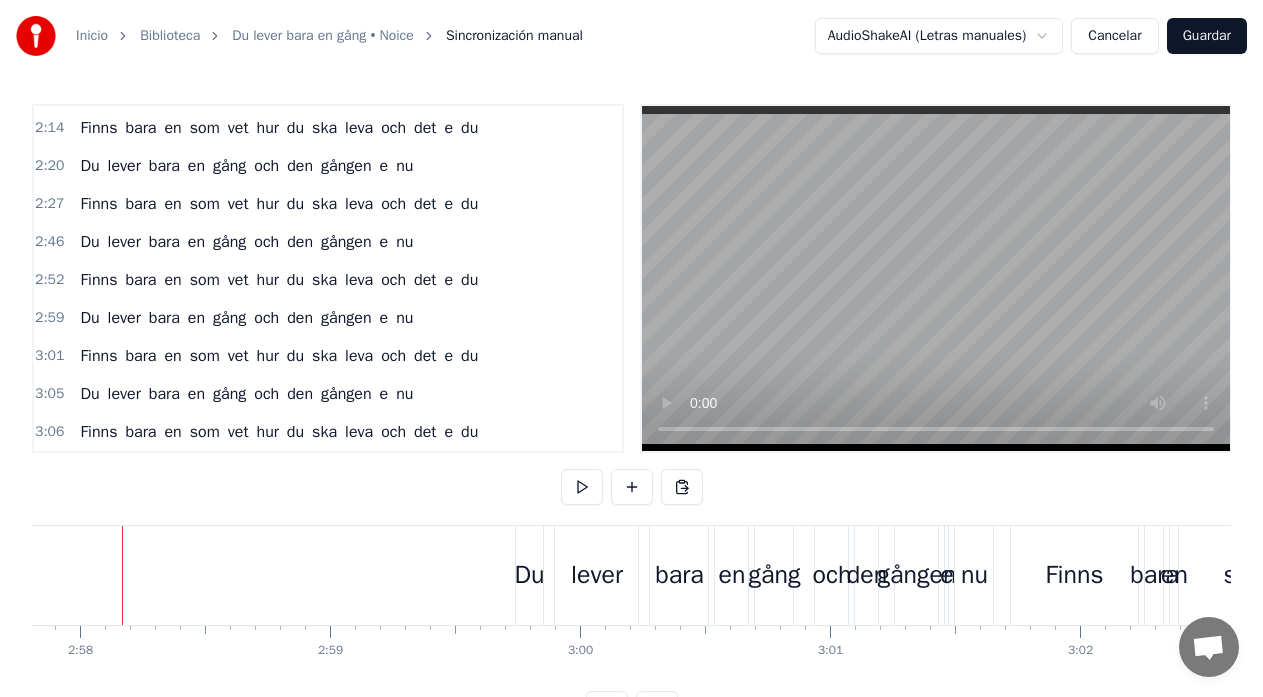 scroll, scrollTop: 0, scrollLeft: 44442, axis: horizontal 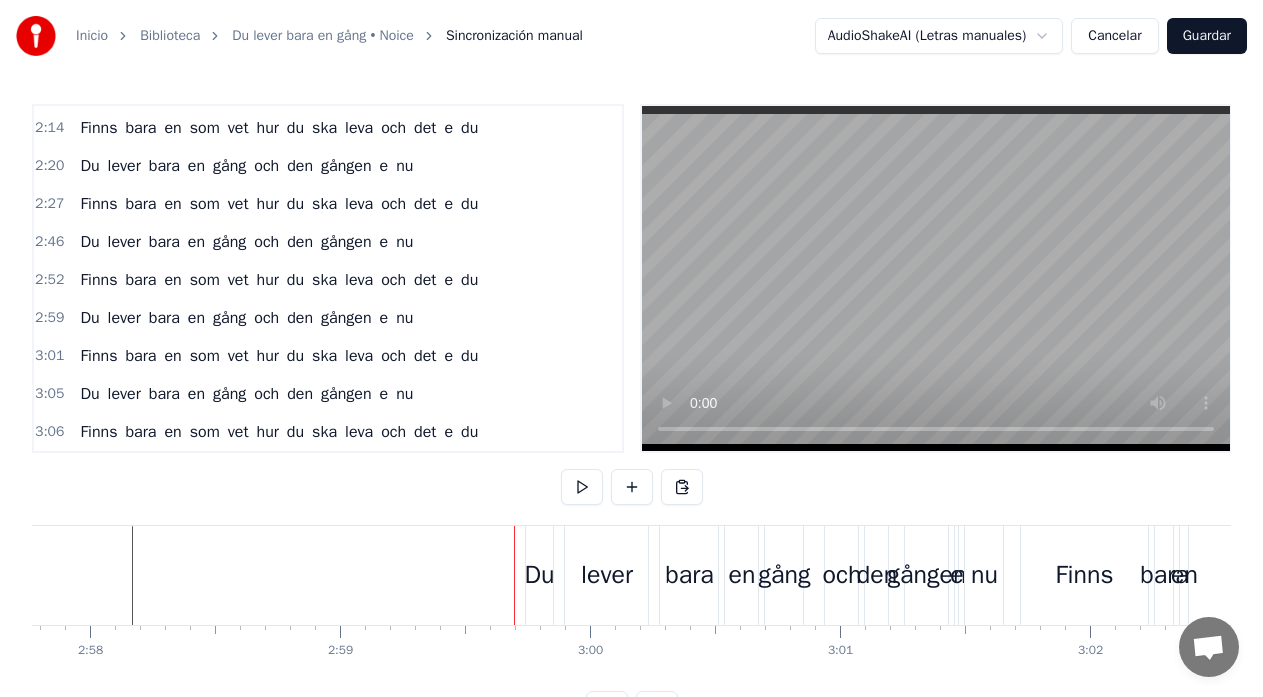 click on "Du" at bounding box center [540, 575] 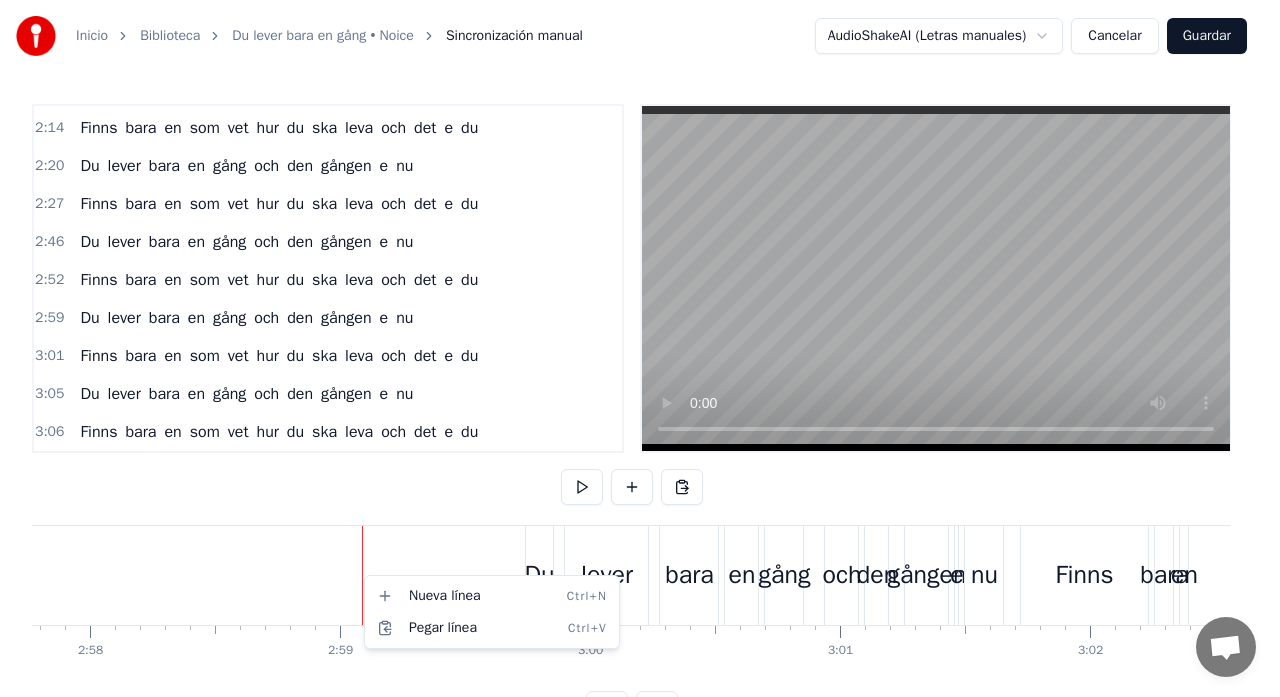 click on "Inicio Biblioteca Du lever bara en gång • Noice Sincronización manual AudioShakeAI (Letras manuales) Cancelar Guardar 0:11 Du lever bara en gång och den gången e nu 0:16 Finns bara en som vet hur du ska leva och det e du 0:21 Sitt inte hemma och vänta på att nåt ska hända 0:27 Nej häng med ut ikväll, alltid hittar man på nån grej 0:34 Vi drar ut nånstans och dricker en flaska vin 0:40 Kanske stannar vi nånstans å lyssnar på ett band 0:46 Men då när allt e slut 0:50 Vad har jag fått ut? 0:54 Men jag vet att det e nånting 1:02 Du lever bara en gång och den gången e nu 1:08 Finns bara en som vet hur du ska leva och det e du 1:15 Du lever bara en gång och den gången e nu 1:21 Finns bara en som vet hur du ska leva och det e du 1:27 Sitta framför en teve är inte allt 1:33 Häng med ut och röja och ta det kallt 1:39 Vi drar ut nånstans och dricker en flaska vin 1:46 Kanske stannar vi nånstans å lyssnar på ett band 1:52 Men då när allt e slut 1:56 Vad har jag fått ut? 1:59 Men jag" at bounding box center (640, 379) 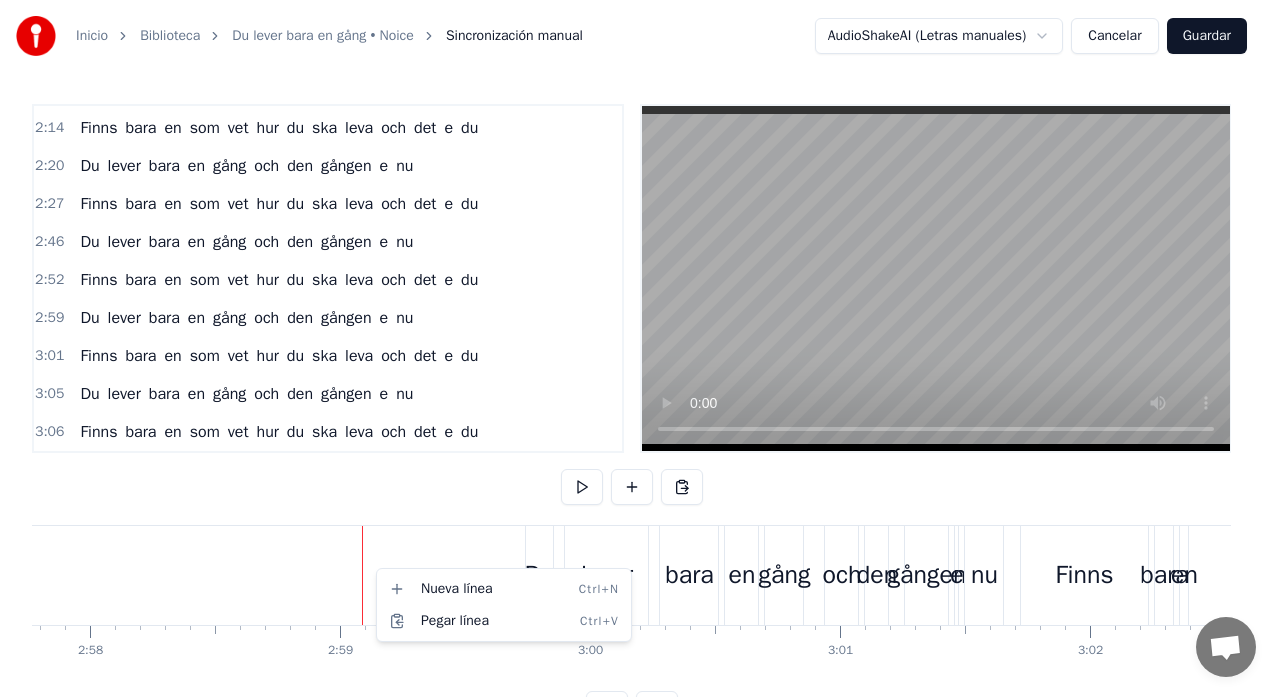click on "Inicio Biblioteca Du lever bara en gång • Noice Sincronización manual AudioShakeAI (Letras manuales) Cancelar Guardar 0:11 Du lever bara en gång och den gången e nu 0:16 Finns bara en som vet hur du ska leva och det e du 0:21 Sitt inte hemma och vänta på att nåt ska hända 0:27 Nej häng med ut ikväll, alltid hittar man på nån grej 0:34 Vi drar ut nånstans och dricker en flaska vin 0:40 Kanske stannar vi nånstans å lyssnar på ett band 0:46 Men då när allt e slut 0:50 Vad har jag fått ut? 0:54 Men jag vet att det e nånting 1:02 Du lever bara en gång och den gången e nu 1:08 Finns bara en som vet hur du ska leva och det e du 1:15 Du lever bara en gång och den gången e nu 1:21 Finns bara en som vet hur du ska leva och det e du 1:27 Sitta framför en teve är inte allt 1:33 Häng med ut och röja och ta det kallt 1:39 Vi drar ut nånstans och dricker en flaska vin 1:46 Kanske stannar vi nånstans å lyssnar på ett band 1:52 Men då när allt e slut 1:56 Vad har jag fått ut? 1:59 Men jag" at bounding box center (640, 379) 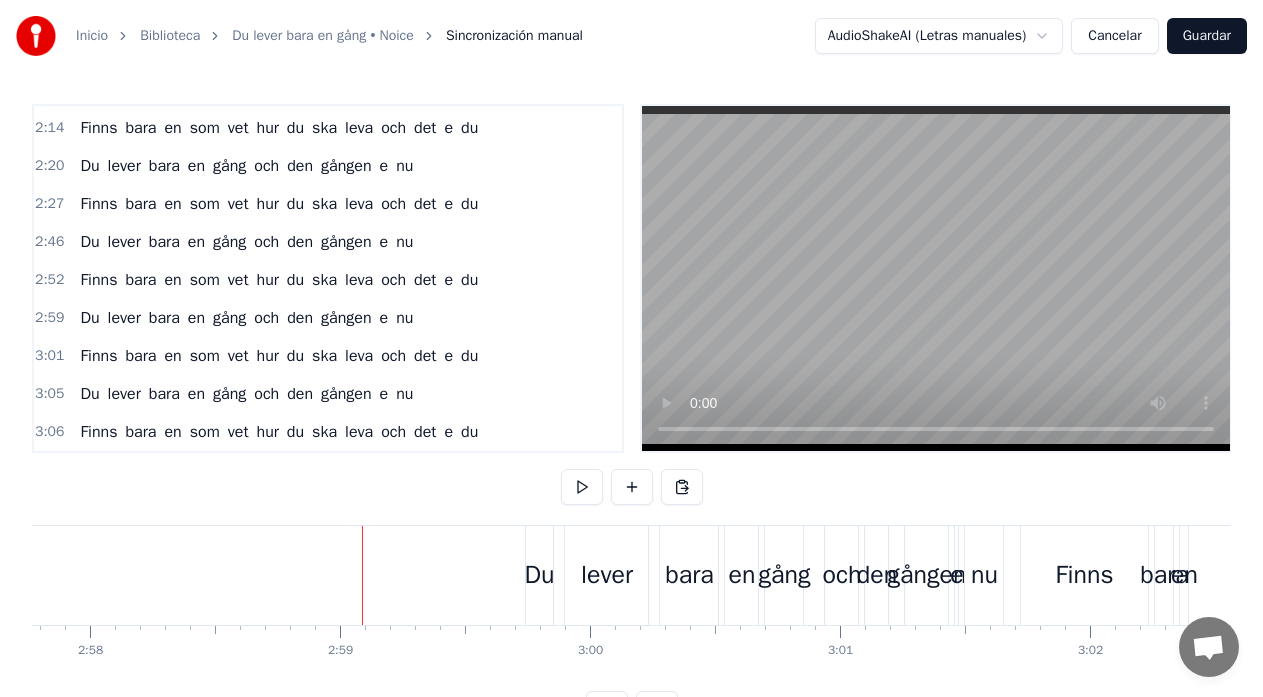 click on "Du" at bounding box center (540, 575) 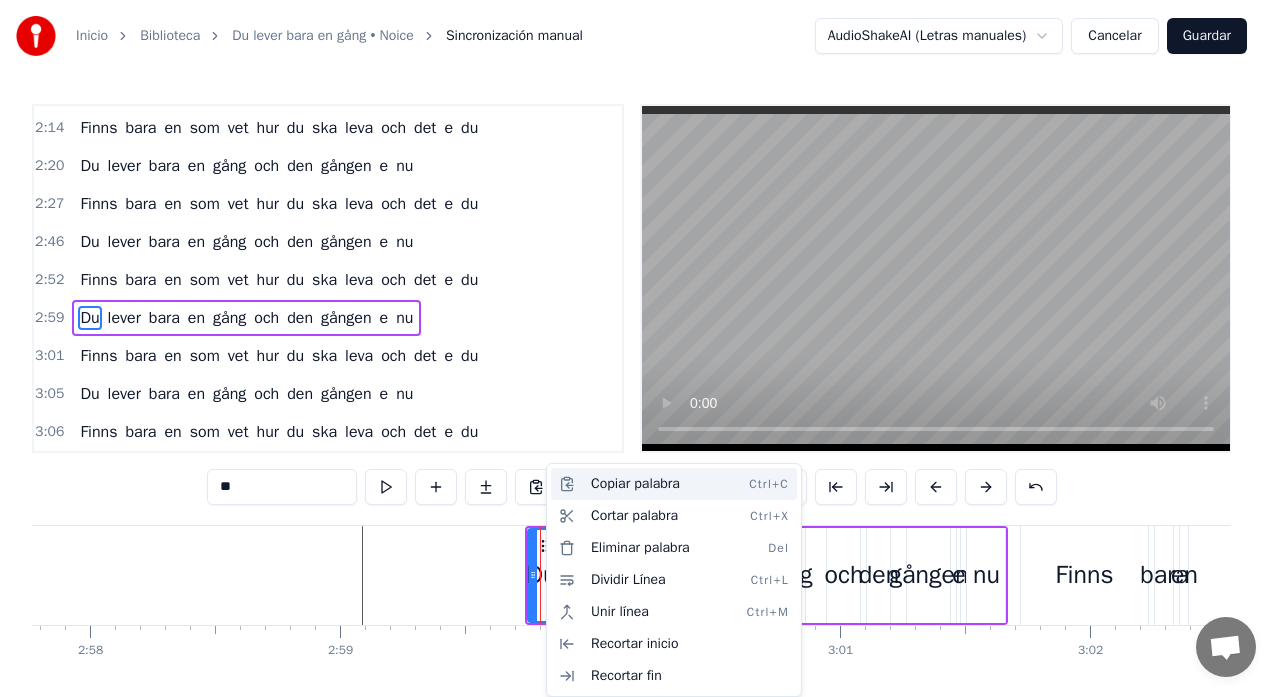 click on "Copiar palabra Ctrl+C" at bounding box center [674, 484] 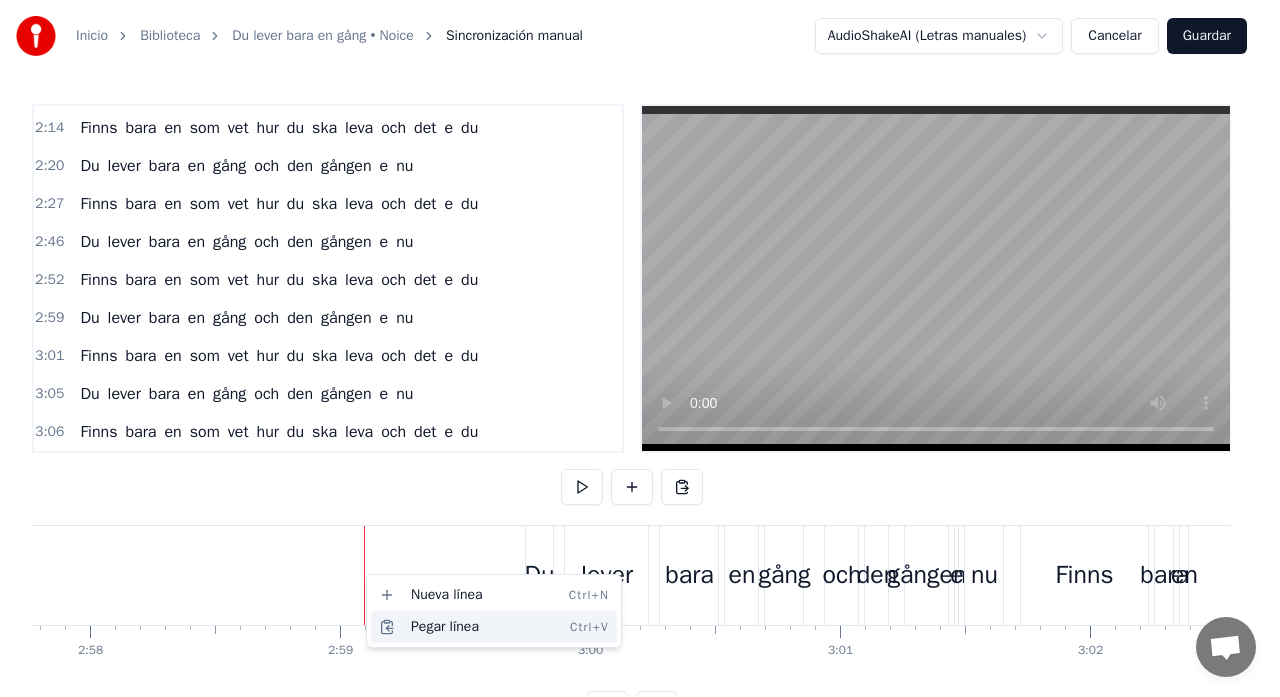 click on "Pegar línea Ctrl+V" at bounding box center (494, 627) 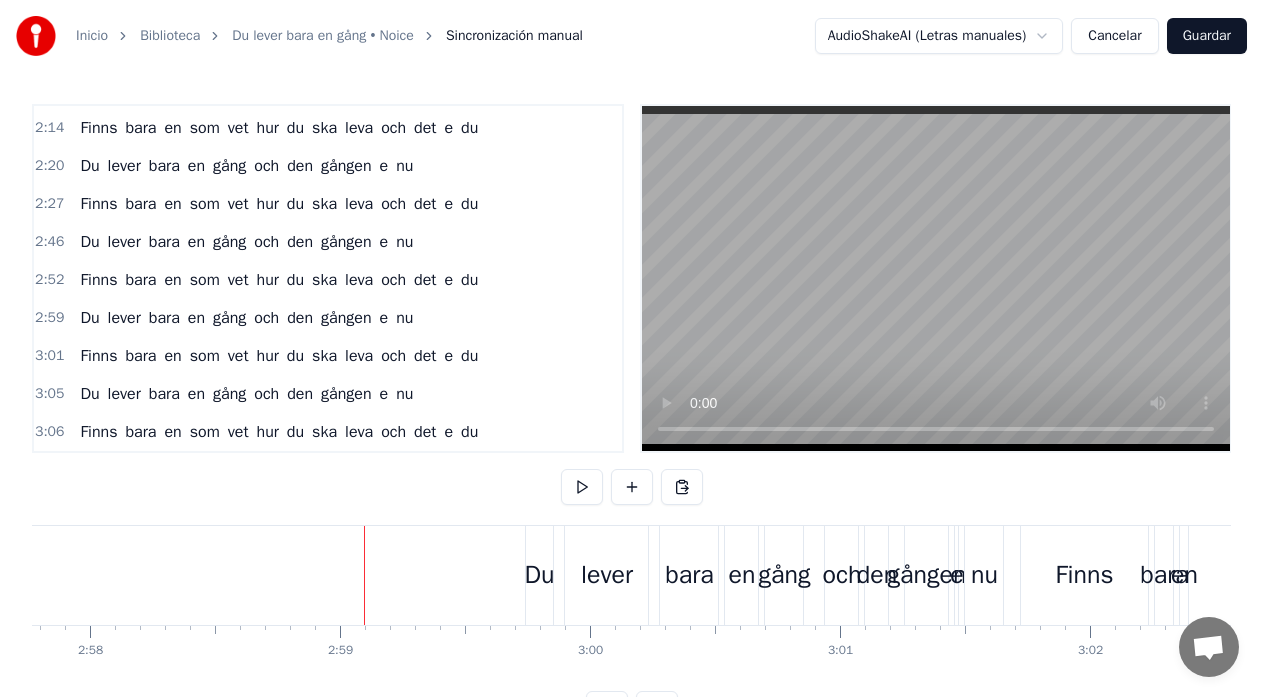 click on "gång" at bounding box center [784, 575] 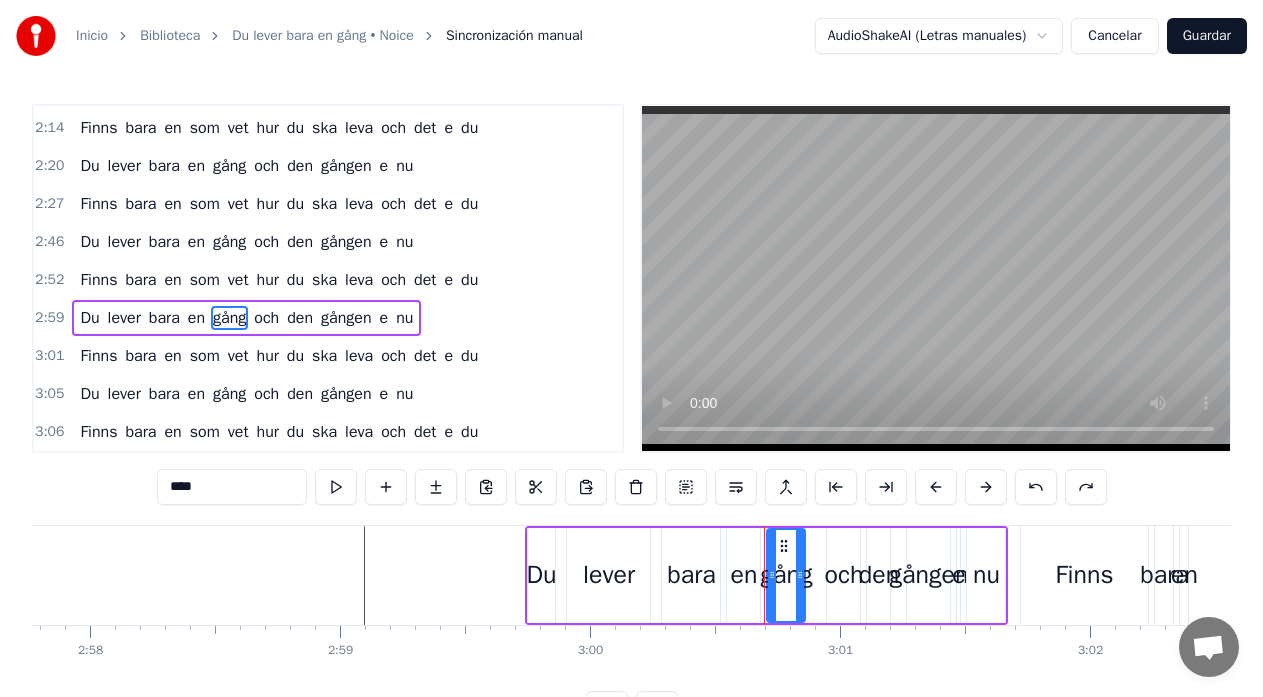 click on "en" at bounding box center (1184, 575) 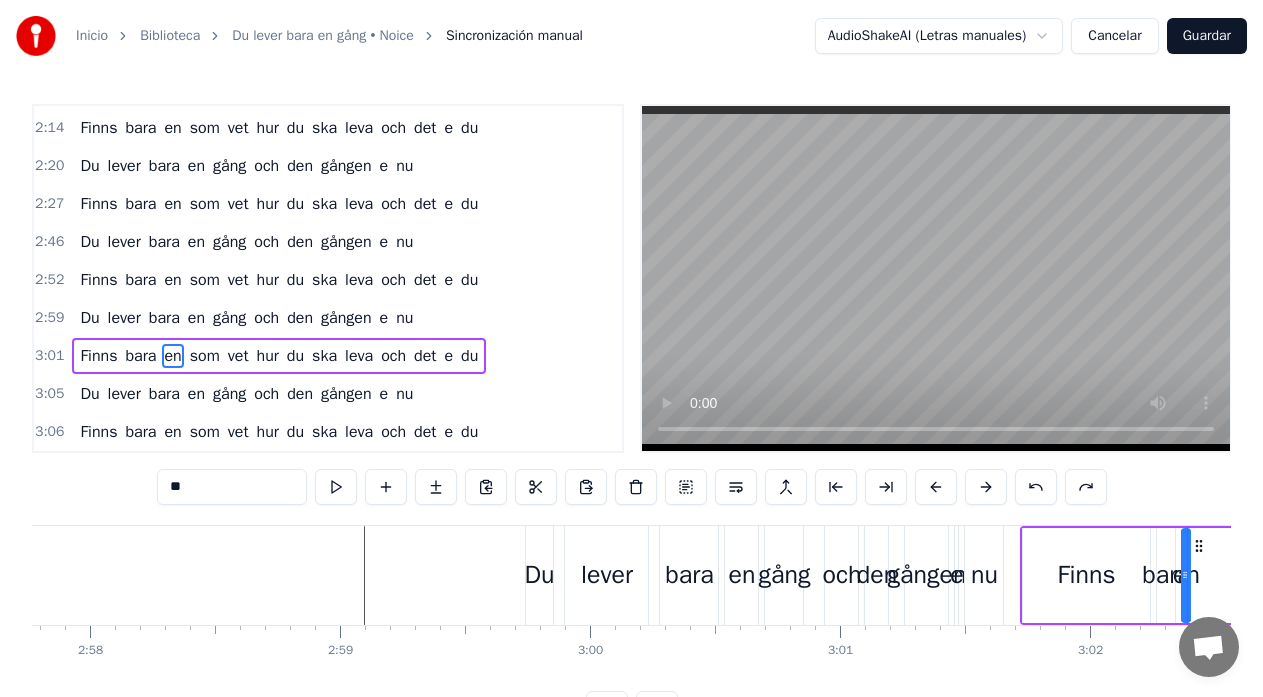 scroll, scrollTop: 6, scrollLeft: 0, axis: vertical 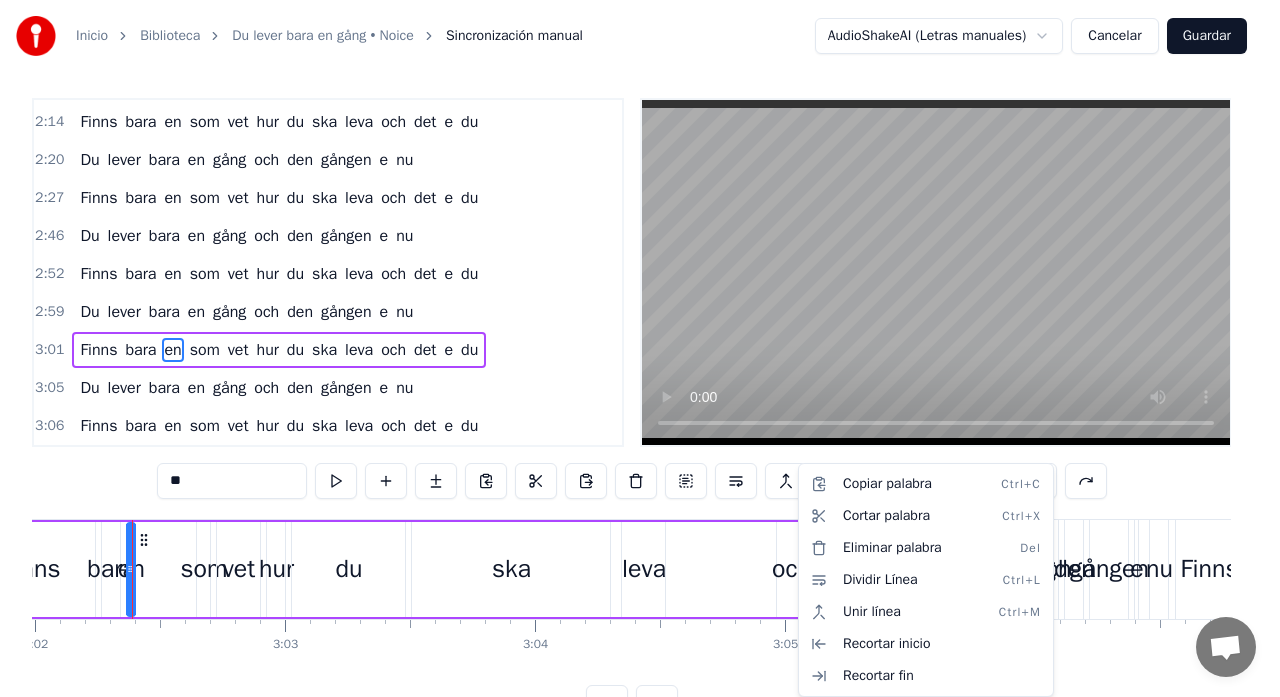 click on "Inicio Biblioteca Du lever bara en gång • Noice Sincronización manual AudioShakeAI (Letras manuales) Cancelar Guardar 0:11 Du lever bara en gång och den gången e nu 0:16 Finns bara en som vet hur du ska leva och det e du 0:21 Sitt inte hemma och vänta på att nåt ska hända 0:27 Nej häng med ut ikväll, alltid hittar man på nån grej 0:34 Vi drar ut nånstans och dricker en flaska vin 0:40 Kanske stannar vi nånstans å lyssnar på ett band 0:46 Men då när allt e slut 0:50 Vad har jag fått ut? 0:54 Men jag vet att det e nånting 1:02 Du lever bara en gång och den gången e nu 1:08 Finns bara en som vet hur du ska leva och det e du 1:15 Du lever bara en gång och den gången e nu 1:21 Finns bara en som vet hur du ska leva och det e du 1:27 Sitta framför en teve är inte allt 1:33 Häng med ut och röja och ta det kallt 1:39 Vi drar ut nånstans och dricker en flaska vin 1:46 Kanske stannar vi nånstans å lyssnar på ett band 1:52 Men då när allt e slut 1:56 Vad har jag fått ut? 1:59 Men jag" at bounding box center (640, 373) 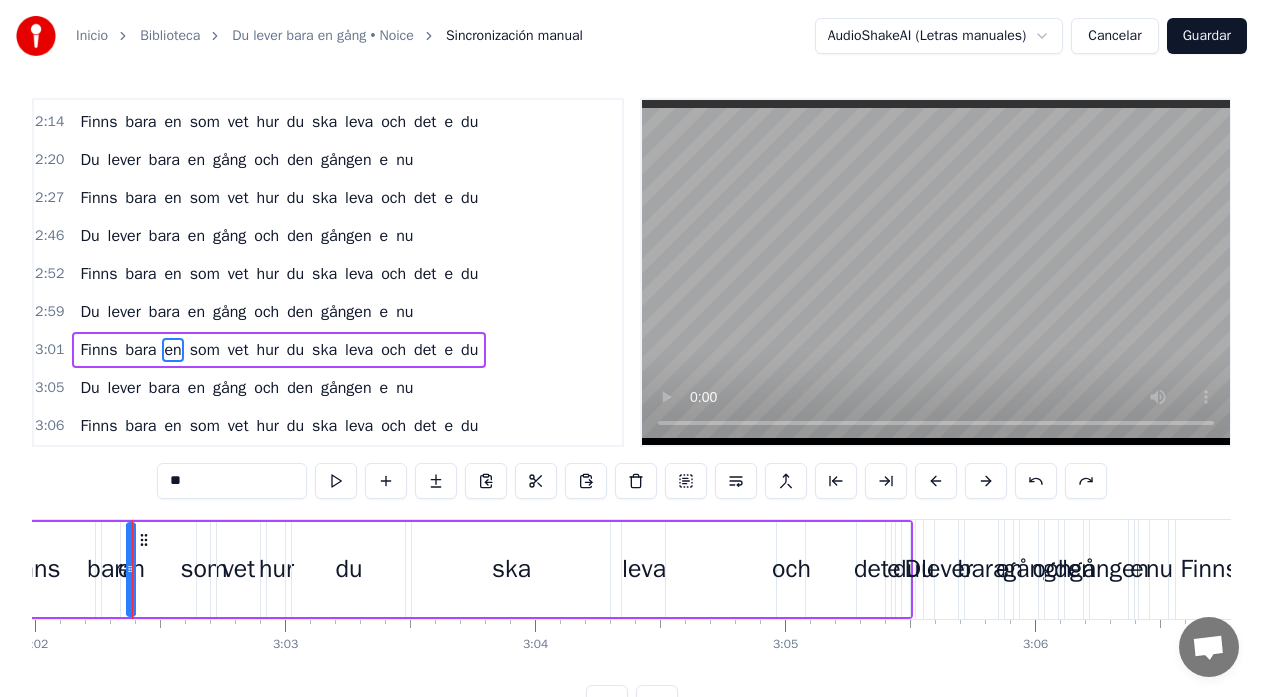 click at bounding box center [636, 481] 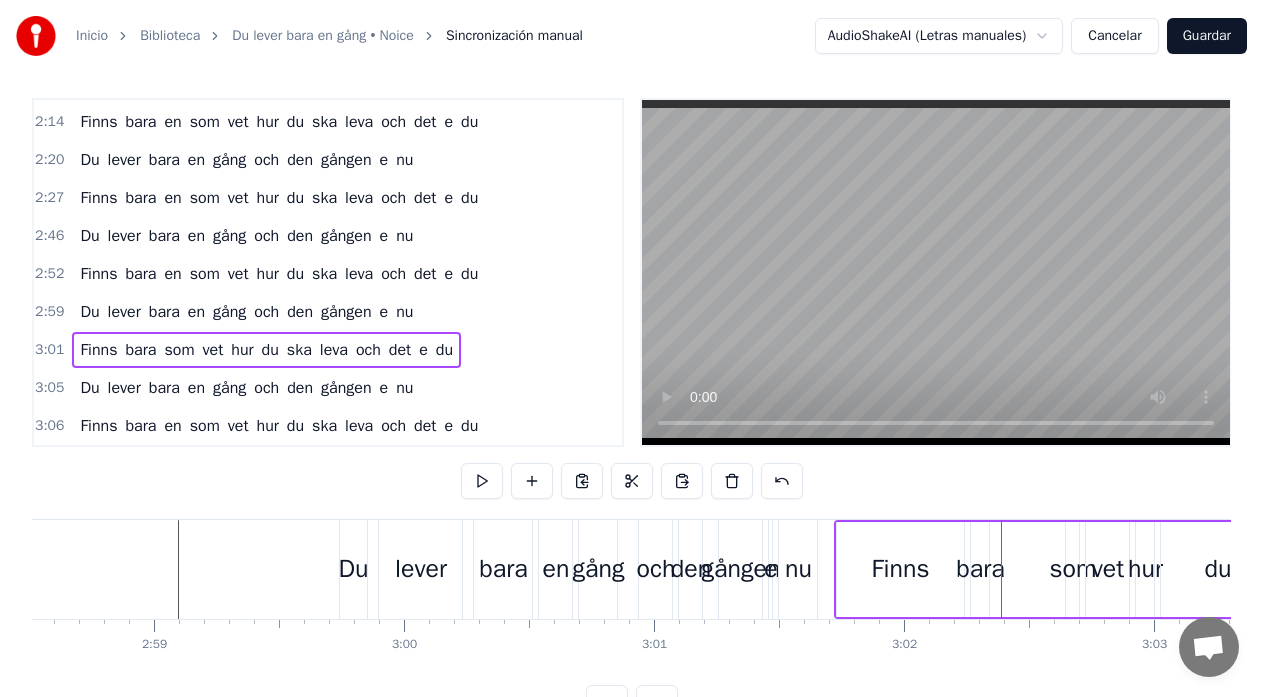 scroll, scrollTop: 0, scrollLeft: 44497, axis: horizontal 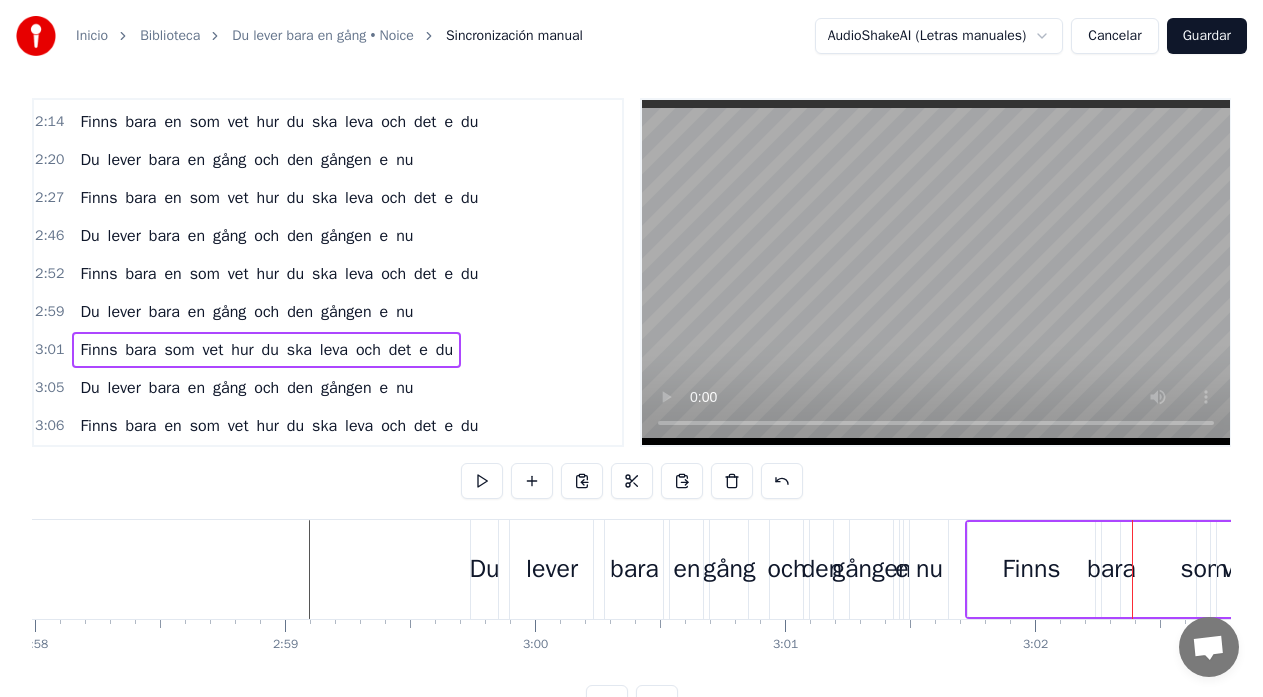 click on "Du" at bounding box center [485, 569] 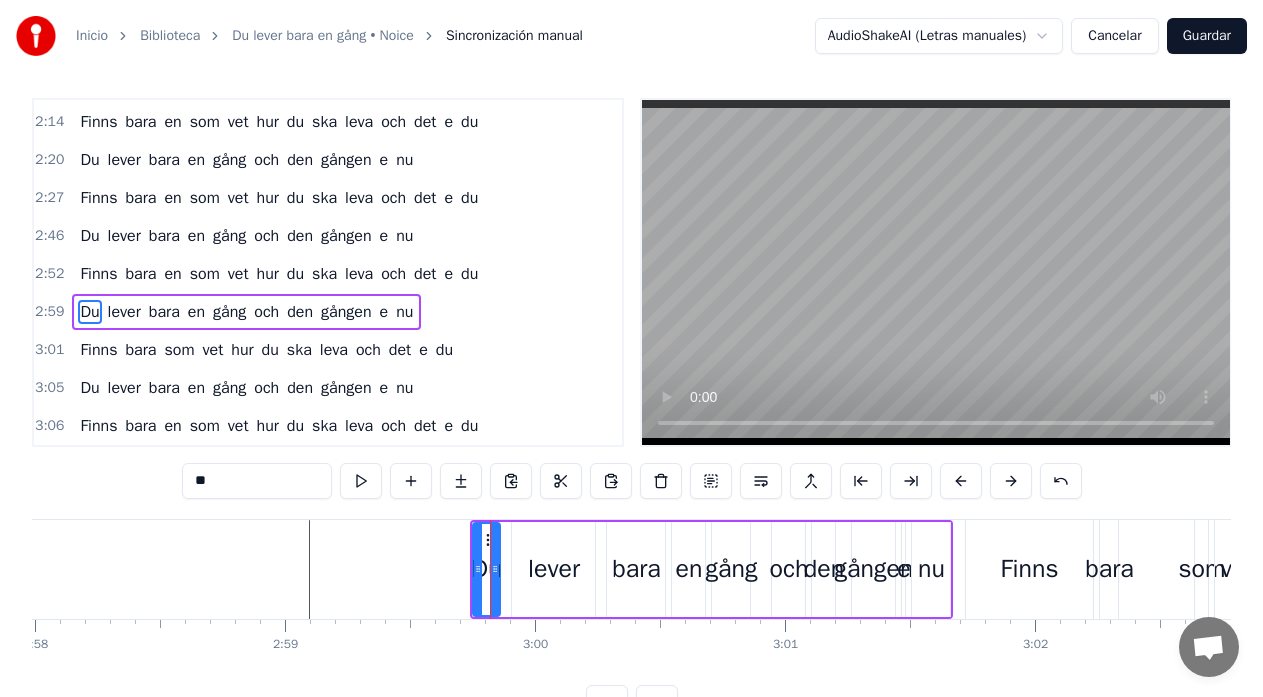 scroll, scrollTop: 0, scrollLeft: 0, axis: both 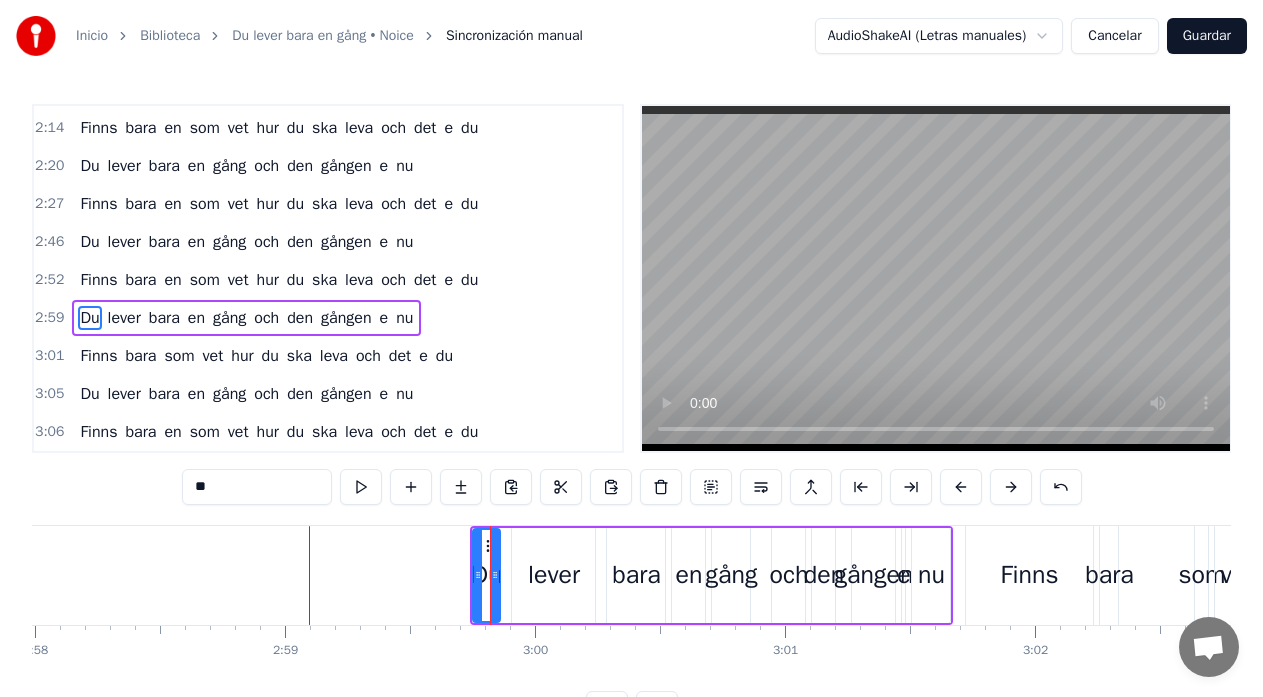 click on "Du" at bounding box center [487, 575] 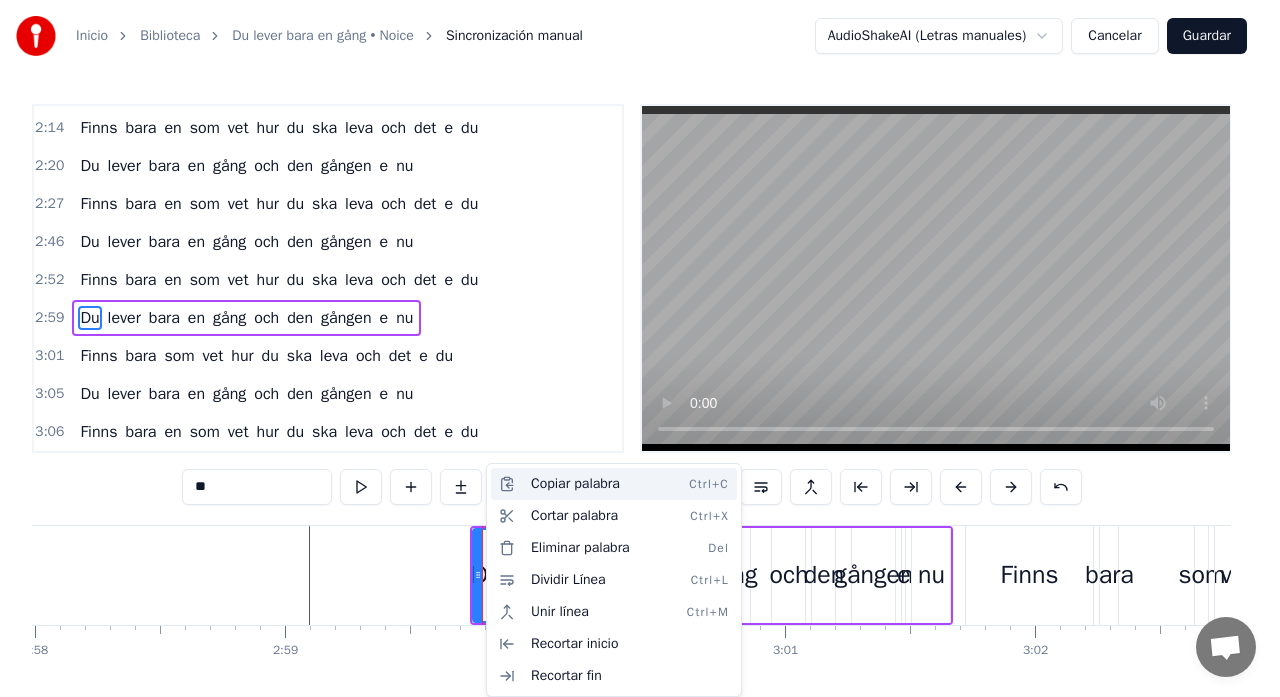 click on "Copiar palabra Ctrl+C" at bounding box center [614, 484] 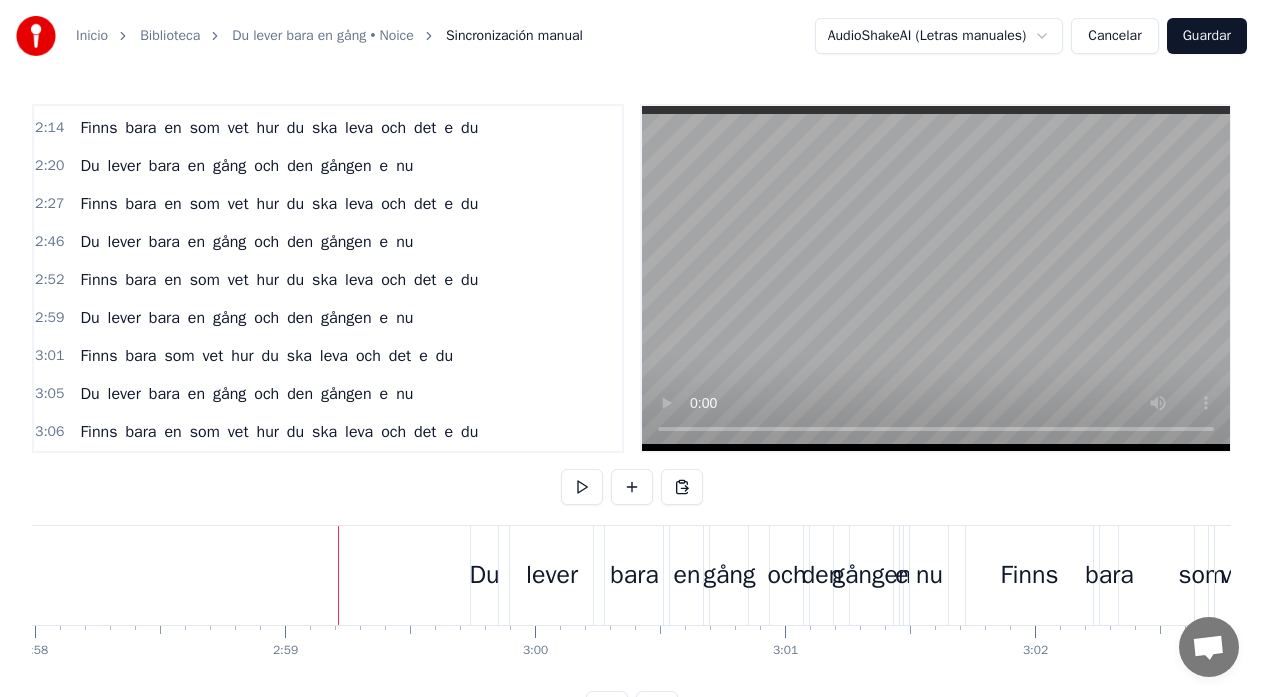 click at bounding box center (-19858, 575) 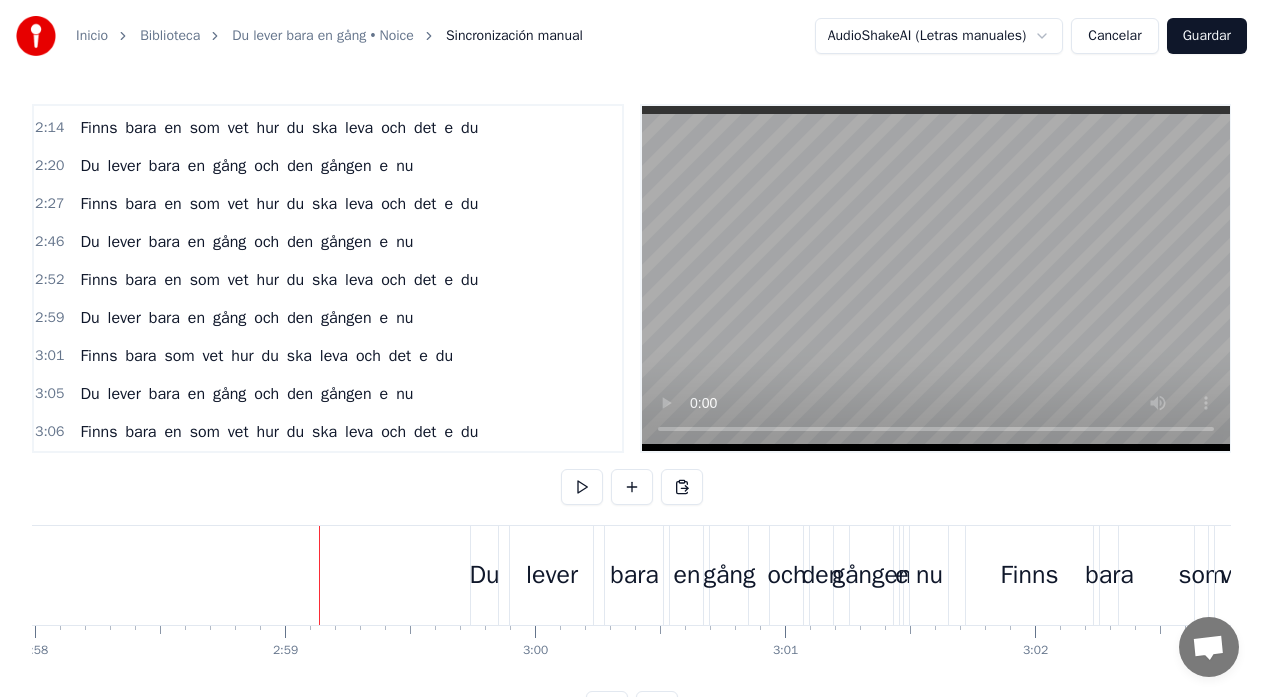 click at bounding box center [-19858, 575] 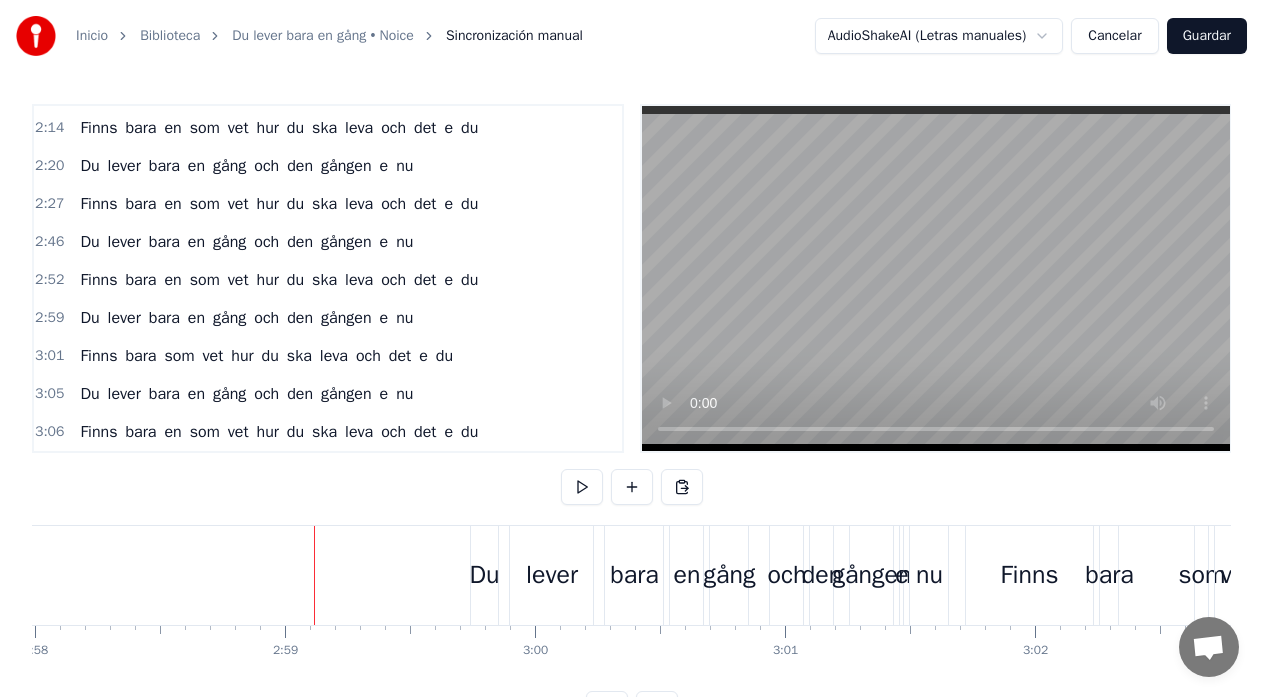 click at bounding box center (-19858, 575) 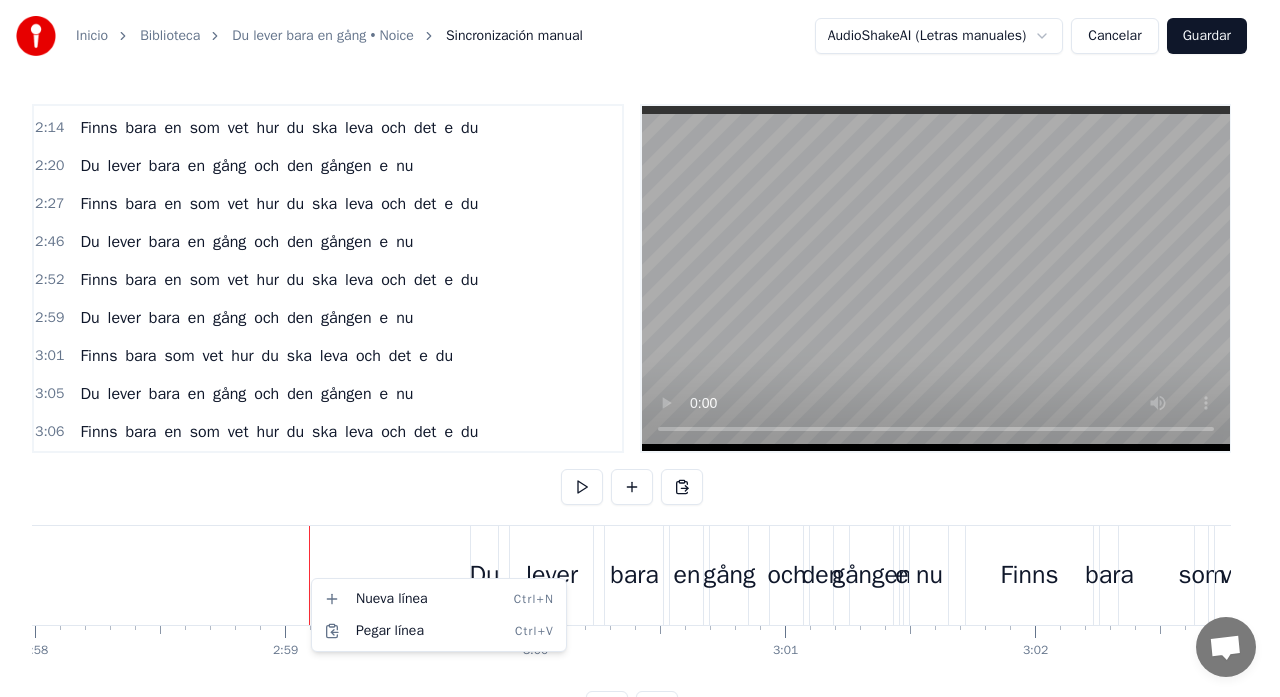 click on "Inicio Biblioteca Du lever bara en gång • Noice Sincronización manual AudioShakeAI (Letras manuales) Cancelar Guardar 0:11 Du lever bara en gång och den gången e nu 0:16 Finns bara en som vet hur du ska leva och det e du 0:21 Sitt inte hemma och vänta på att nåt ska hända 0:27 Nej häng med ut ikväll, alltid hittar man på nån grej 0:34 Vi drar ut nånstans och dricker en flaska vin 0:40 Kanske stannar vi nånstans å lyssnar på ett band 0:46 Men då när allt e slut 0:50 Vad har jag fått ut? 0:54 Men jag vet att det e nånting 1:02 Du lever bara en gång och den gången e nu 1:08 Finns bara en som vet hur du ska leva och det e du 1:15 Du lever bara en gång och den gången e nu 1:21 Finns bara en som vet hur du ska leva och det e du 1:27 Sitta framför en teve är inte allt 1:33 Häng med ut och röja och ta det kallt 1:39 Vi drar ut nånstans och dricker en flaska vin 1:46 Kanske stannar vi nånstans å lyssnar på ett band 1:52 Men då när allt e slut 1:56 Vad har jag fått ut? 1:59 Men jag" at bounding box center [640, 379] 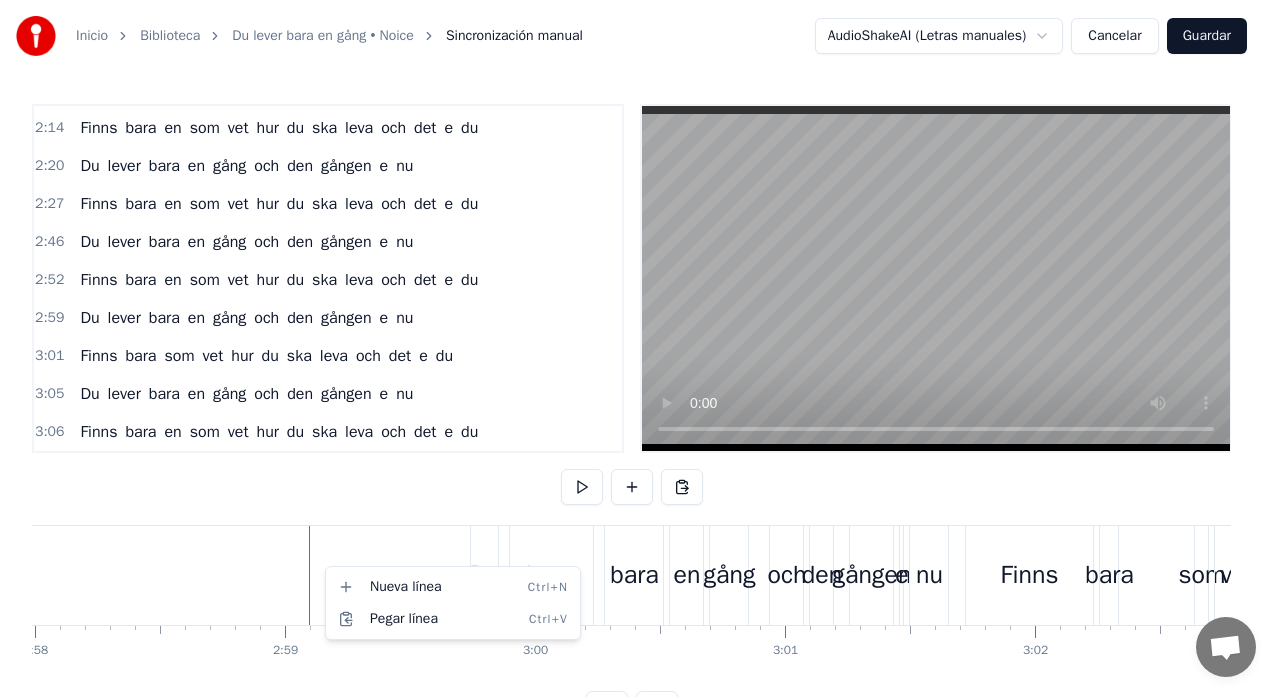 click on "Inicio Biblioteca Du lever bara en gång • Noice Sincronización manual AudioShakeAI (Letras manuales) Cancelar Guardar 0:11 Du lever bara en gång och den gången e nu 0:16 Finns bara en som vet hur du ska leva och det e du 0:21 Sitt inte hemma och vänta på att nåt ska hända 0:27 Nej häng med ut ikväll, alltid hittar man på nån grej 0:34 Vi drar ut nånstans och dricker en flaska vin 0:40 Kanske stannar vi nånstans å lyssnar på ett band 0:46 Men då när allt e slut 0:50 Vad har jag fått ut? 0:54 Men jag vet att det e nånting 1:02 Du lever bara en gång och den gången e nu 1:08 Finns bara en som vet hur du ska leva och det e du 1:15 Du lever bara en gång och den gången e nu 1:21 Finns bara en som vet hur du ska leva och det e du 1:27 Sitta framför en teve är inte allt 1:33 Häng med ut och röja och ta det kallt 1:39 Vi drar ut nånstans och dricker en flaska vin 1:46 Kanske stannar vi nånstans å lyssnar på ett band 1:52 Men då när allt e slut 1:56 Vad har jag fått ut? 1:59 Men jag" at bounding box center (640, 379) 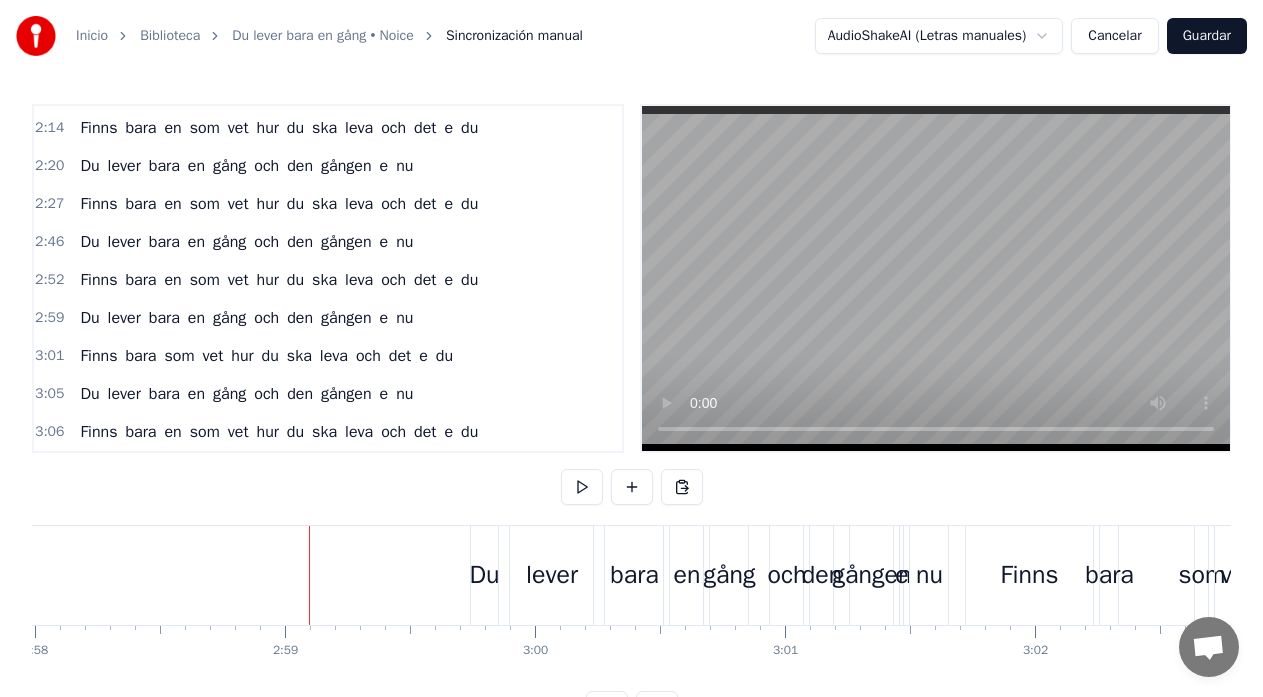 click on "Du" at bounding box center [485, 575] 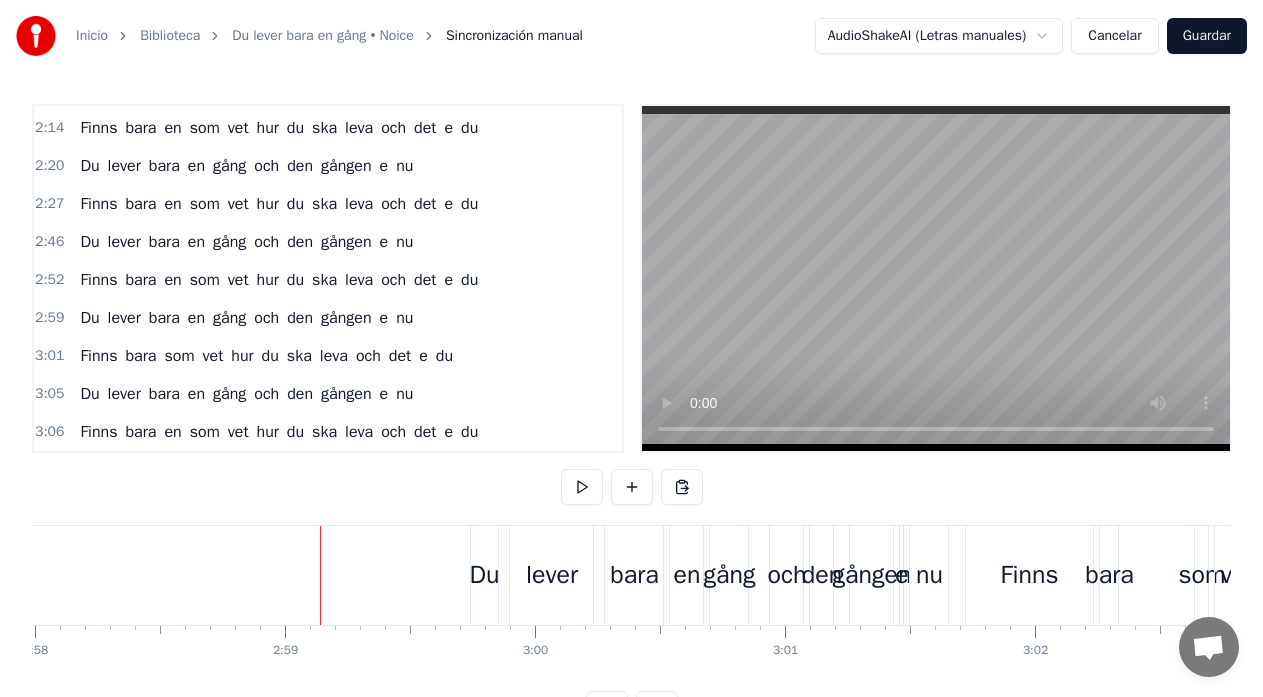 click at bounding box center (-19858, 575) 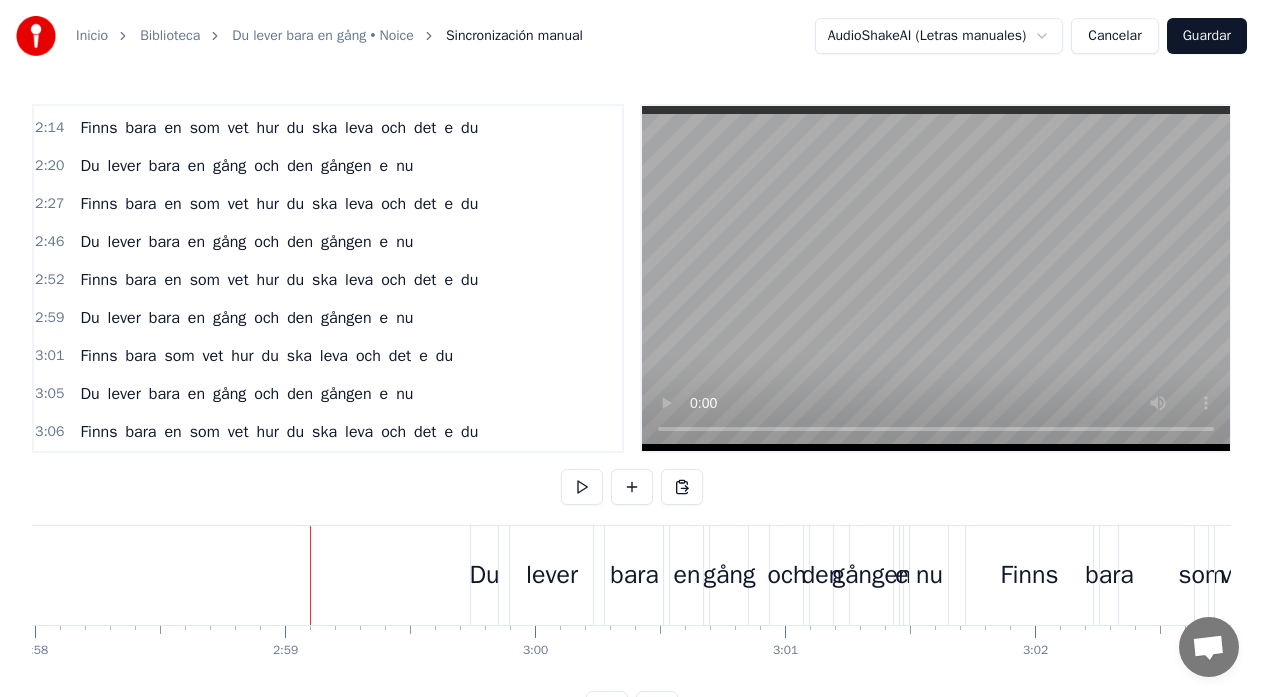 click on "0:11 Du lever bara en gång och den gången e nu 0:16 Finns bara en som vet hur du ska leva och det e du 0:21 Sitt inte hemma och vänta på att nåt ska hända 0:27 Nej häng med ut ikväll, alltid hittar man på nån grej 0:34 Vi drar ut nånstans och dricker en flaska vin 0:40 Kanske stannar vi nånstans å lyssnar på ett band 0:46 Men då när allt e slut 0:50 Vad har jag fått ut? 0:54 Men jag vet att det e nånting 1:02 Du lever bara en gång och den gången e nu 1:08 Finns bara en som vet hur du ska leva och det e du 1:15 Du lever bara en gång och den gången e nu 1:21 Finns bara en som vet hur du ska leva och det e du 1:27 Sitta framför en teve är inte allt 1:33 Häng med ut och röja och ta det kallt 1:39 Vi drar ut nånstans och dricker en flaska vin 1:46 Kanske stannar vi nånstans å lyssnar på ett band 1:52 Men då när allt e slut 1:56 Vad har jag fått ut? 1:59 Men jag vet att det e nånting 2:07 Du lever bara en gång och den gången e nu 2:14 Finns bara en som vet hur du ska leva och det" at bounding box center (631, 415) 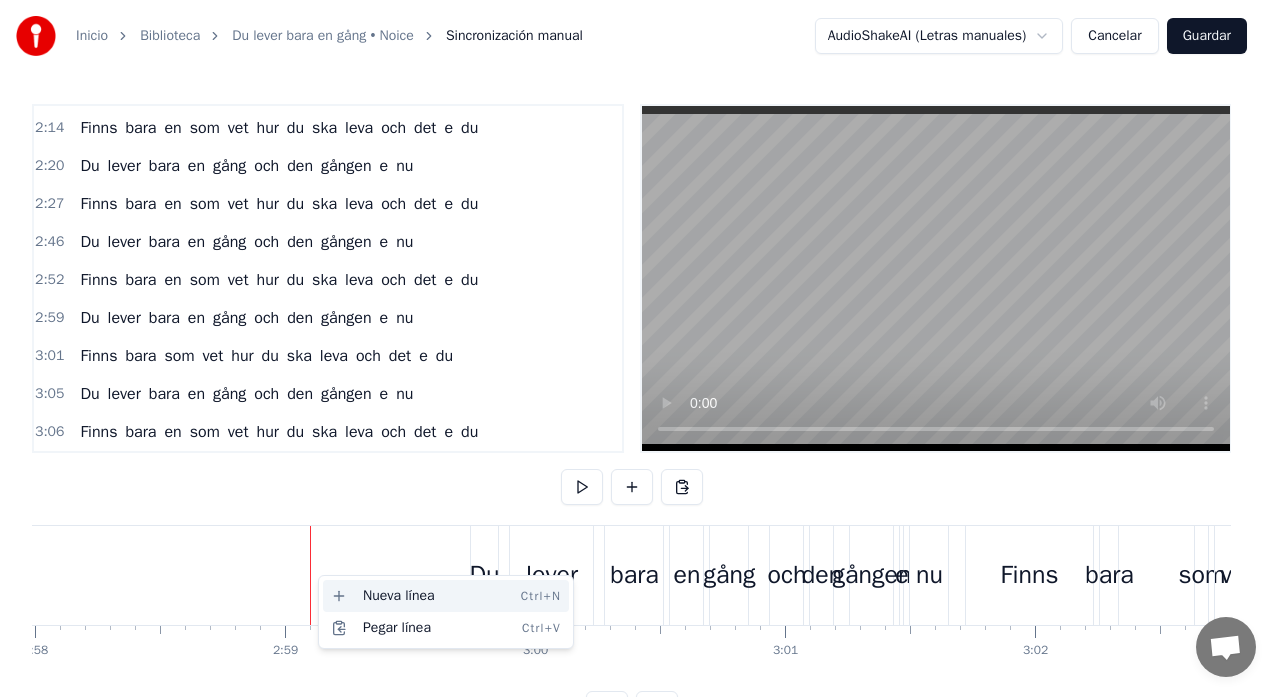 click on "Nueva línea Ctrl+N" at bounding box center (446, 596) 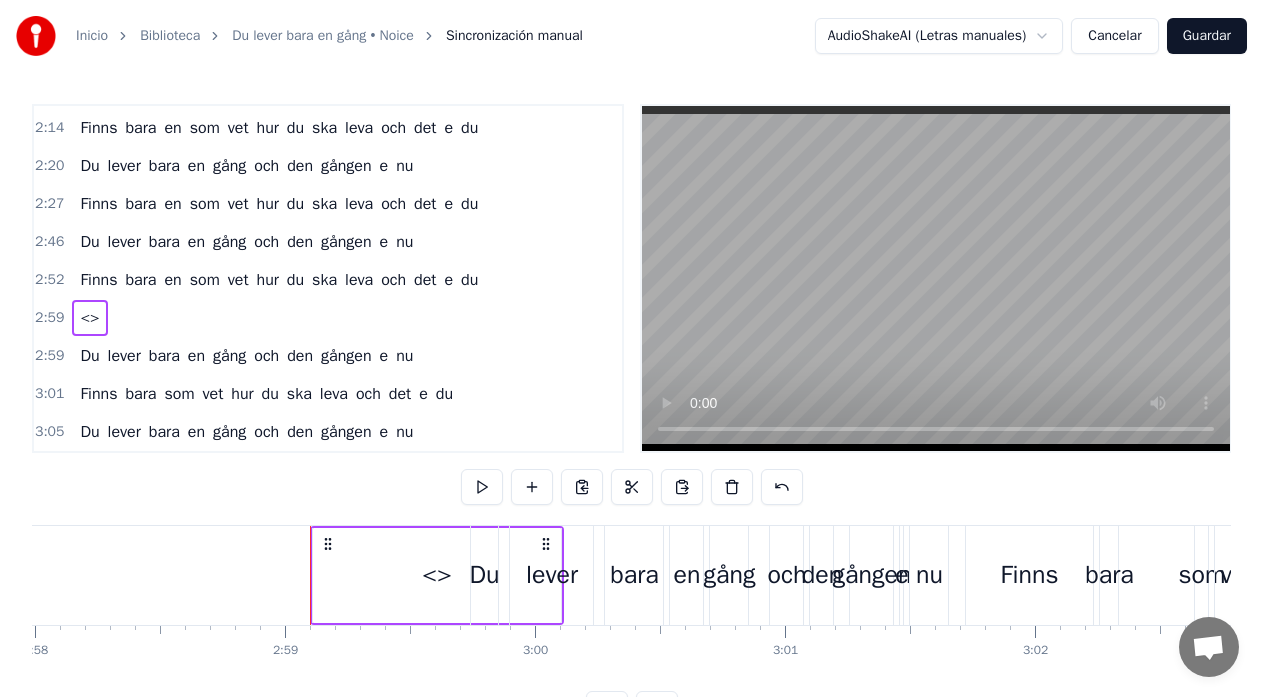 click on "<>" at bounding box center [437, 575] 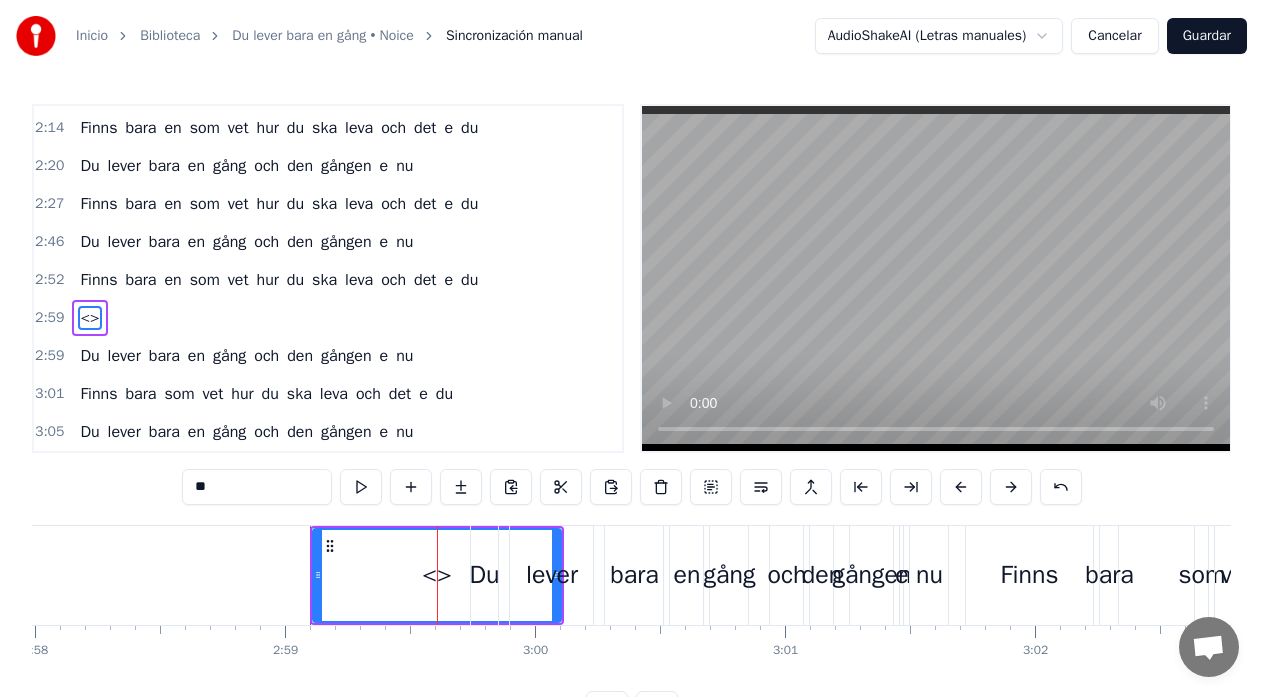 scroll, scrollTop: 833, scrollLeft: 0, axis: vertical 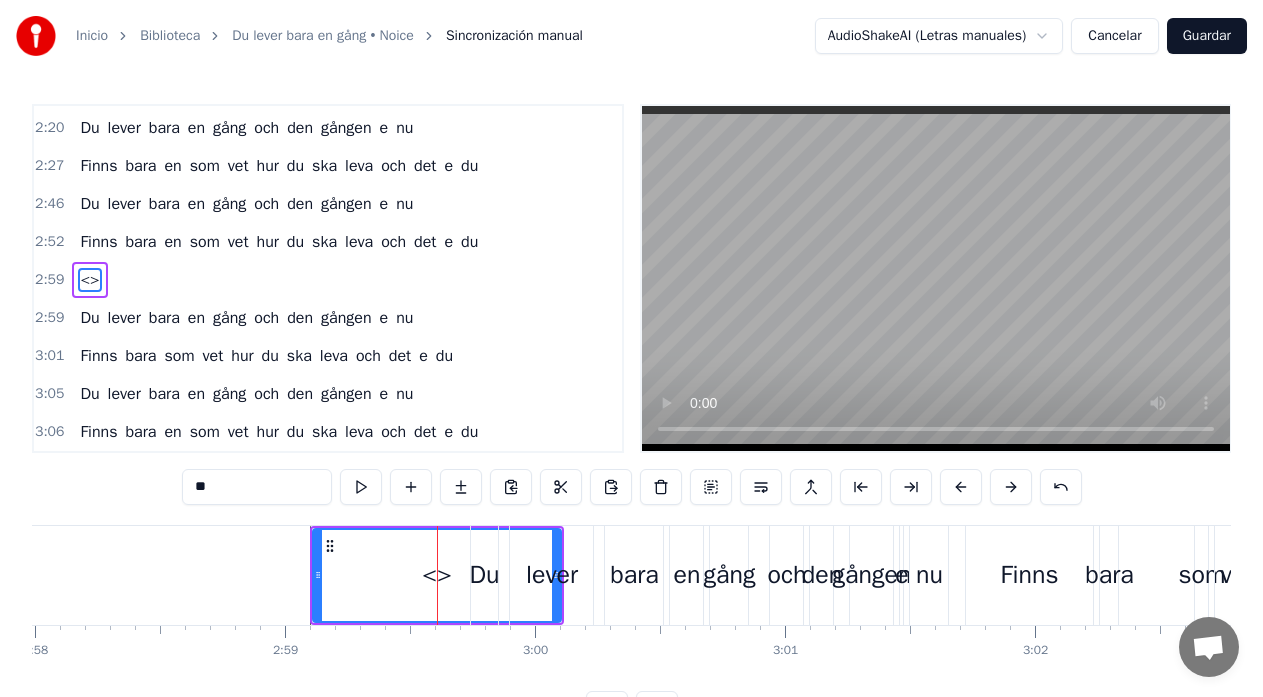 drag, startPoint x: 237, startPoint y: 495, endPoint x: 151, endPoint y: 495, distance: 86 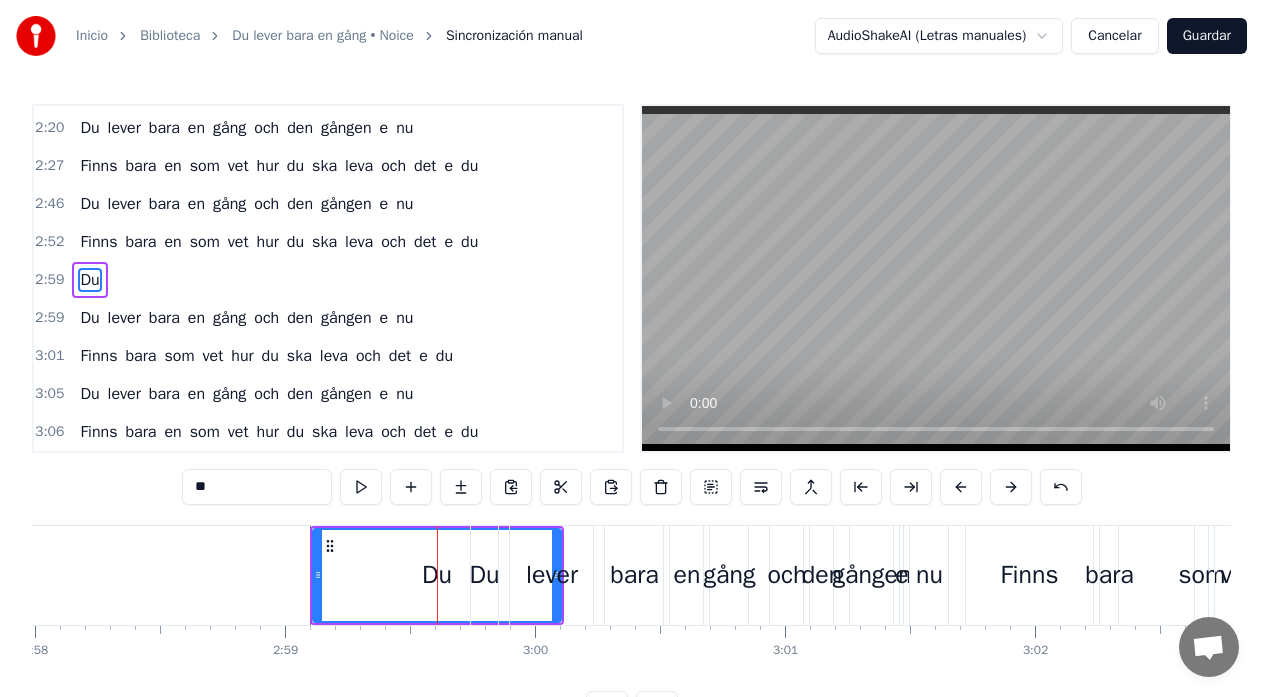 click on "lever" at bounding box center [552, 575] 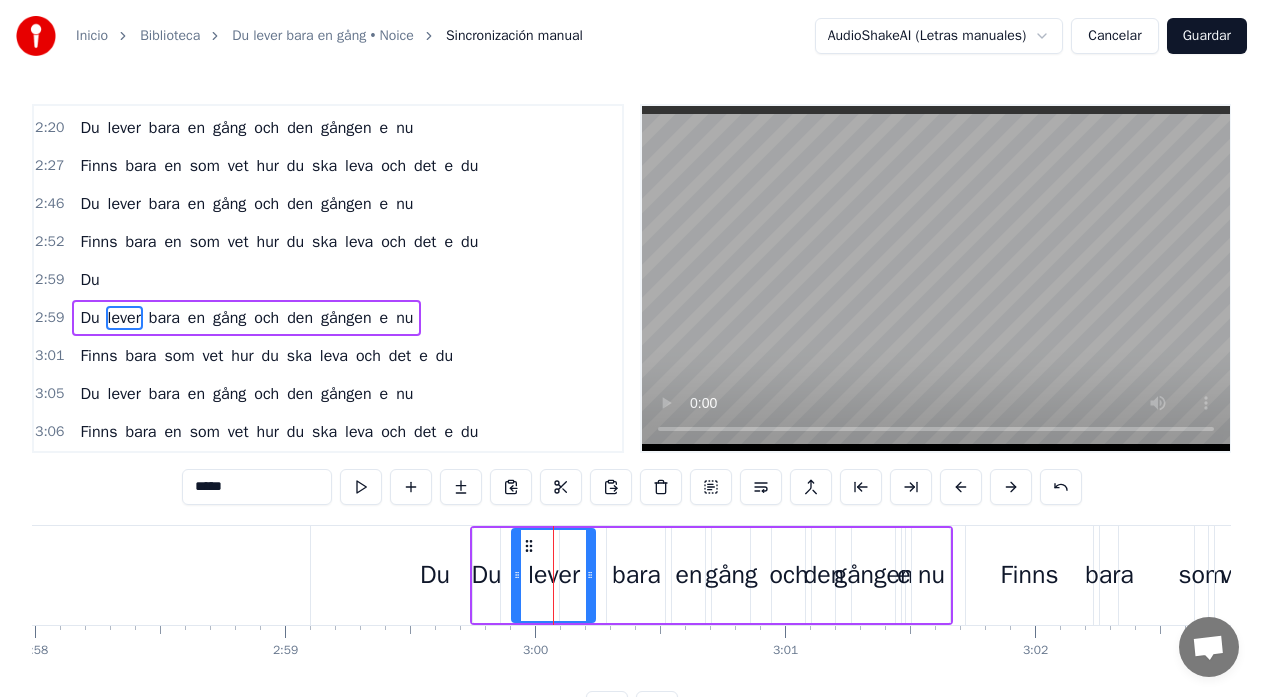 click on "Du" at bounding box center [435, 575] 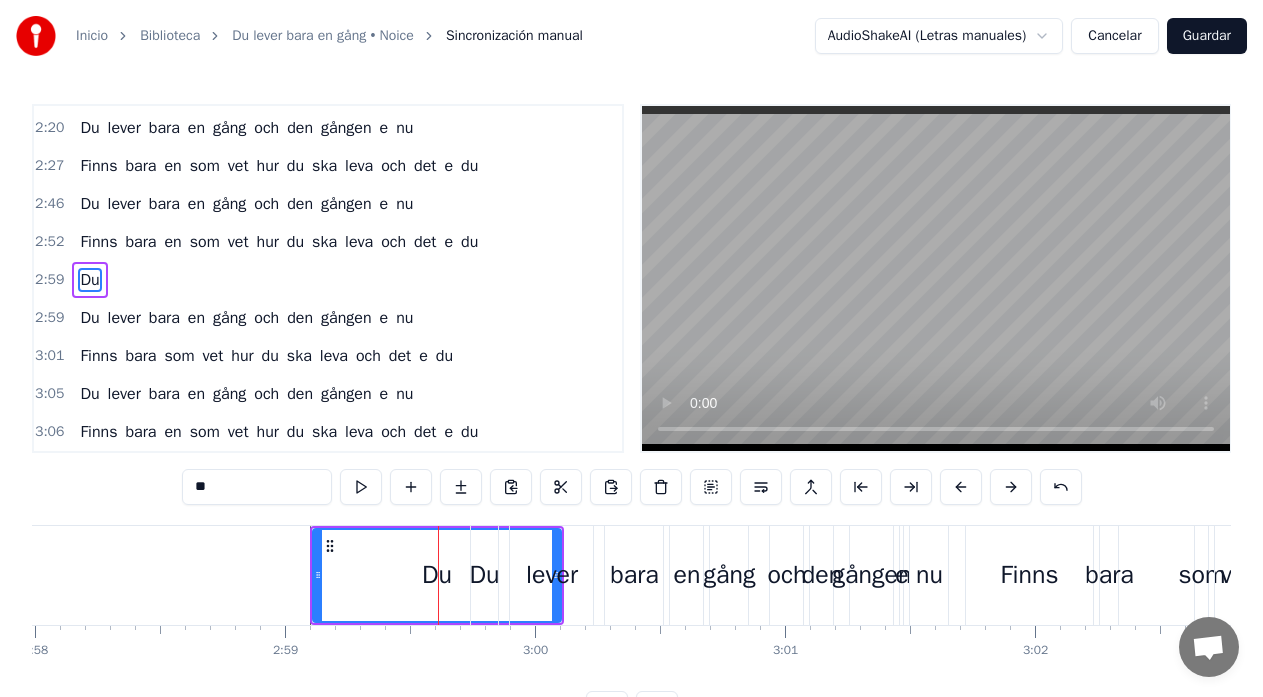 click on "lever" at bounding box center (552, 575) 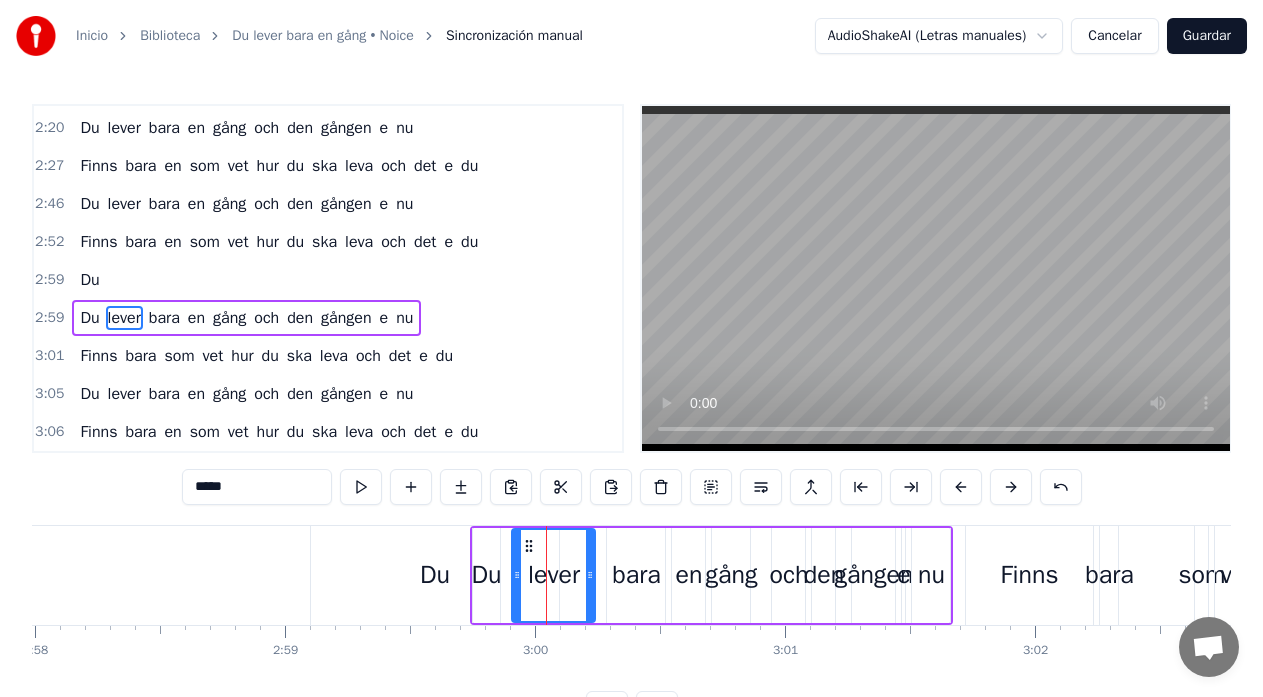 click on "Du" at bounding box center [435, 575] 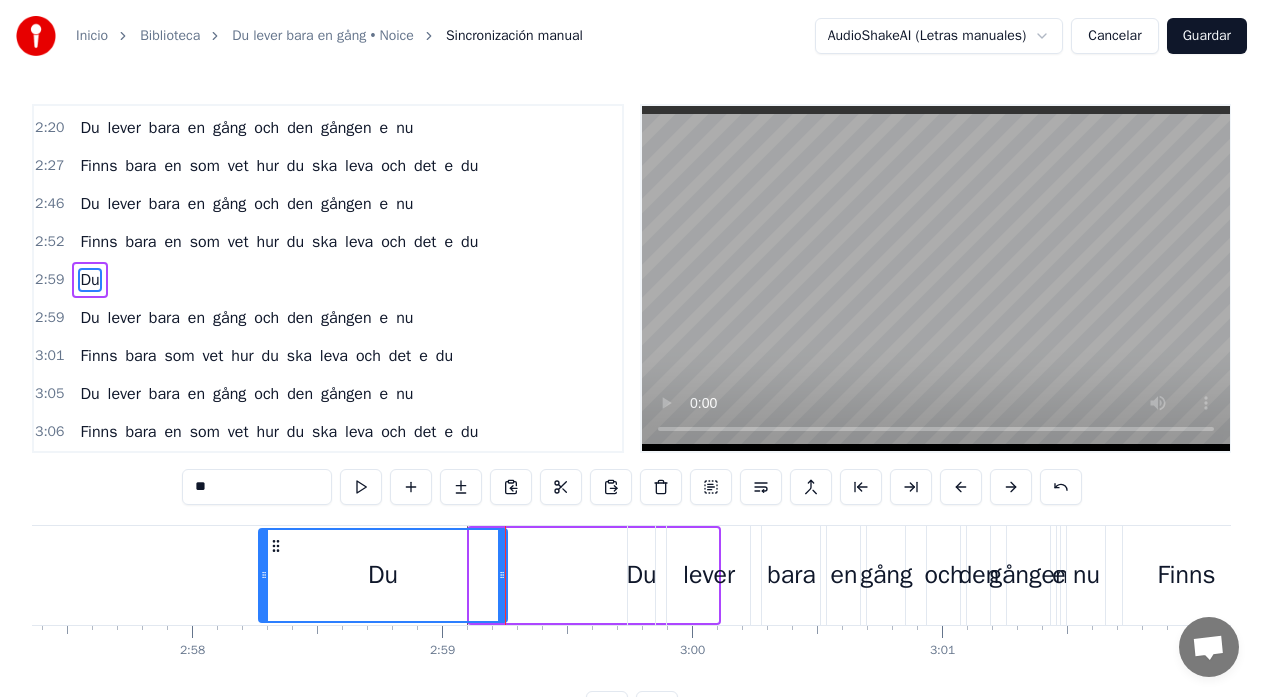 drag, startPoint x: 331, startPoint y: 551, endPoint x: 197, endPoint y: 554, distance: 134.03358 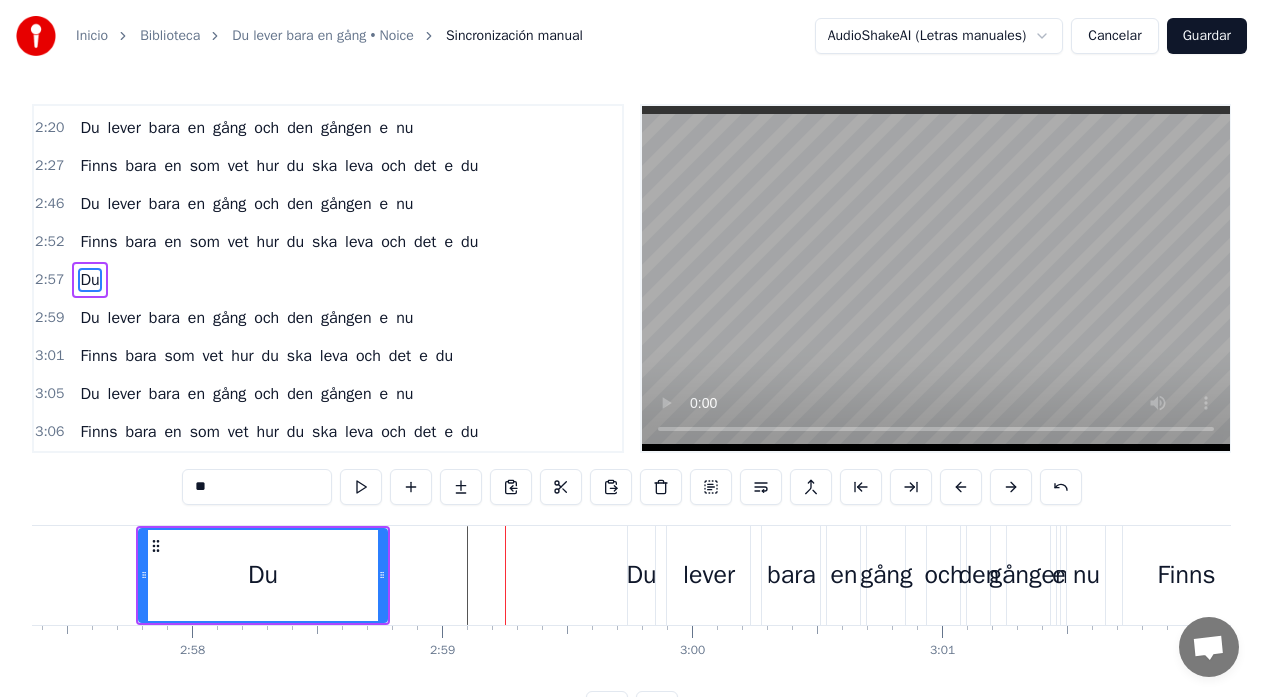scroll, scrollTop: 0, scrollLeft: 44296, axis: horizontal 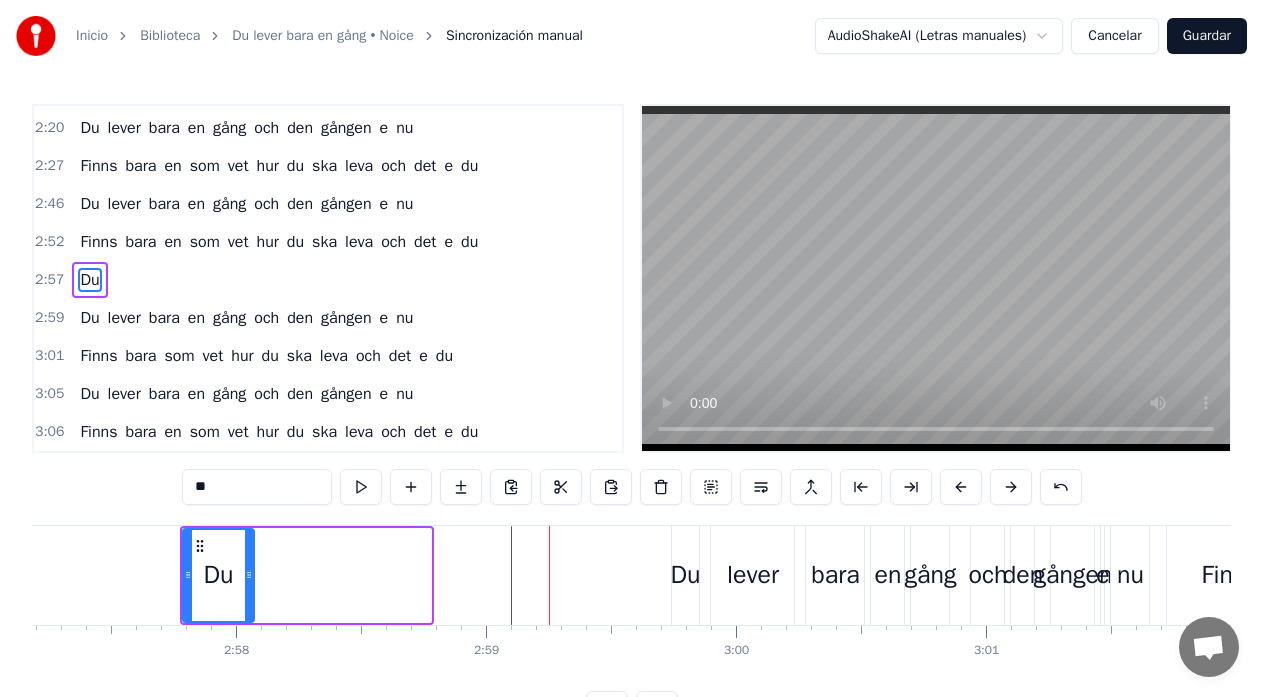 drag, startPoint x: 426, startPoint y: 573, endPoint x: 249, endPoint y: 574, distance: 177.00282 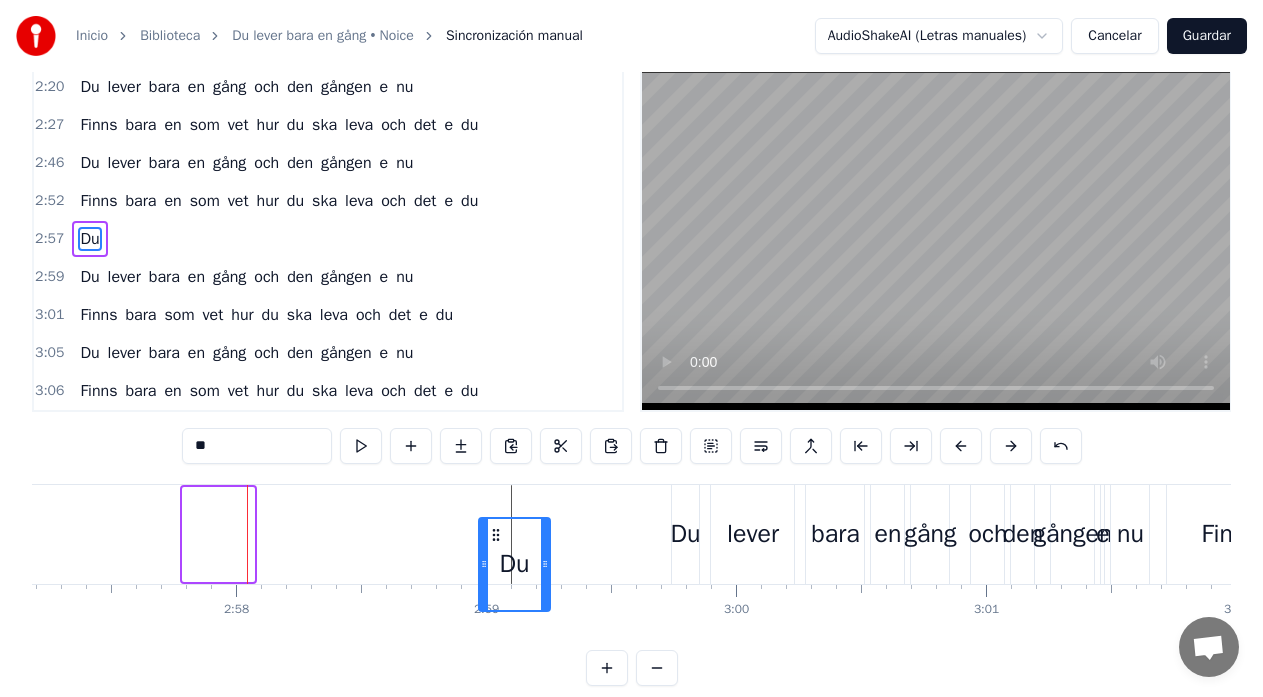 scroll, scrollTop: 46, scrollLeft: 0, axis: vertical 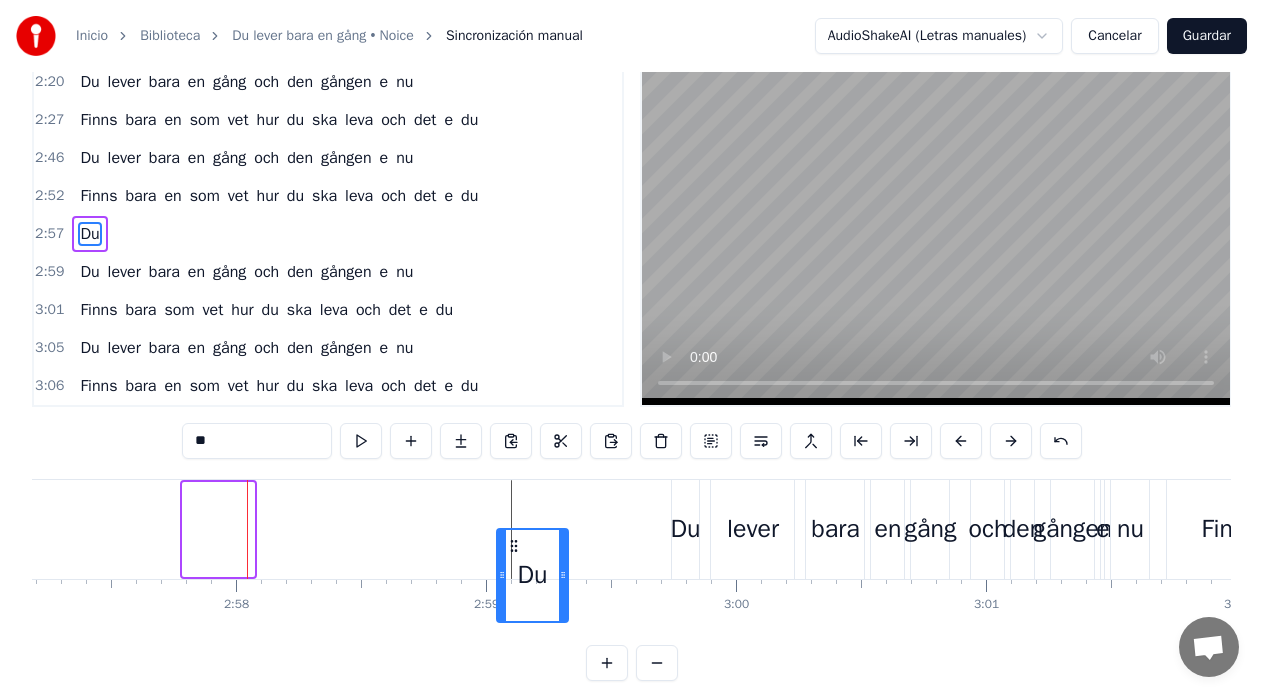 drag, startPoint x: 202, startPoint y: 547, endPoint x: 516, endPoint y: 538, distance: 314.12897 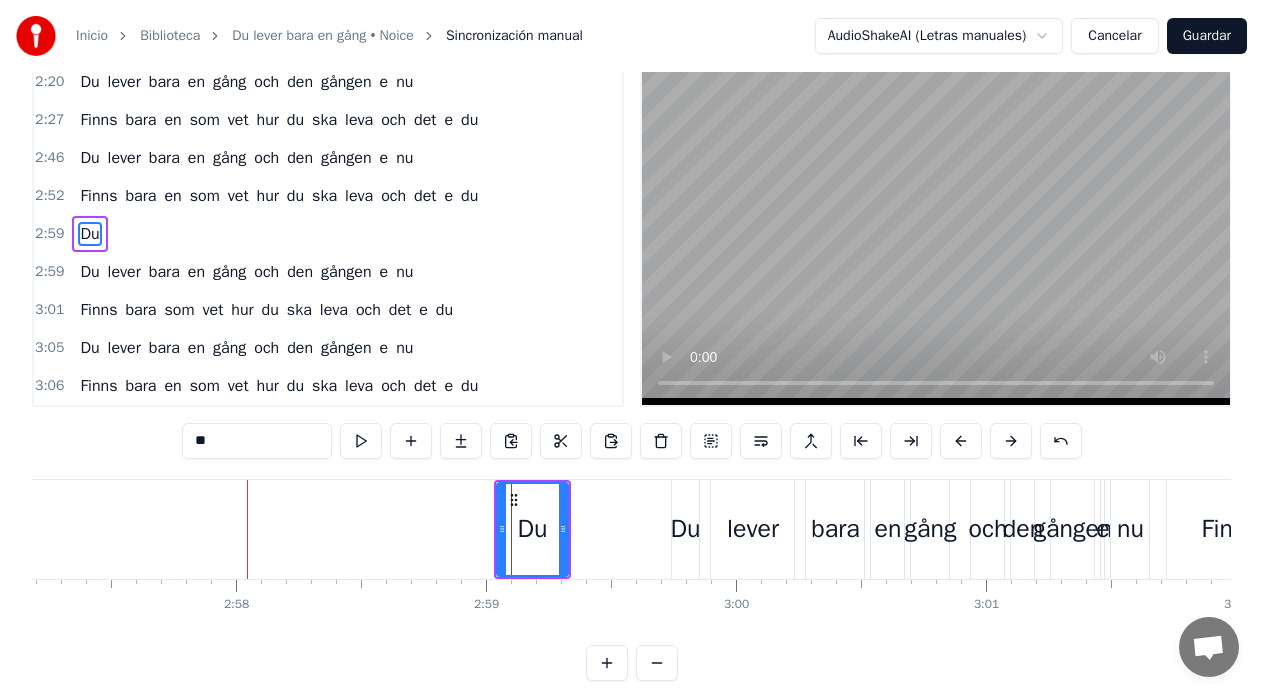 click at bounding box center [-19657, 529] 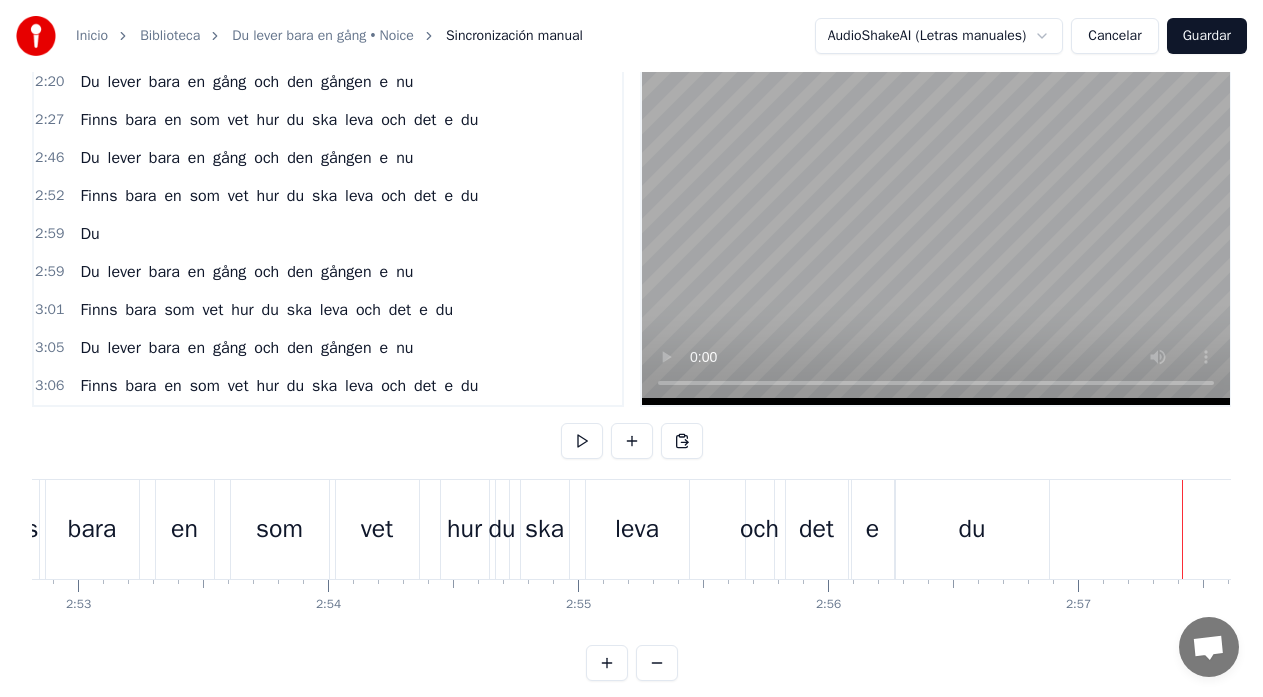 scroll, scrollTop: 0, scrollLeft: 43094, axis: horizontal 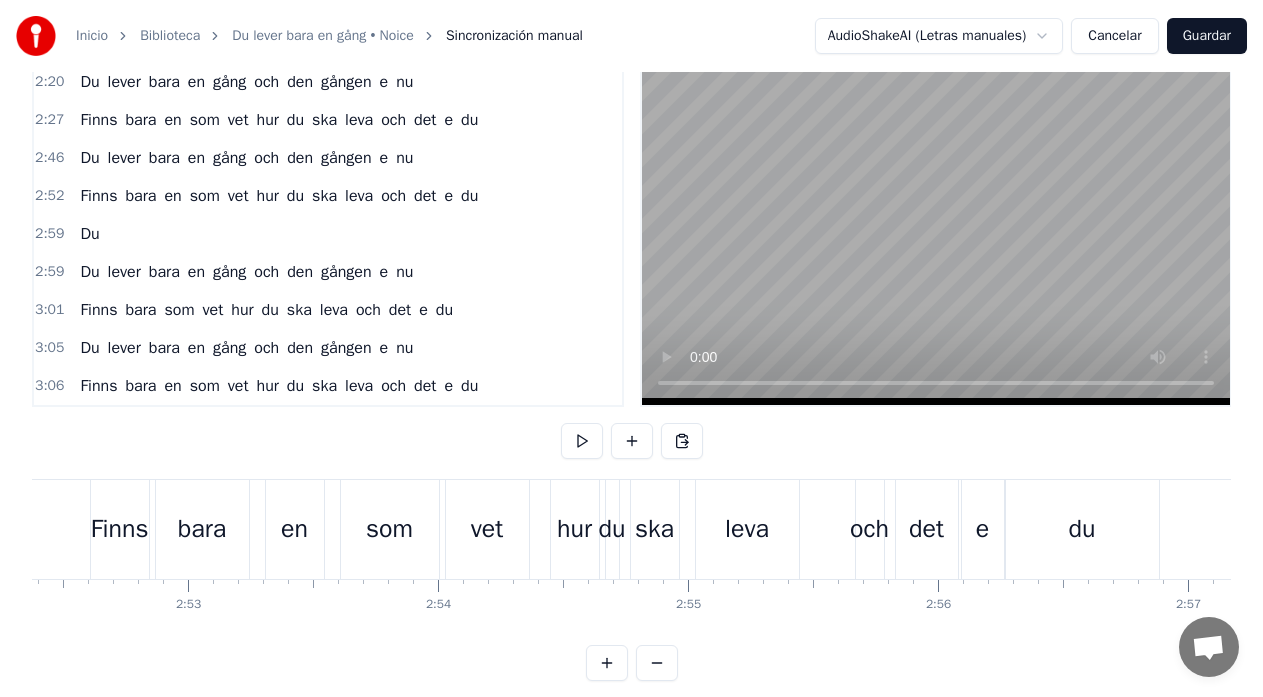 click at bounding box center (-18455, 529) 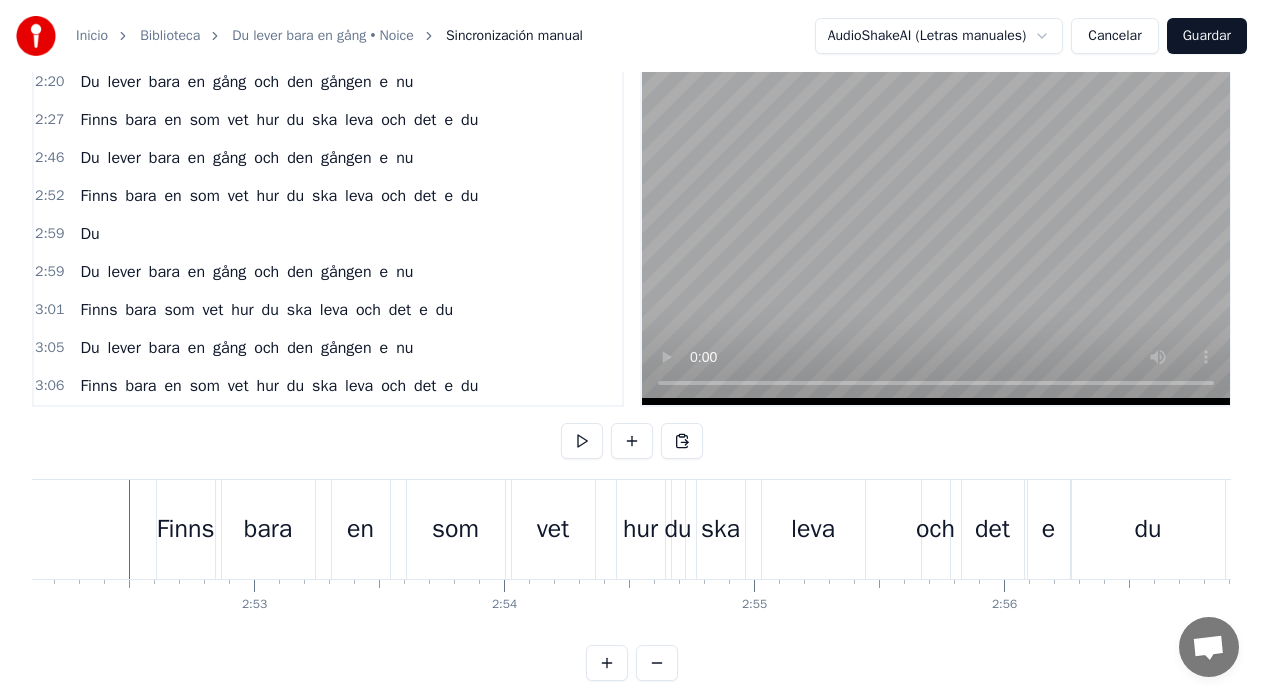 scroll, scrollTop: 0, scrollLeft: 43025, axis: horizontal 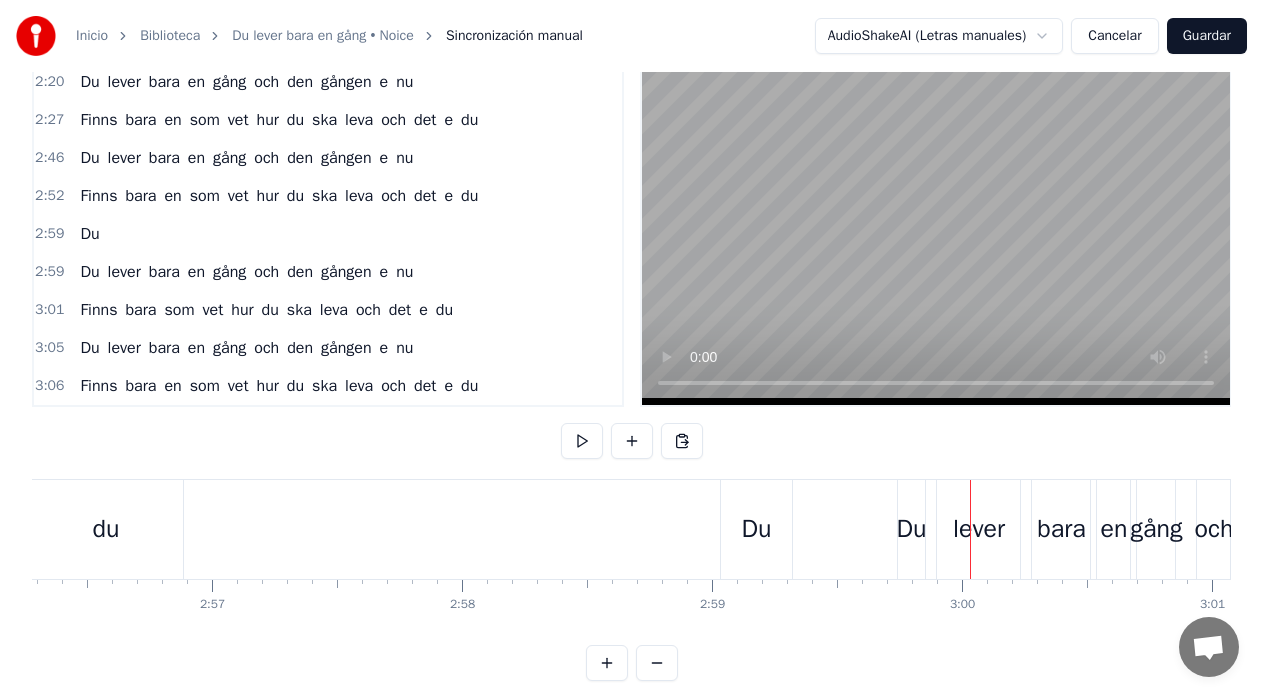 click on "Du" at bounding box center (757, 529) 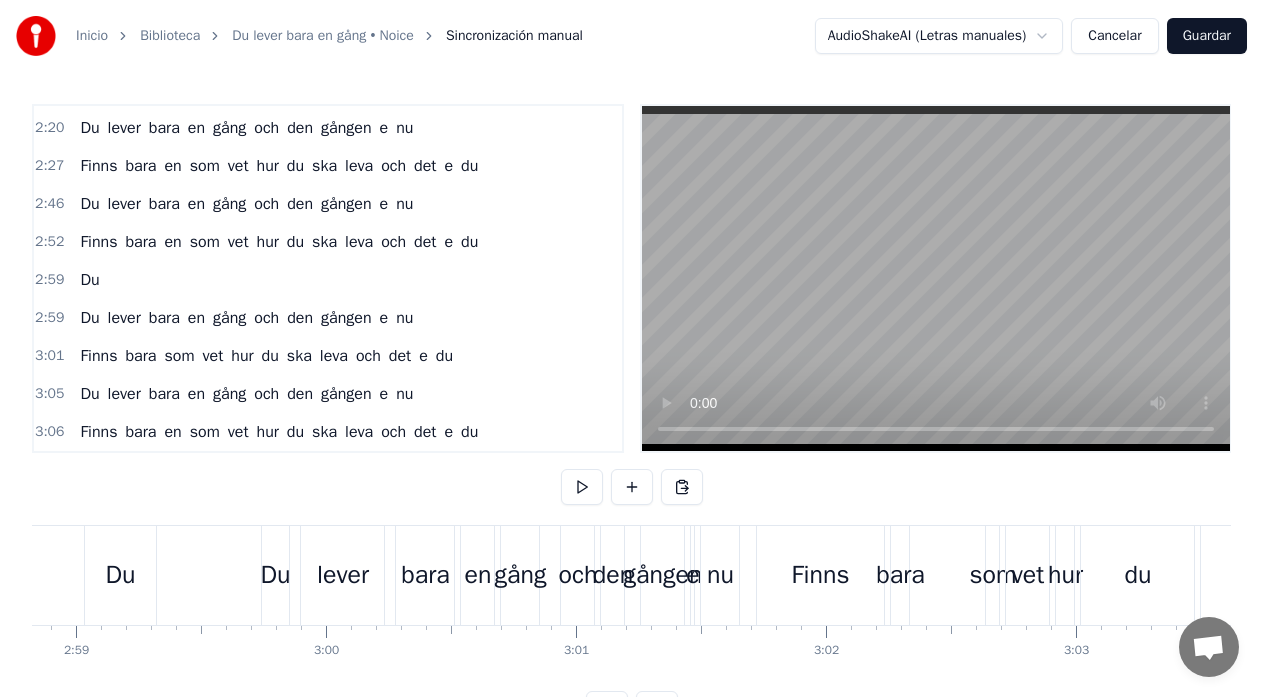 scroll, scrollTop: 0, scrollLeft: 44702, axis: horizontal 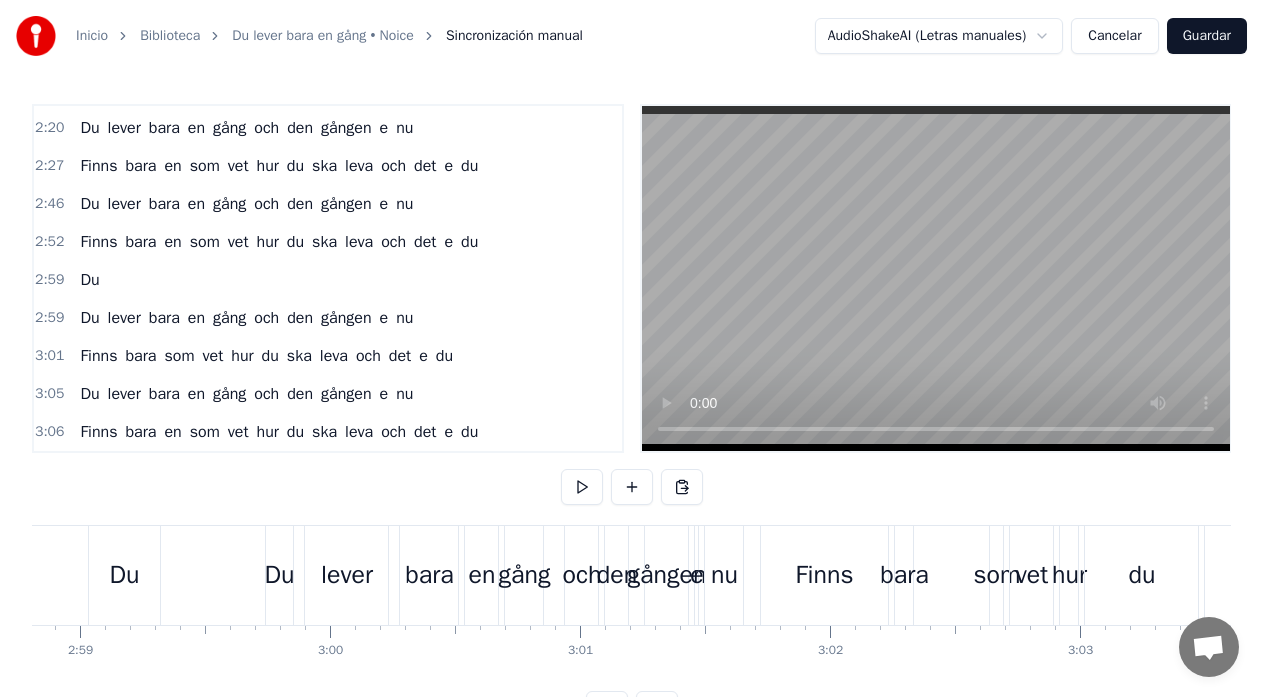 click on "Du lever bara en gång och den gången e nu" at bounding box center [507, 575] 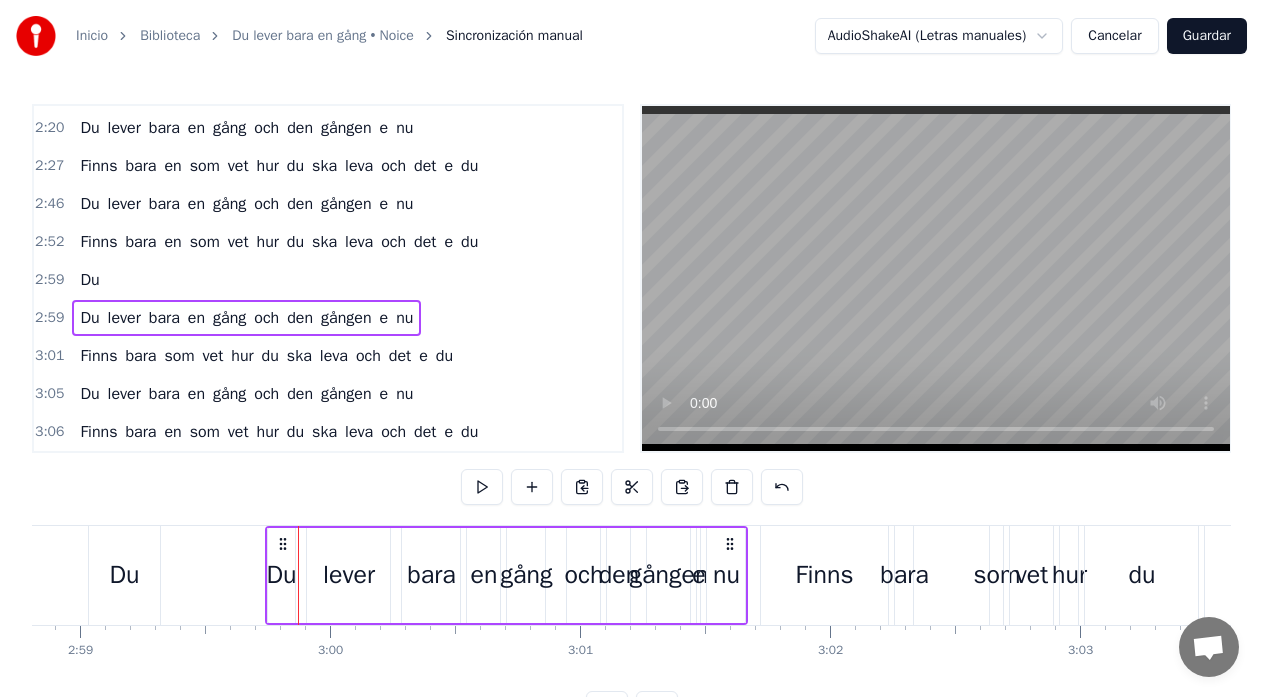 click on "bara" at bounding box center (904, 575) 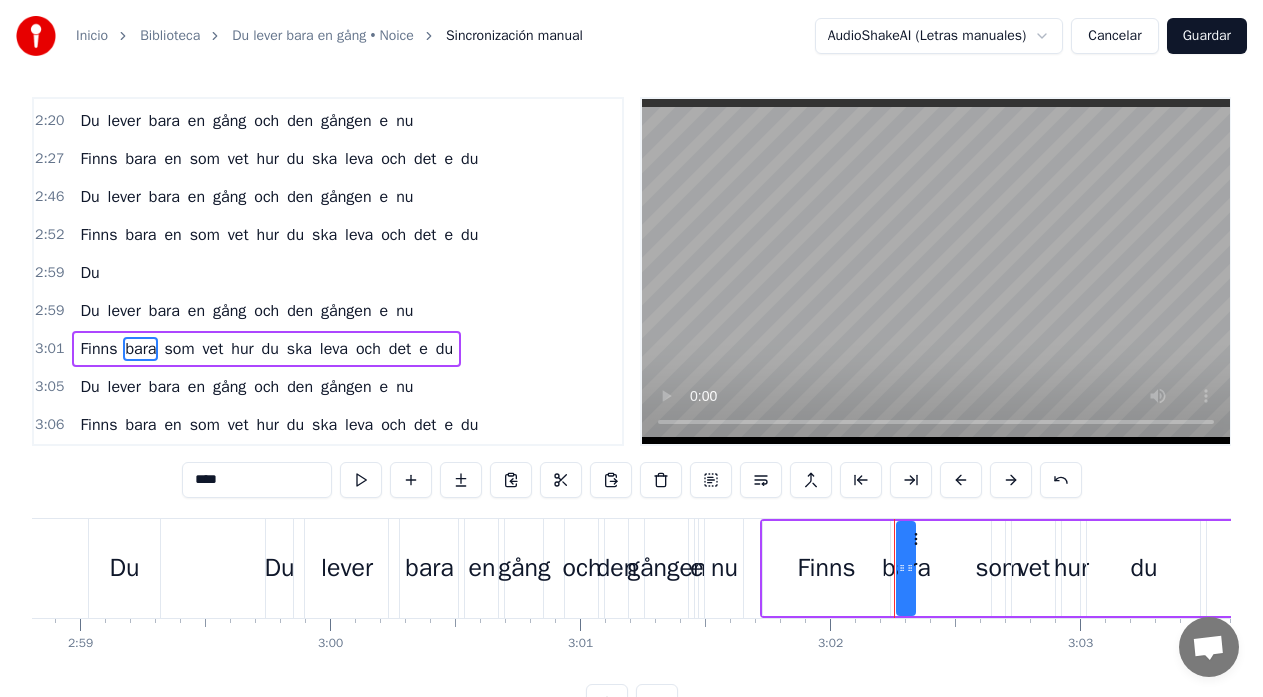 click on "Du lever bara en gång och den gången e nu" at bounding box center (507, 568) 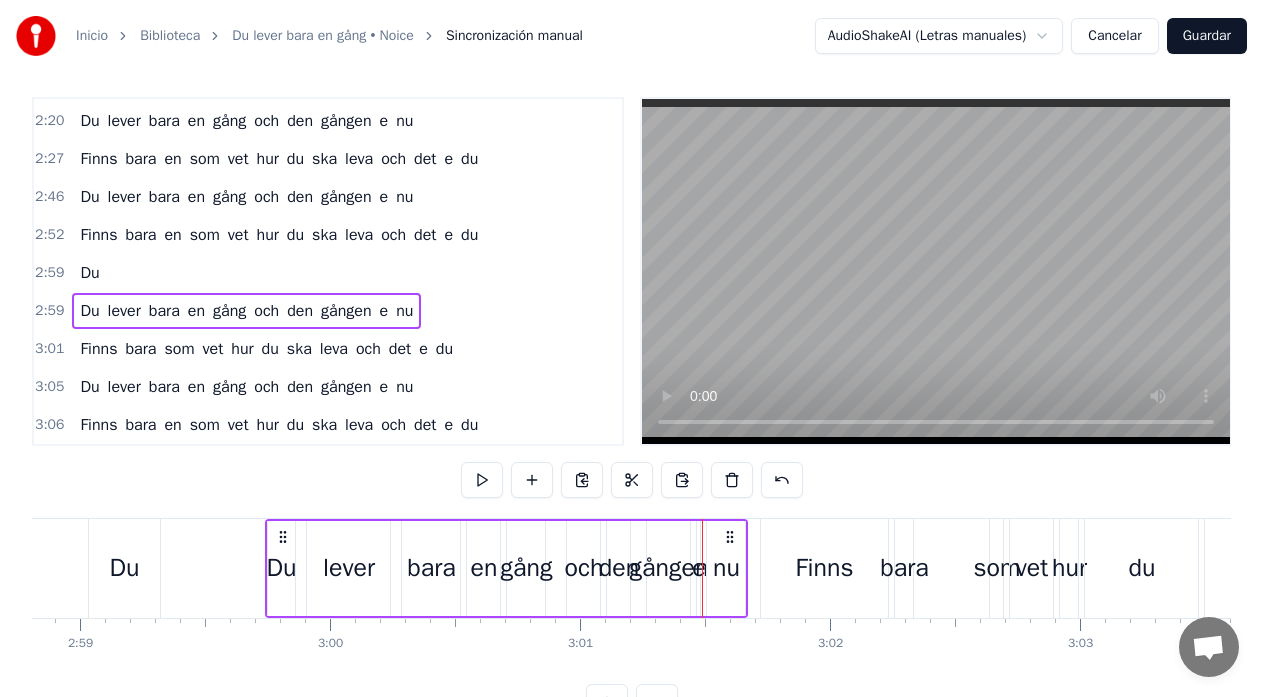 click on "0 0:01 0:02 0:03 0:04 0:05 0:06 0:07 0:08 0:09 0:10 0:11 0:12 0:13 0:14 0:15 0:16 0:17 0:18 0:19 0:20 0:21 0:22 0:23 0:24 0:25 0:26 0:27 0:28 0:29 0:30 0:31 0:32 0:33 0:34 0:35 0:36 0:37 0:38 0:39 0:40 0:41 0:42 0:43 0:44 0:45 0:46 0:47 0:48 0:49 0:50 0:51 0:52 0:53 0:54 0:55 0:56 0:57 0:58 0:59 1:00 1:01 1:02 1:03 1:04 1:05 1:06 1:07 1:08 1:09 1:10 1:11 1:12 1:13 1:14 1:15 1:16 1:17 1:18 1:19 1:20 1:21 1:22 1:23 1:24 1:25 1:26 1:27 1:28 1:29 1:30 1:31 1:32 1:33 1:34 1:35 1:36 1:37 1:38 1:39 1:40 1:41 1:42 1:43 1:44 1:45 1:46 1:47 1:48 1:49 1:50 1:51 1:52 1:53 1:54 1:55 1:56 1:57 1:58 1:59 2:00 2:01 2:02 2:03 2:04 2:05 2:06 2:07 2:08 2:09 2:10 2:11 2:12 2:13 2:14 2:15 2:16 2:17 2:18 2:19 2:20 2:21 2:22 2:23 2:24 2:25 2:26 2:27 2:28 2:29 2:30 2:31 2:32 2:33 2:34 2:35 2:36 2:37 2:38 2:39 2:40 2:41 2:42 2:43 2:44 2:45 2:46 2:47 2:48 2:49 2:50 2:51 2:52 2:53 2:54 2:55 2:56 2:57 2:58 2:59 3:00 3:01 3:02 3:03 3:04 3:05 3:06 3:07 3:08 3:09 3:10 3:11 3:12 3:13 3:14 3:15 3:16" at bounding box center (-20063, 634) 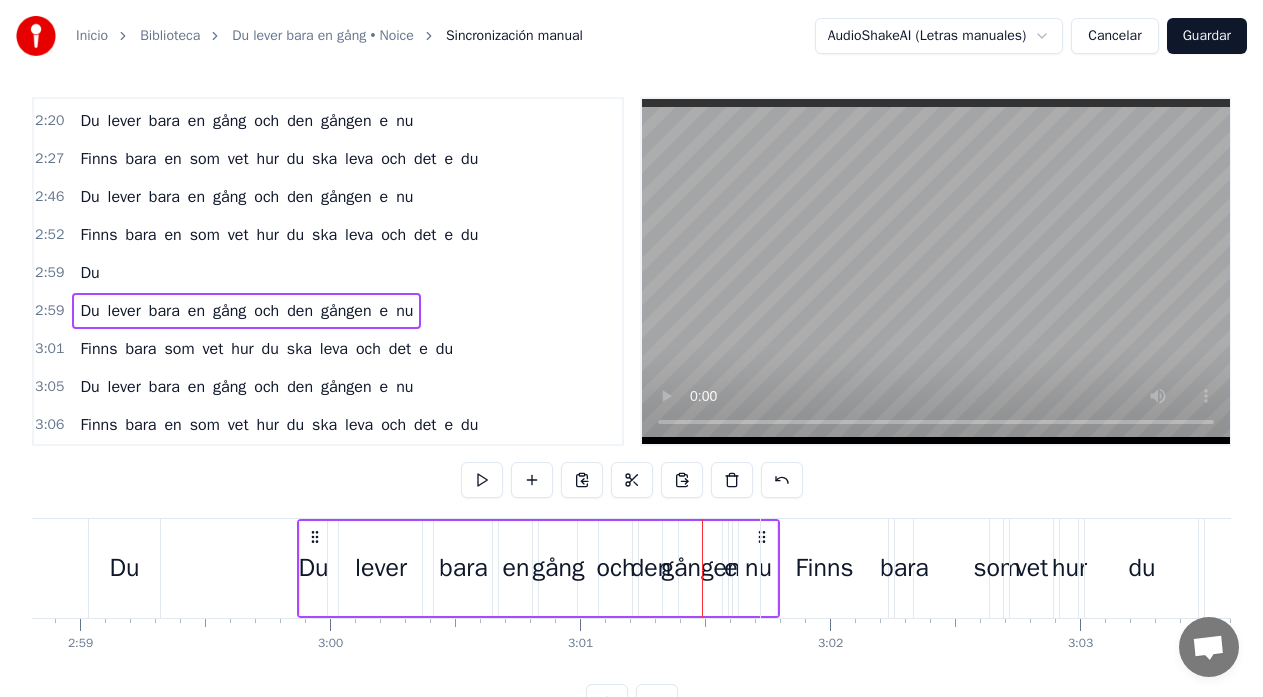 drag, startPoint x: 282, startPoint y: 539, endPoint x: 314, endPoint y: 554, distance: 35.341194 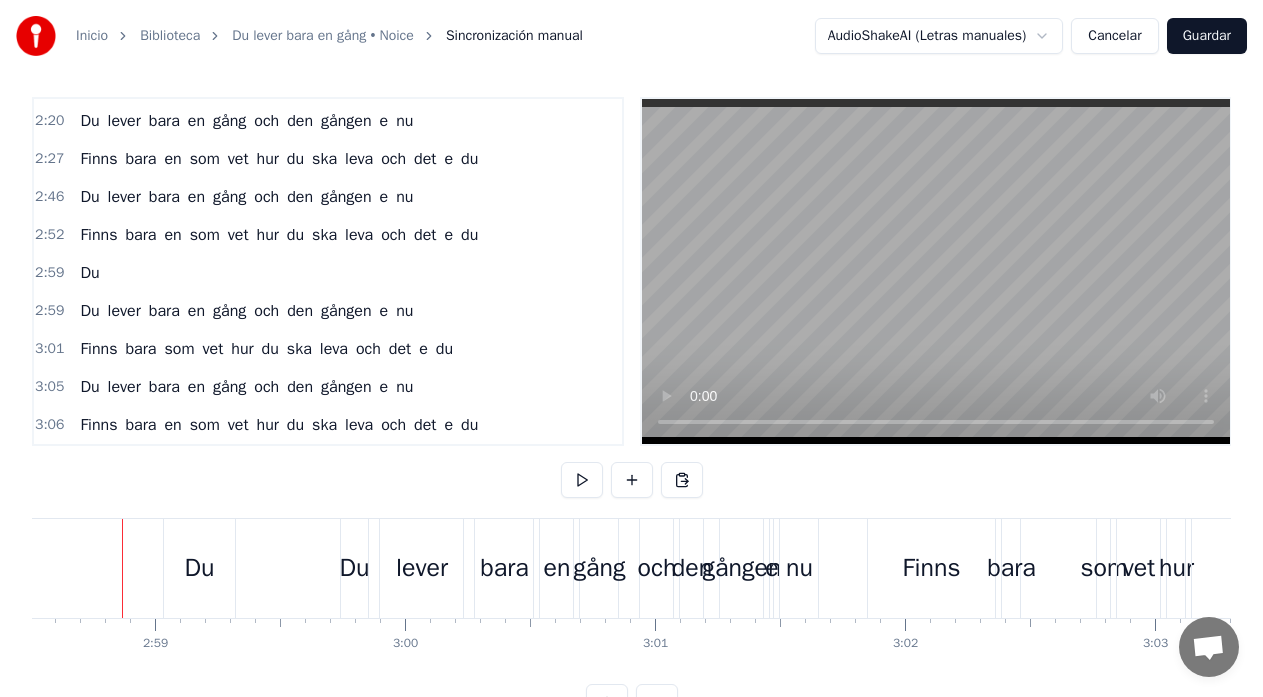 scroll, scrollTop: 0, scrollLeft: 44617, axis: horizontal 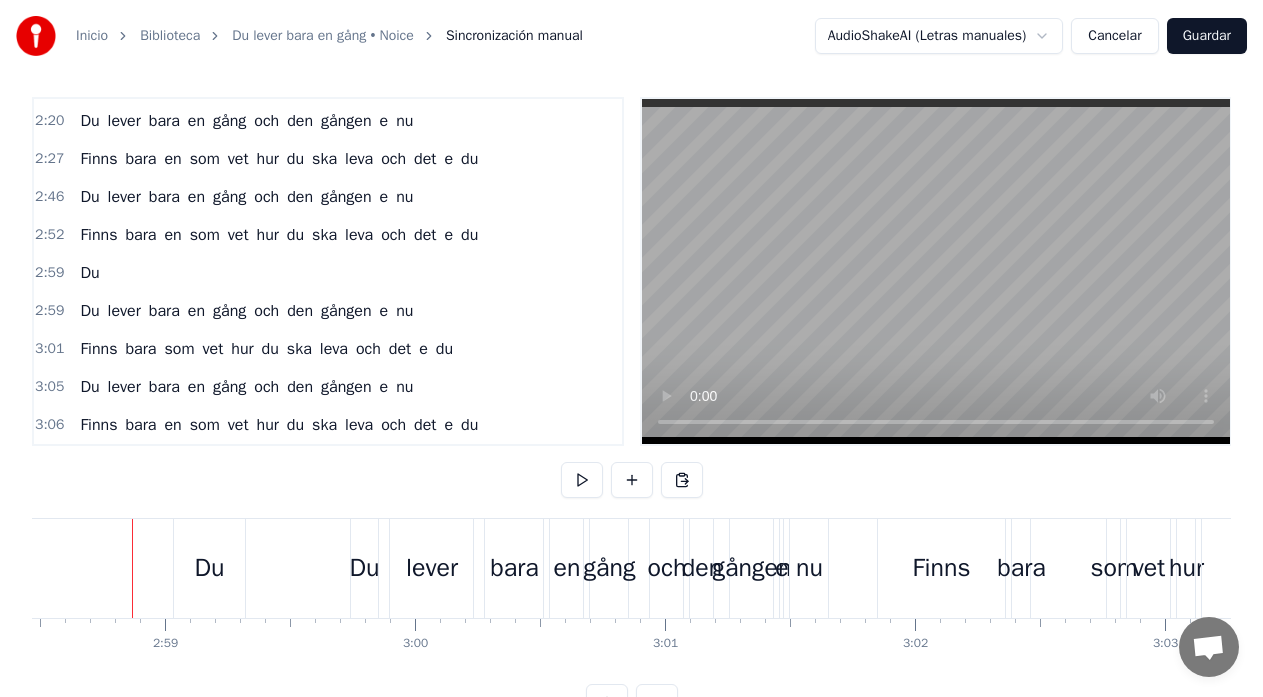 click on "e" at bounding box center (384, 311) 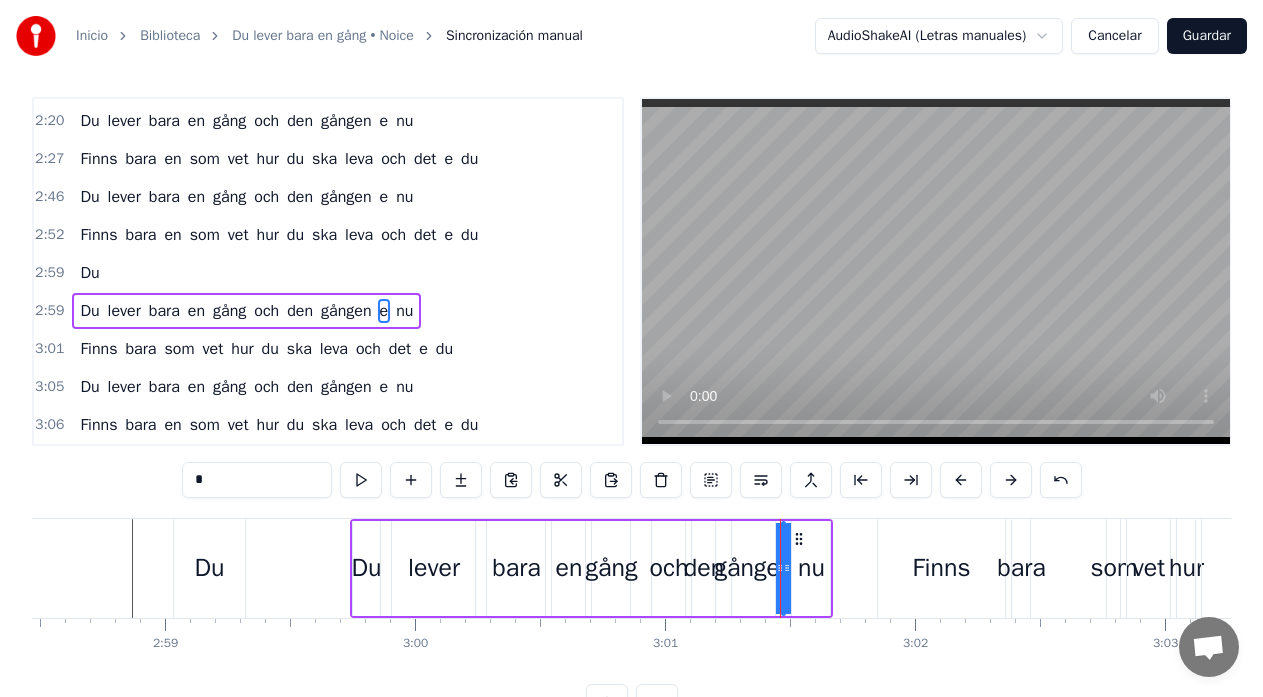 scroll, scrollTop: 0, scrollLeft: 0, axis: both 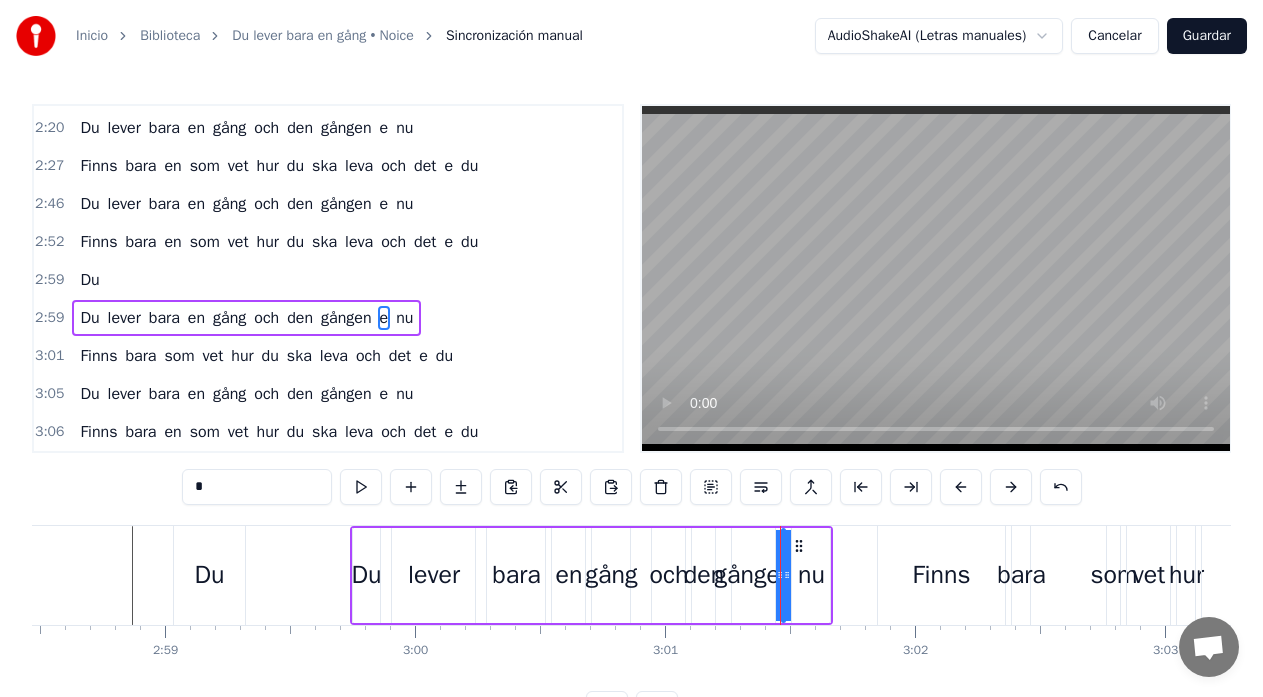 click on "Du lever bara en gång och den gången e nu" at bounding box center (246, 204) 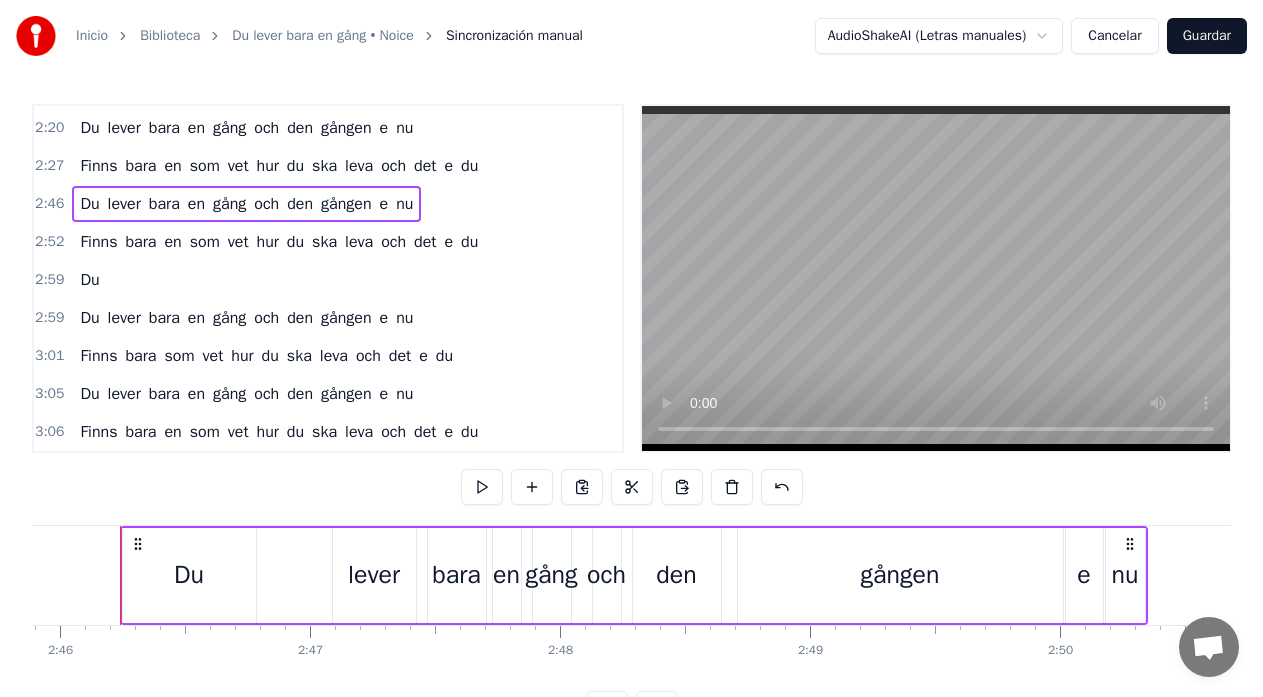scroll, scrollTop: 0, scrollLeft: 41459, axis: horizontal 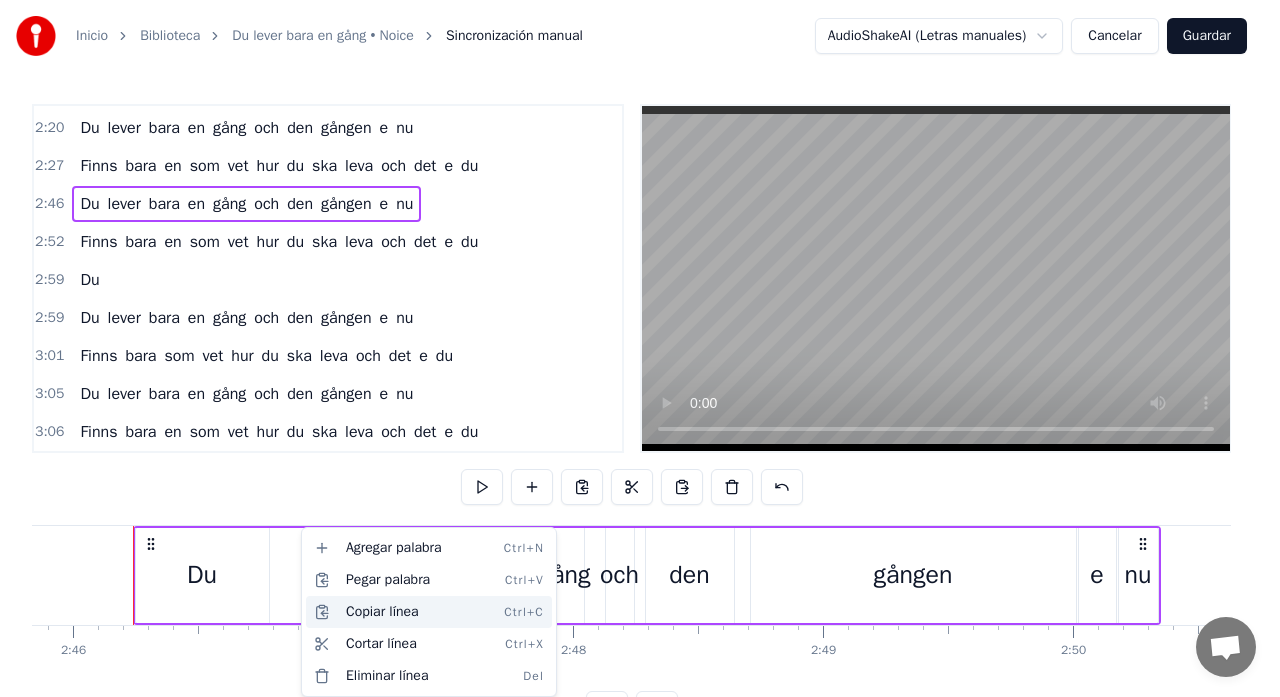 click on "Copiar línea Ctrl+C" at bounding box center [429, 612] 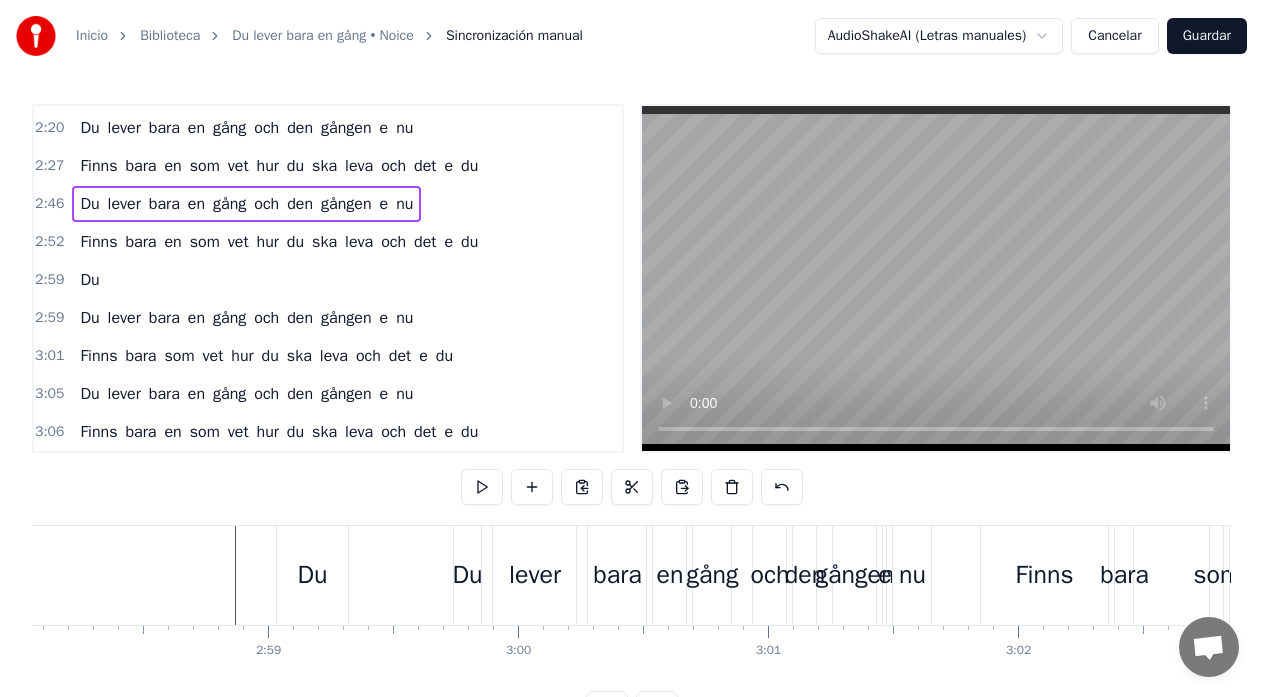 scroll, scrollTop: 0, scrollLeft: 44539, axis: horizontal 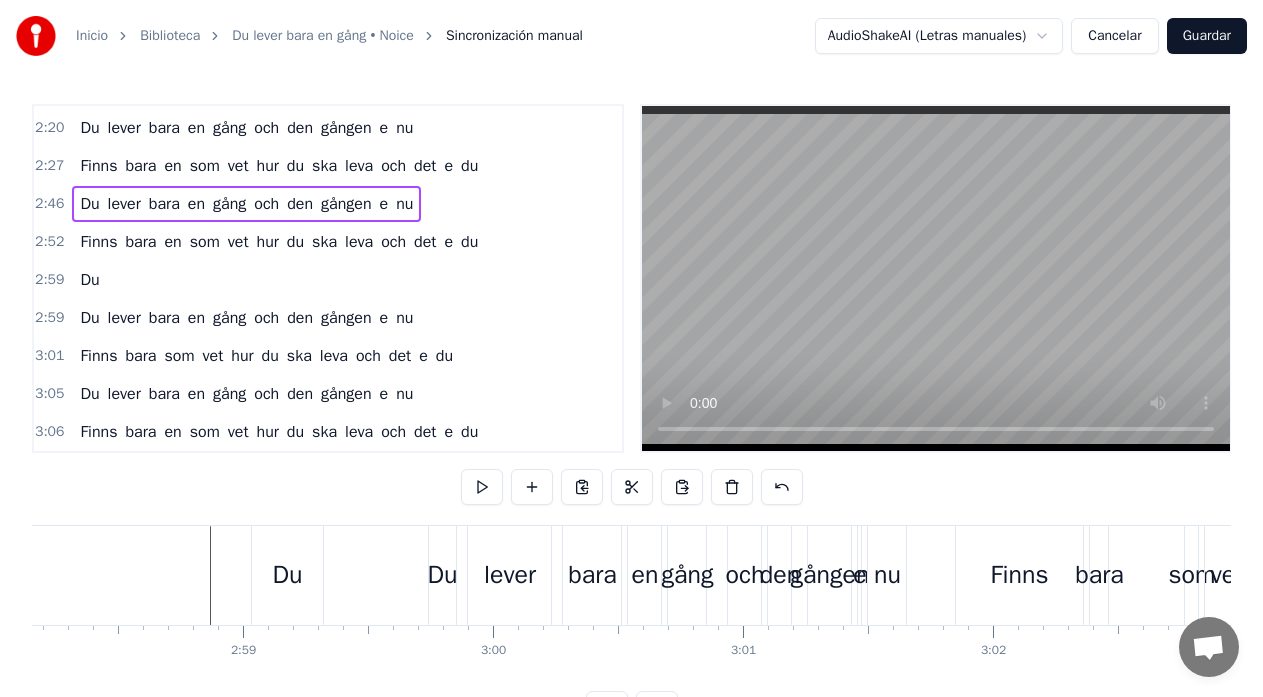 click on "Du lever bara en gång och den gången e nu" at bounding box center [670, 575] 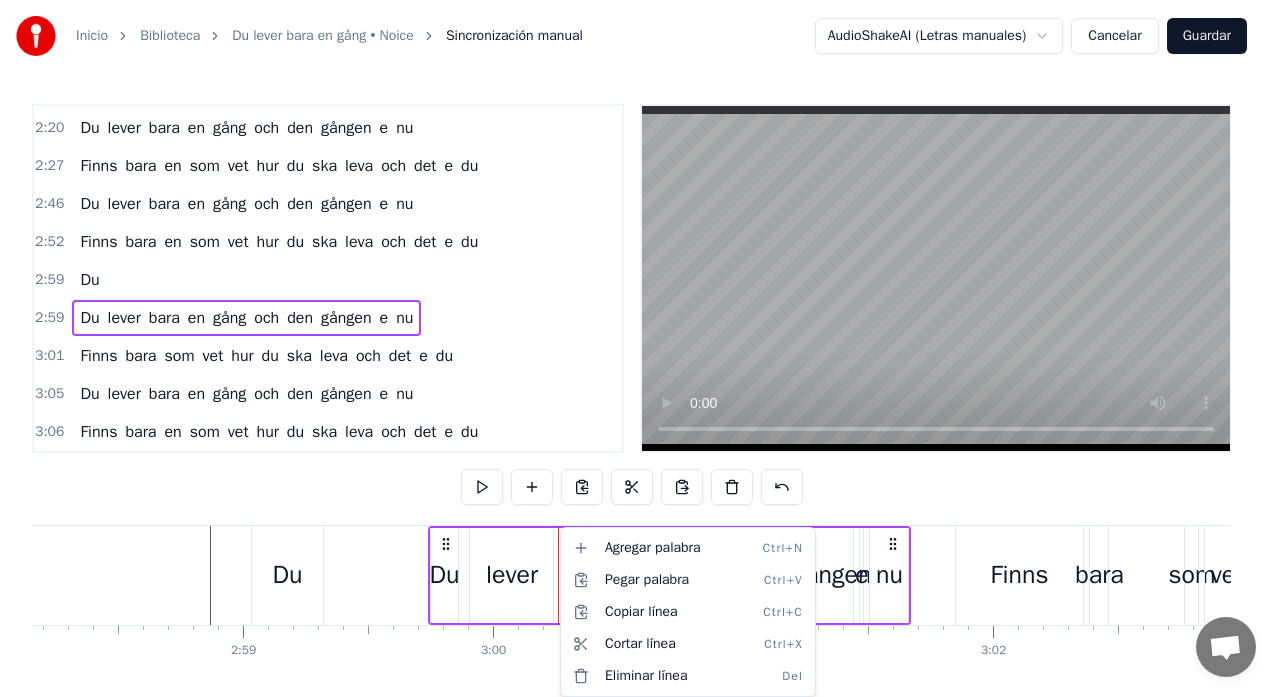 click on "Inicio Biblioteca Du lever bara en gång • Noice Sincronización manual AudioShakeAI (Letras manuales) Cancelar Guardar 0:11 Du lever bara en gång och den gången e nu 0:16 Finns bara en som vet hur du ska leva och det e du 0:21 Sitt inte hemma och vänta på att nåt ska hända 0:27 Nej häng med ut ikväll, alltid hittar man på nån grej 0:34 Vi drar ut nånstans och dricker en flaska vin 0:40 Kanske stannar vi nånstans å lyssnar på ett band 0:46 Men då när allt e slut 0:50 Vad har jag fått ut? 0:54 Men jag vet att det e nånting 1:02 Du lever bara en gång och den gången e nu 1:08 Finns bara en som vet hur du ska leva och det e du 1:15 Du lever bara en gång och den gången e nu 1:21 Finns bara en som vet hur du ska leva och det e du 1:27 Sitta framför en teve är inte allt 1:33 Häng med ut och röja och ta det kallt 1:39 Vi drar ut nånstans och dricker en flaska vin 1:46 Kanske stannar vi nånstans å lyssnar på ett band 1:52 Men då när allt e slut 1:56 Vad har jag fått ut? 1:59 Men jag" at bounding box center (640, 379) 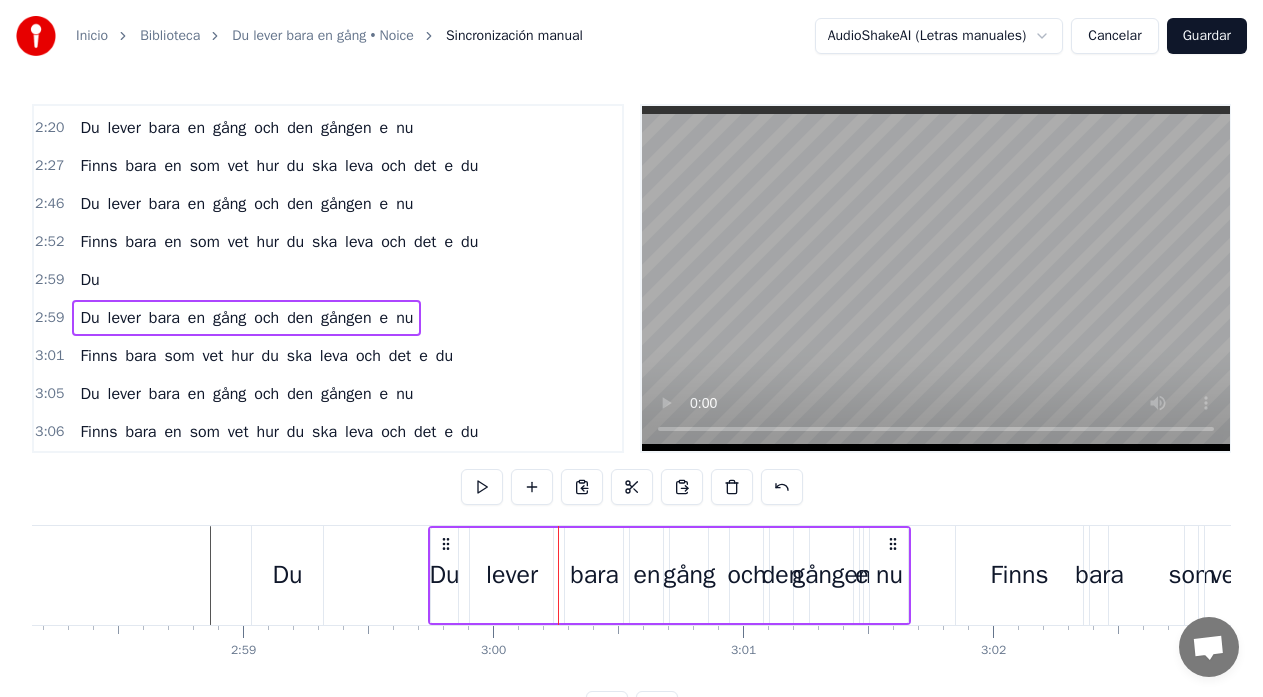click at bounding box center (732, 487) 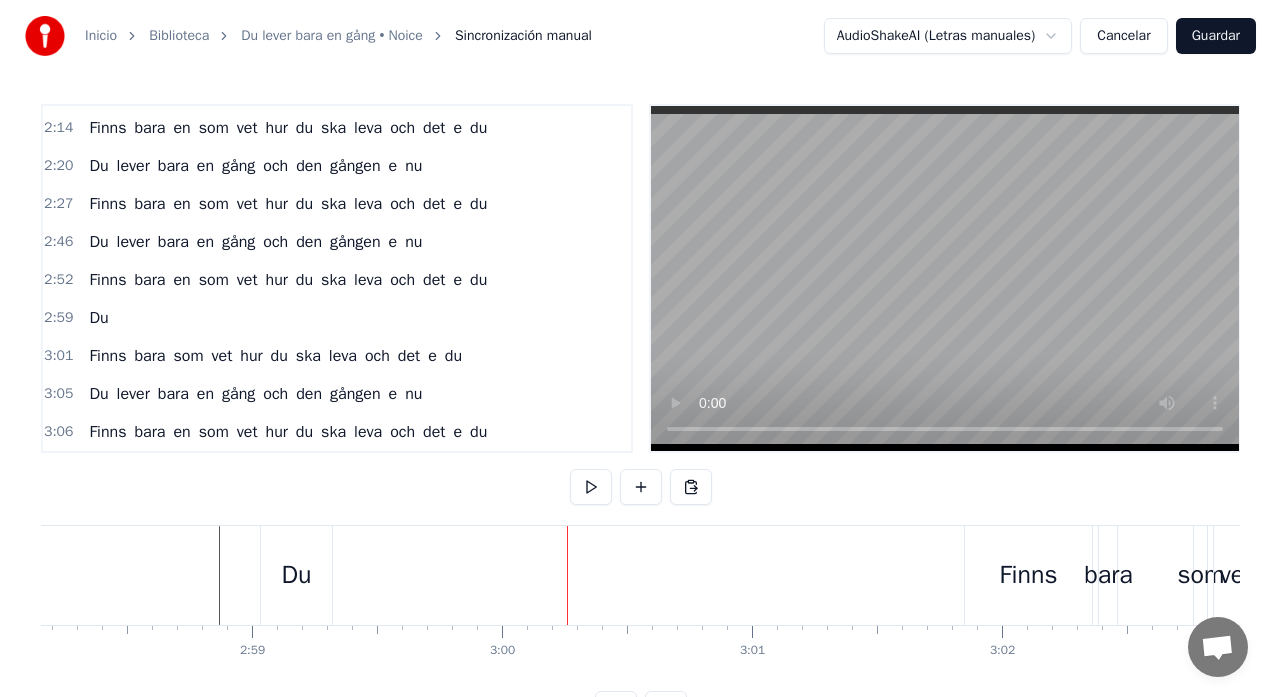 scroll, scrollTop: 795, scrollLeft: 0, axis: vertical 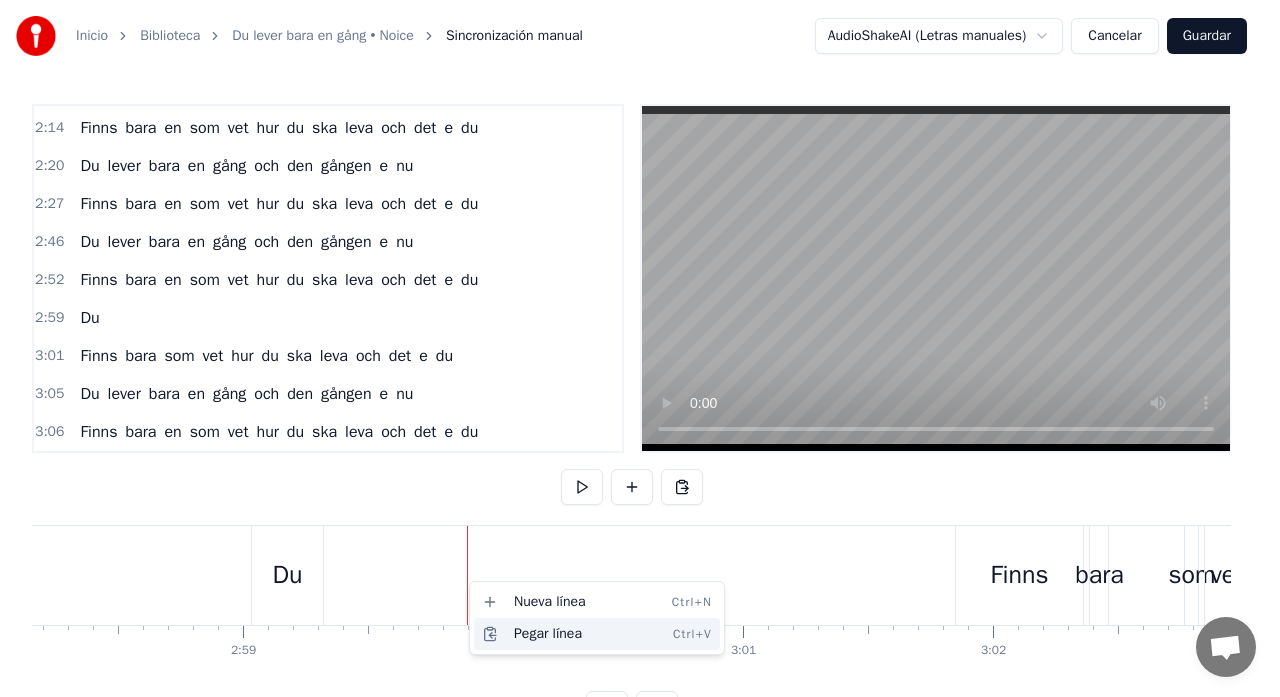 click on "Pegar línea Ctrl+V" at bounding box center [597, 634] 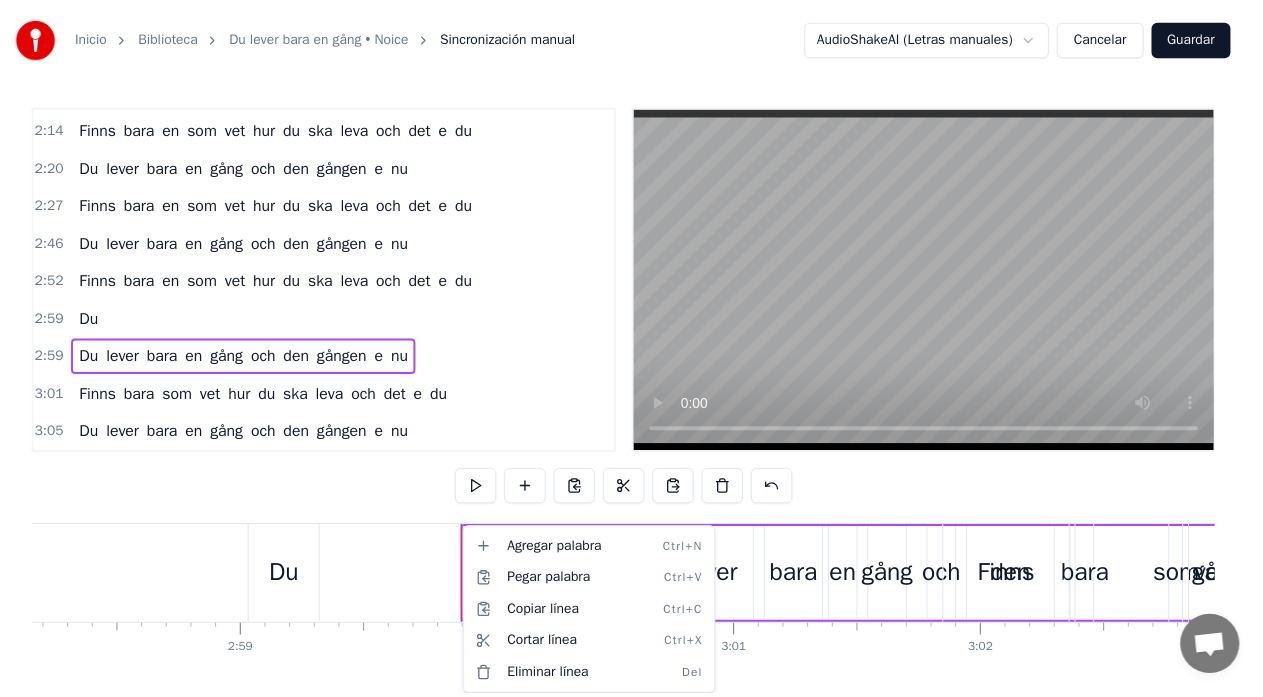 scroll, scrollTop: 833, scrollLeft: 0, axis: vertical 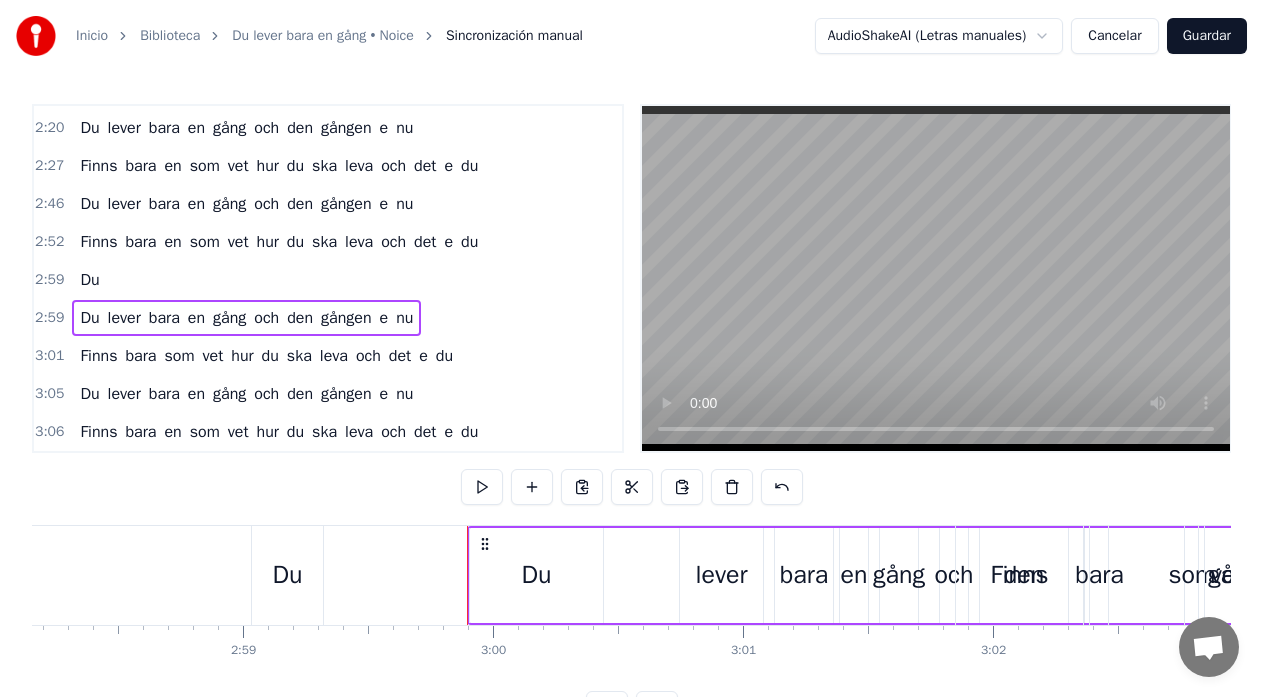 click at bounding box center (-19900, 575) 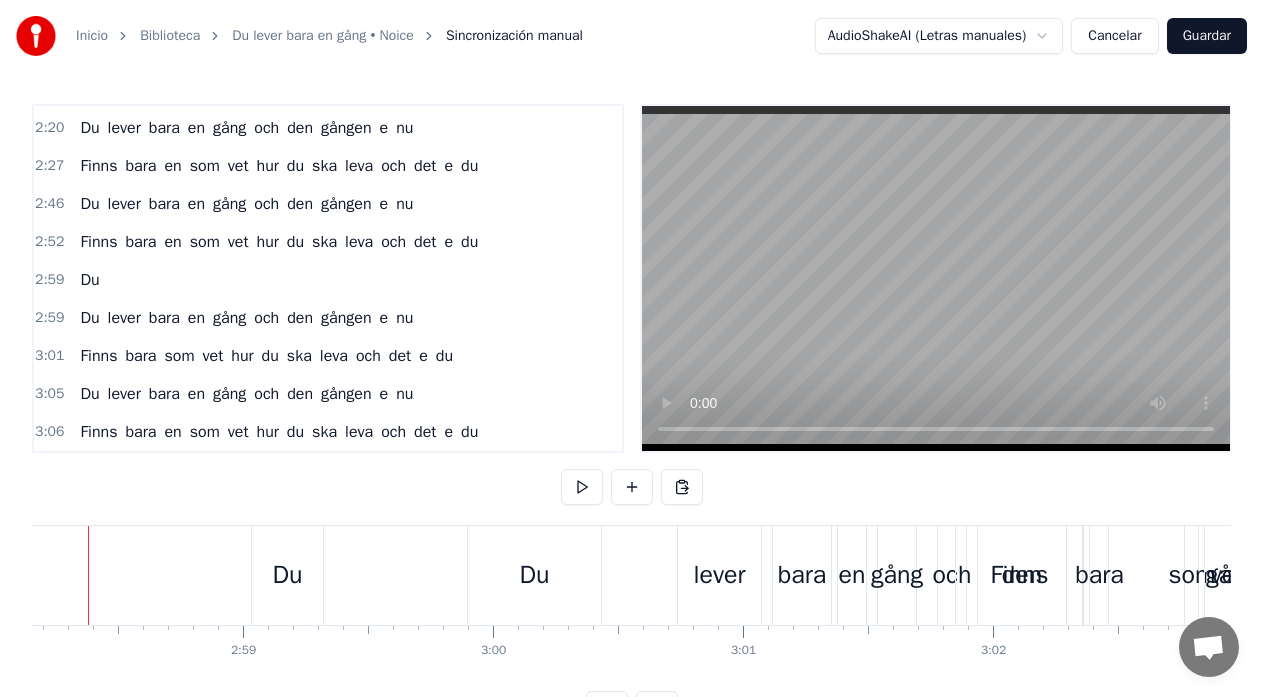 scroll, scrollTop: 0, scrollLeft: 44495, axis: horizontal 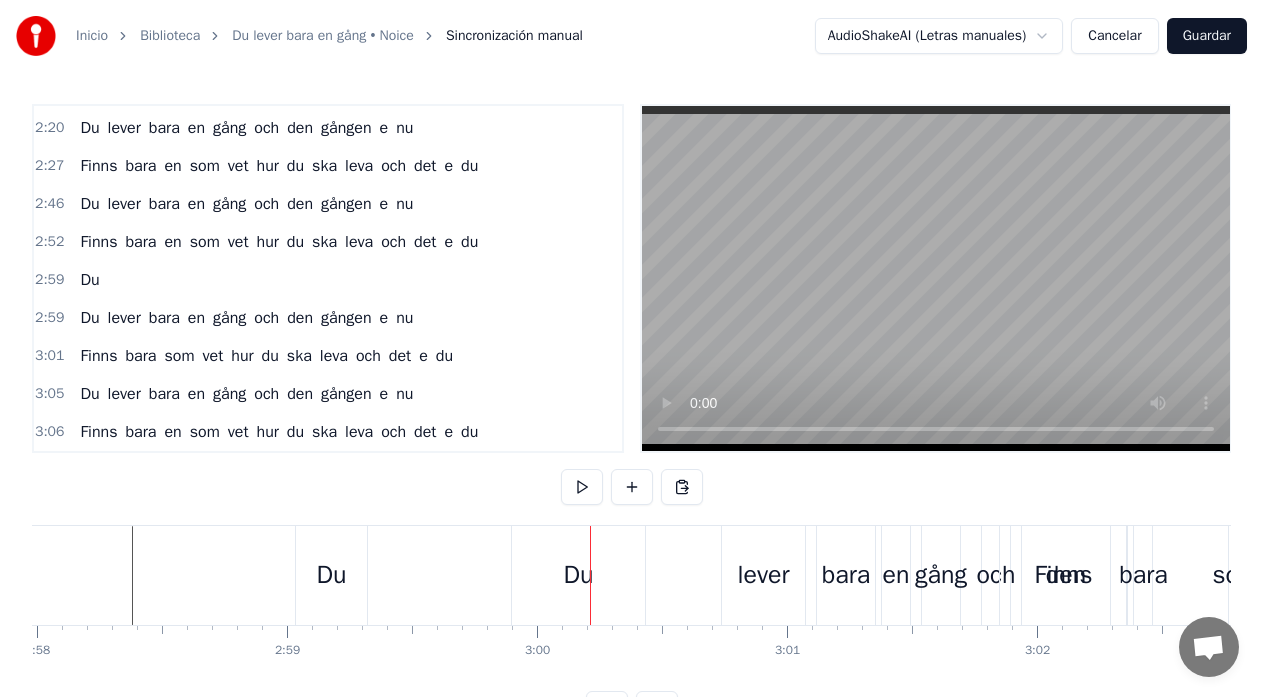 click on "Du lever bara en gång och den gången e nu" at bounding box center [1025, 575] 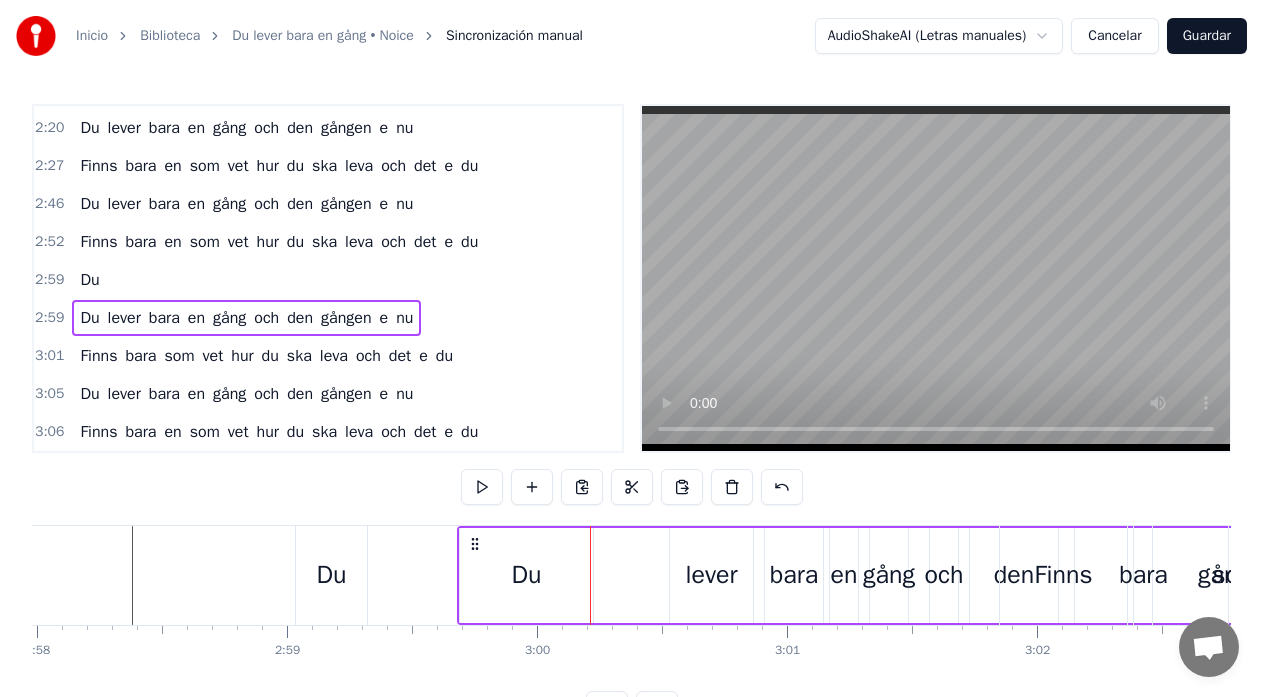 drag, startPoint x: 528, startPoint y: 547, endPoint x: 474, endPoint y: 543, distance: 54.147945 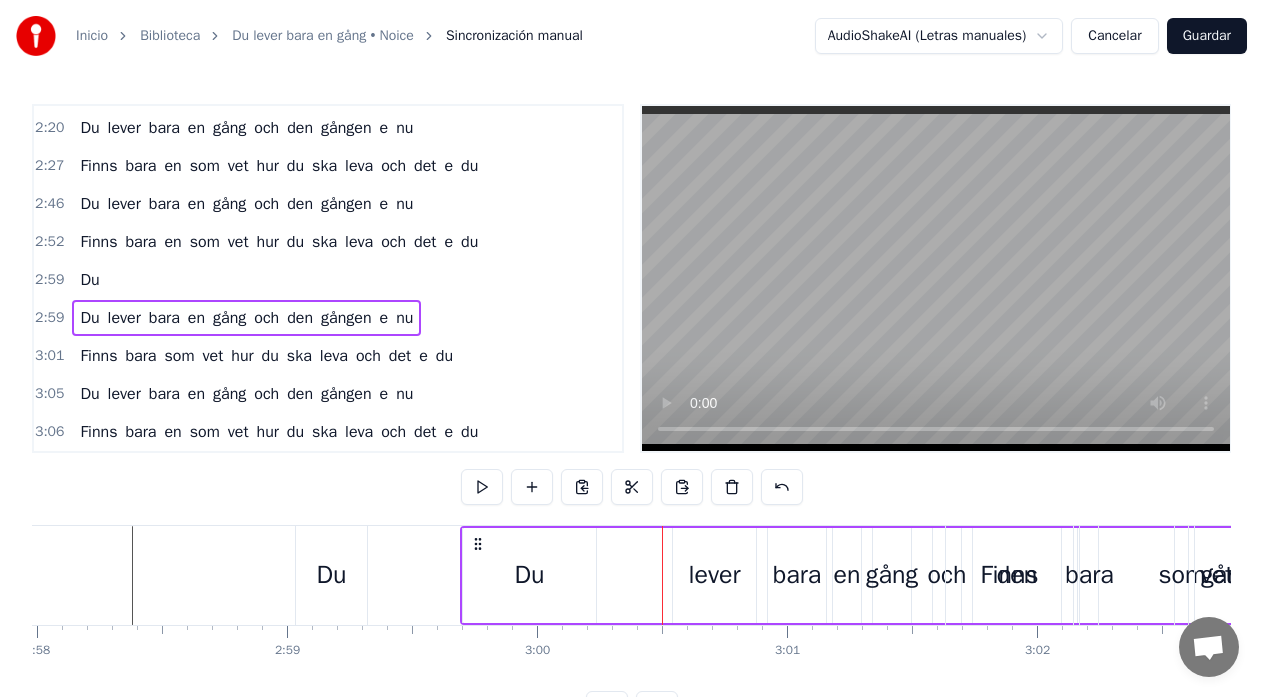 drag, startPoint x: 527, startPoint y: 545, endPoint x: 478, endPoint y: 549, distance: 49.162994 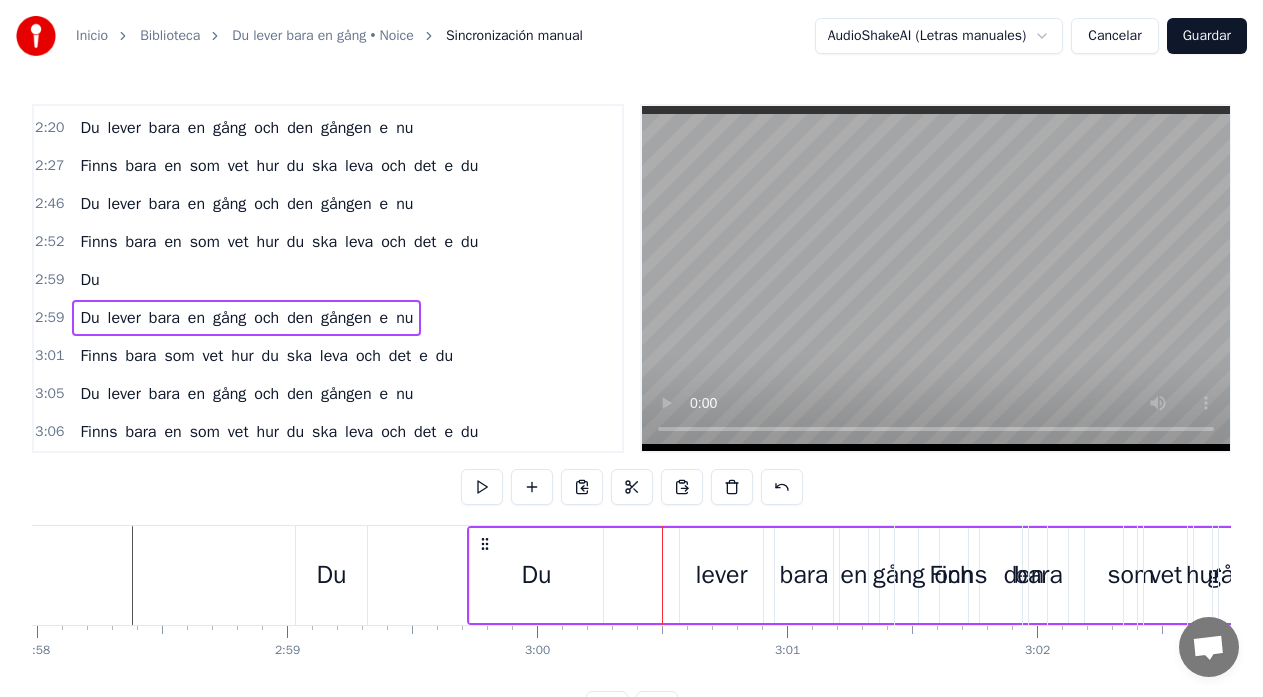 drag, startPoint x: 527, startPoint y: 545, endPoint x: 483, endPoint y: 548, distance: 44.102154 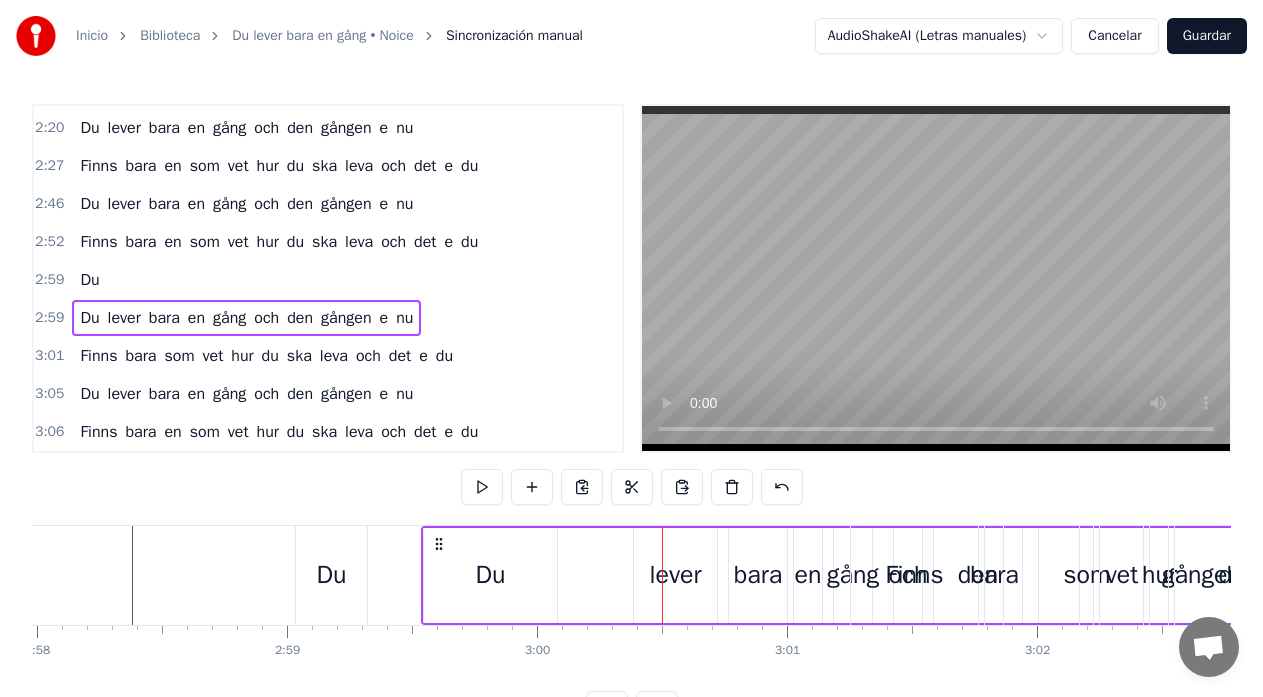 drag, startPoint x: 527, startPoint y: 545, endPoint x: 431, endPoint y: 547, distance: 96.02083 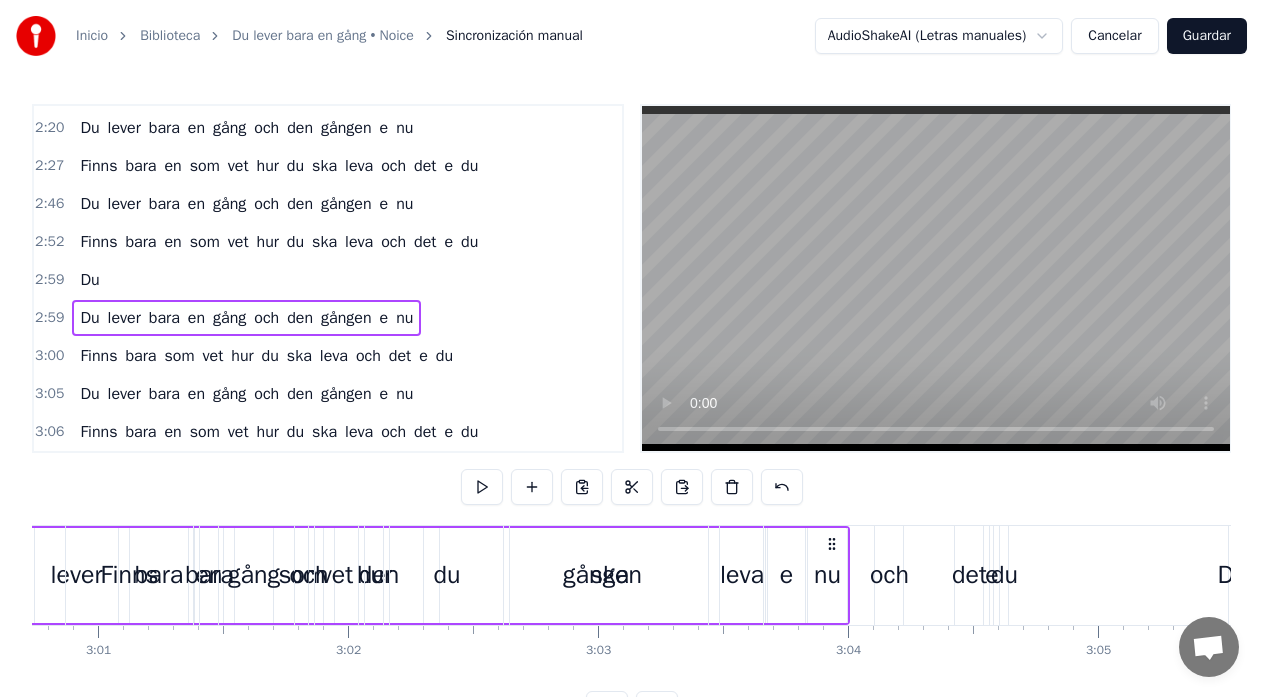 scroll, scrollTop: 0, scrollLeft: 45215, axis: horizontal 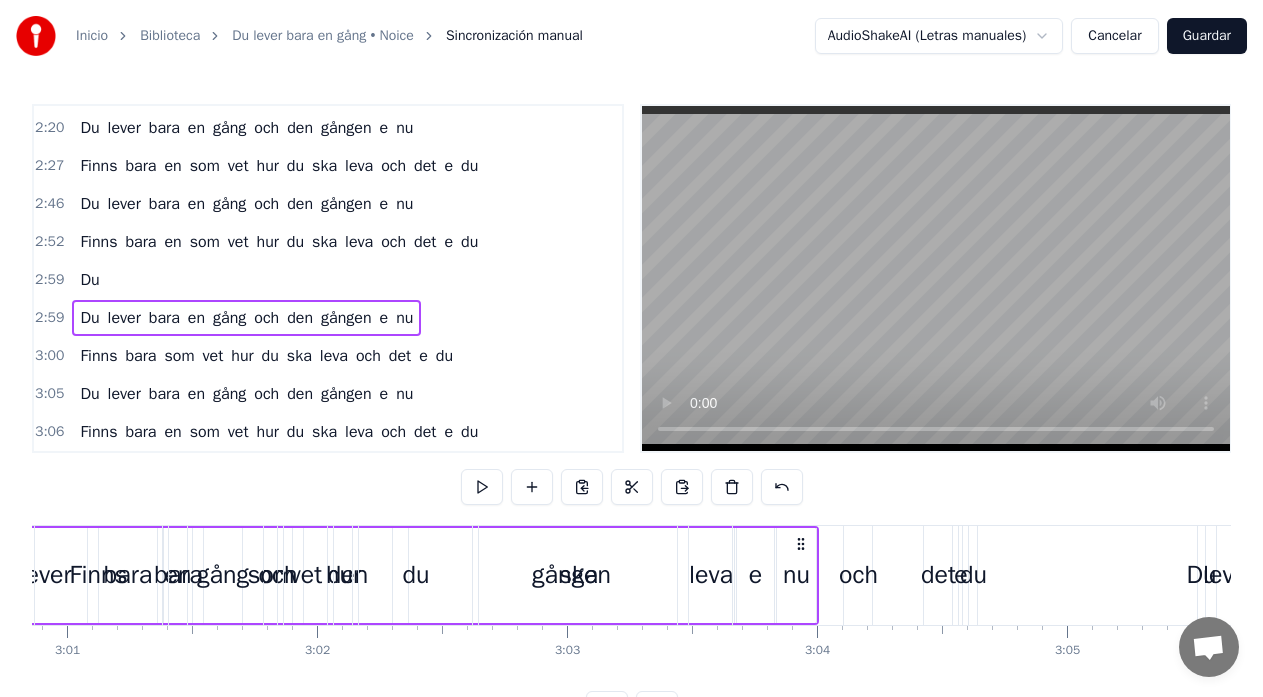 click on "du" at bounding box center [973, 575] 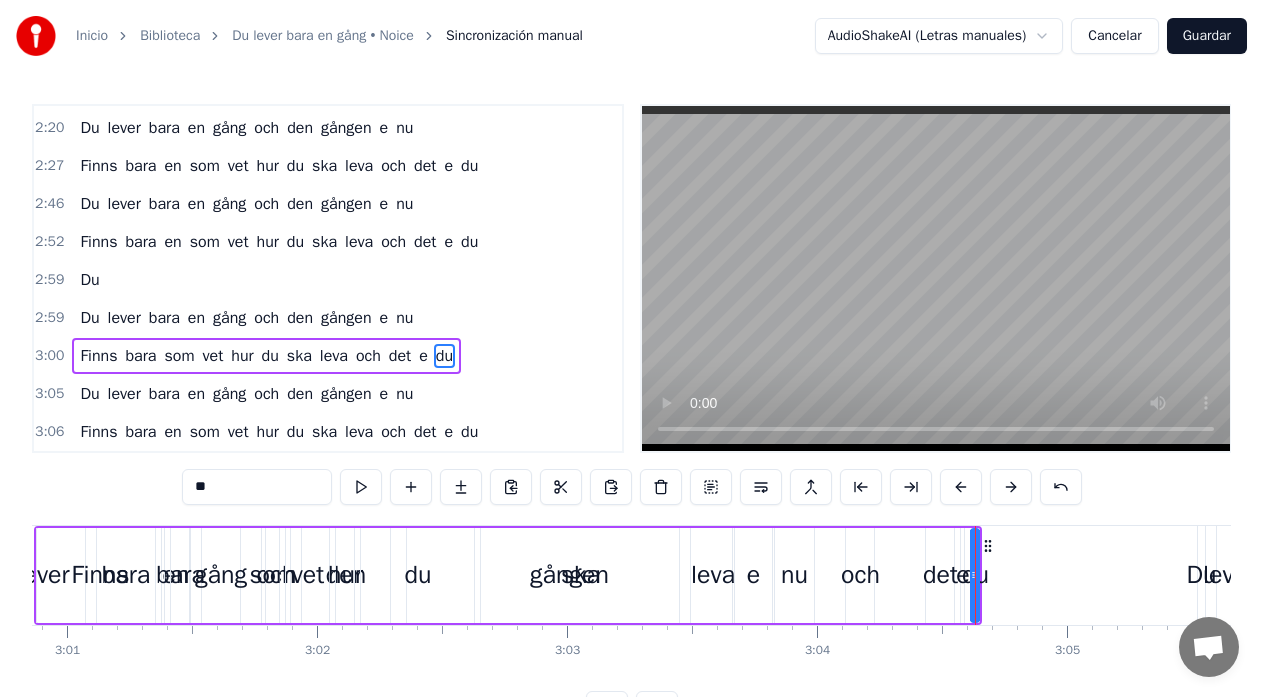 scroll, scrollTop: 7, scrollLeft: 0, axis: vertical 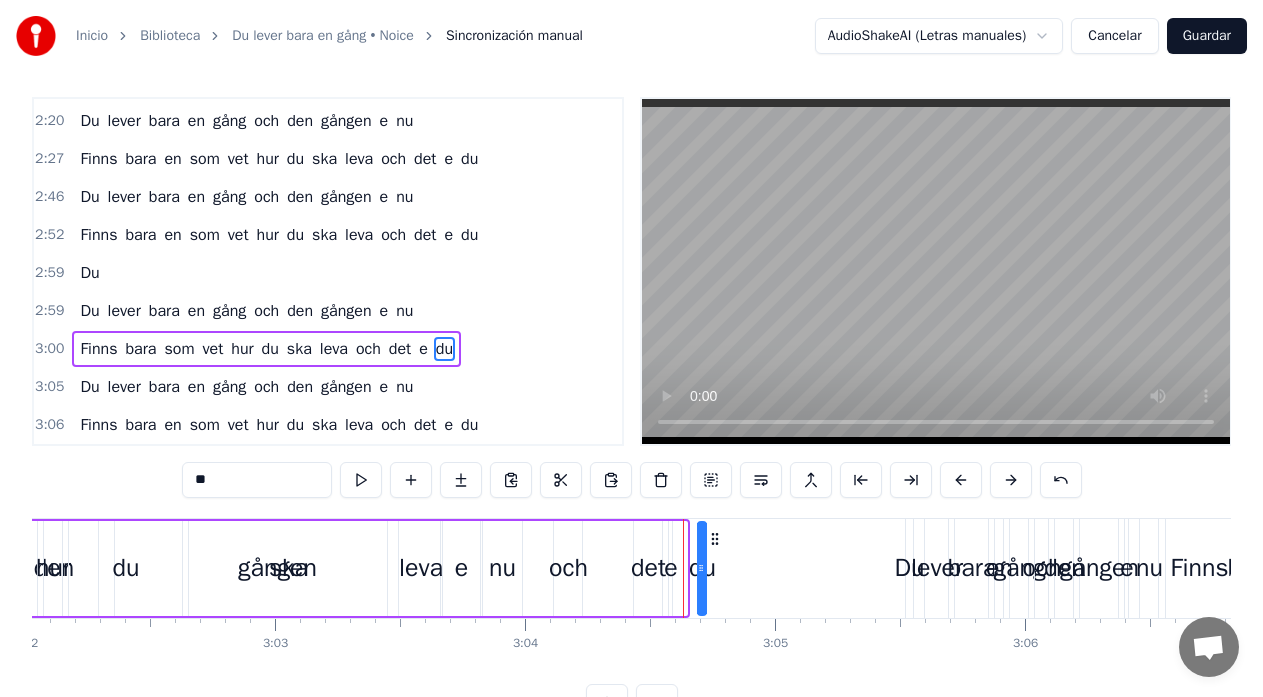 click on "Du lever bara en gång och den gången e nu Finns bara en som vet hur du ska leva och det e du Sitt inte hemma och vänta på att nåt ska hända Nej häng med ut ikväll, alltid hittar man på nån grej Vi drar ut nånstans och dricker en flaska vin Kanske stannar vi nånstans å lyssnar på ett band Men då när allt e slut Vad har jag fått ut? Men jag vet att det e nånting Du lever bara en gång och den gången e nu Finns bara en som vet hur du ska leva och det e du Du lever bara en gång och den gången e nu Finns bara en som vet hur du ska leva och det e du Sitta framför en teve är inte allt Häng med ut och röja och ta det kallt Vi drar ut nånstans och dricker en flaska vin Kanske stannar vi nånstans å lyssnar på ett band Men då när allt e slut Vad har jag fått ut? Men jag vet att det e nånting Du lever bara en gång och den gången e nu Finns bara en som vet hur du ska leva och det e du Du lever bara en gång och den gången e nu Finns bara en som vet hur du ska leva och det e du Du lever" at bounding box center (-20868, 568) 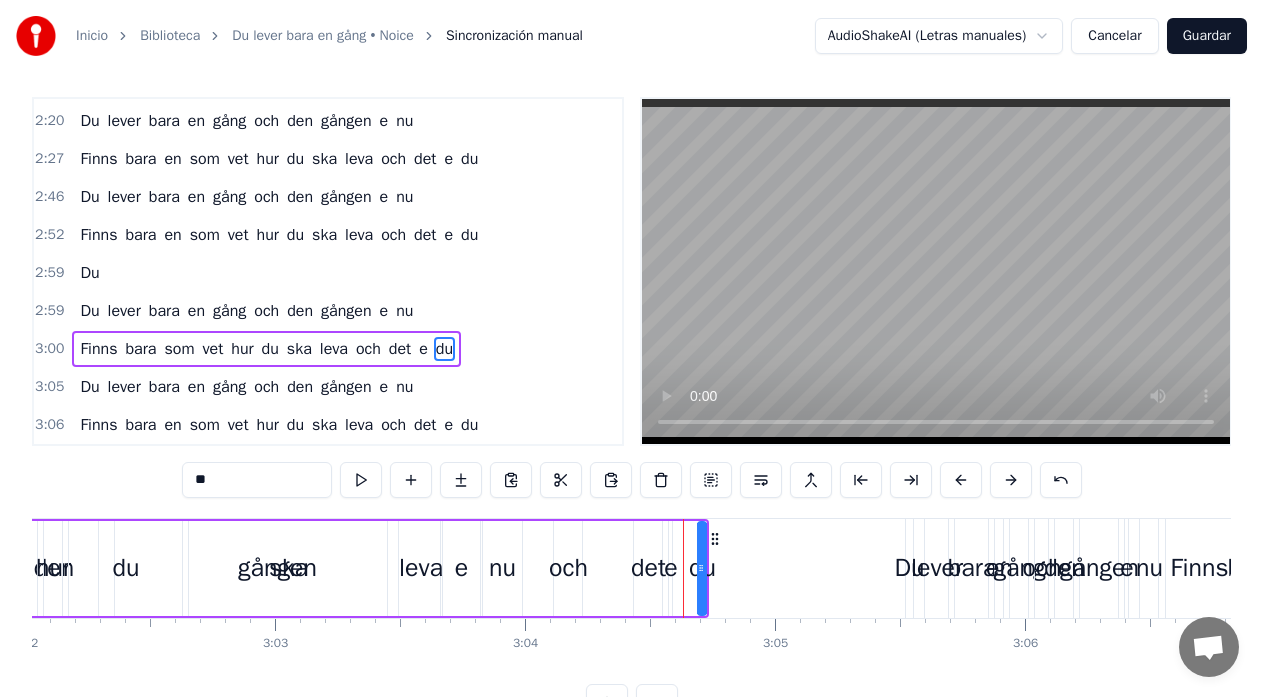click on "Finns bara som vet hur du ska leva och det e du" at bounding box center [226, 568] 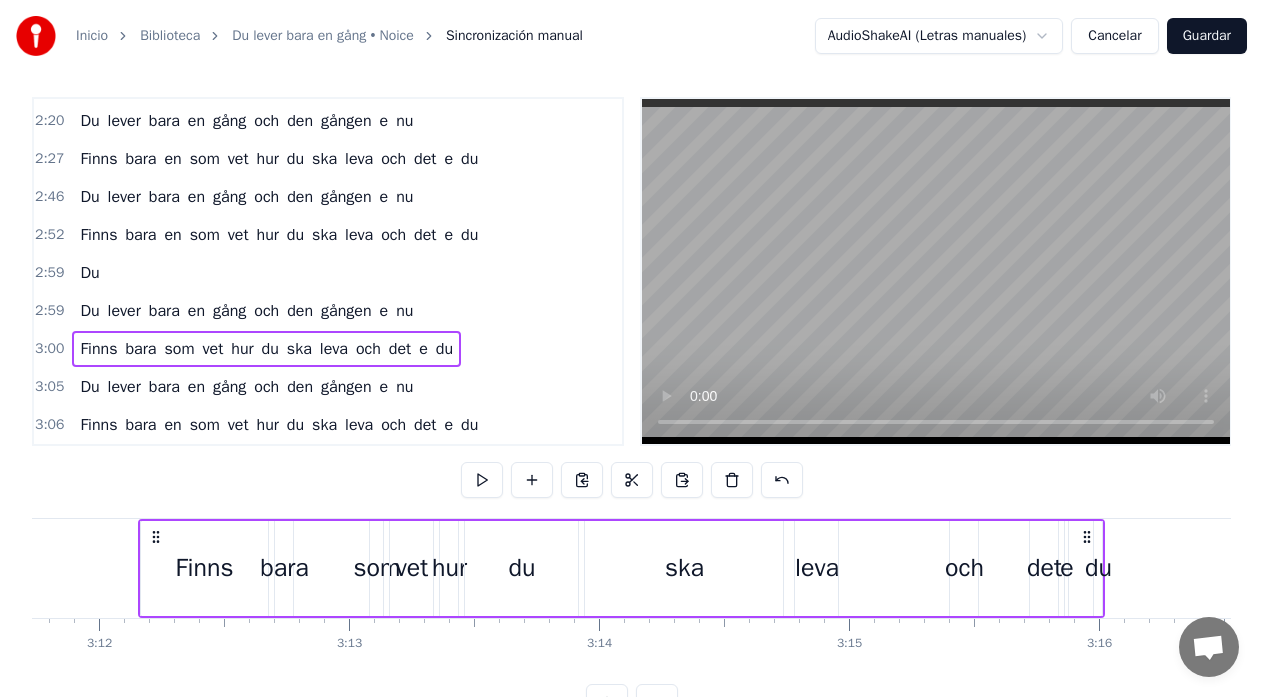 scroll, scrollTop: 0, scrollLeft: 48016, axis: horizontal 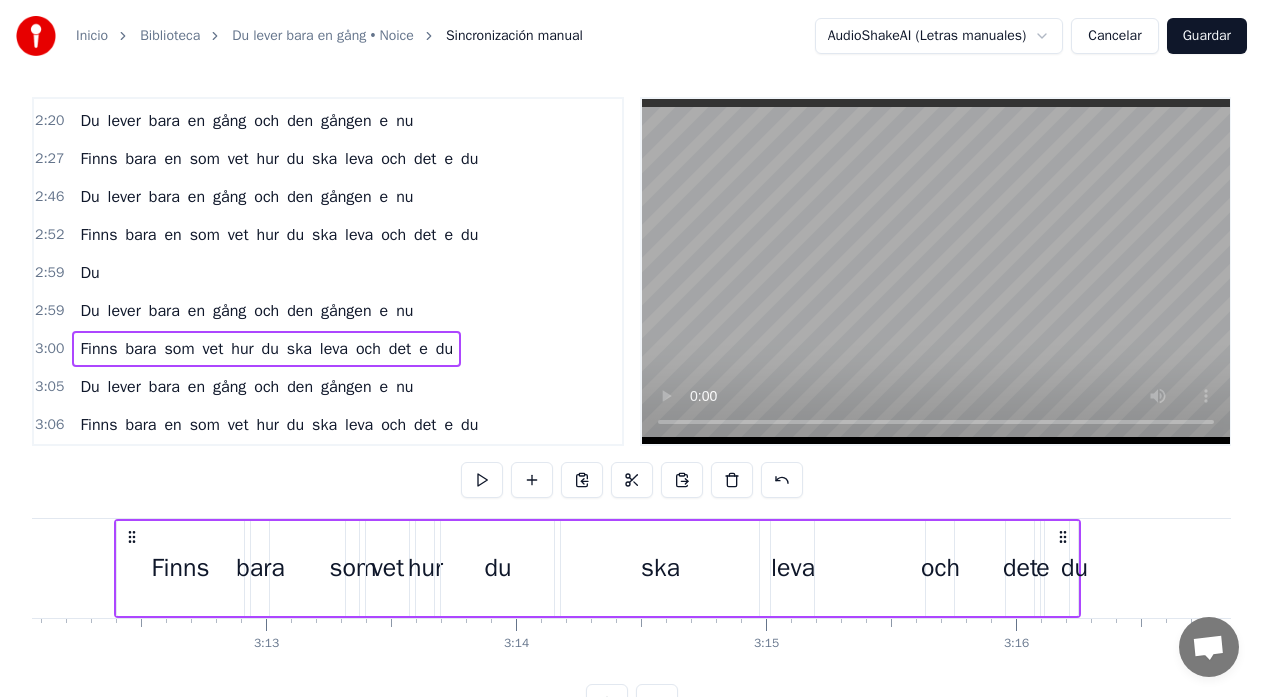 drag, startPoint x: 690, startPoint y: 536, endPoint x: 1062, endPoint y: 540, distance: 372.0215 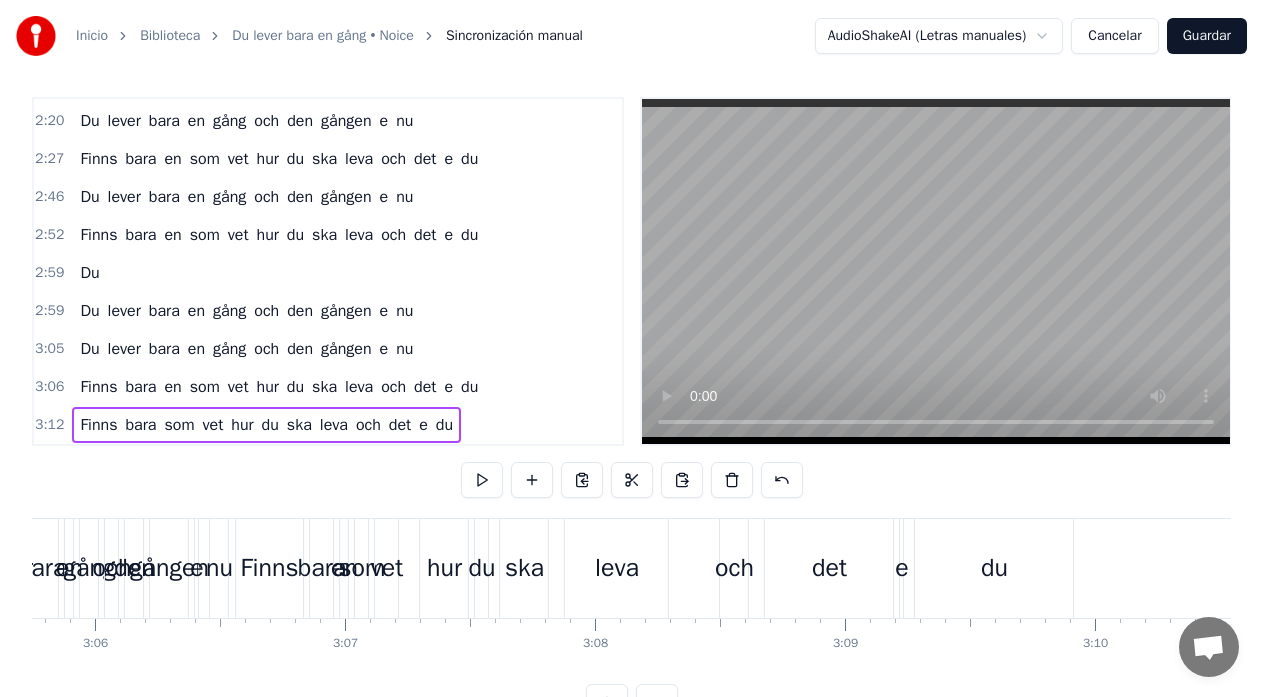 scroll, scrollTop: 0, scrollLeft: 46336, axis: horizontal 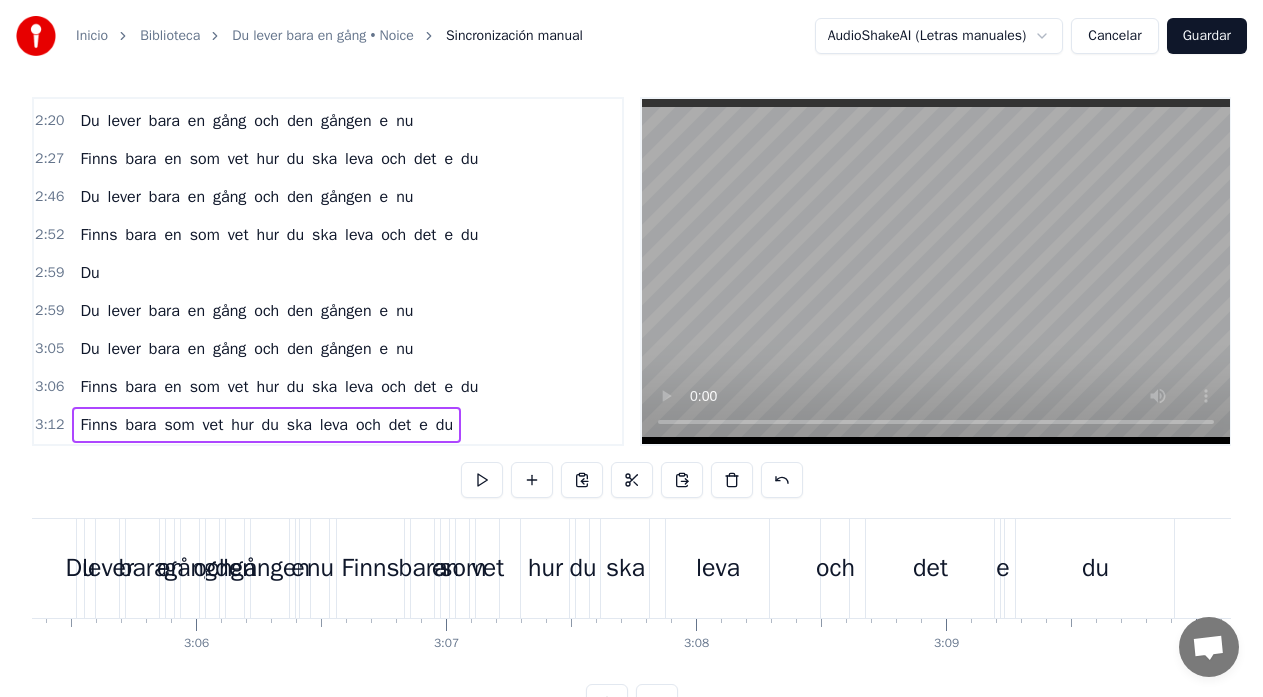 click on "Finns bara en som vet hur du ska leva och det e du" at bounding box center [758, 568] 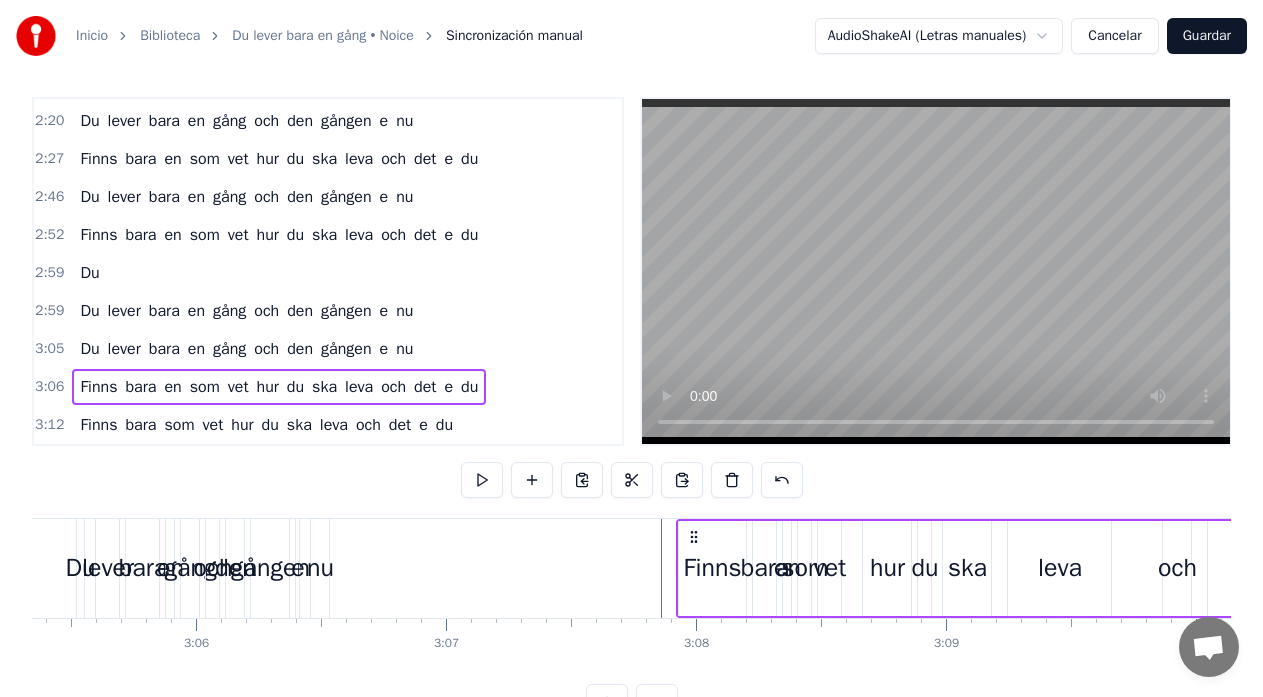 drag, startPoint x: 356, startPoint y: 541, endPoint x: 696, endPoint y: 544, distance: 340.01324 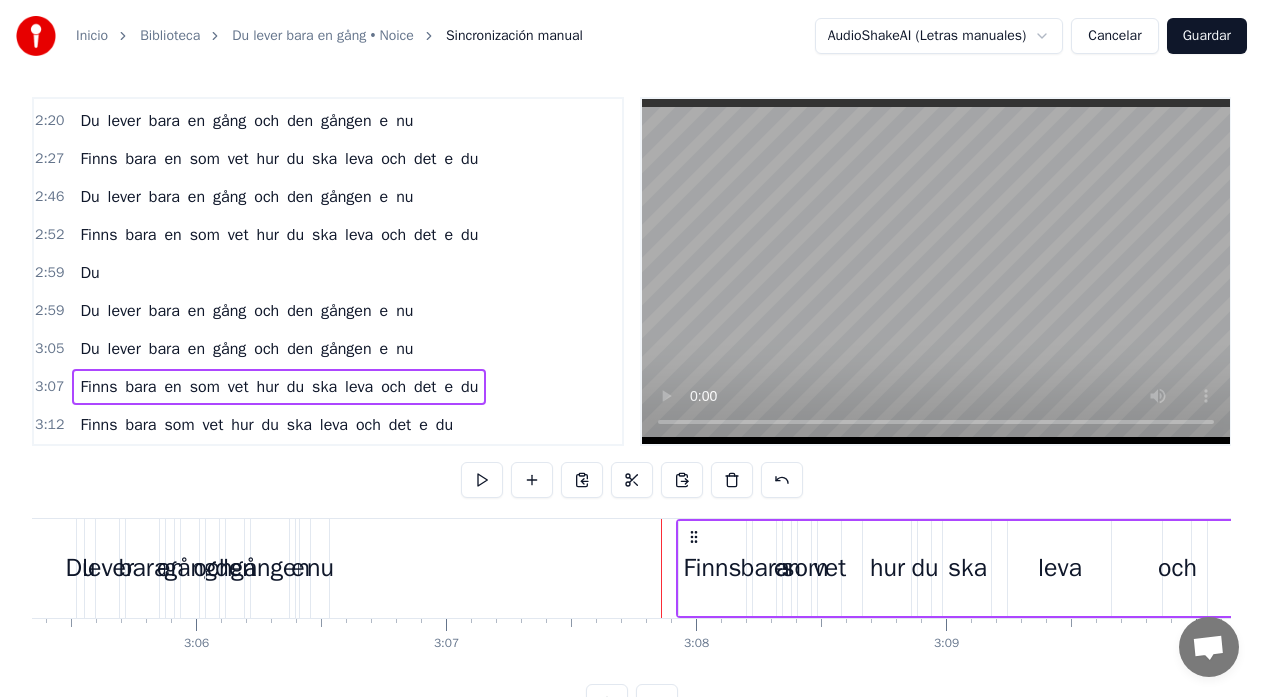 click on "Du lever bara en gång och den gången e nu" at bounding box center (205, 568) 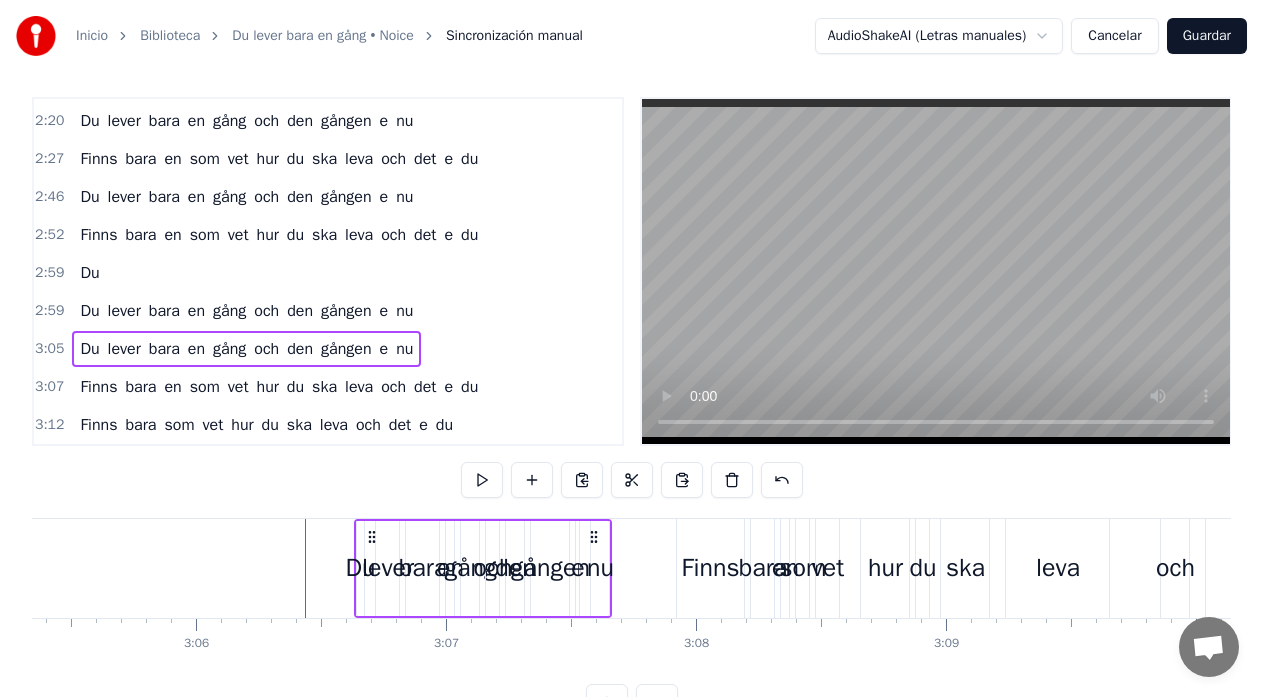 drag, startPoint x: 318, startPoint y: 536, endPoint x: 596, endPoint y: 552, distance: 278.46005 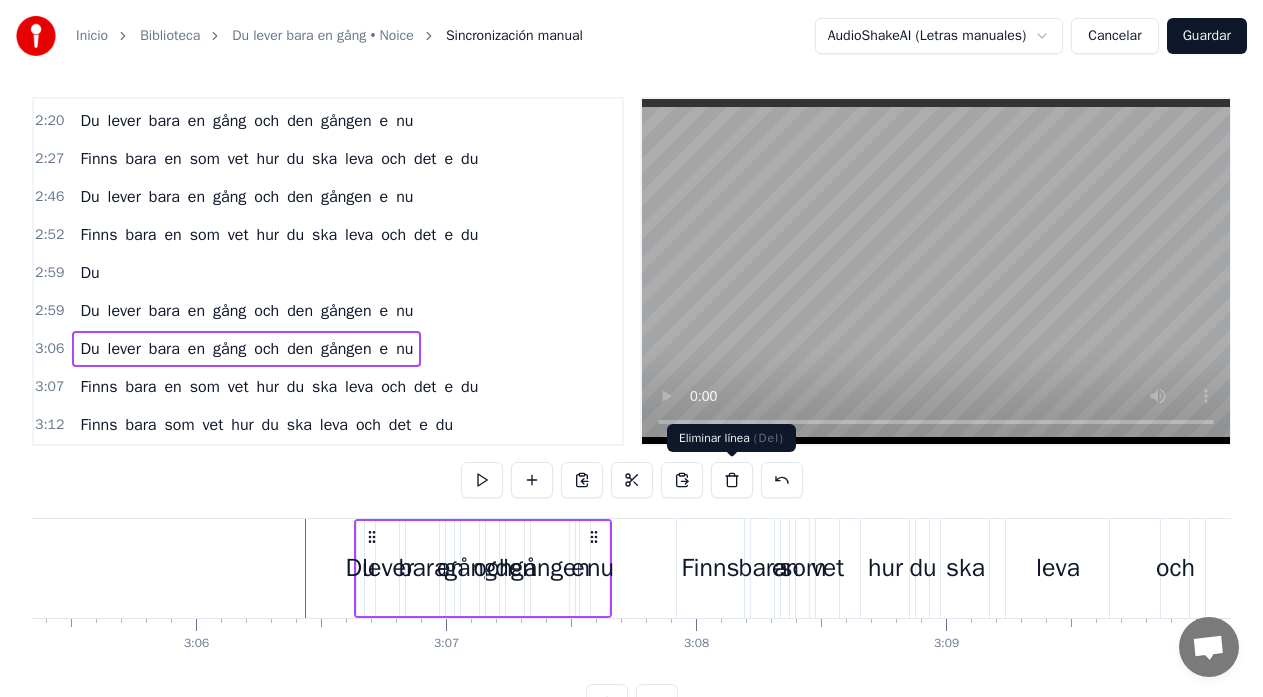click at bounding box center (732, 480) 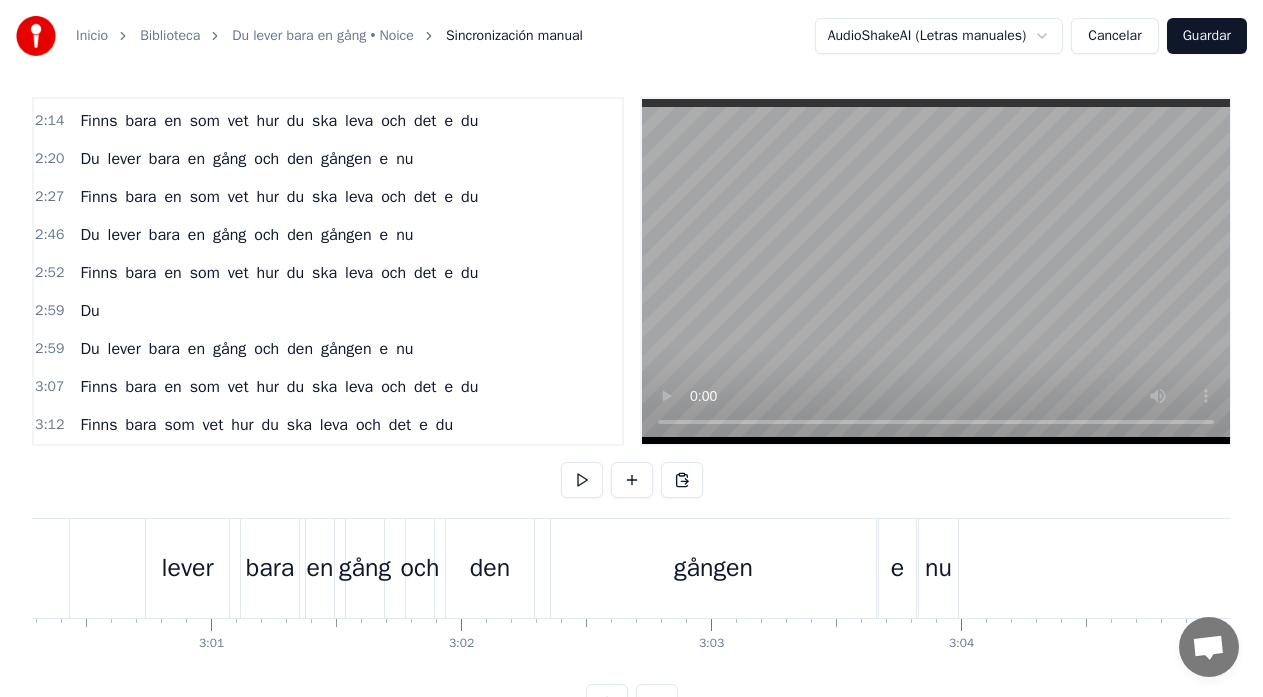 scroll, scrollTop: 0, scrollLeft: 45056, axis: horizontal 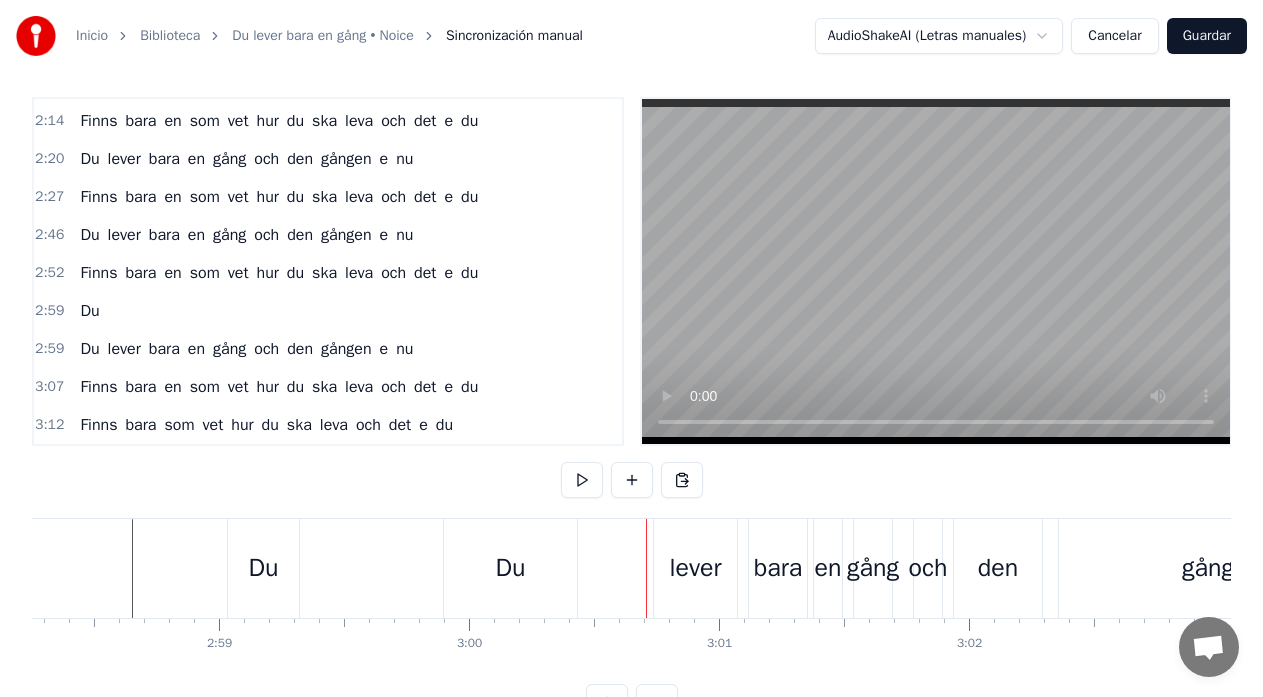 click at bounding box center [-19924, 568] 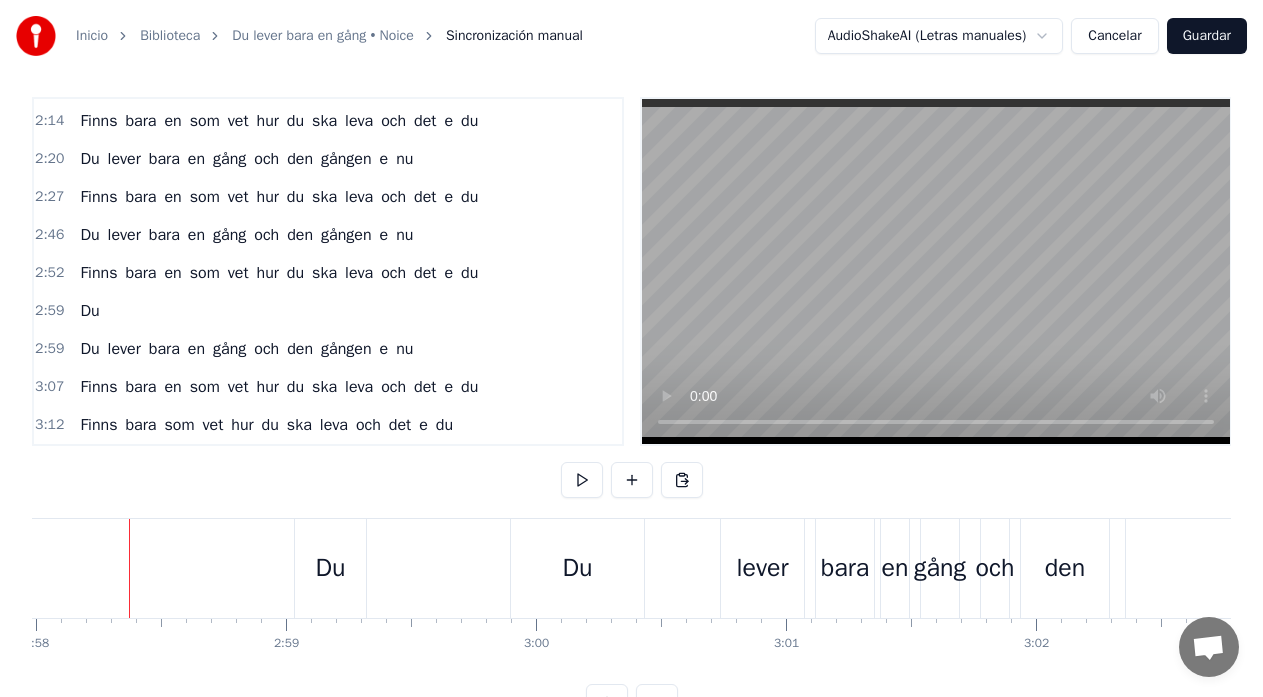 scroll, scrollTop: 0, scrollLeft: 44493, axis: horizontal 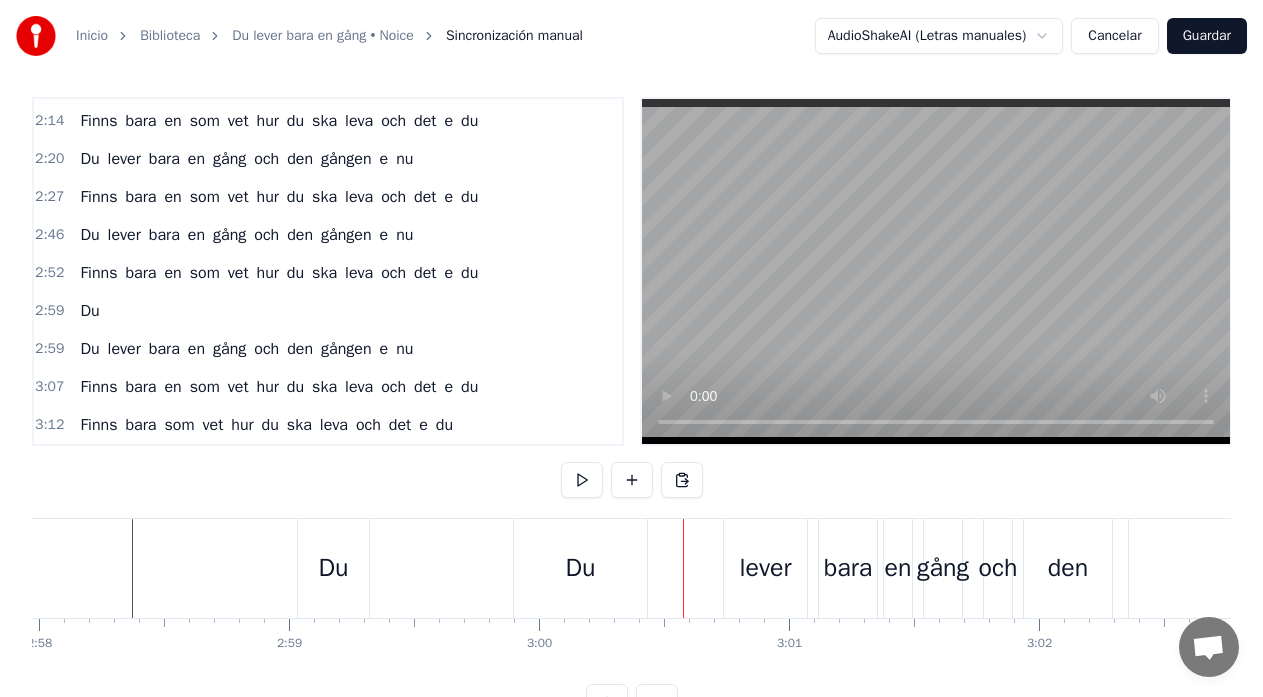 click on "Du" at bounding box center (580, 568) 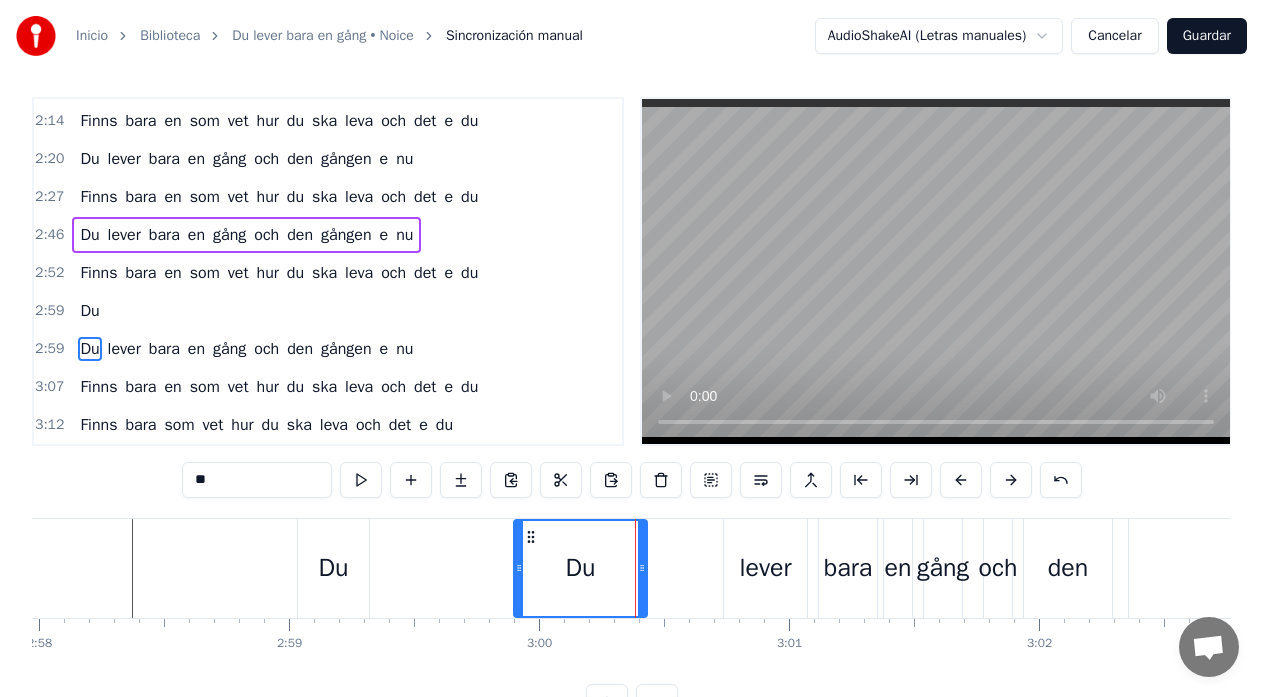 click on "Du lever bara en gång och den gången e nu" at bounding box center [1027, 568] 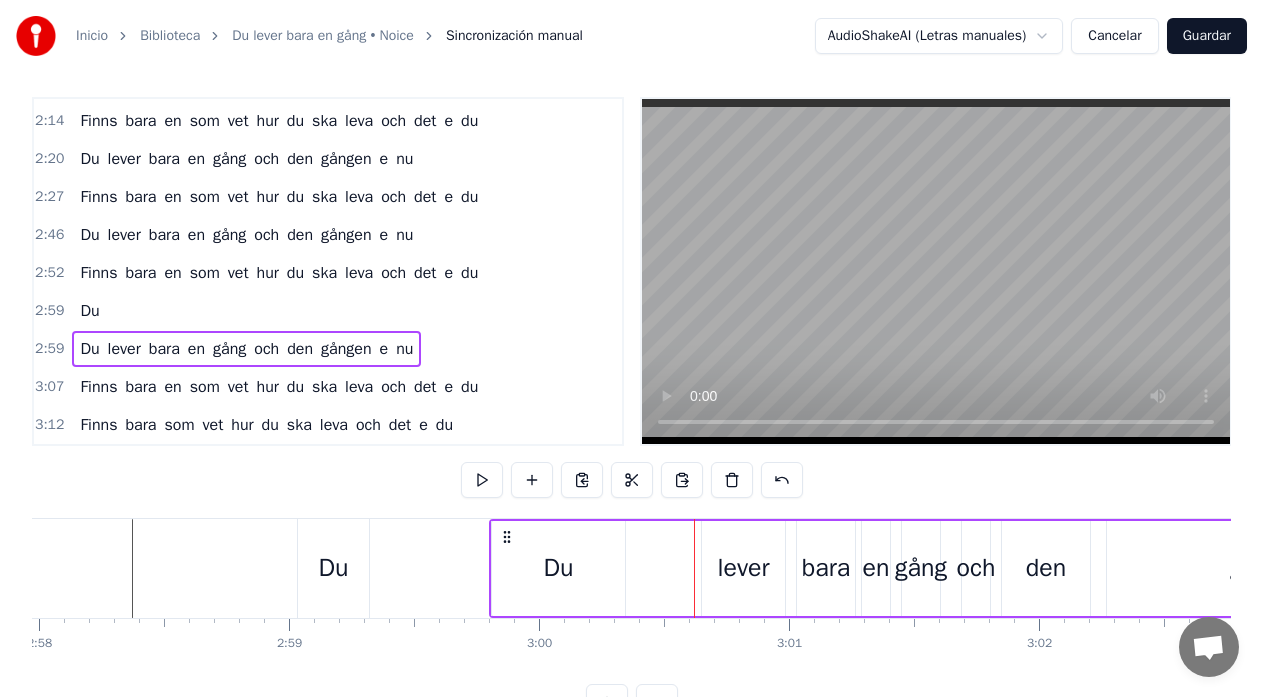 drag, startPoint x: 530, startPoint y: 537, endPoint x: 505, endPoint y: 537, distance: 25 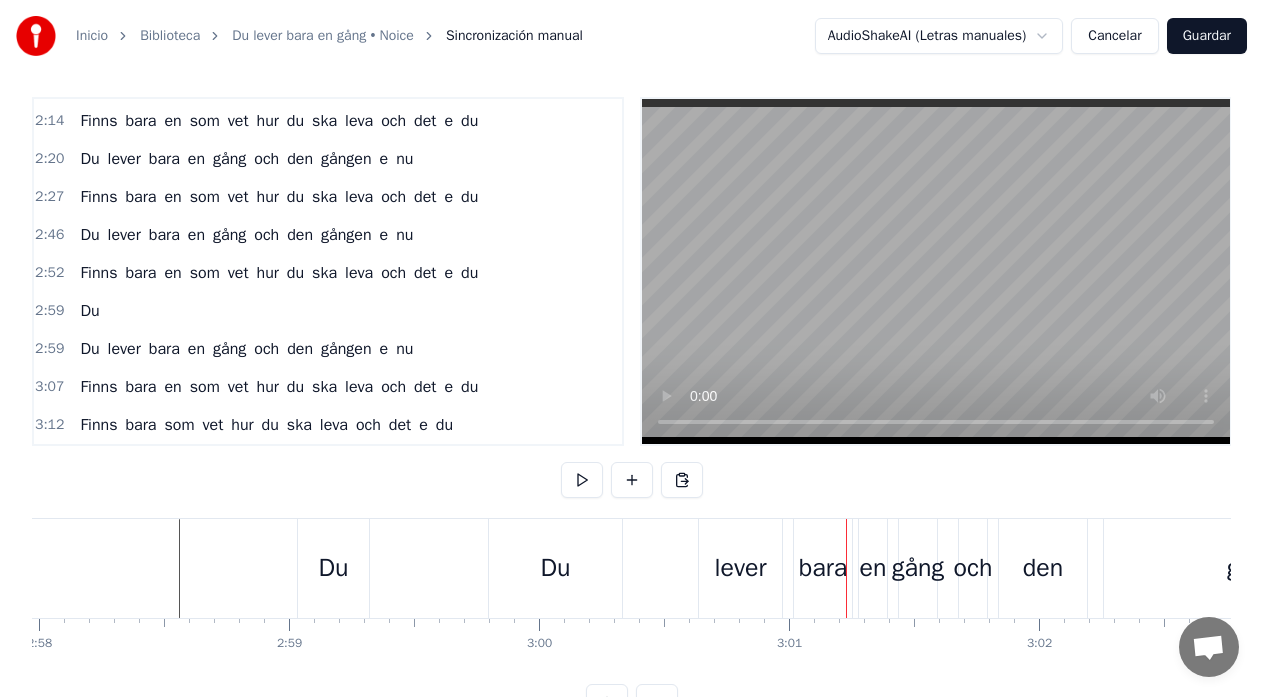 click on "lever" at bounding box center [740, 568] 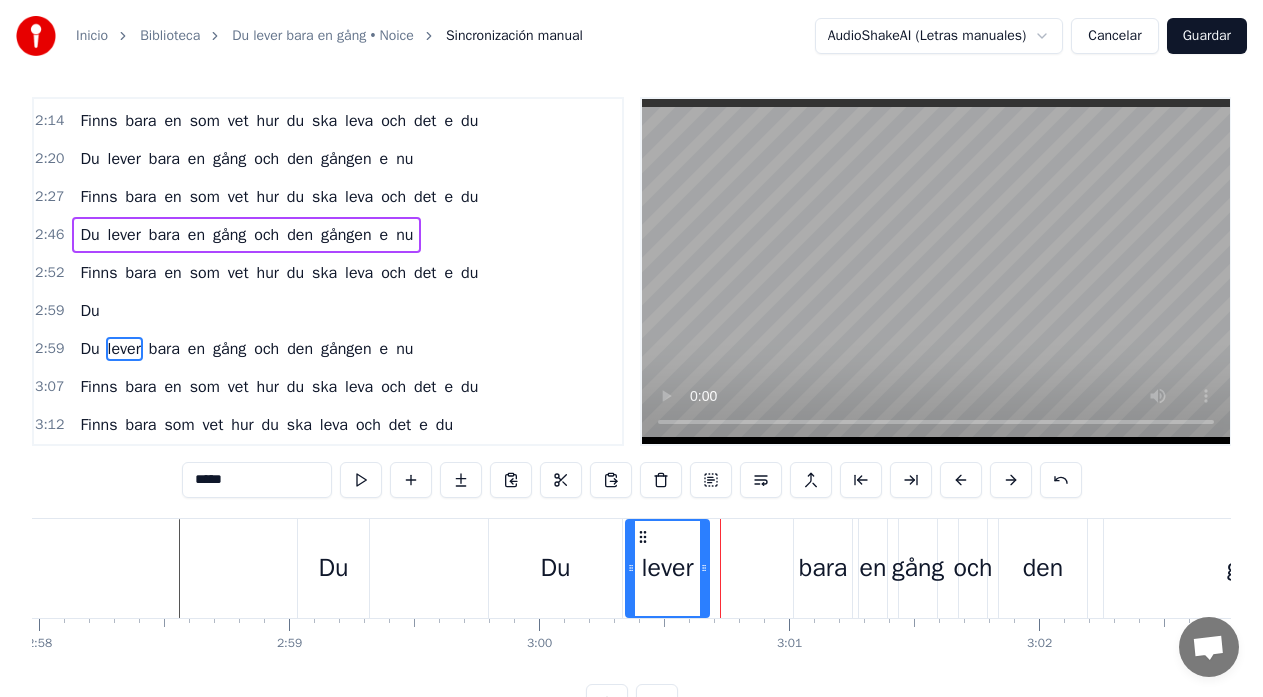 drag, startPoint x: 715, startPoint y: 537, endPoint x: 640, endPoint y: 547, distance: 75.66373 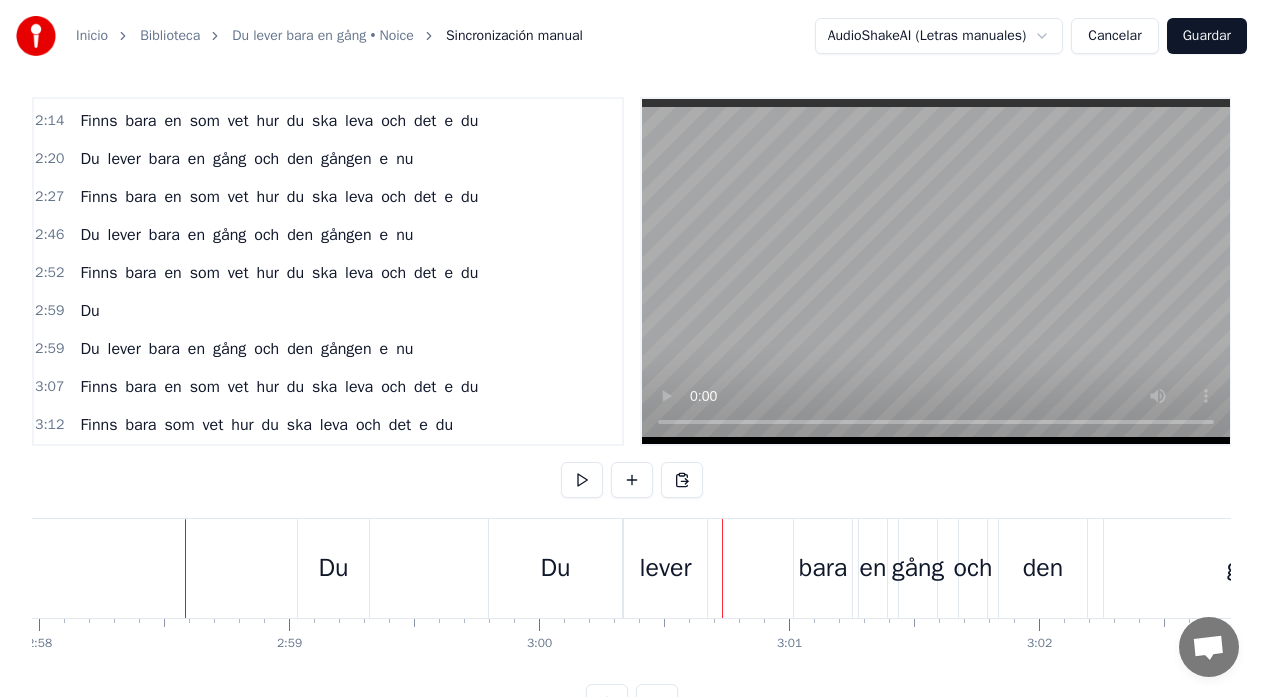click on "Du" at bounding box center [555, 568] 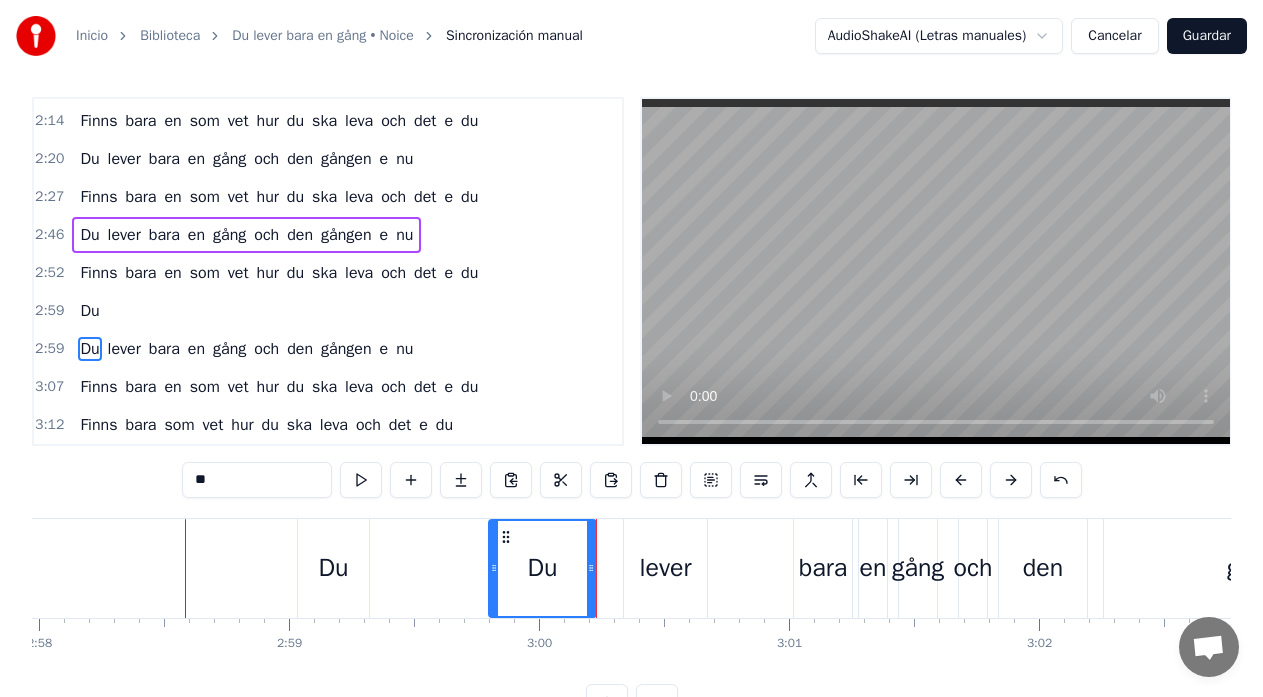 drag, startPoint x: 620, startPoint y: 577, endPoint x: 594, endPoint y: 577, distance: 26 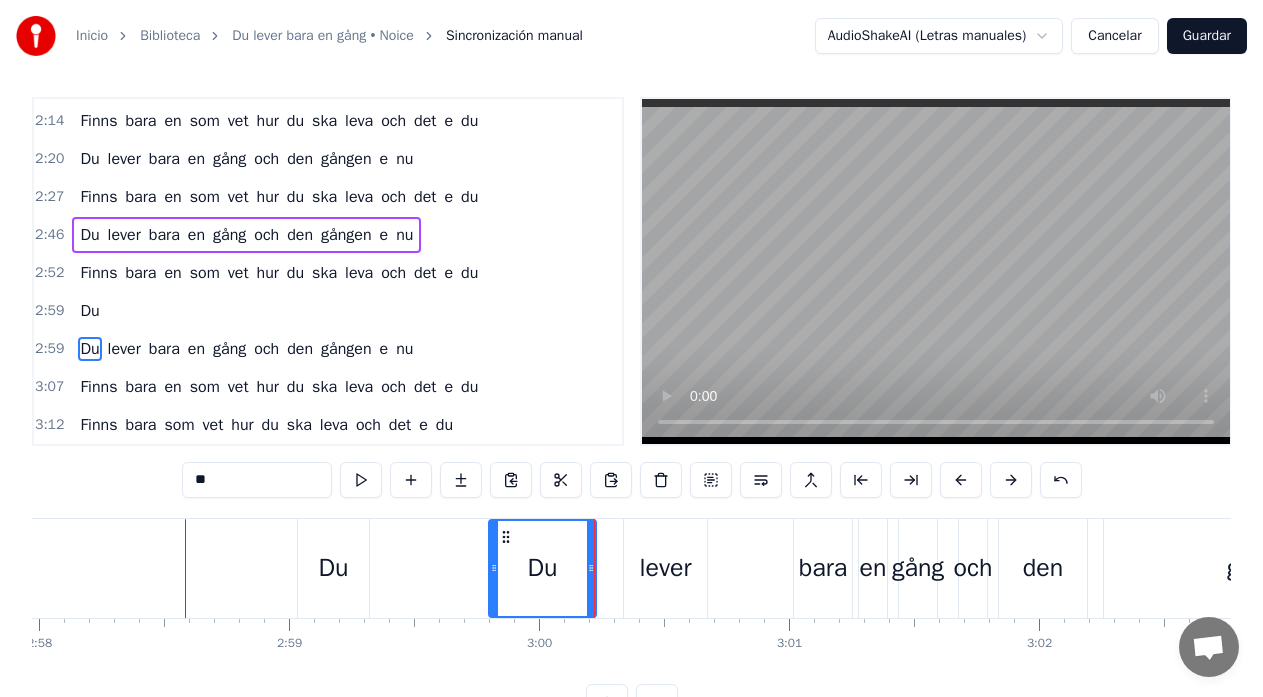 click at bounding box center [-19854, 568] 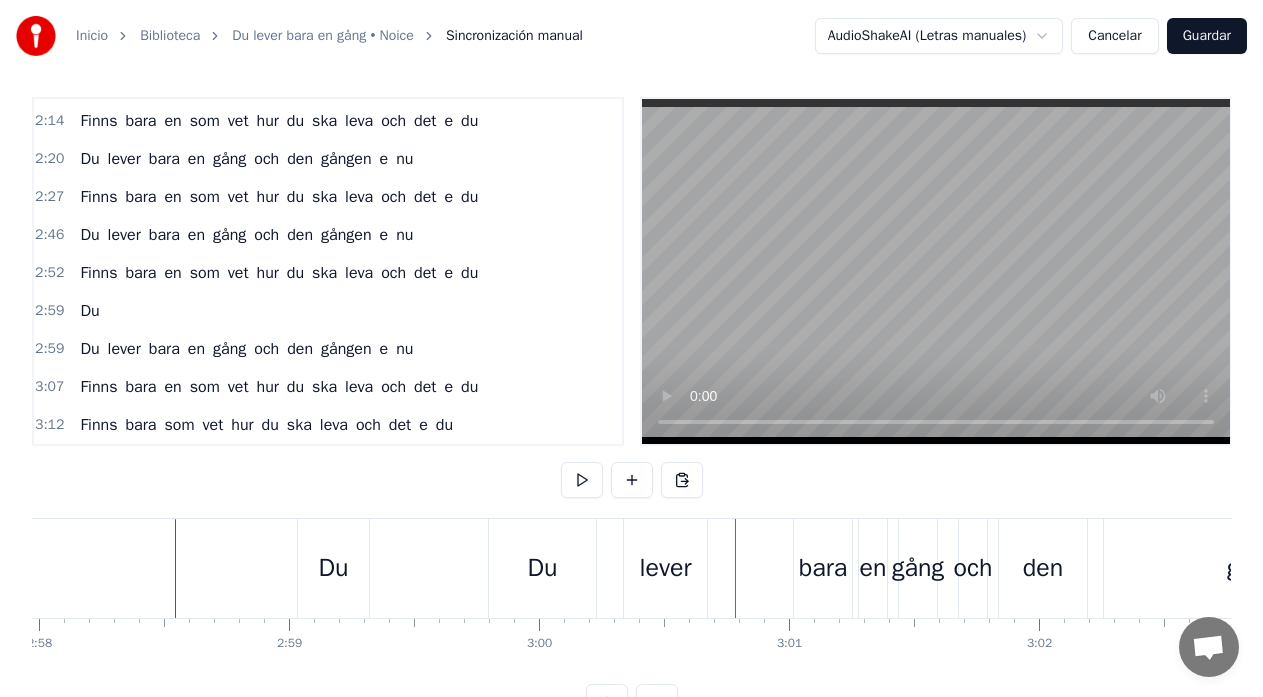 click on "lever" at bounding box center (665, 568) 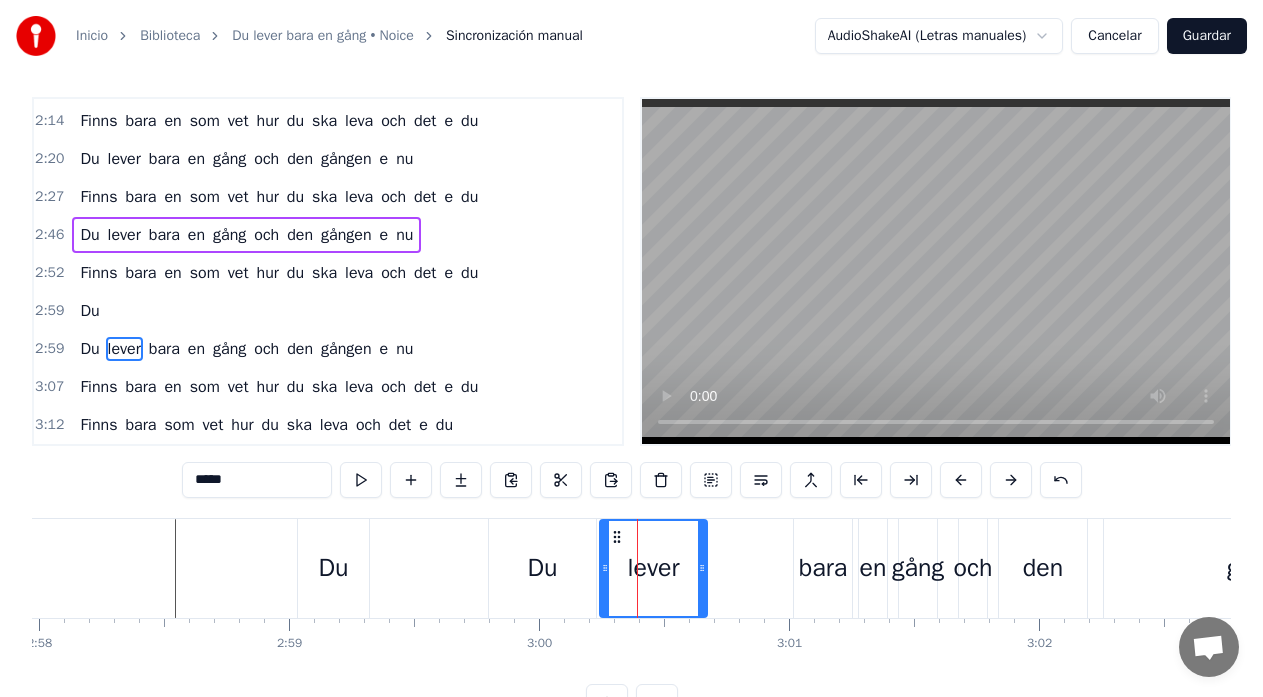 drag, startPoint x: 630, startPoint y: 572, endPoint x: 606, endPoint y: 576, distance: 24.33105 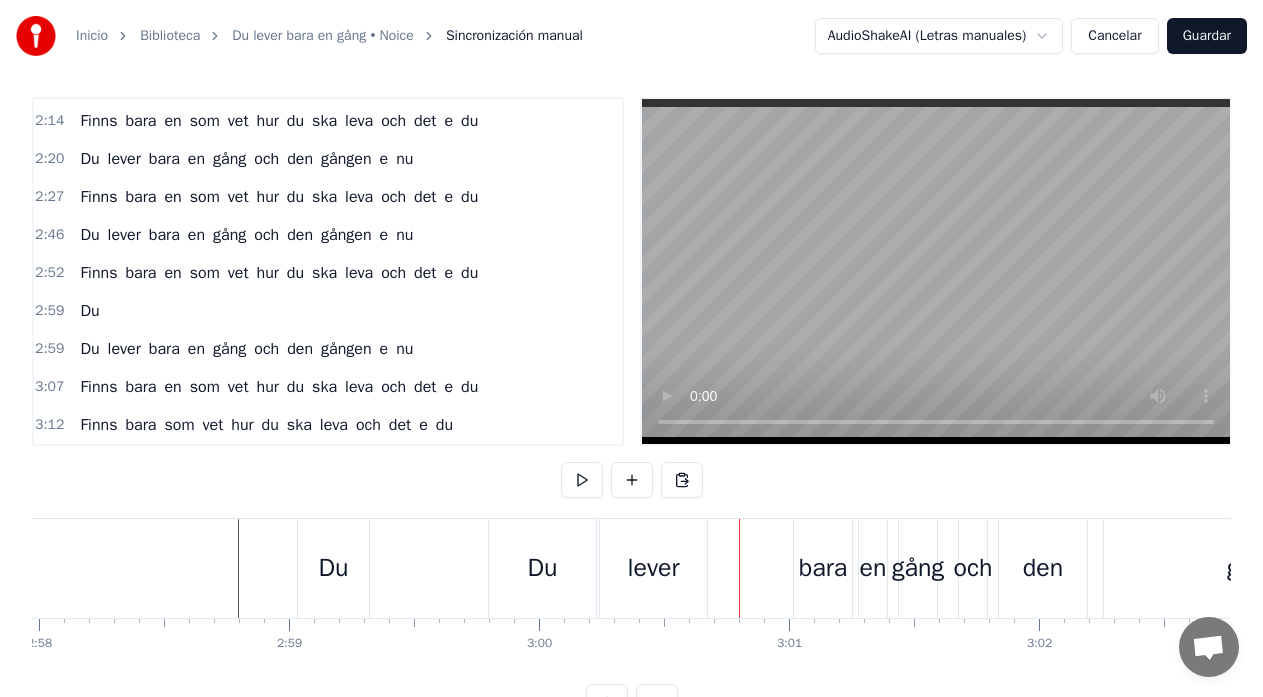 click on "Du lever bara en gång och den gången e nu" at bounding box center (246, 159) 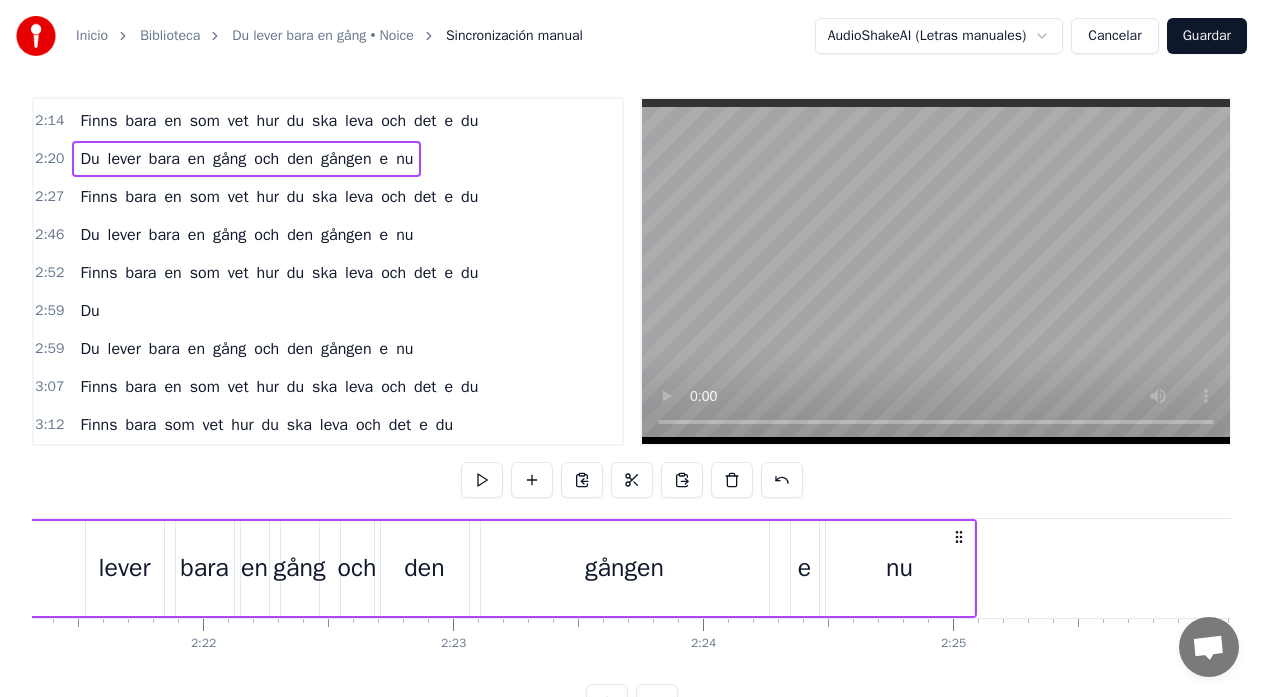 scroll, scrollTop: 0, scrollLeft: 35069, axis: horizontal 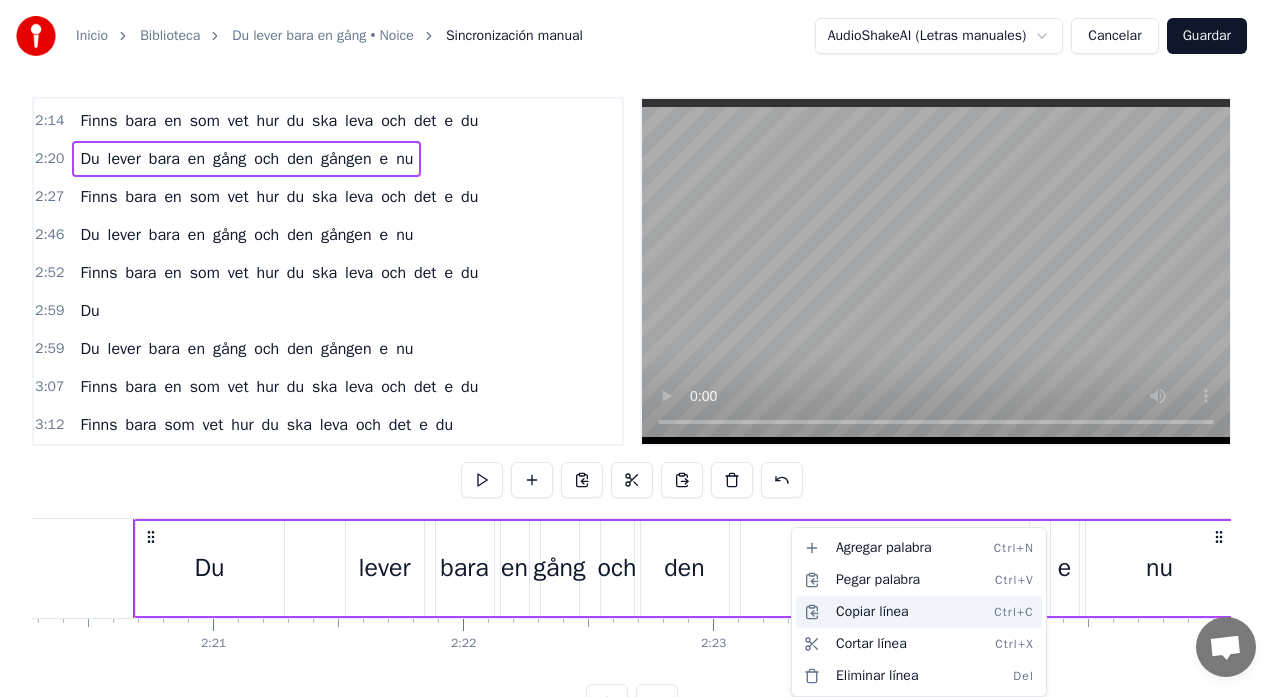 click on "Copiar línea Ctrl+C" at bounding box center [919, 612] 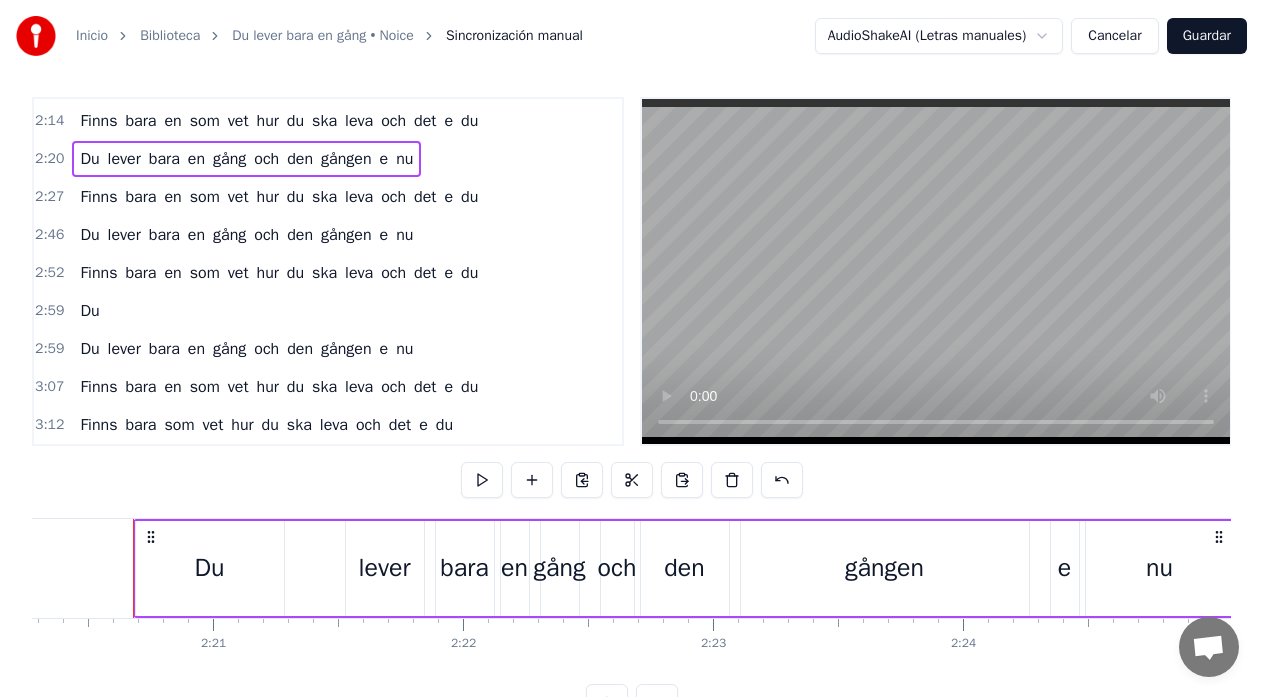 click on "Du" at bounding box center [89, 349] 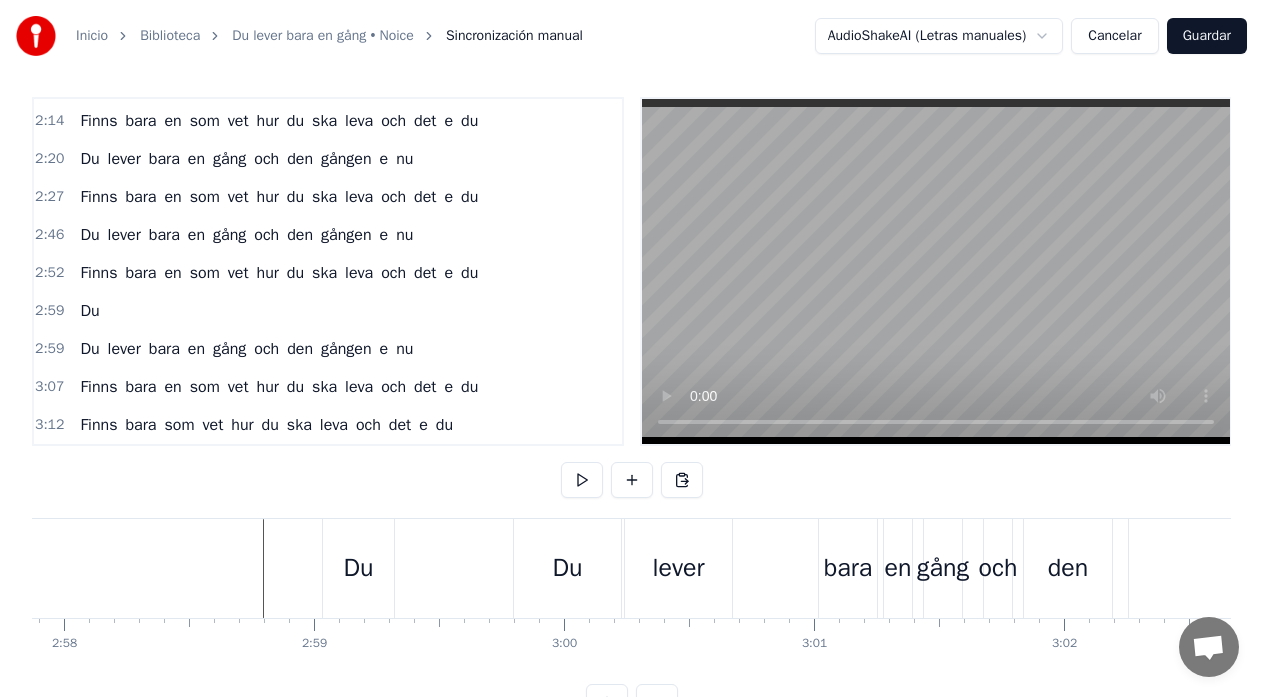 scroll, scrollTop: 0, scrollLeft: 44553, axis: horizontal 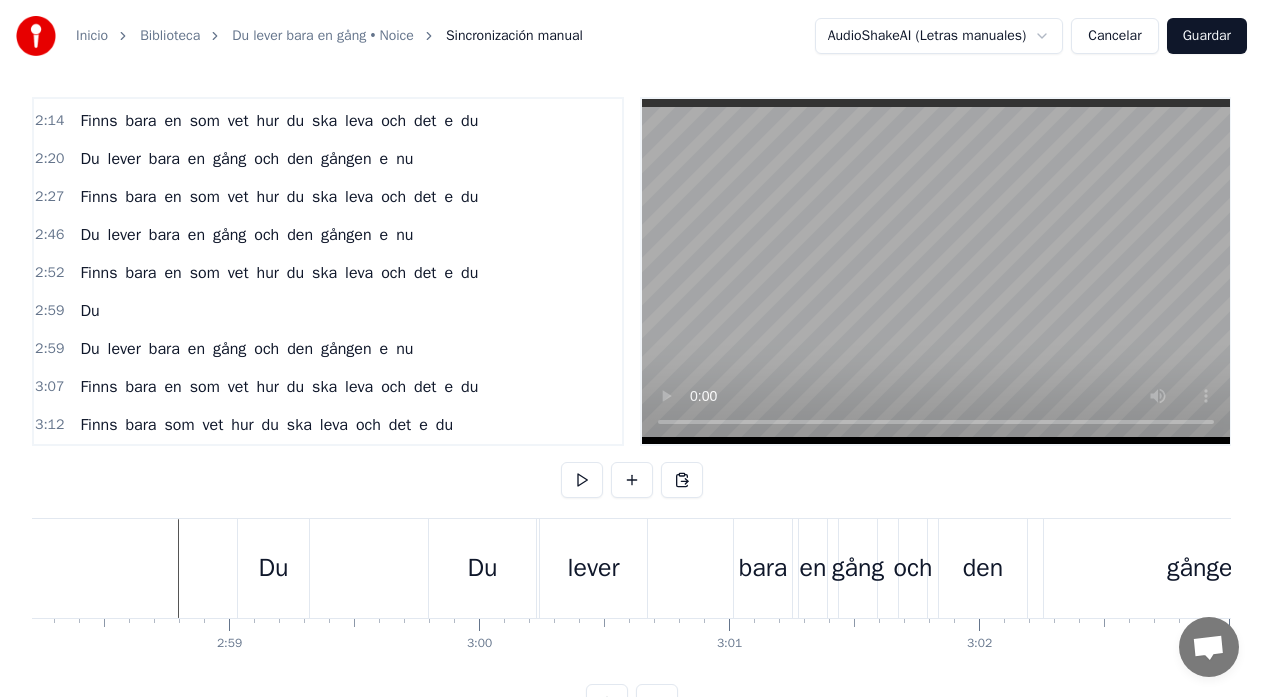 click on "Du lever bara en gång och den gången e nu" at bounding box center (942, 568) 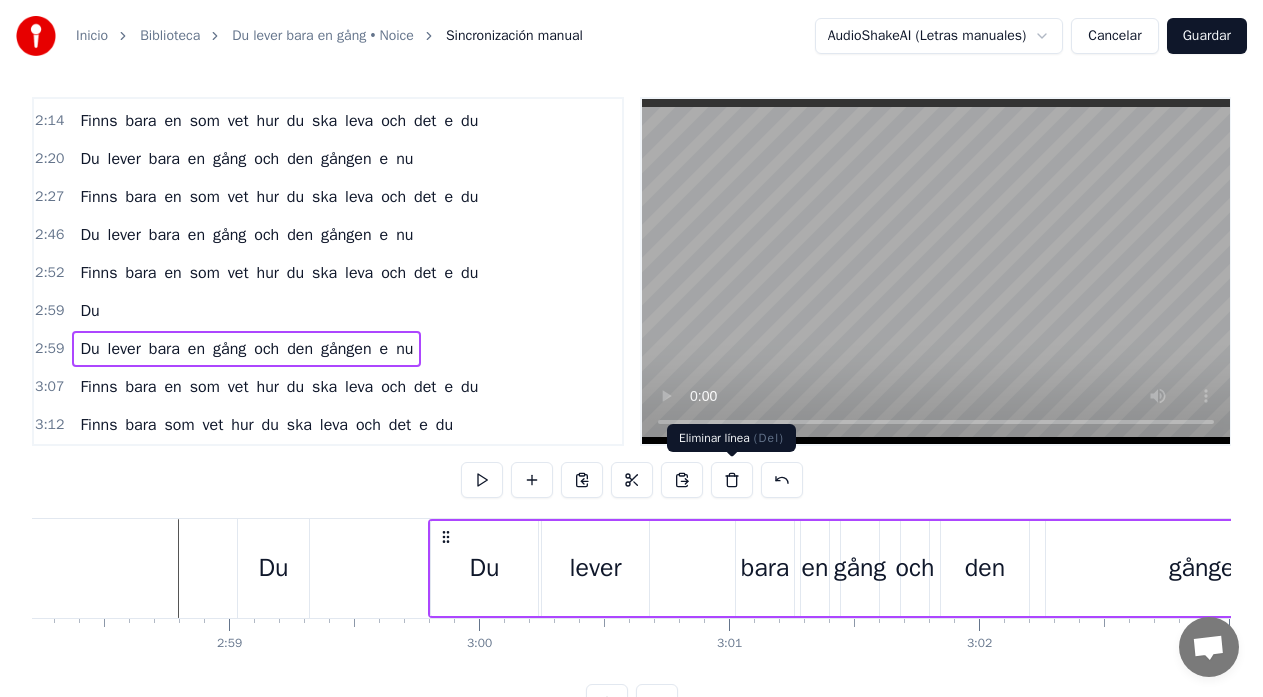 click at bounding box center (732, 480) 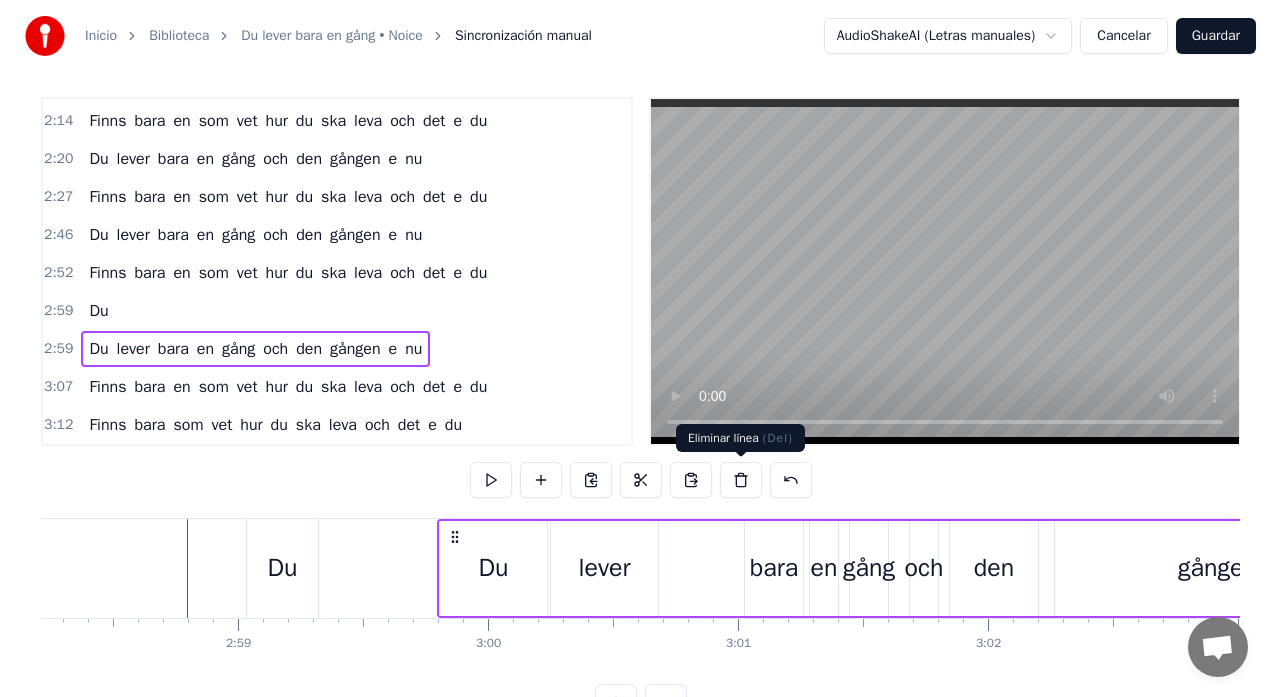 scroll, scrollTop: 757, scrollLeft: 0, axis: vertical 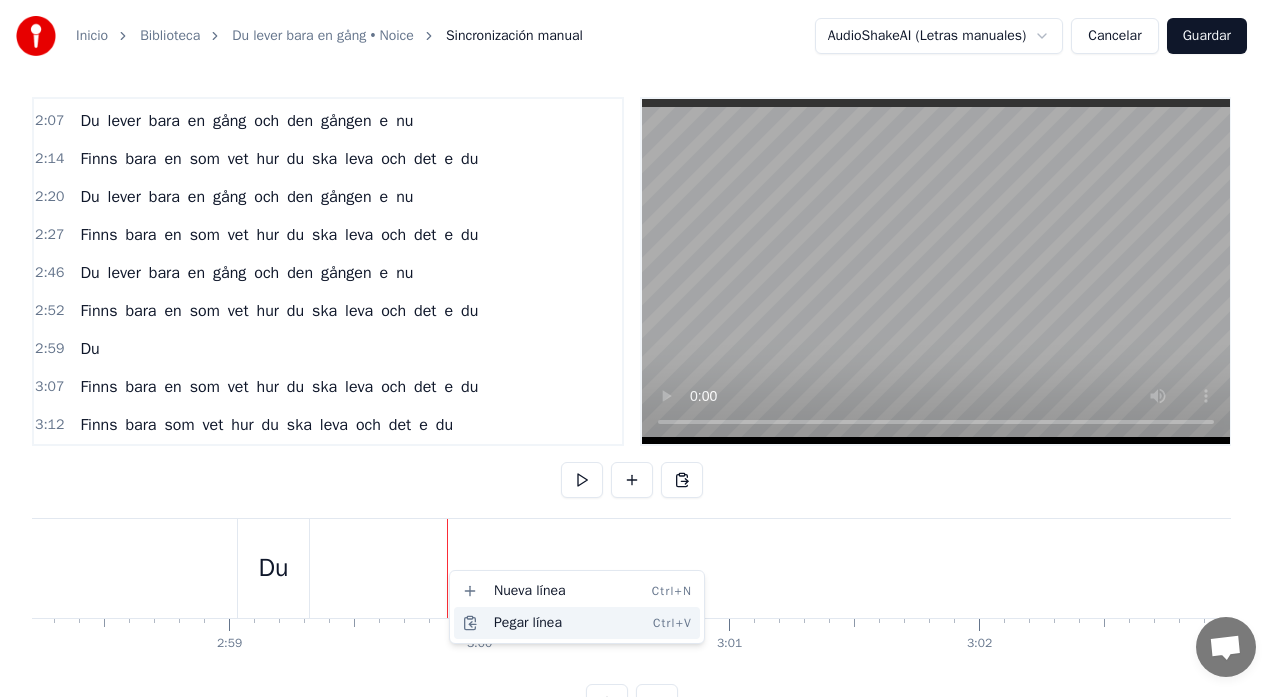 click on "Pegar línea Ctrl+V" at bounding box center [577, 623] 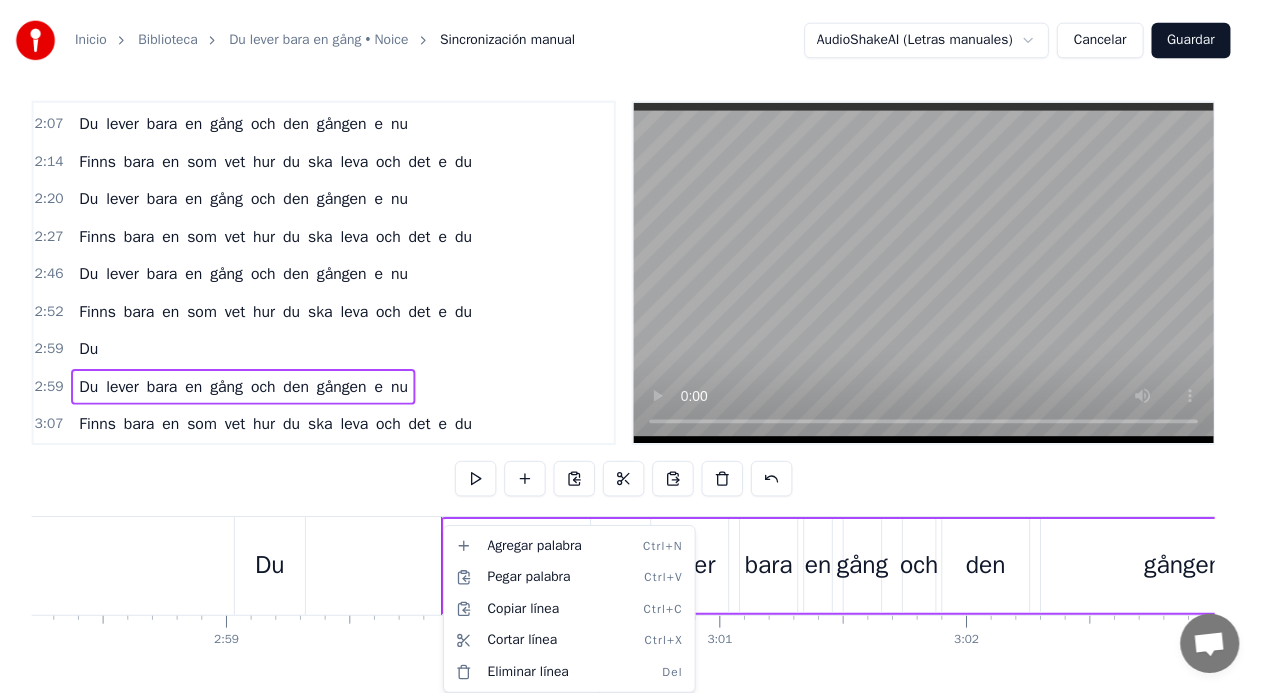 scroll, scrollTop: 795, scrollLeft: 0, axis: vertical 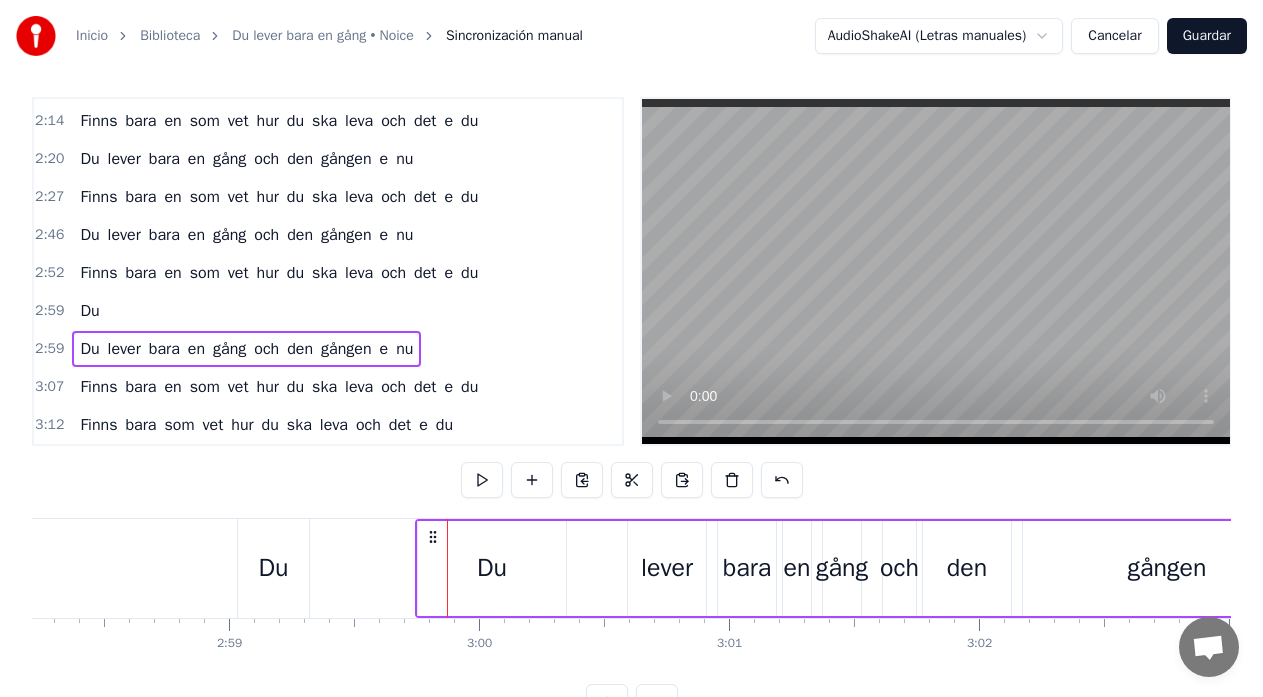 drag, startPoint x: 464, startPoint y: 539, endPoint x: 432, endPoint y: 538, distance: 32.01562 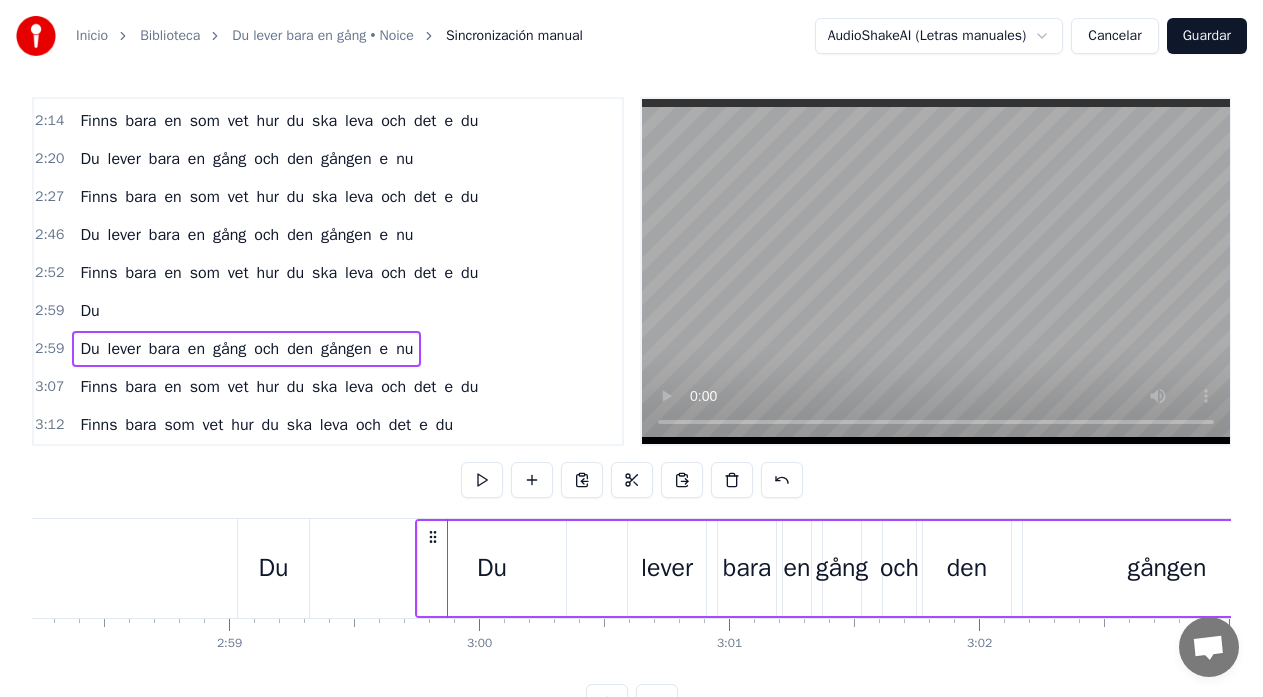 click at bounding box center (-19914, 568) 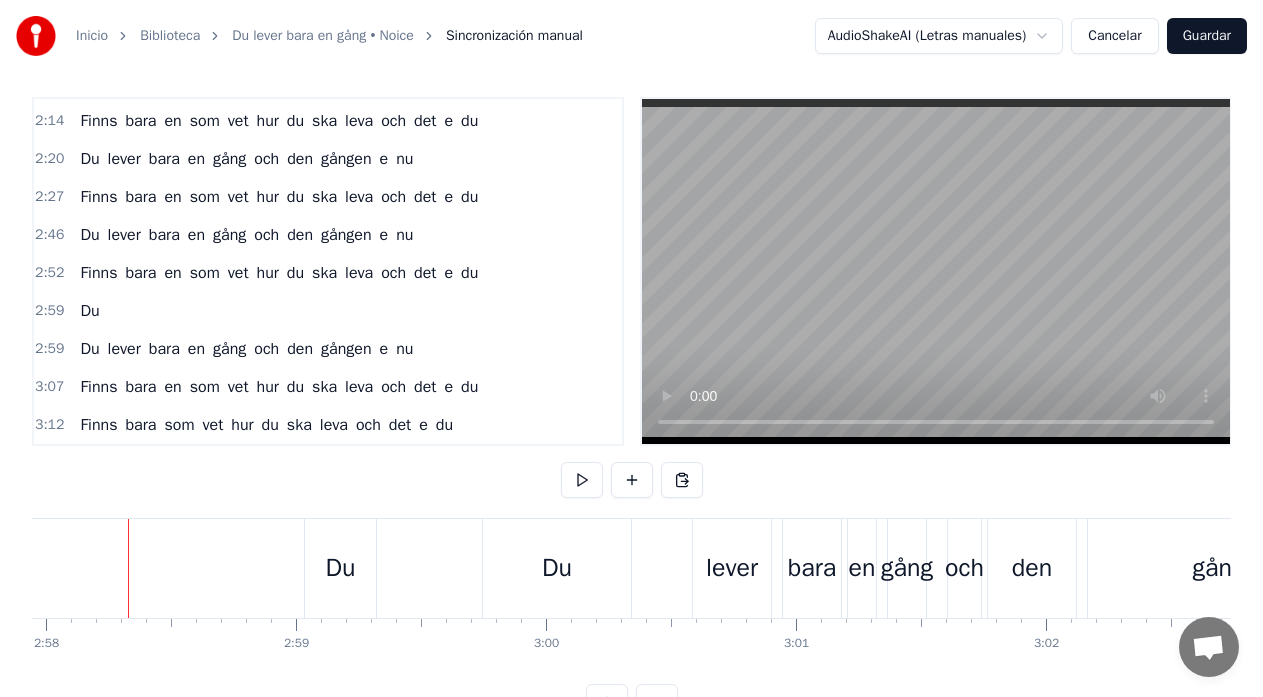 scroll, scrollTop: 0, scrollLeft: 44482, axis: horizontal 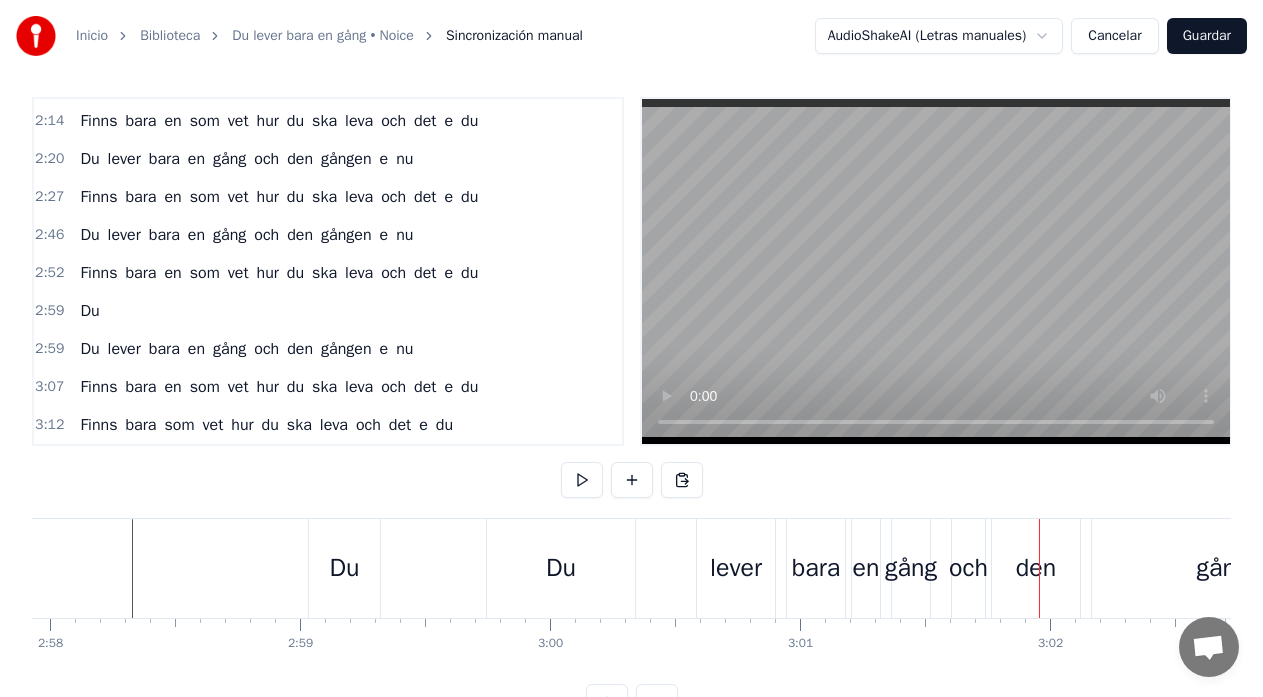 click on "Du" at bounding box center [561, 568] 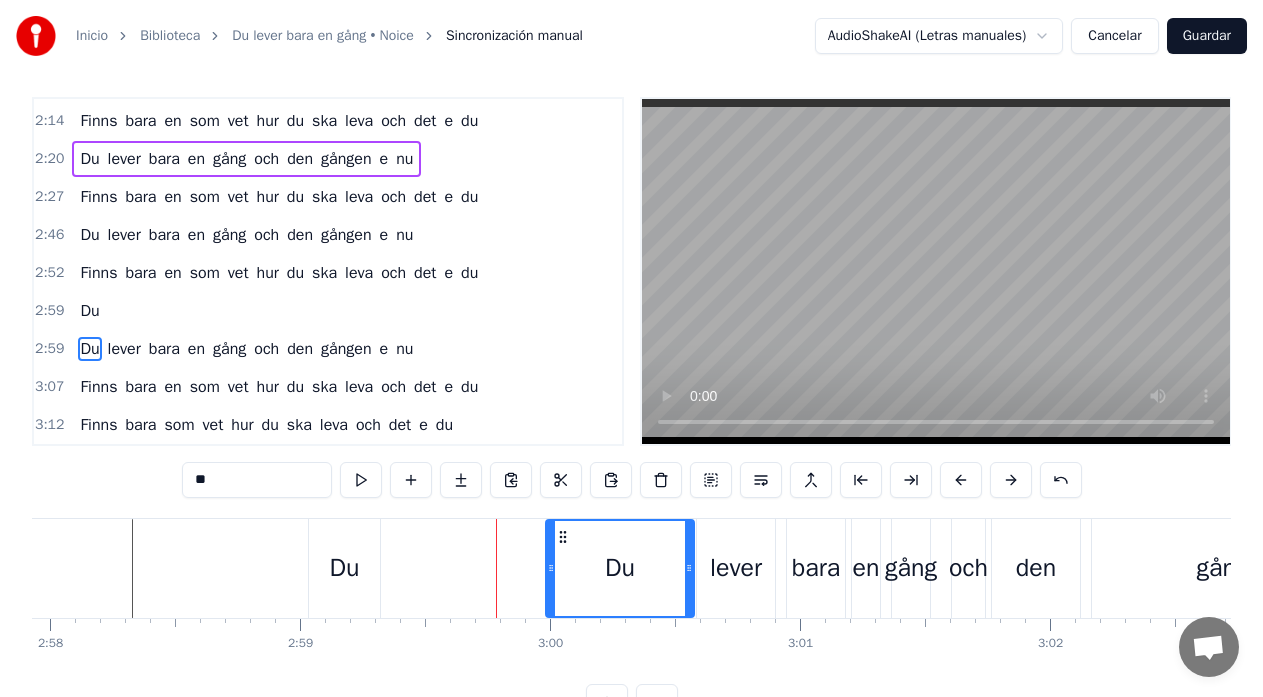 drag, startPoint x: 503, startPoint y: 538, endPoint x: 562, endPoint y: 549, distance: 60.016663 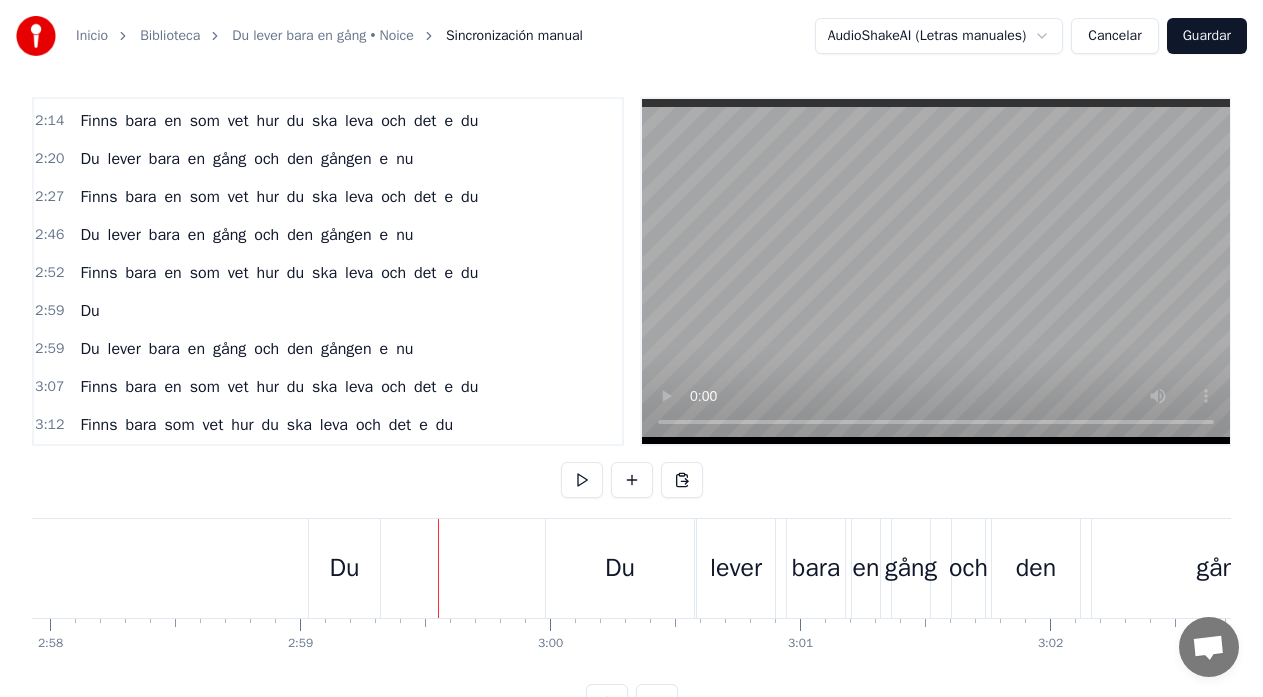 click on "Du lever bara en gång och den gången e nu" at bounding box center [1067, 568] 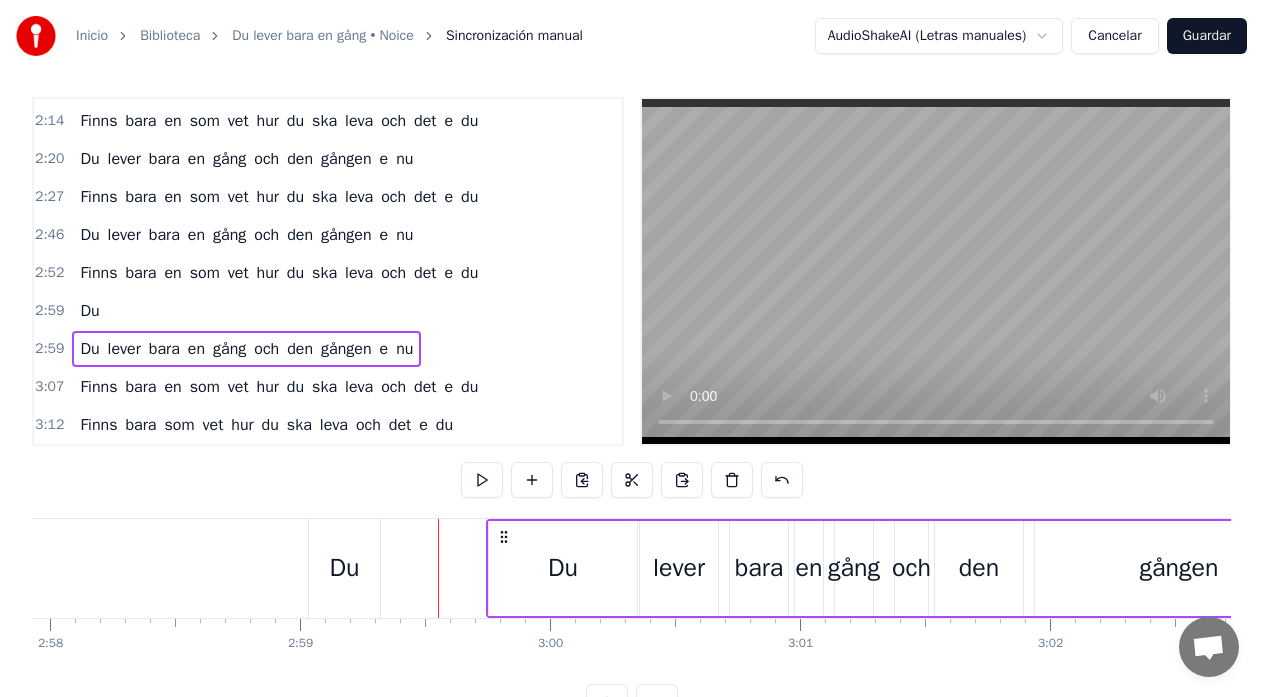 drag, startPoint x: 563, startPoint y: 536, endPoint x: 504, endPoint y: 542, distance: 59.3043 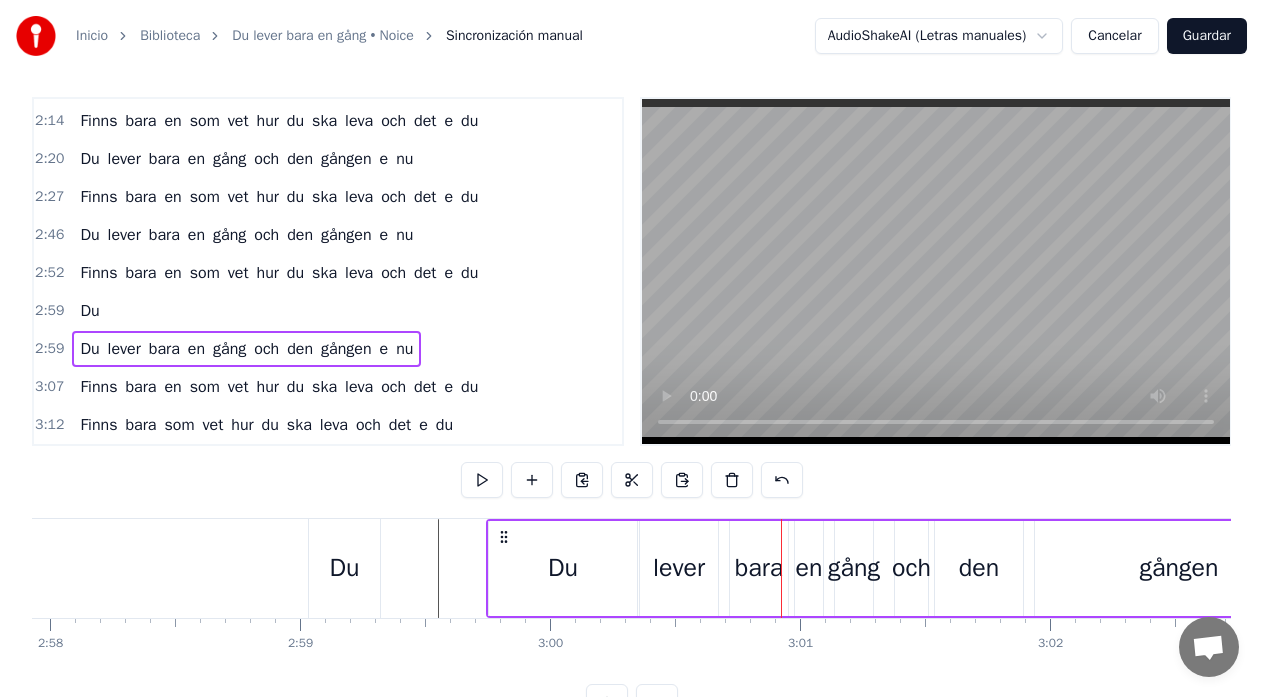 click at bounding box center (-19843, 568) 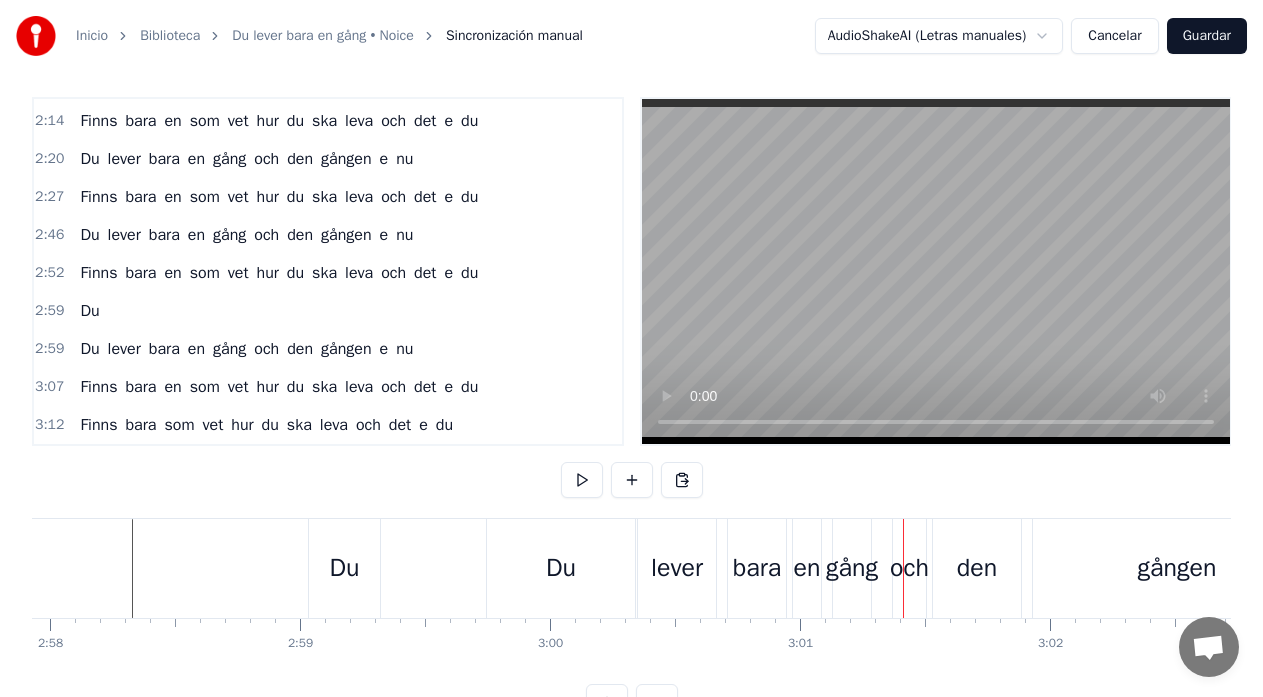 click on "Du" at bounding box center (561, 568) 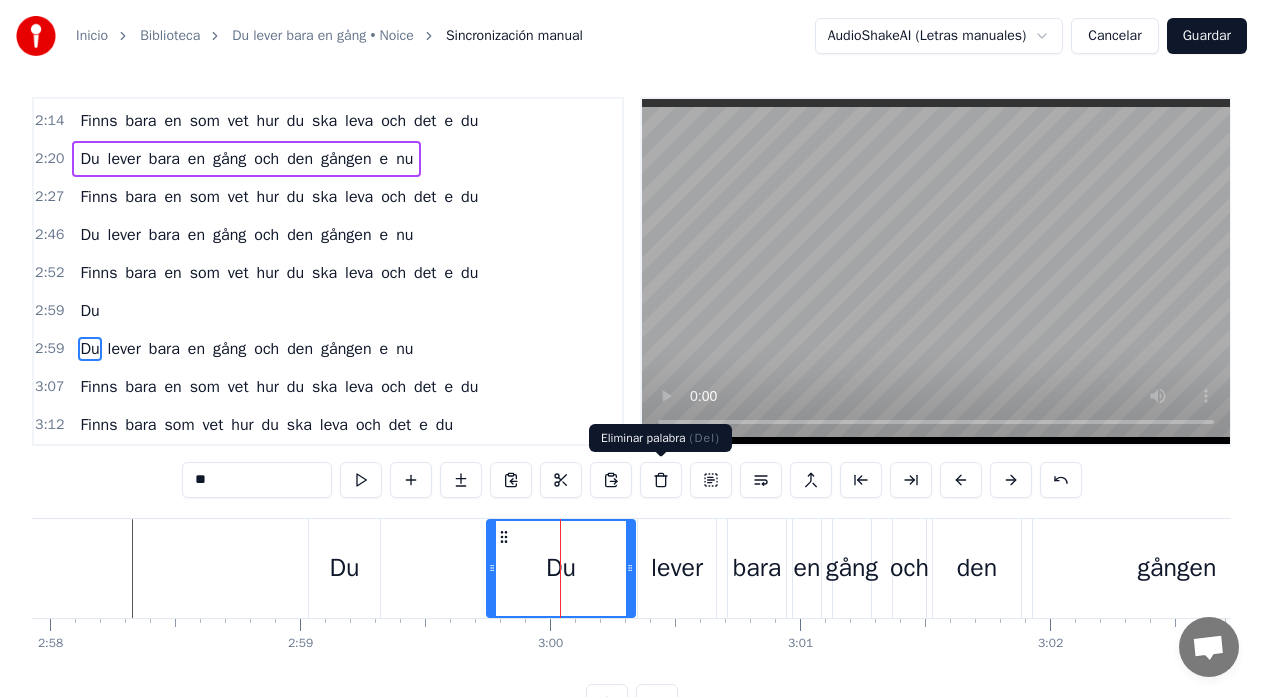 click at bounding box center [661, 480] 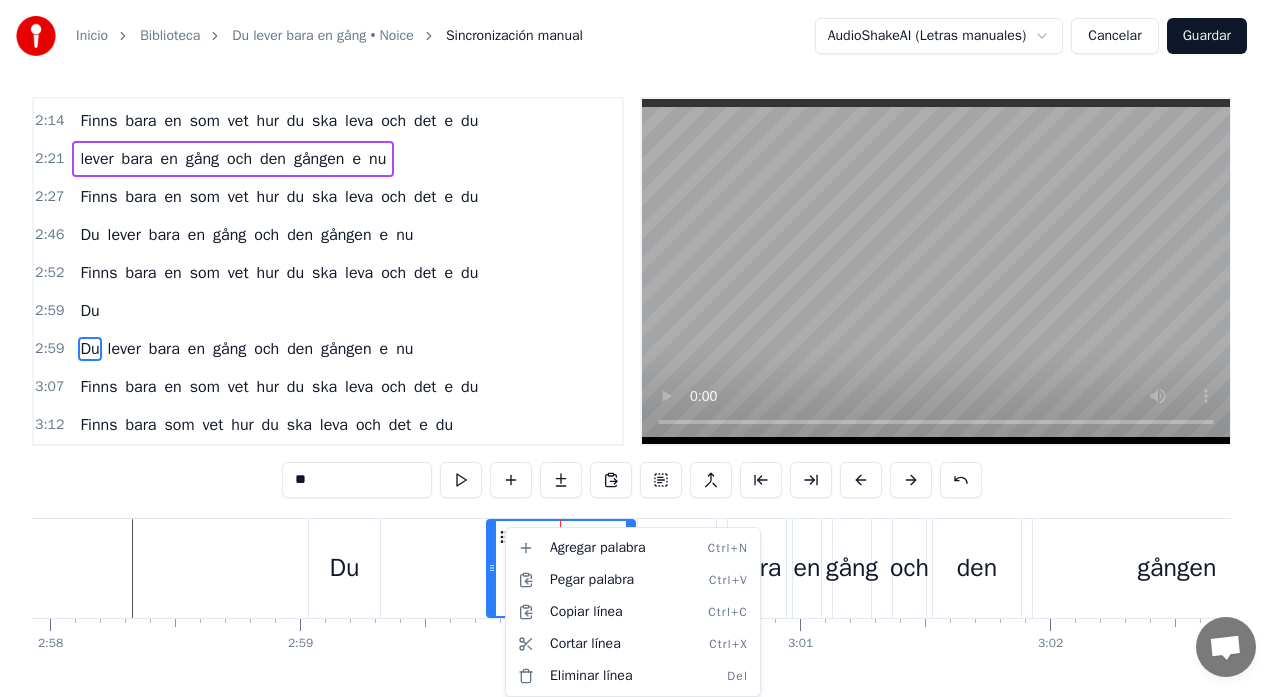 click on "Inicio Biblioteca Du lever bara en gång • Noice Sincronización manual AudioShakeAI (Letras manuales) Cancelar Guardar 0:11 Du lever bara en gång och den gången e nu 0:16 Finns bara en som vet hur du ska leva och det e du 0:21 Sitt inte hemma och vänta på att nåt ska hända 0:27 Nej häng med ut ikväll, alltid hittar man på nån grej 0:34 Vi drar ut nånstans och dricker en flaska vin 0:40 Kanske stannar vi nånstans å lyssnar på ett band 0:46 Men då när allt e slut 0:50 Vad har jag fått ut? 0:54 Men jag vet att det e nånting 1:02 Du lever bara en gång och den gången e nu 1:08 Finns bara en som vet hur du ska leva och det e du 1:15 Du lever bara en gång och den gången e nu 1:21 Finns bara en som vet hur du ska leva och det e du 1:27 Sitta framför en teve är inte allt 1:33 Häng med ut och röja och ta det kallt 1:39 Vi drar ut nånstans och dricker en flaska vin 1:46 Kanske stannar vi nånstans å lyssnar på ett band 1:52 Men då när allt e slut 1:56 Vad har jag fått ut? 1:59 Men jag" at bounding box center [640, 372] 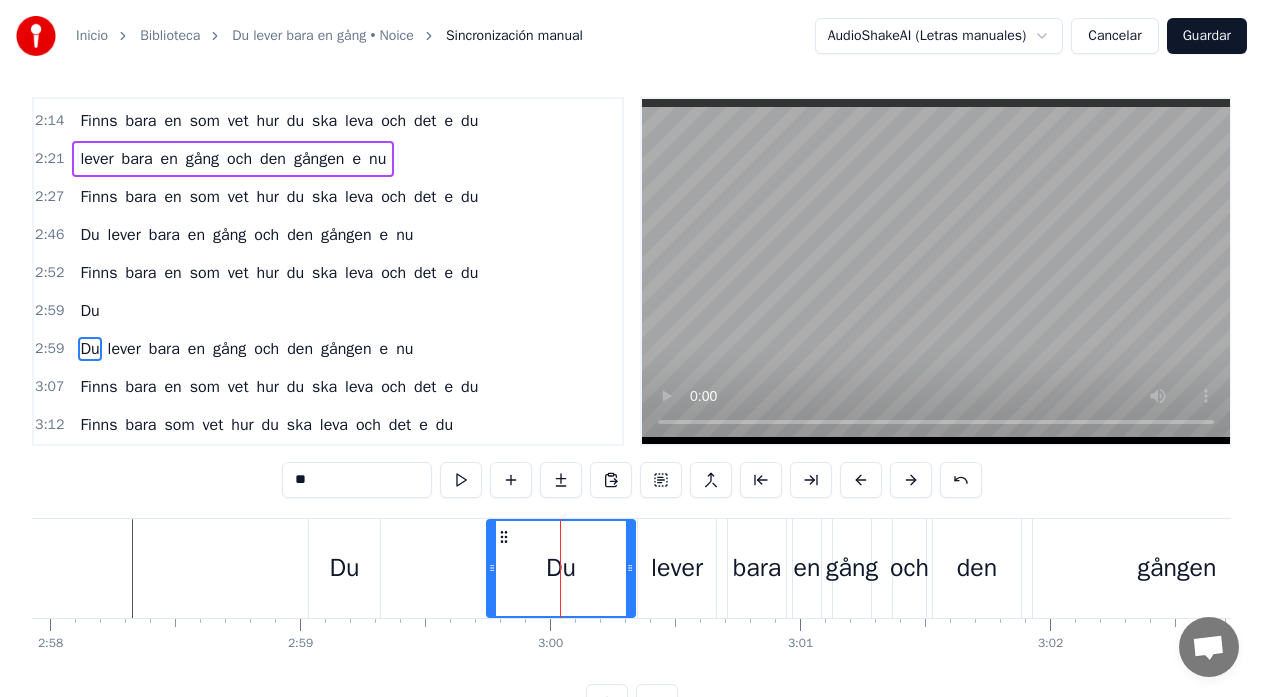 click on "Du" at bounding box center (561, 568) 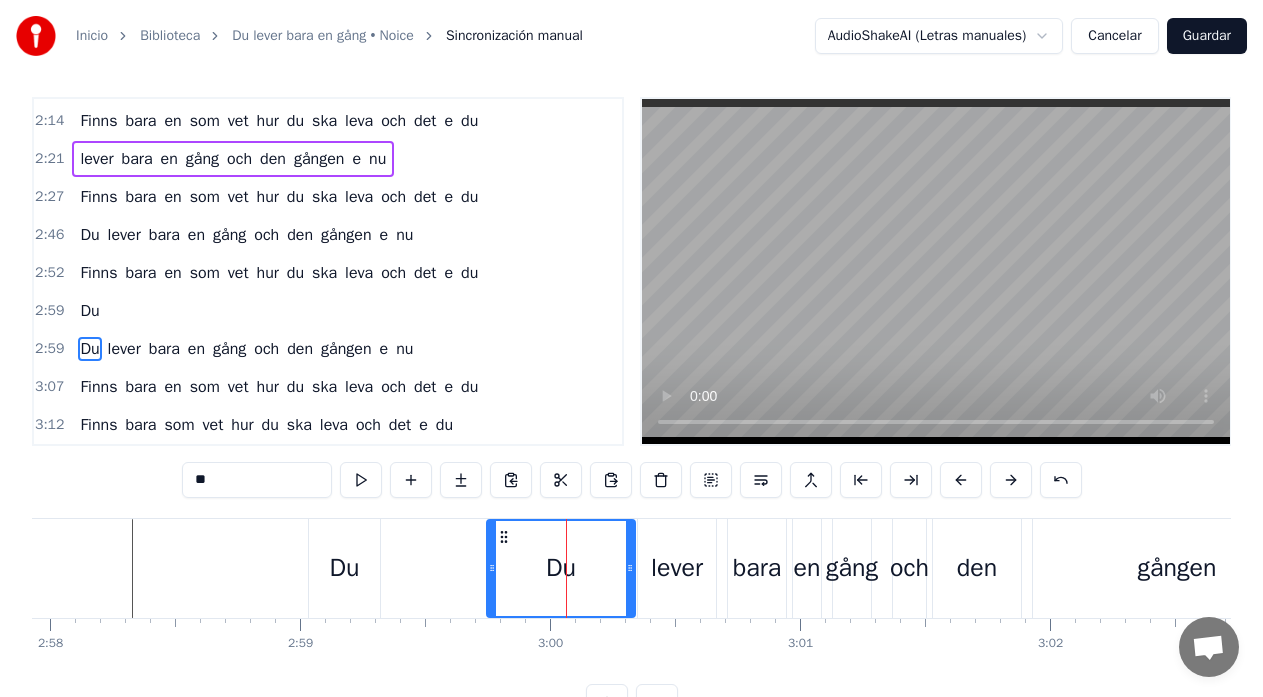 click on "Du" at bounding box center (561, 568) 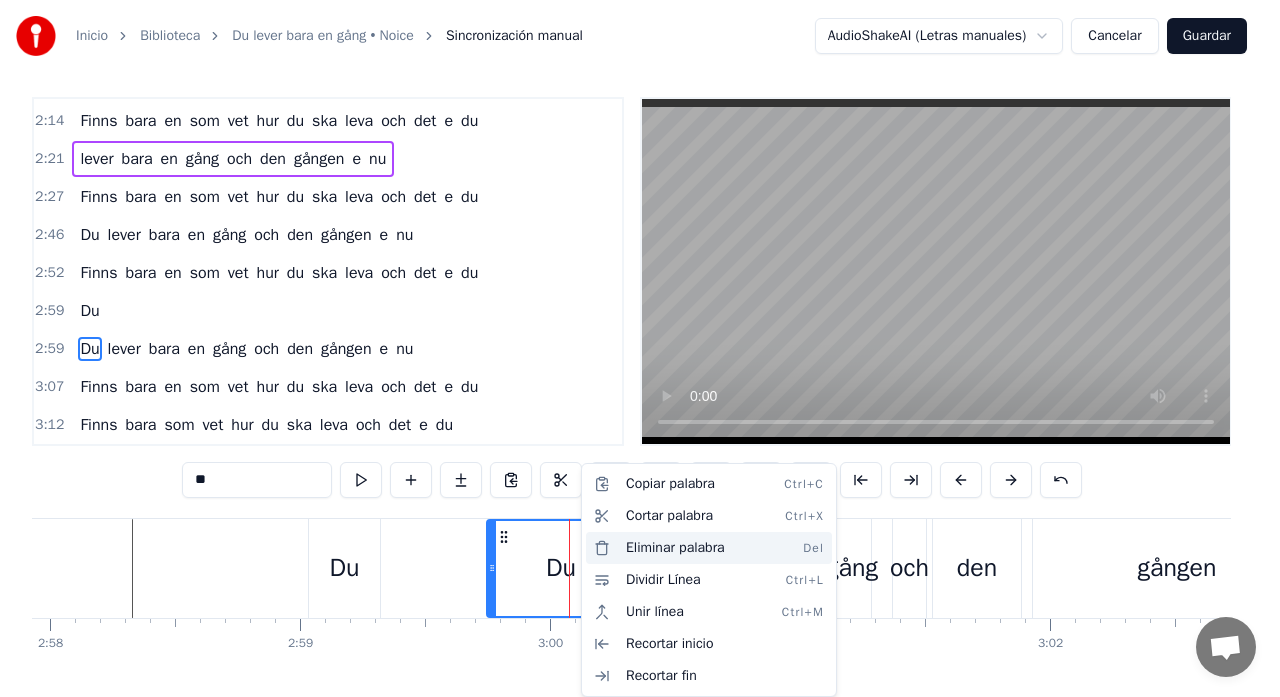 click on "Eliminar palabra Del" at bounding box center (709, 548) 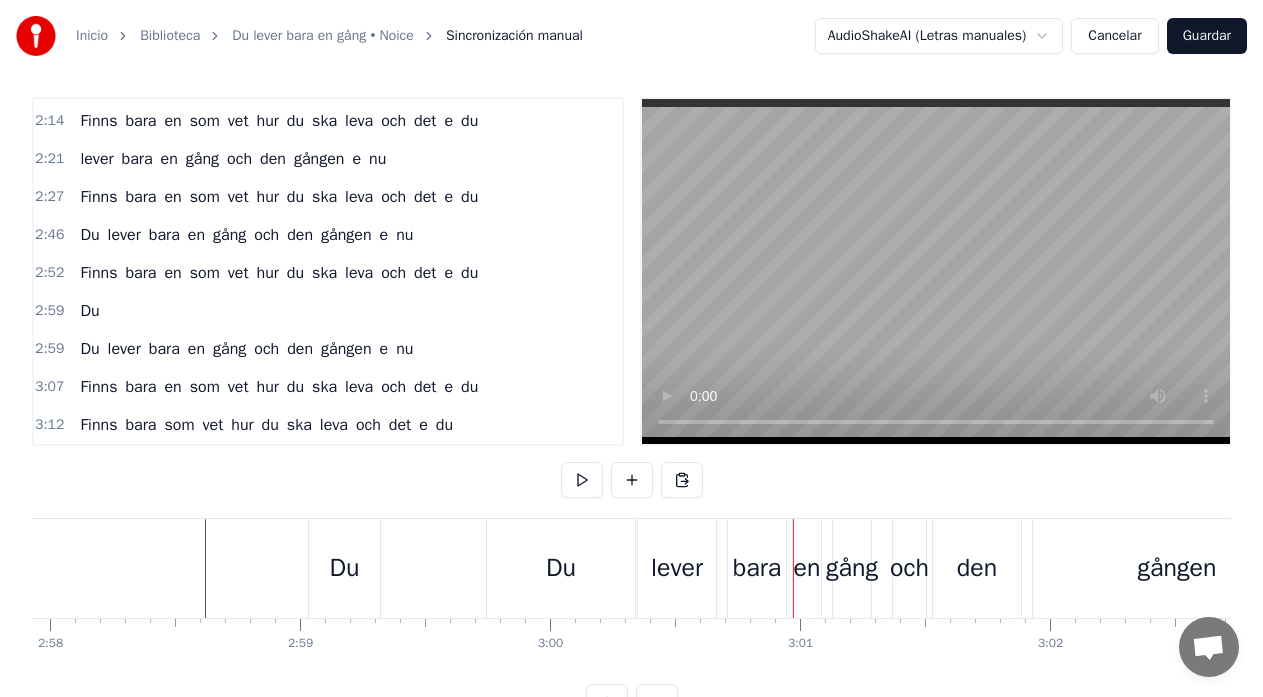 click on "Du" at bounding box center [561, 568] 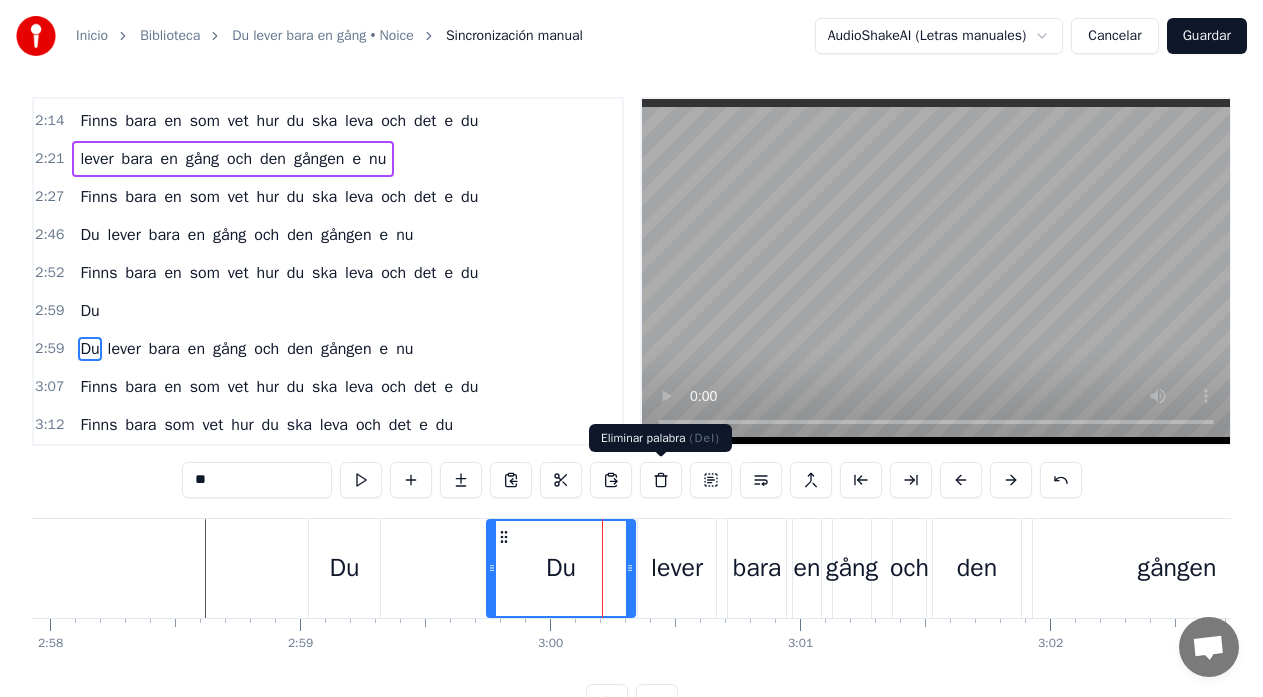 click at bounding box center [661, 480] 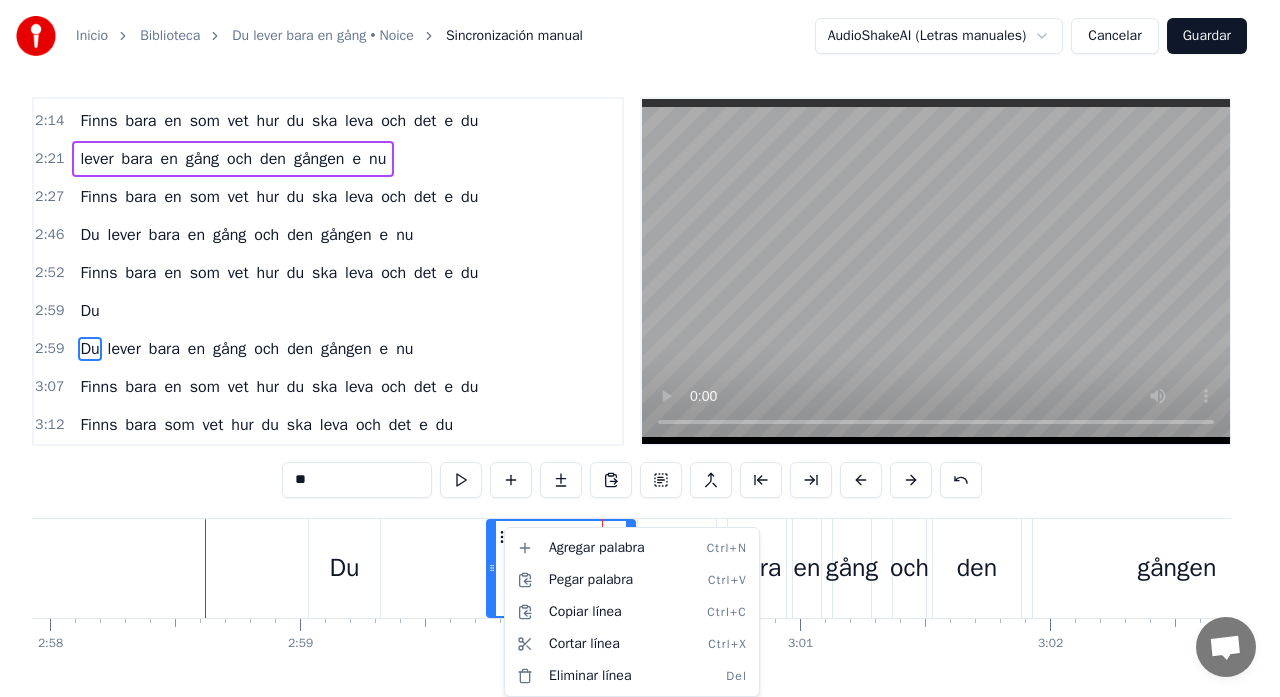 click on "Inicio Biblioteca Du lever bara en gång • Noice Sincronización manual AudioShakeAI (Letras manuales) Cancelar Guardar 0:11 Du lever bara en gång och den gången e nu 0:16 Finns bara en som vet hur du ska leva och det e du 0:21 Sitt inte hemma och vänta på att nåt ska hända 0:27 Nej häng med ut ikväll, alltid hittar man på nån grej 0:34 Vi drar ut nånstans och dricker en flaska vin 0:40 Kanske stannar vi nånstans å lyssnar på ett band 0:46 Men då när allt e slut 0:50 Vad har jag fått ut? 0:54 Men jag vet att det e nånting 1:02 Du lever bara en gång och den gången e nu 1:08 Finns bara en som vet hur du ska leva och det e du 1:15 Du lever bara en gång och den gången e nu 1:21 Finns bara en som vet hur du ska leva och det e du 1:27 Sitta framför en teve är inte allt 1:33 Häng med ut och röja och ta det kallt 1:39 Vi drar ut nånstans och dricker en flaska vin 1:46 Kanske stannar vi nånstans å lyssnar på ett band 1:52 Men då när allt e slut 1:56 Vad har jag fått ut? 1:59 Men jag" at bounding box center (640, 372) 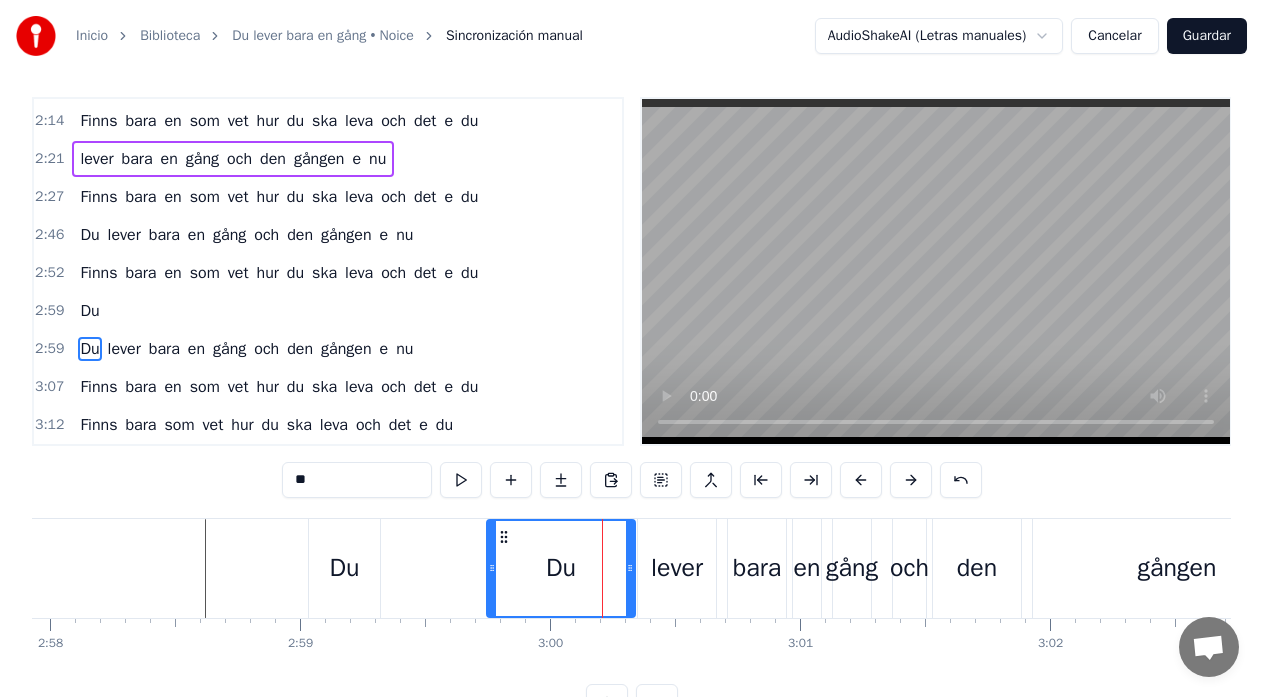 click 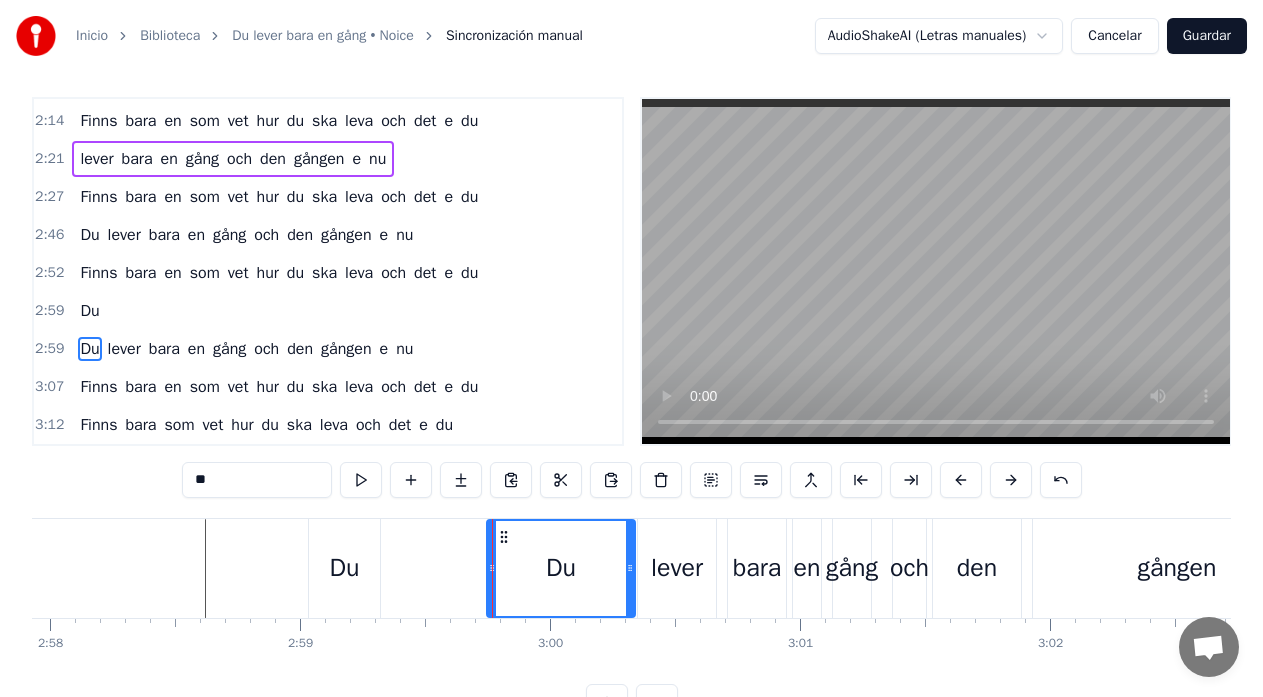 drag, startPoint x: 492, startPoint y: 572, endPoint x: 507, endPoint y: 575, distance: 15.297058 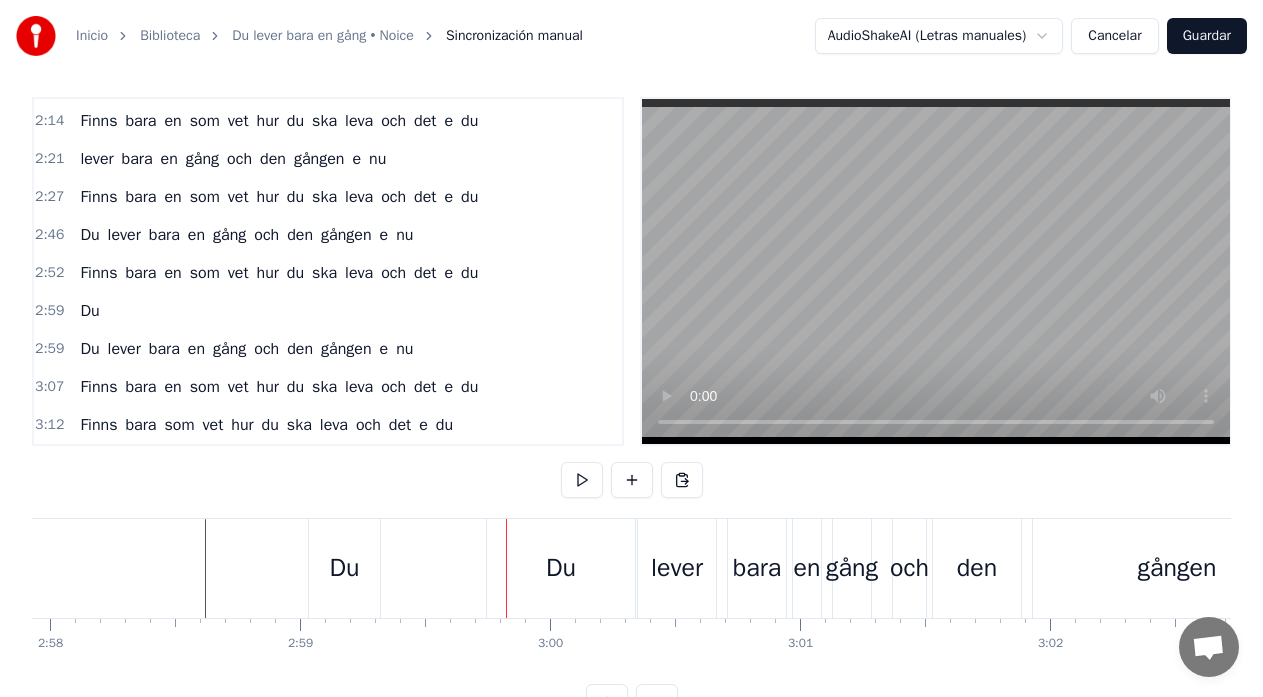 click on "Du" at bounding box center (561, 568) 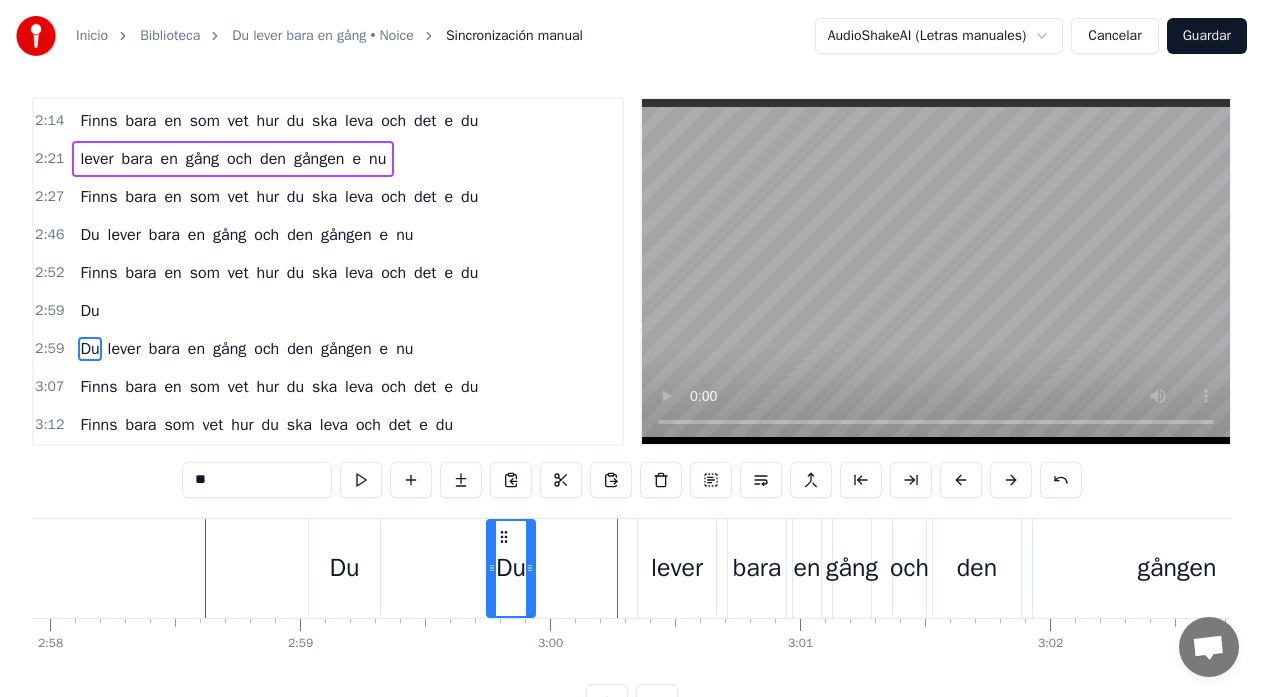 drag, startPoint x: 632, startPoint y: 566, endPoint x: 532, endPoint y: 567, distance: 100.005 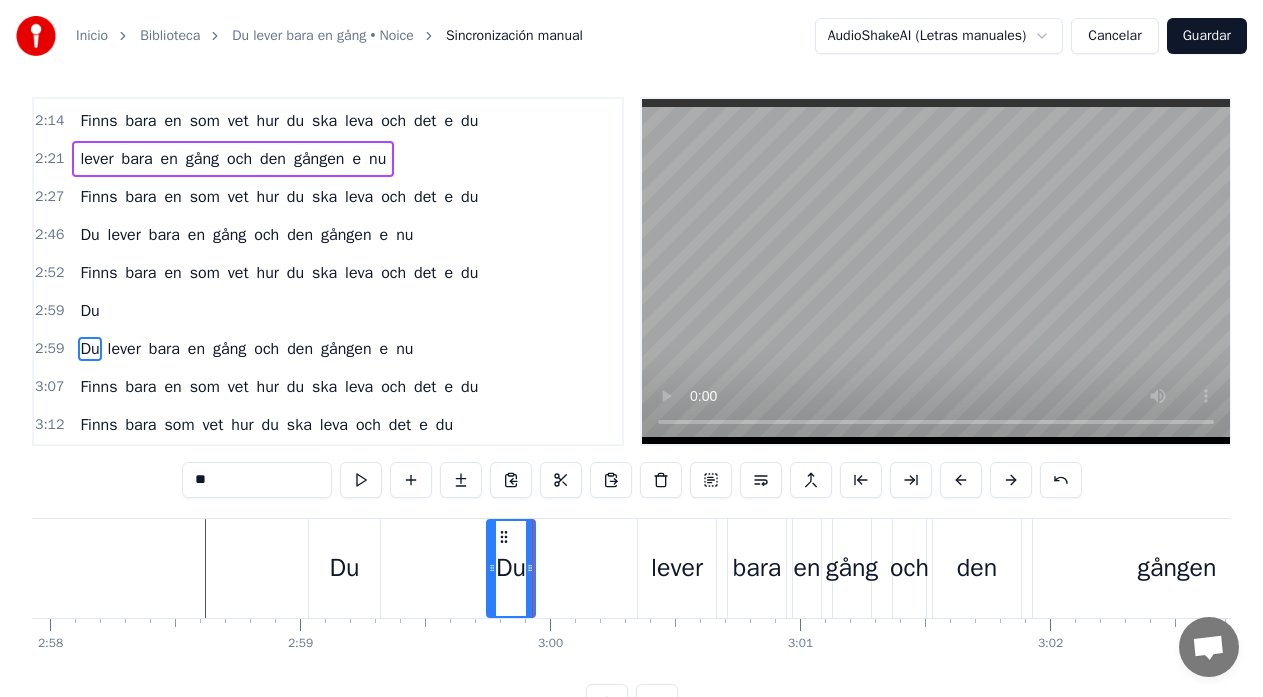 click 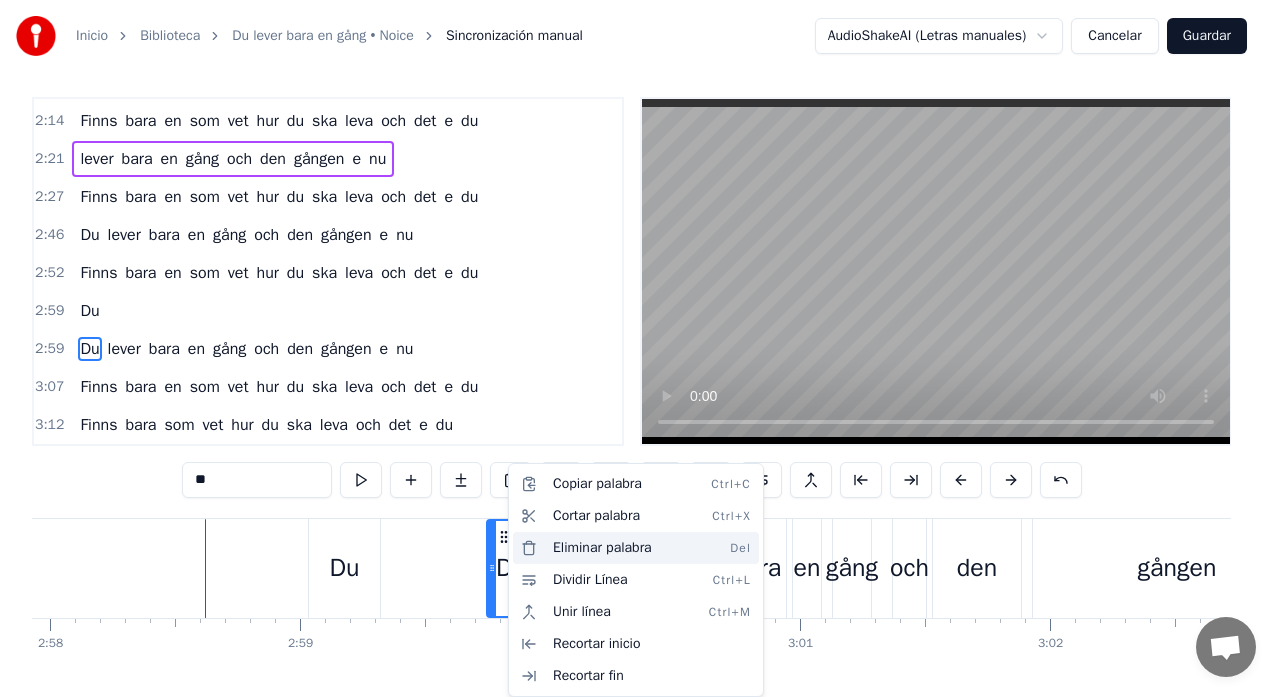 click on "Eliminar palabra Del" at bounding box center [636, 548] 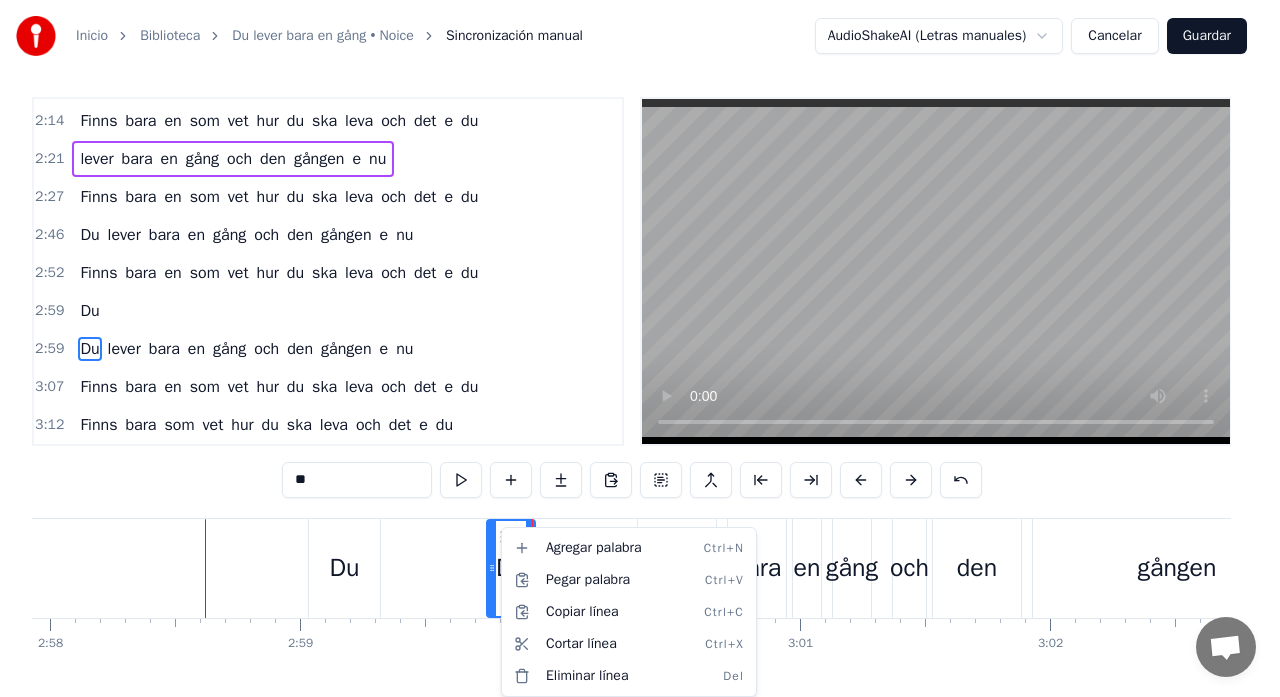 click on "Inicio Biblioteca Du lever bara en gång • Noice Sincronización manual AudioShakeAI (Letras manuales) Cancelar Guardar 0:11 Du lever bara en gång och den gången e nu 0:16 Finns bara en som vet hur du ska leva och det e du 0:21 Sitt inte hemma och vänta på att nåt ska hända 0:27 Nej häng med ut ikväll, alltid hittar man på nån grej 0:34 Vi drar ut nånstans och dricker en flaska vin 0:40 Kanske stannar vi nånstans å lyssnar på ett band 0:46 Men då när allt e slut 0:50 Vad har jag fått ut? 0:54 Men jag vet att det e nånting 1:02 Du lever bara en gång och den gången e nu 1:08 Finns bara en som vet hur du ska leva och det e du 1:15 Du lever bara en gång och den gången e nu 1:21 Finns bara en som vet hur du ska leva och det e du 1:27 Sitta framför en teve är inte allt 1:33 Häng med ut och röja och ta det kallt 1:39 Vi drar ut nånstans och dricker en flaska vin 1:46 Kanske stannar vi nånstans å lyssnar på ett band 1:52 Men då när allt e slut 1:56 Vad har jag fått ut? 1:59 Men jag" at bounding box center [640, 372] 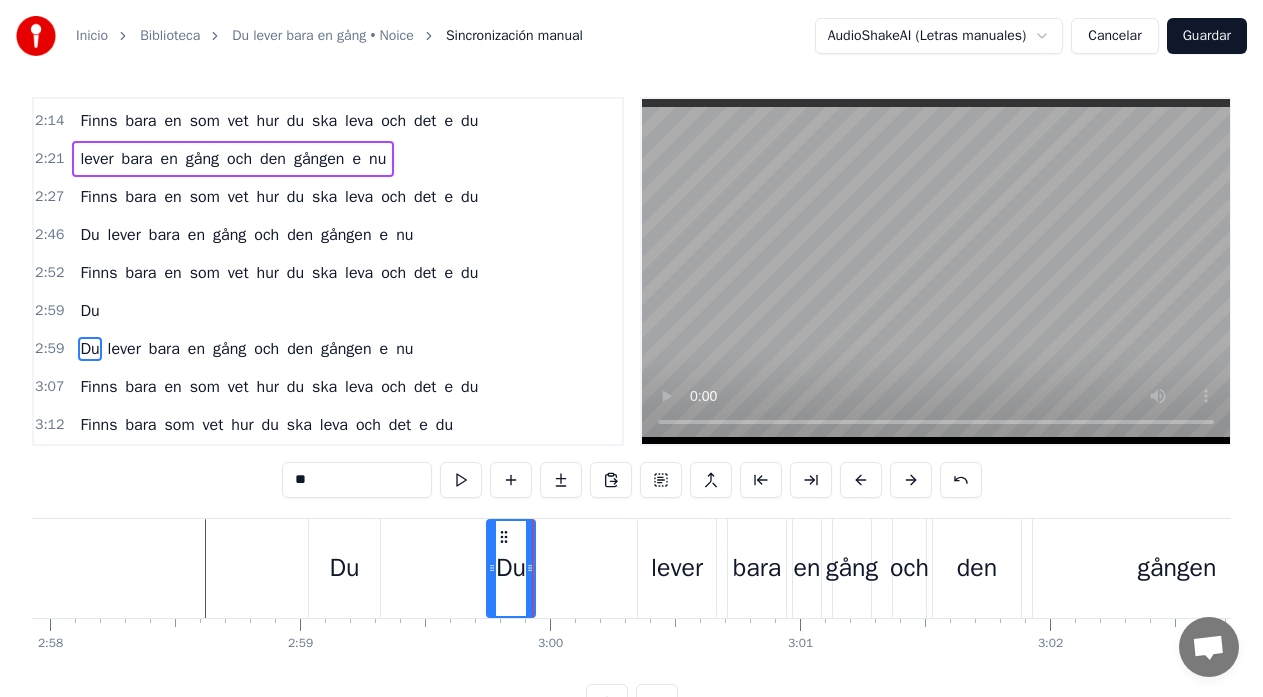 click on "Du" at bounding box center [511, 568] 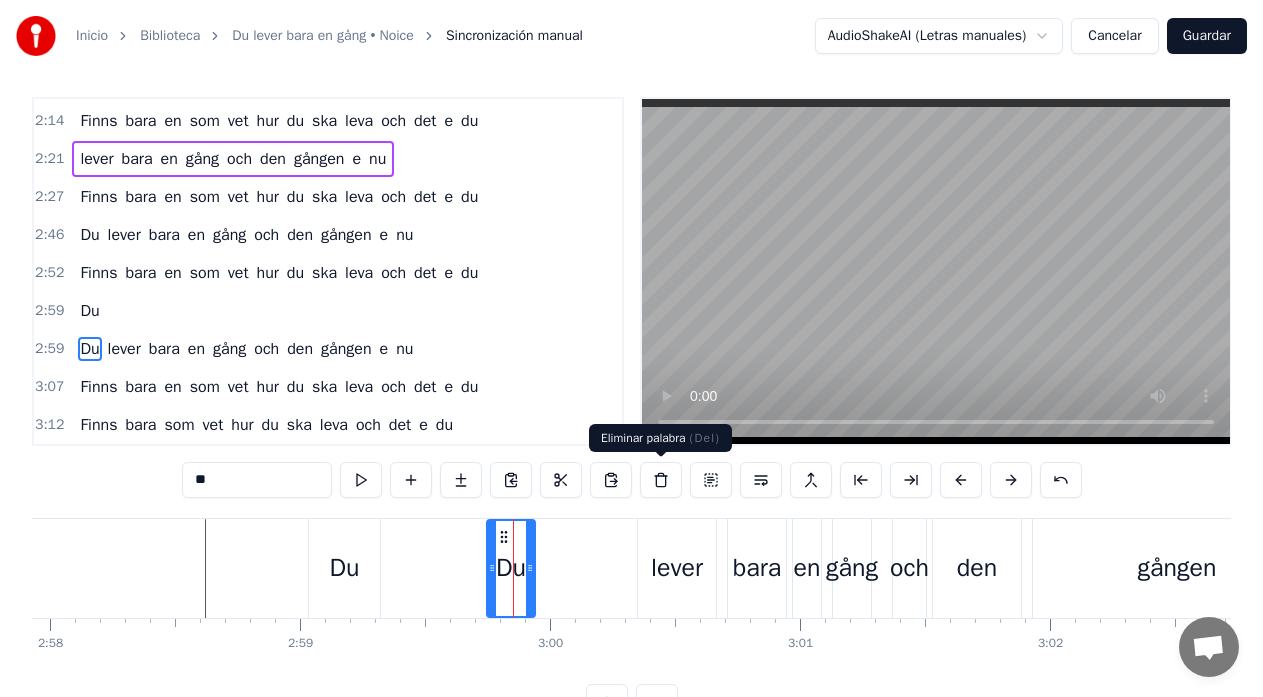 click at bounding box center [661, 480] 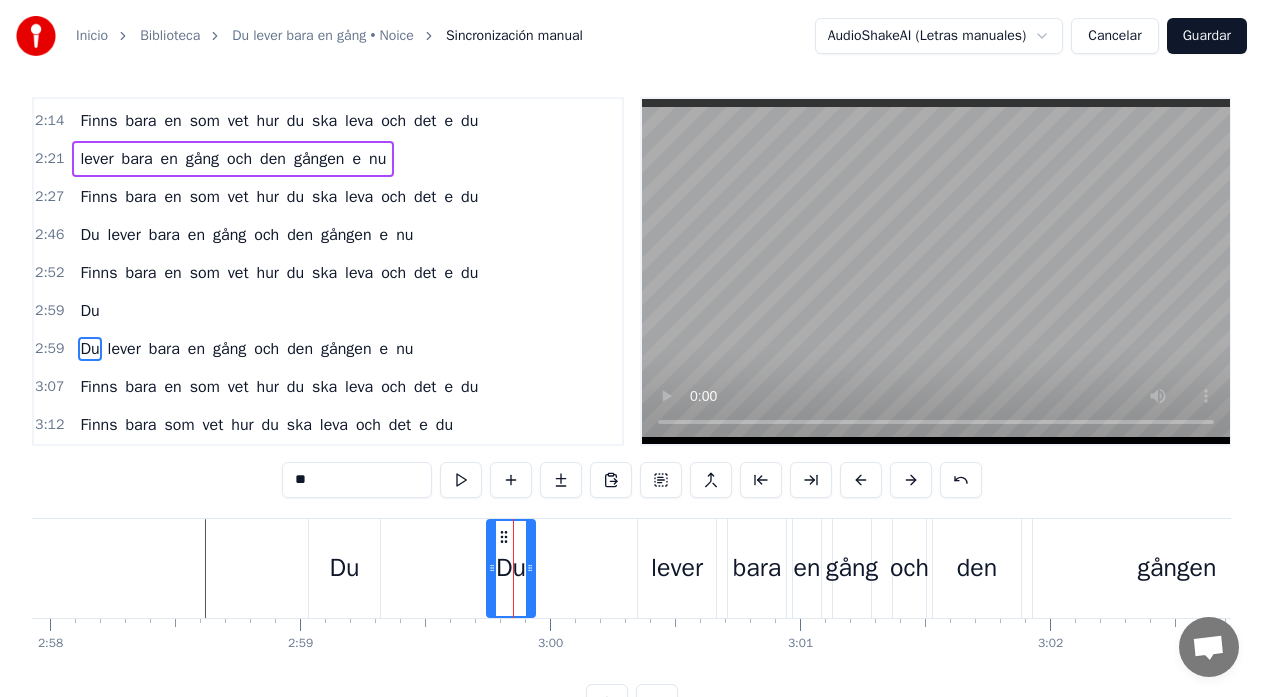 click 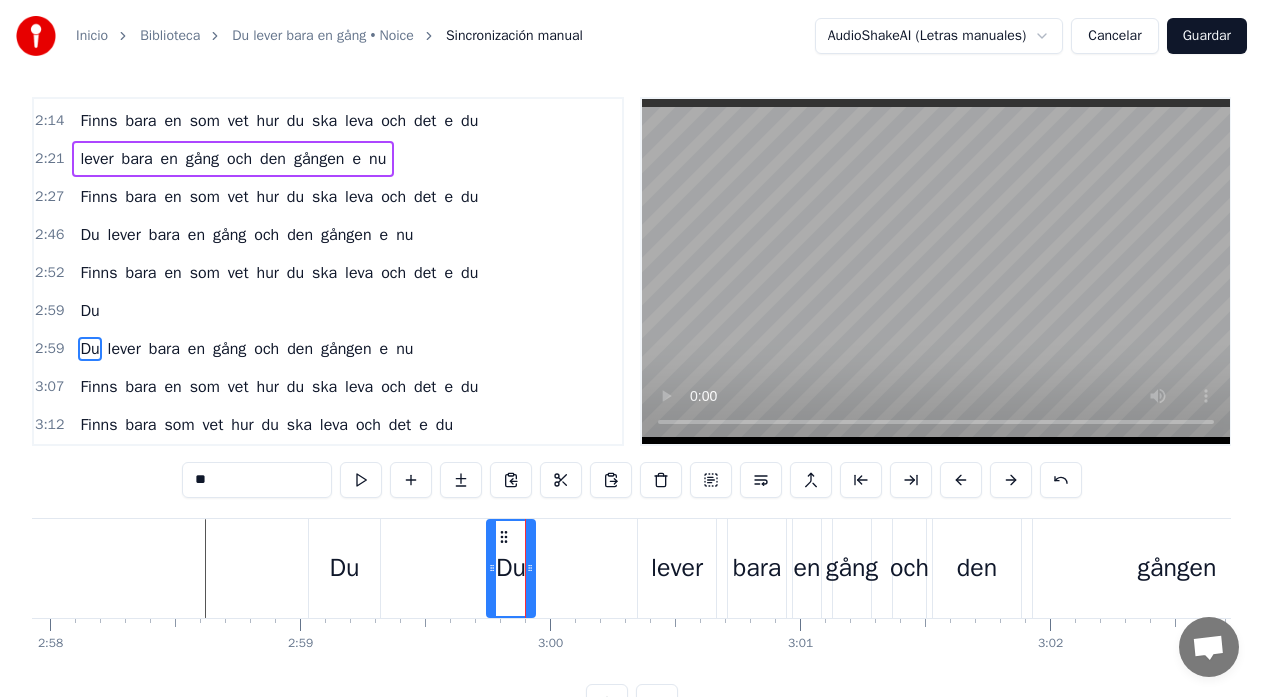 drag, startPoint x: 248, startPoint y: 486, endPoint x: 132, endPoint y: 493, distance: 116.21101 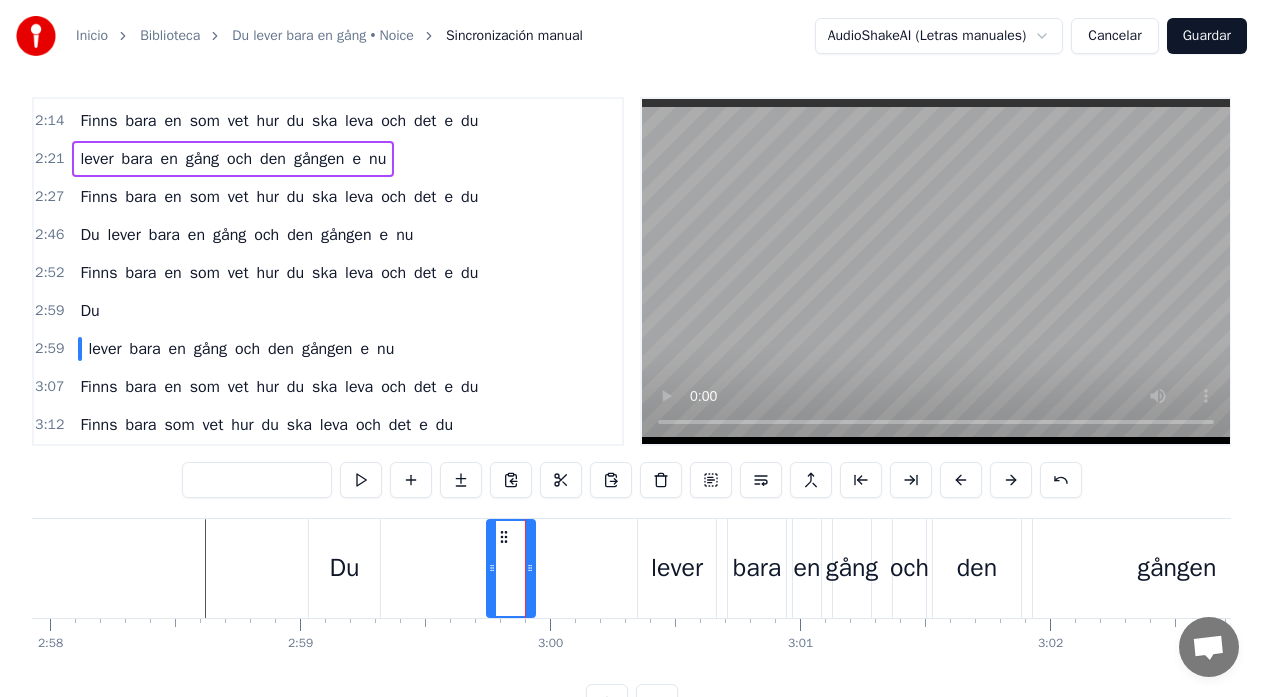 type 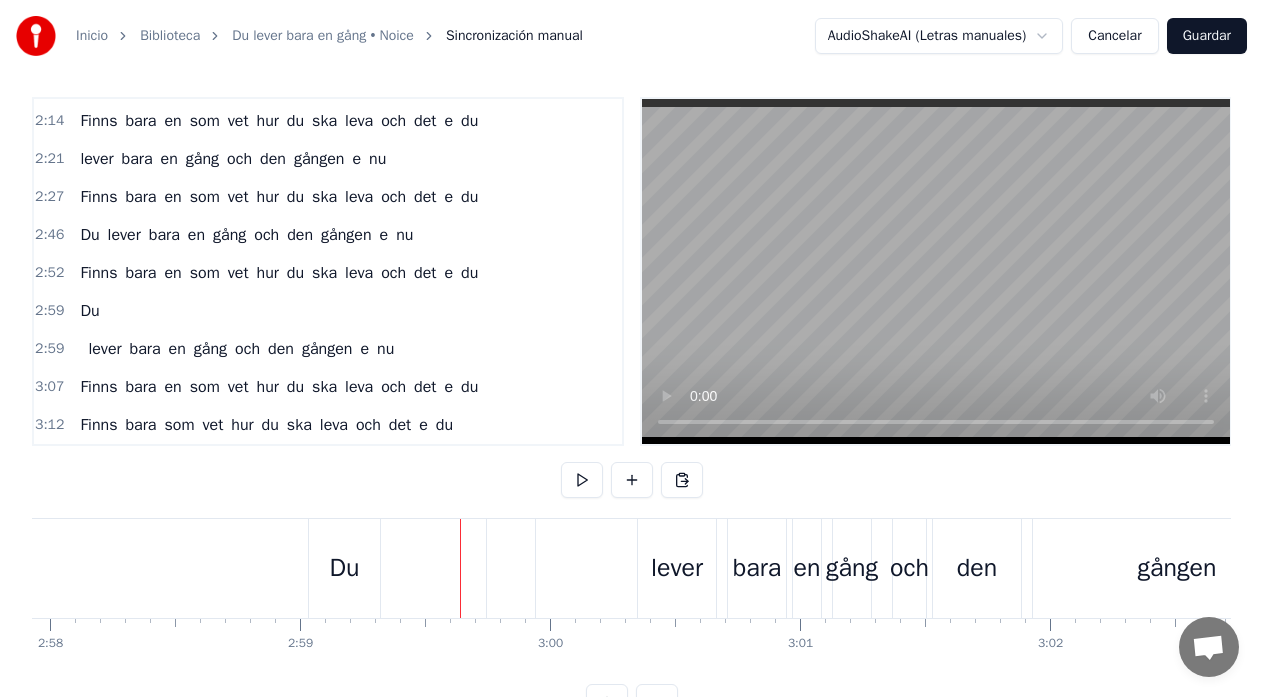 click at bounding box center [511, 568] 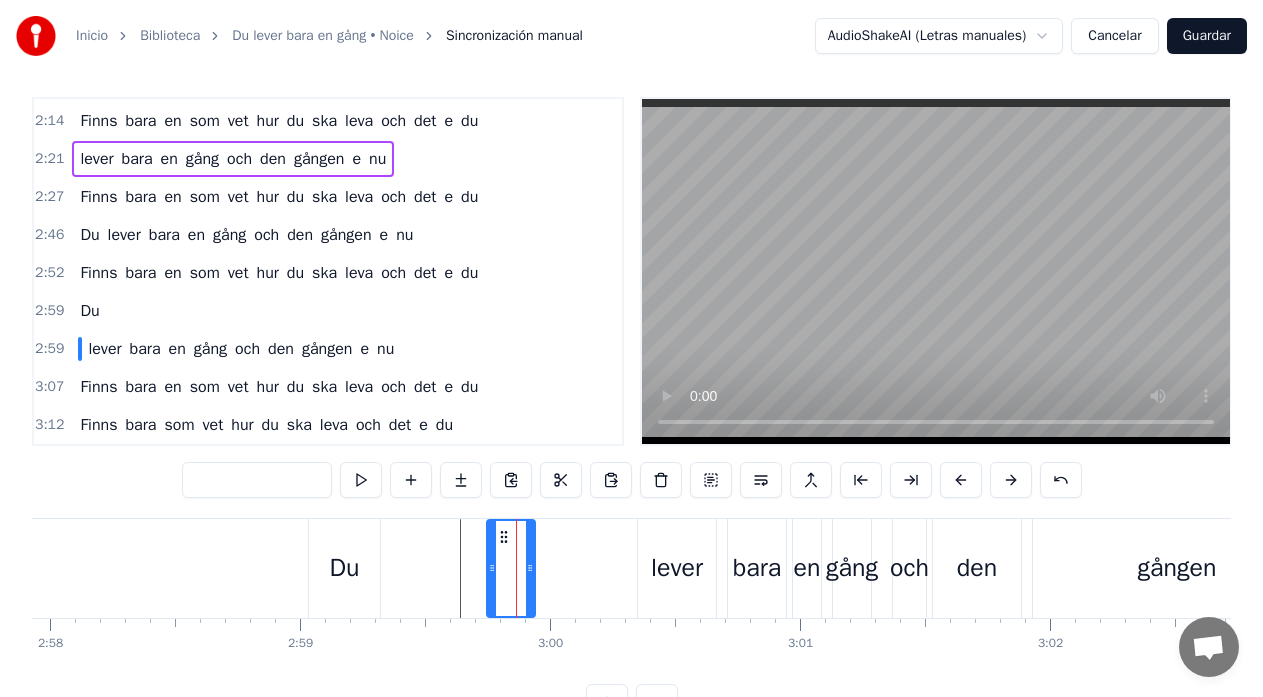 click on "lever bara en gång och den gången e nu" at bounding box center [1008, 568] 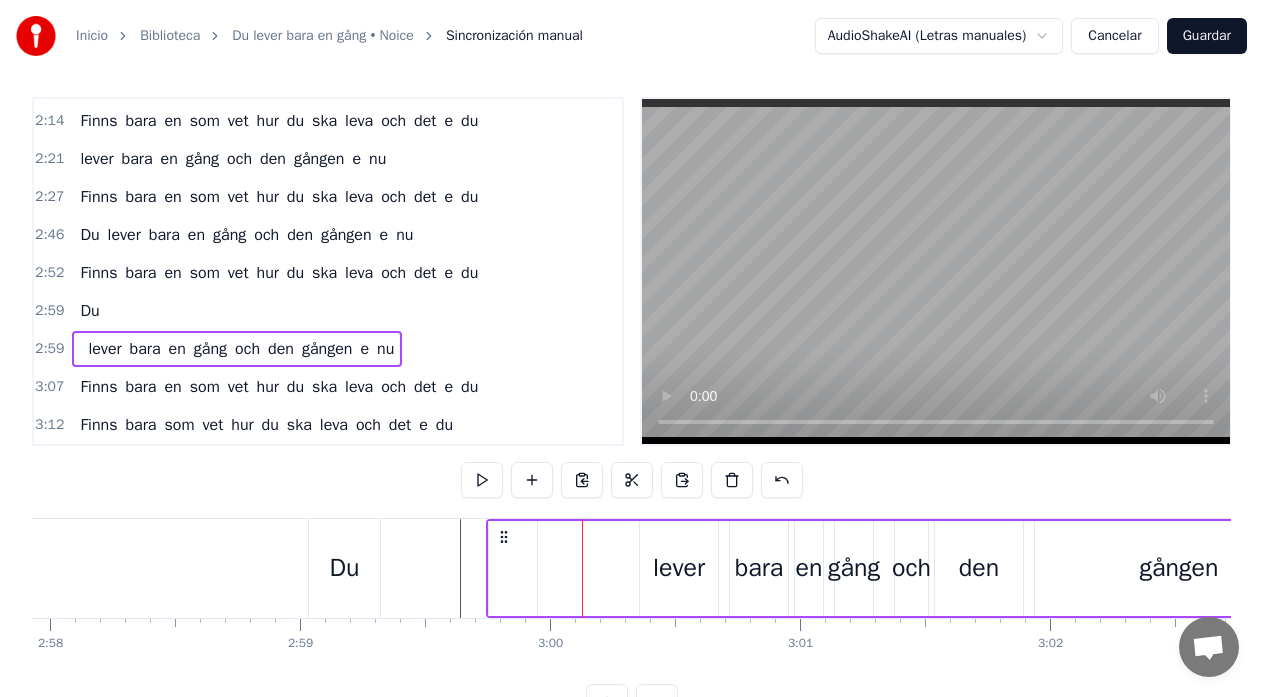 click on "lever bara en gång och den gången e nu" at bounding box center (1008, 568) 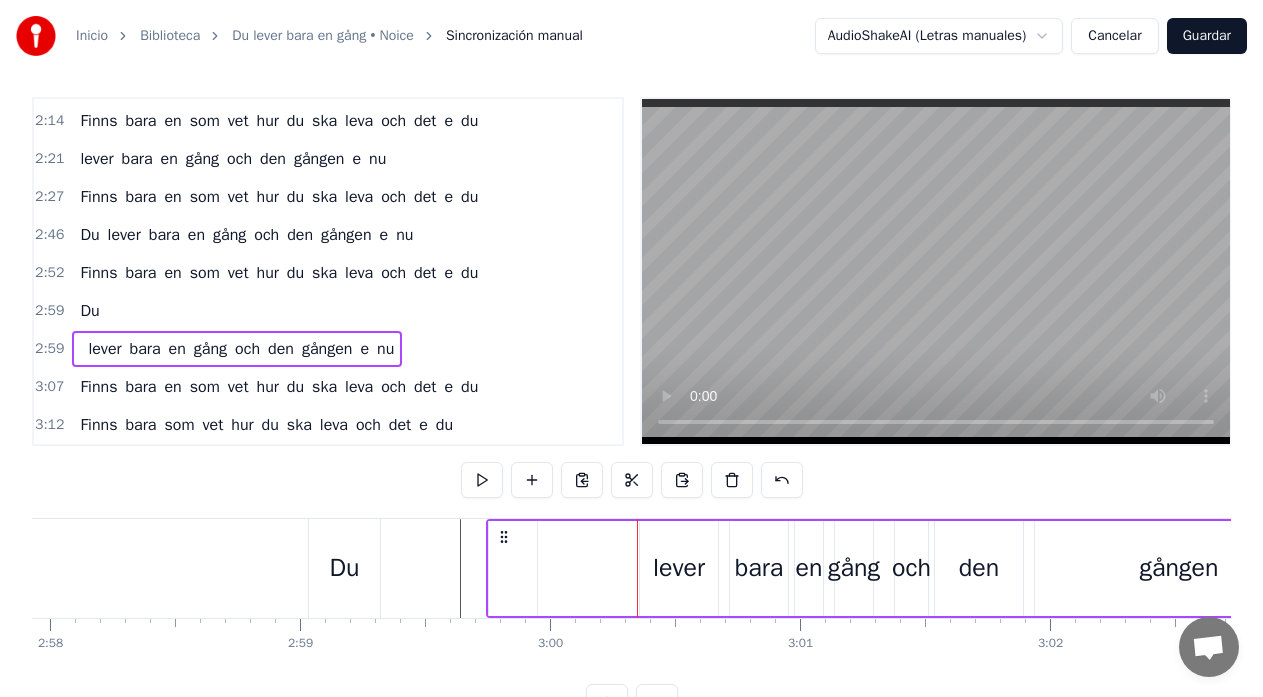 click on "lever" at bounding box center [679, 568] 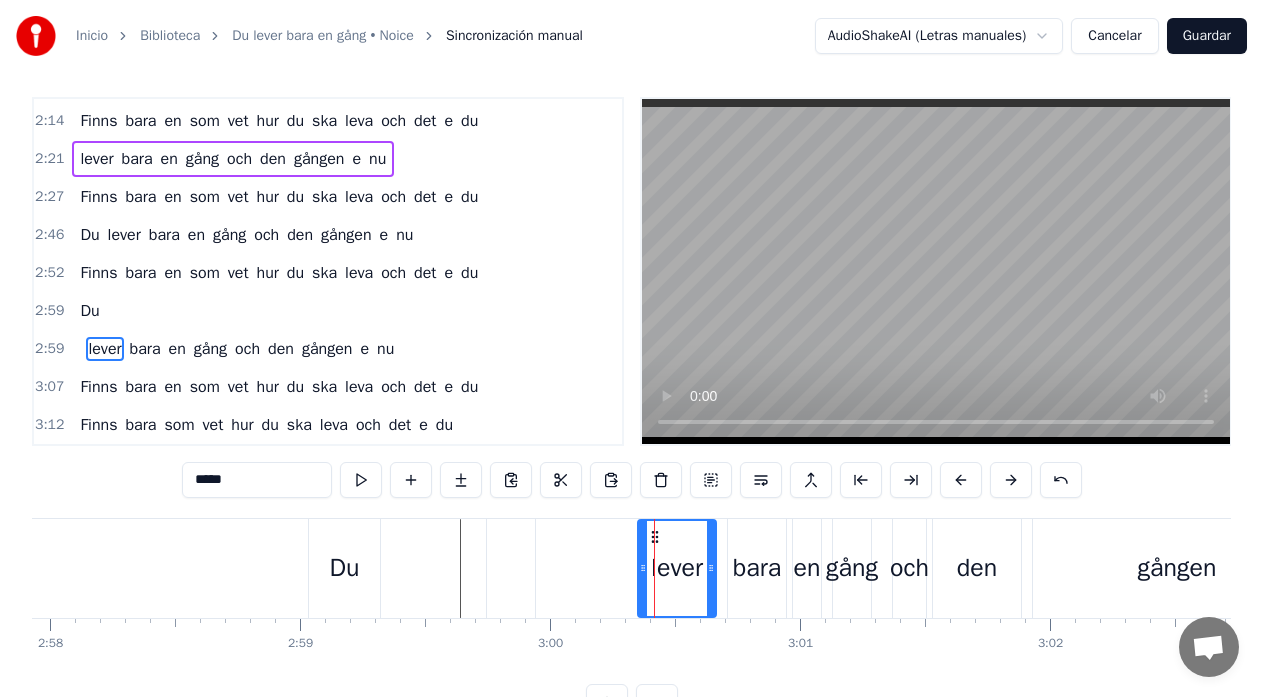 click on "lever bara en gång och den gången e nu" at bounding box center (1008, 568) 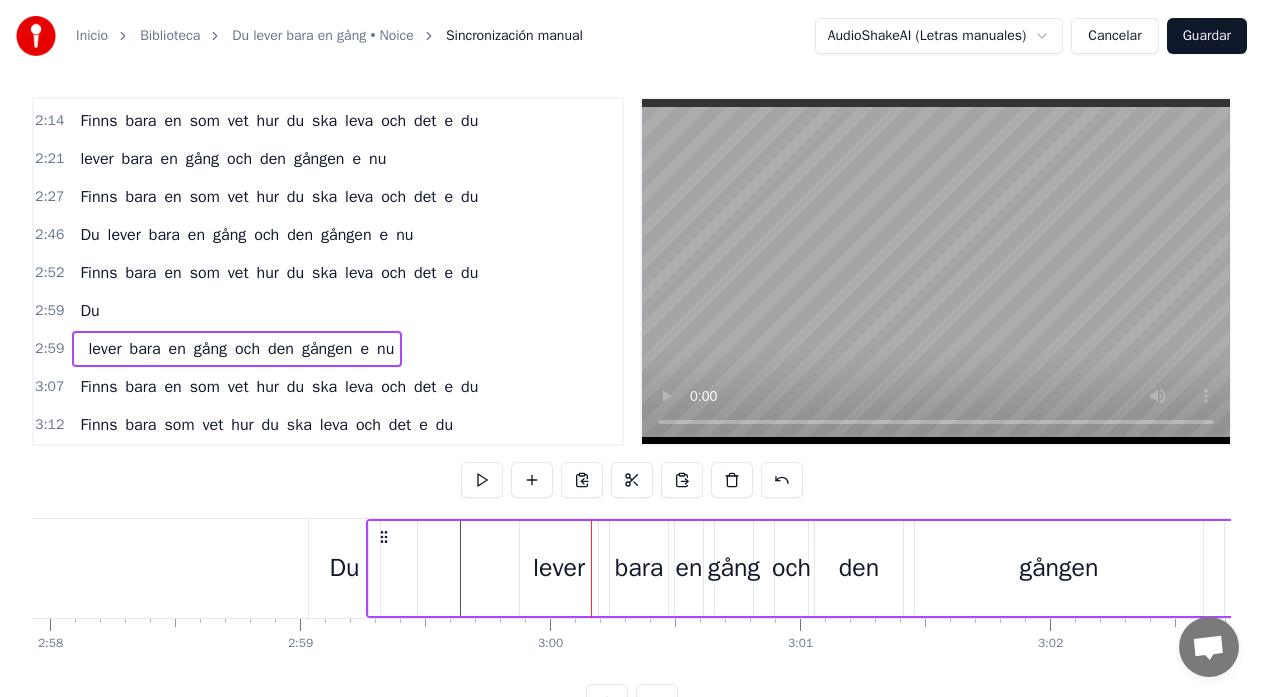 drag, startPoint x: 506, startPoint y: 539, endPoint x: 386, endPoint y: 546, distance: 120.203995 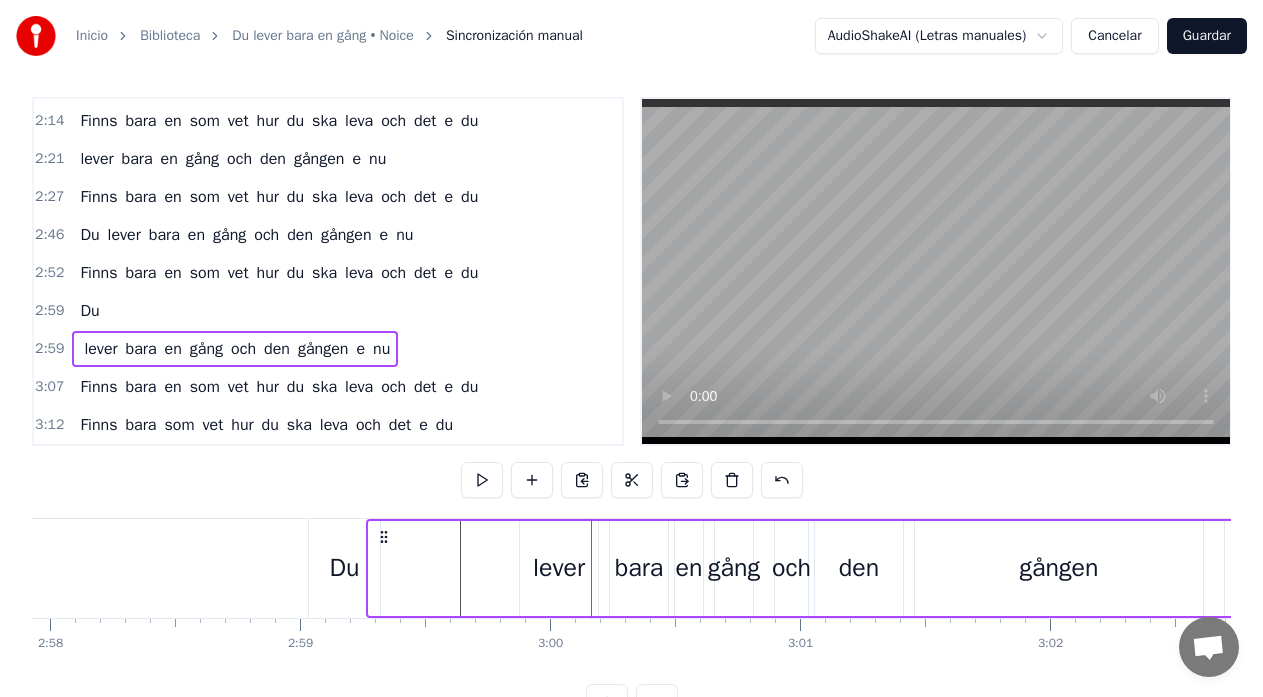click at bounding box center [-19843, 568] 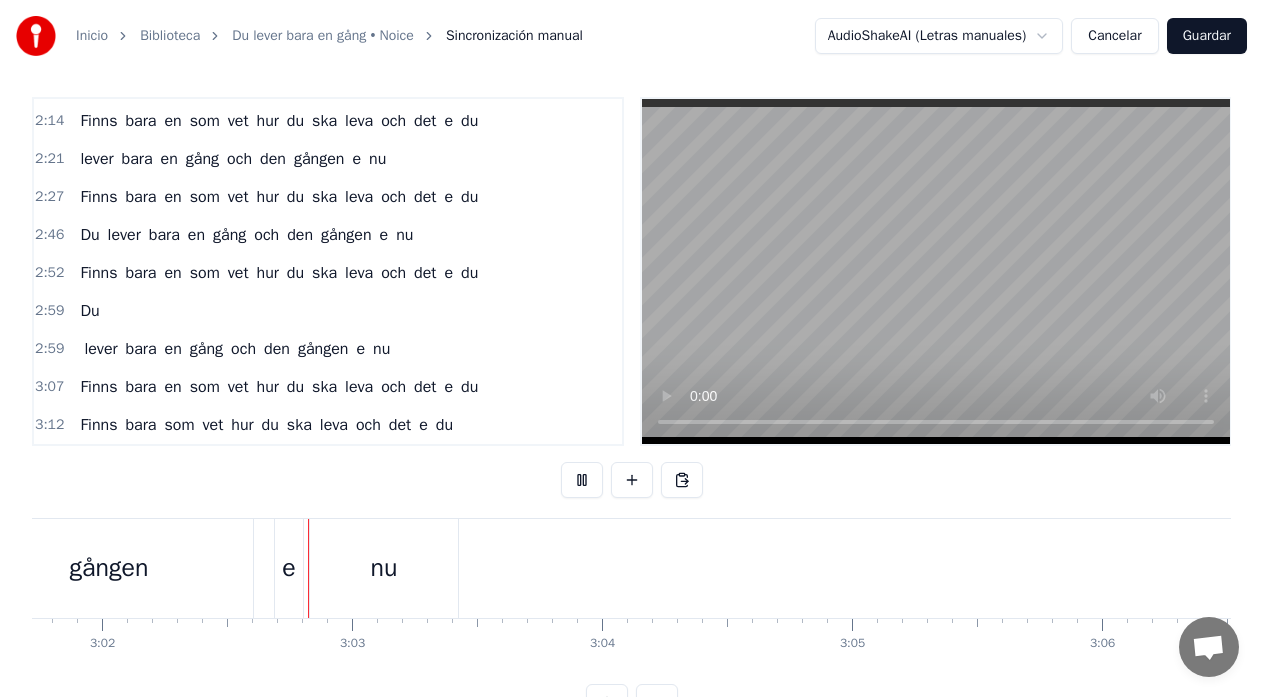 scroll, scrollTop: 0, scrollLeft: 45500, axis: horizontal 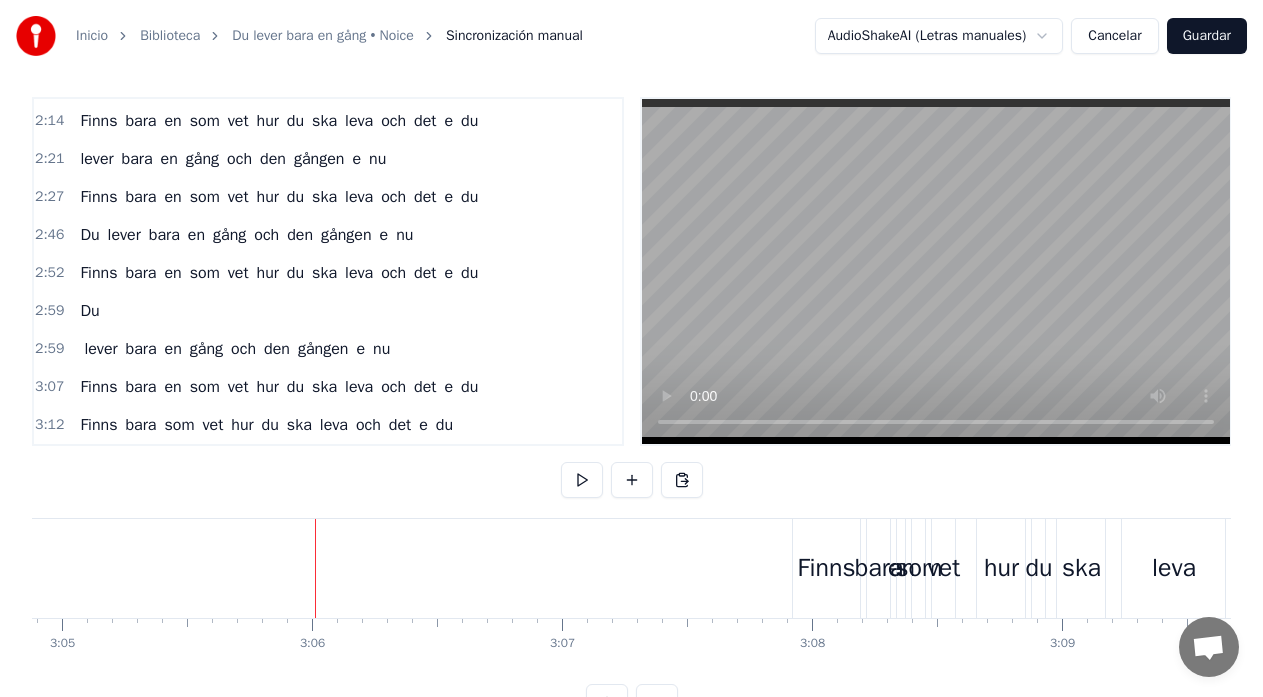 click on "Finns bara en som vet hur du ska leva och det e du" at bounding box center (279, 197) 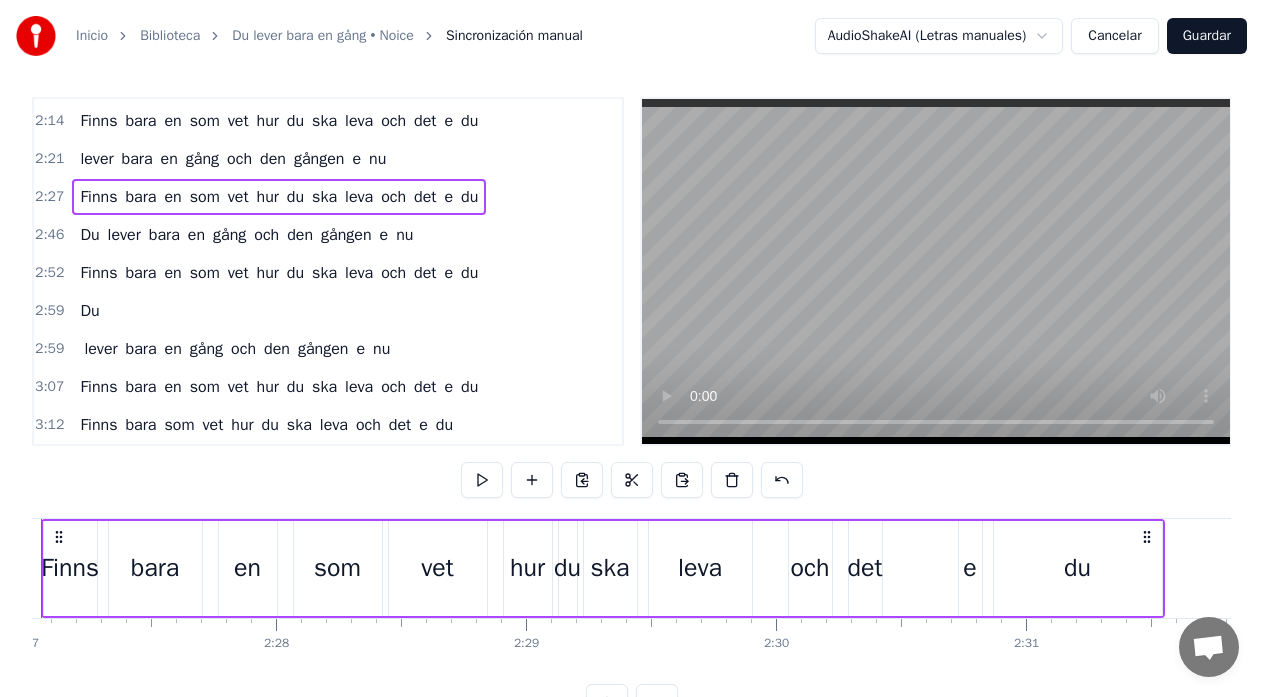 scroll, scrollTop: 0, scrollLeft: 36664, axis: horizontal 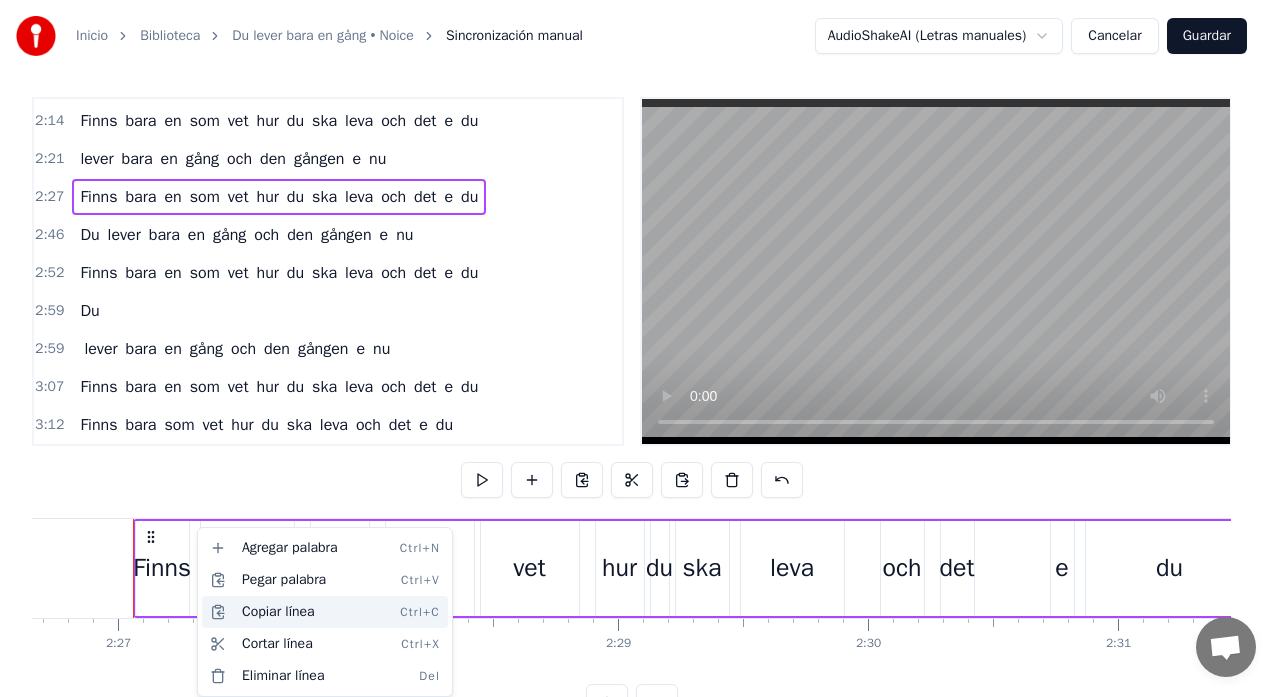 click on "Copiar línea Ctrl+C" at bounding box center [325, 612] 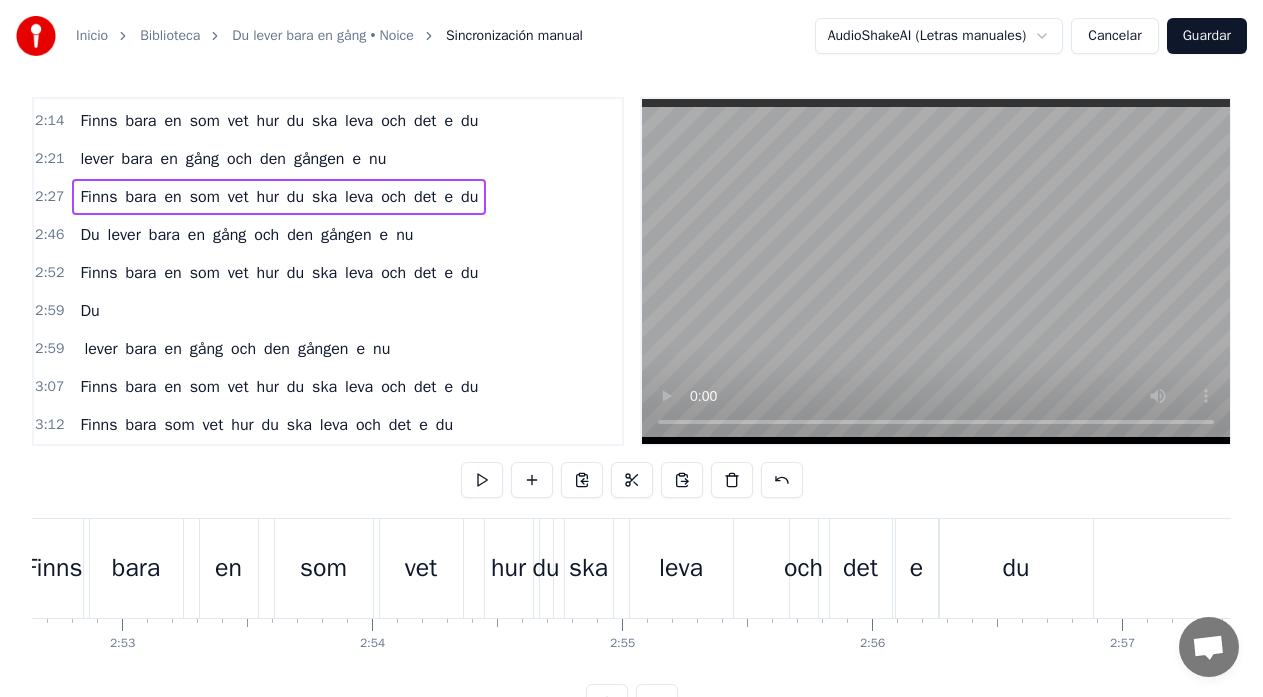 scroll, scrollTop: 0, scrollLeft: 43201, axis: horizontal 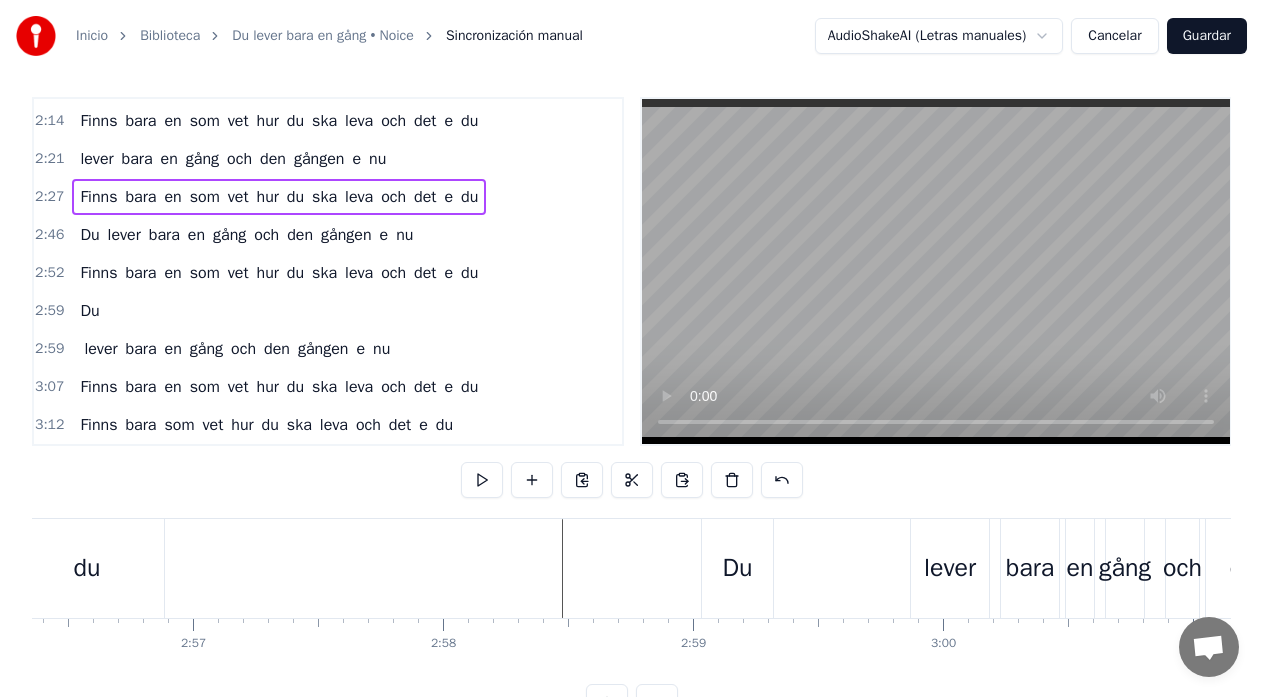 click at bounding box center [-19450, 568] 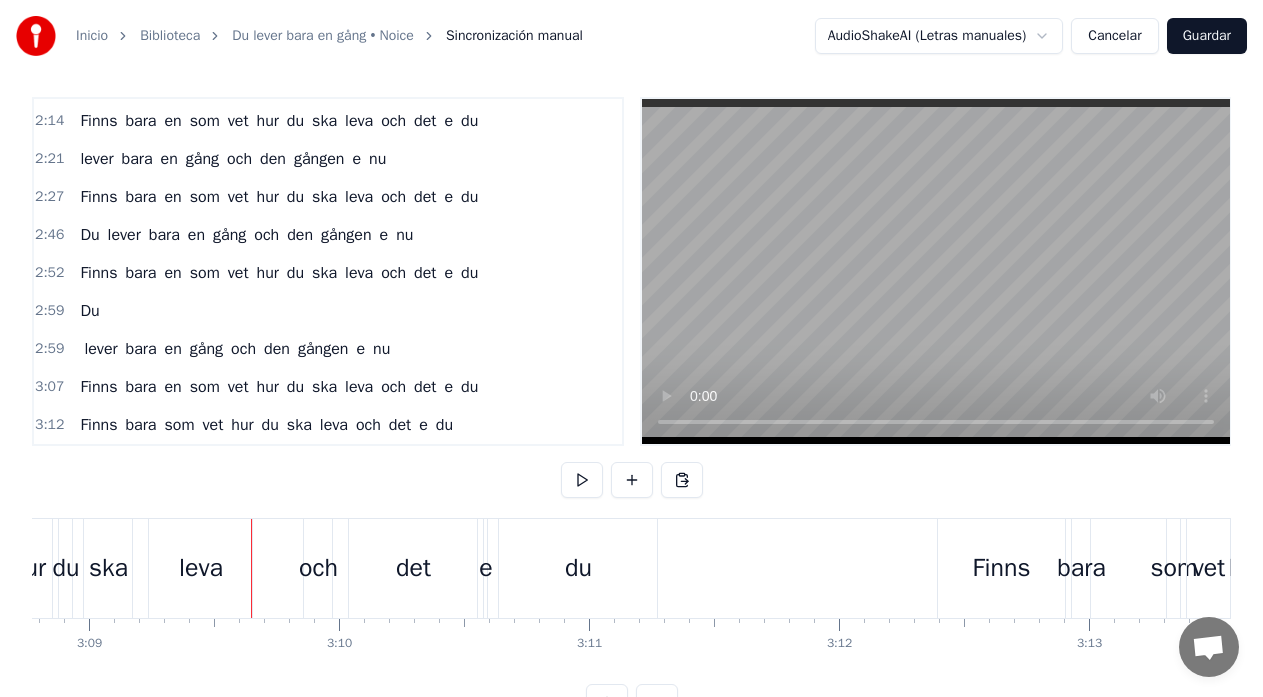 scroll, scrollTop: 0, scrollLeft: 47234, axis: horizontal 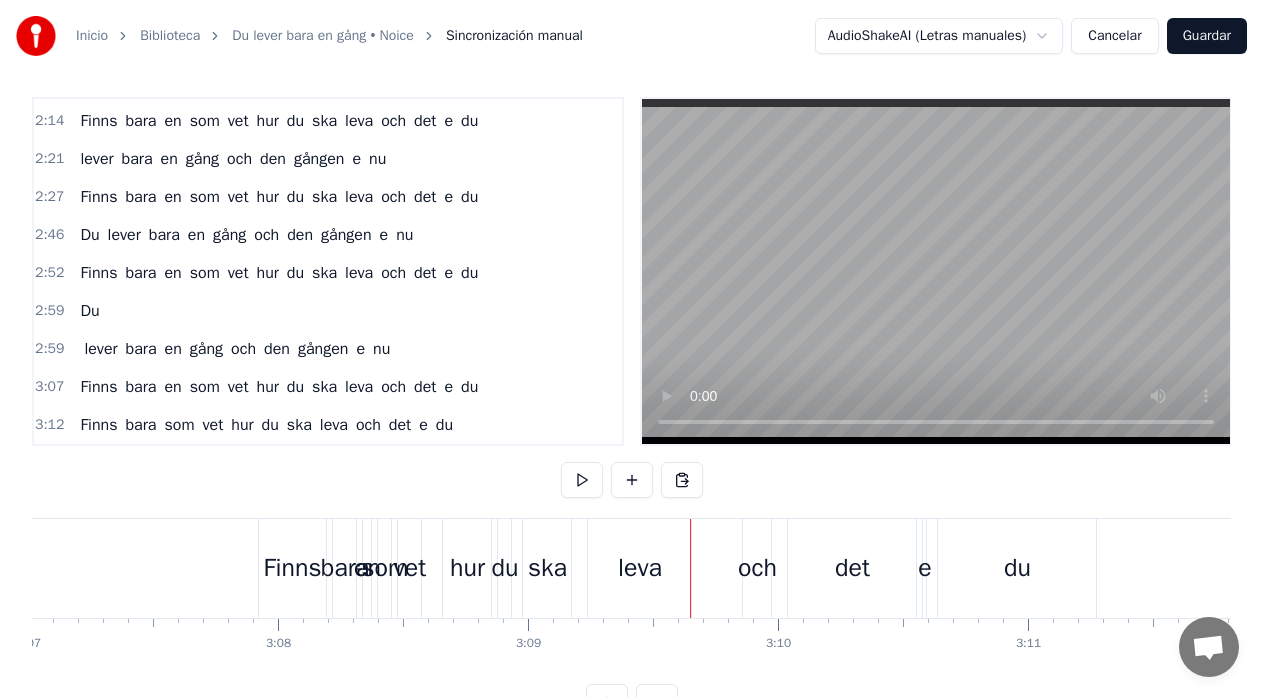 click on "Finns bara en som vet hur du ska leva och det e du" at bounding box center [680, 568] 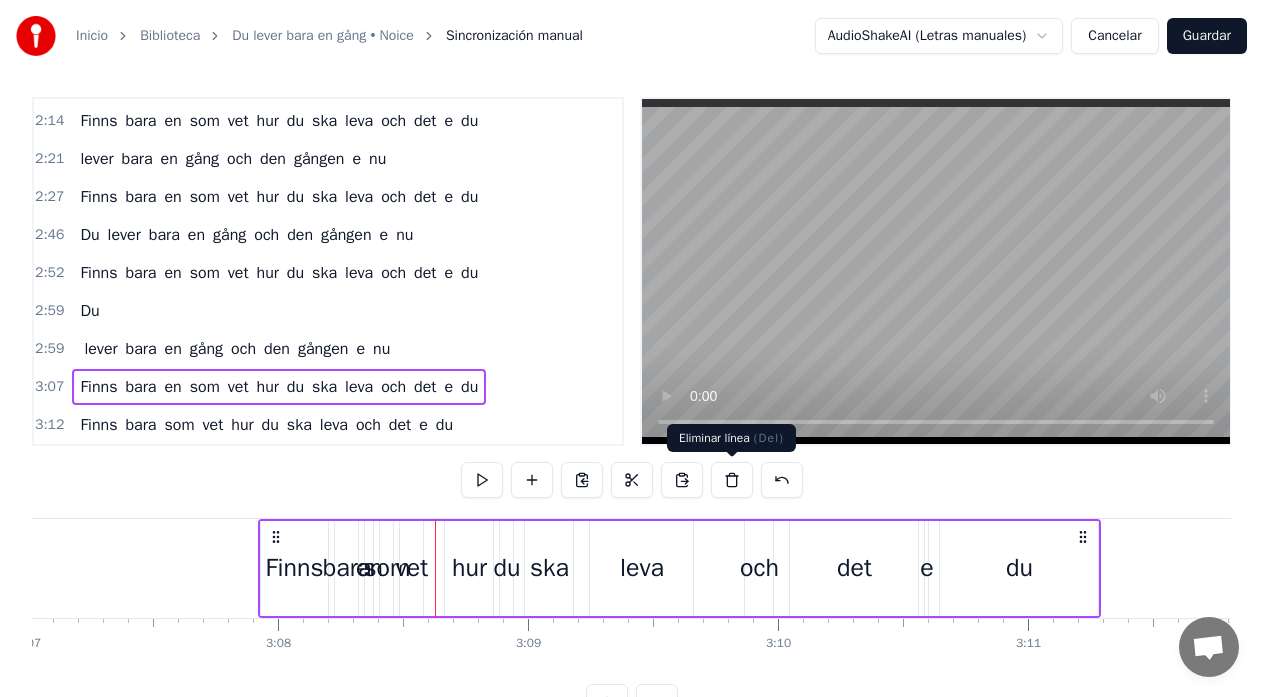 click at bounding box center (732, 480) 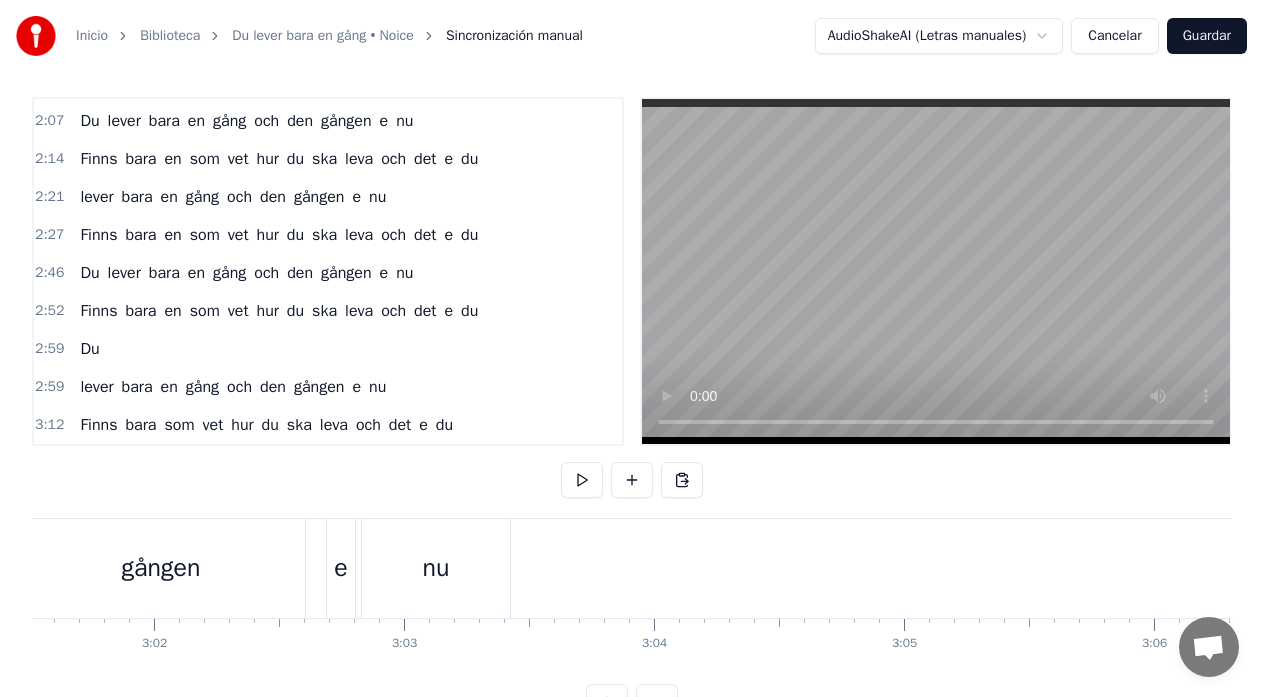 scroll, scrollTop: 0, scrollLeft: 45354, axis: horizontal 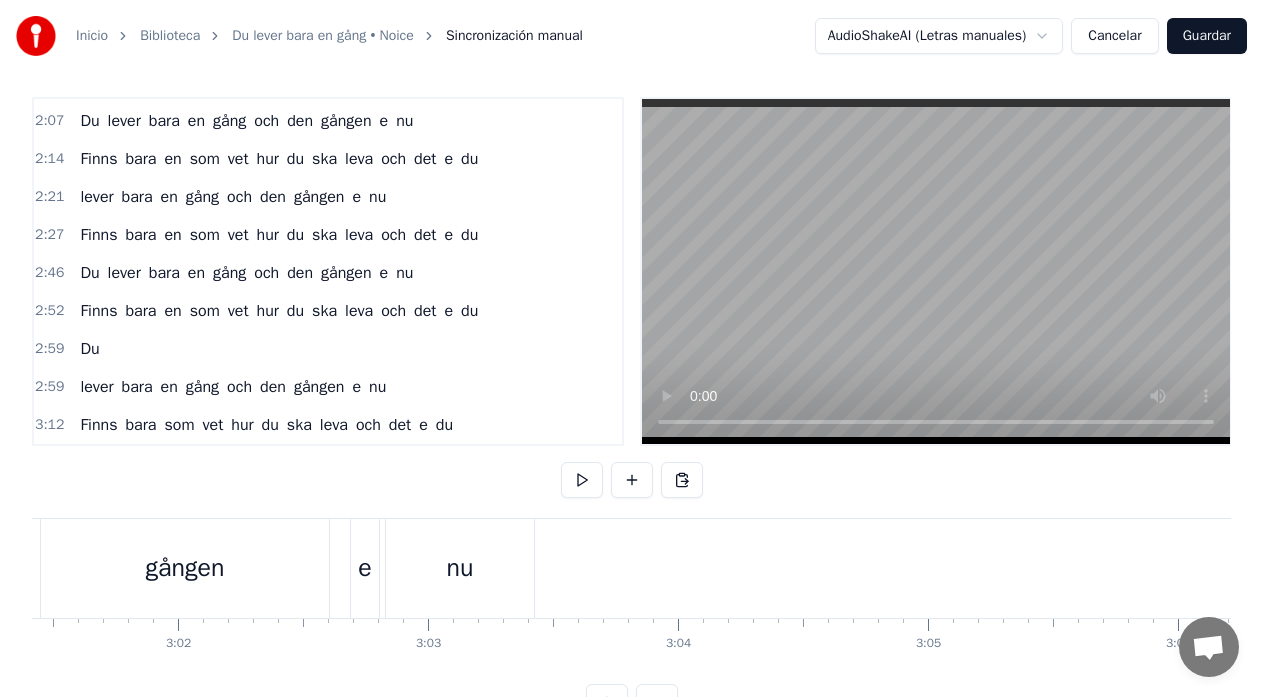 click on "nu" at bounding box center [460, 568] 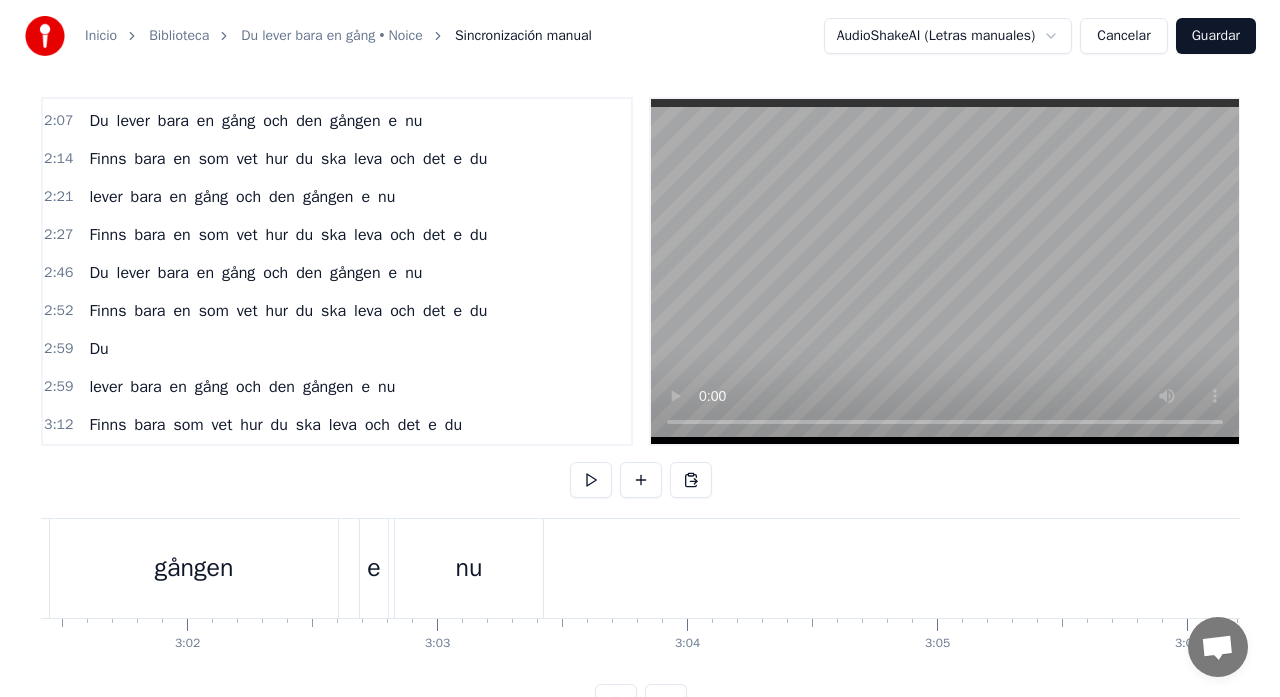 scroll, scrollTop: 45, scrollLeft: 0, axis: vertical 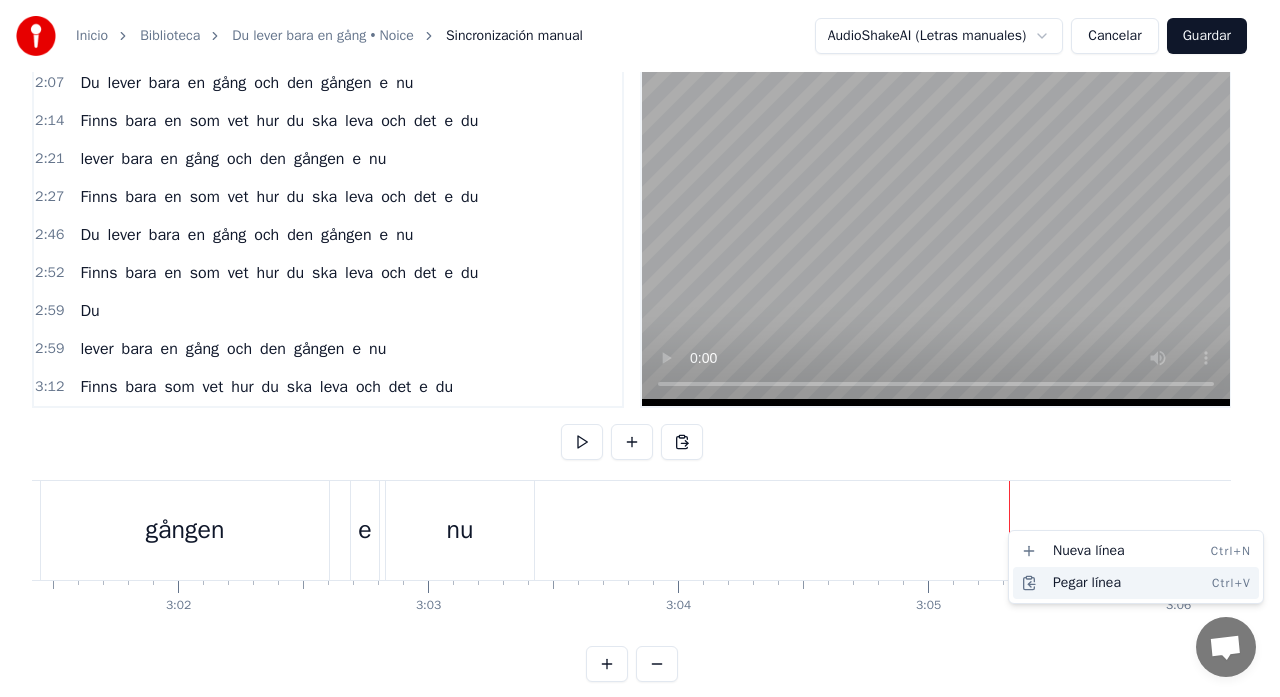click on "Pegar línea Ctrl+V" at bounding box center (1136, 583) 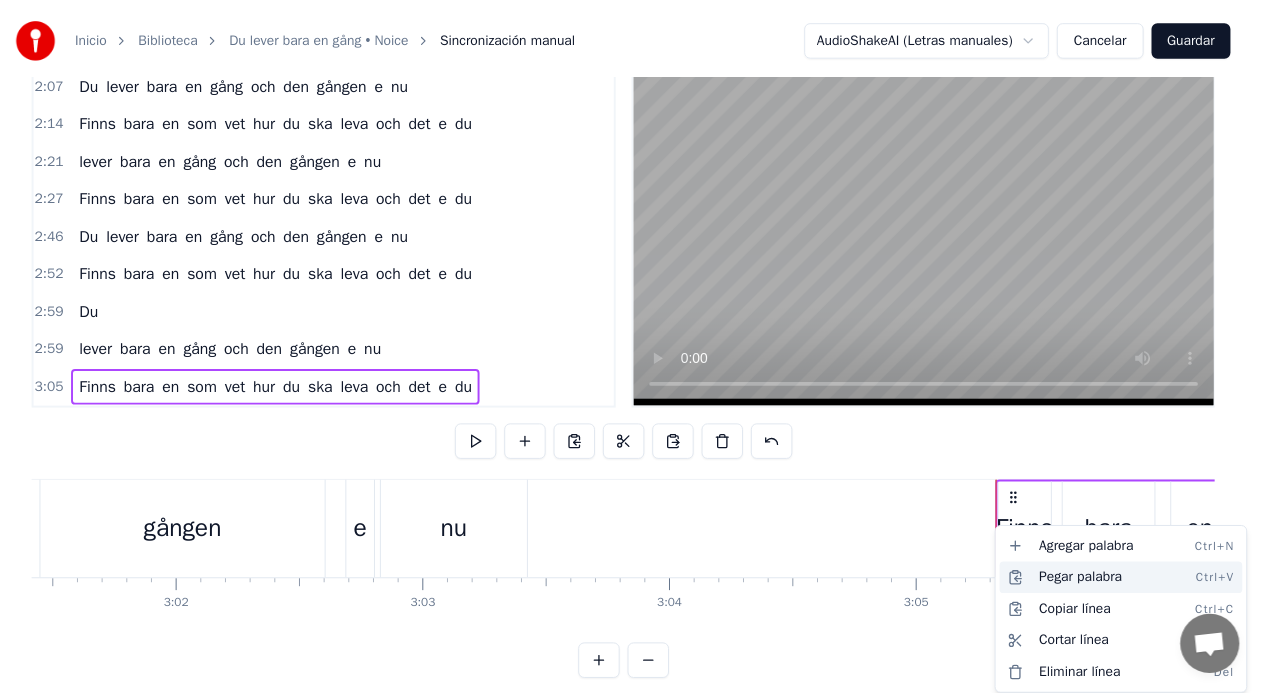scroll, scrollTop: 795, scrollLeft: 0, axis: vertical 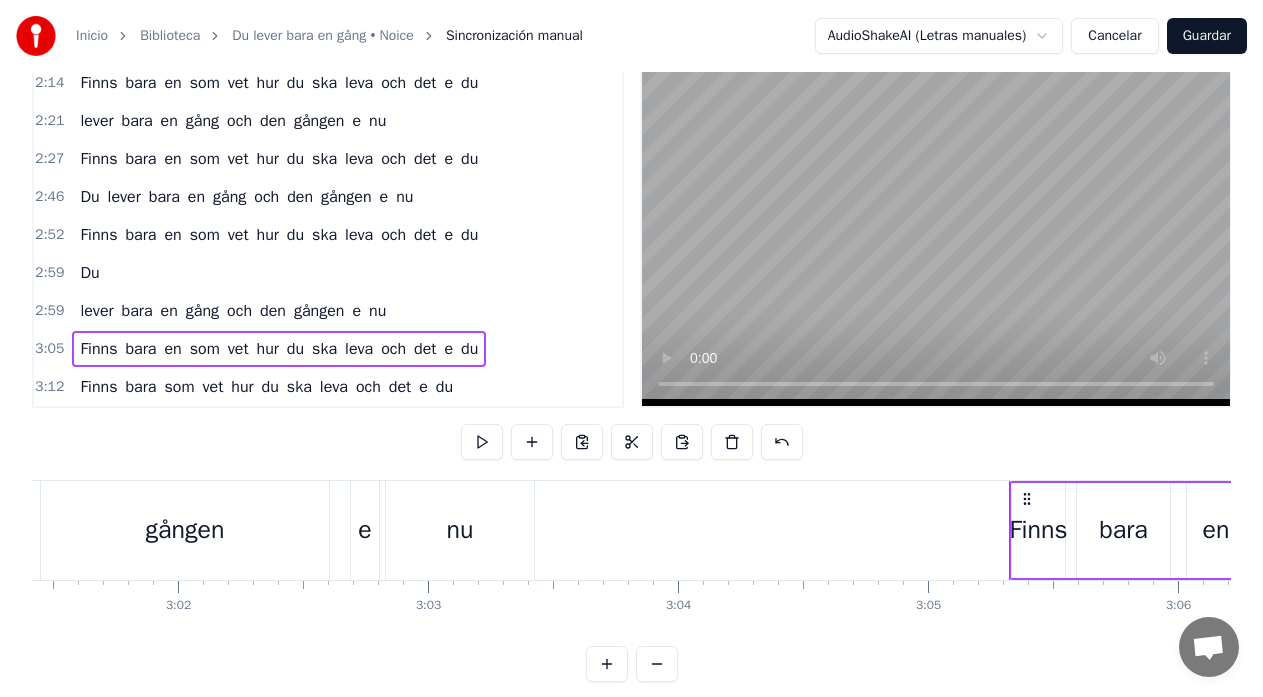 click at bounding box center [-20715, 530] 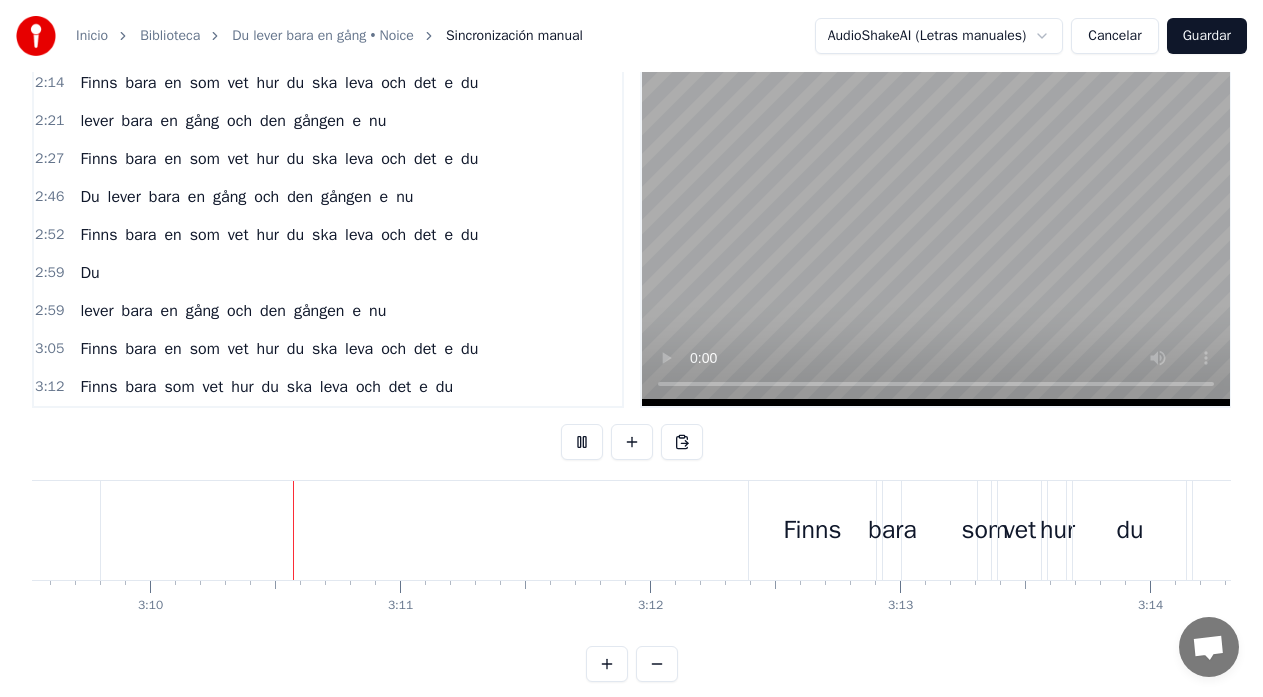 scroll, scrollTop: 0, scrollLeft: 47424, axis: horizontal 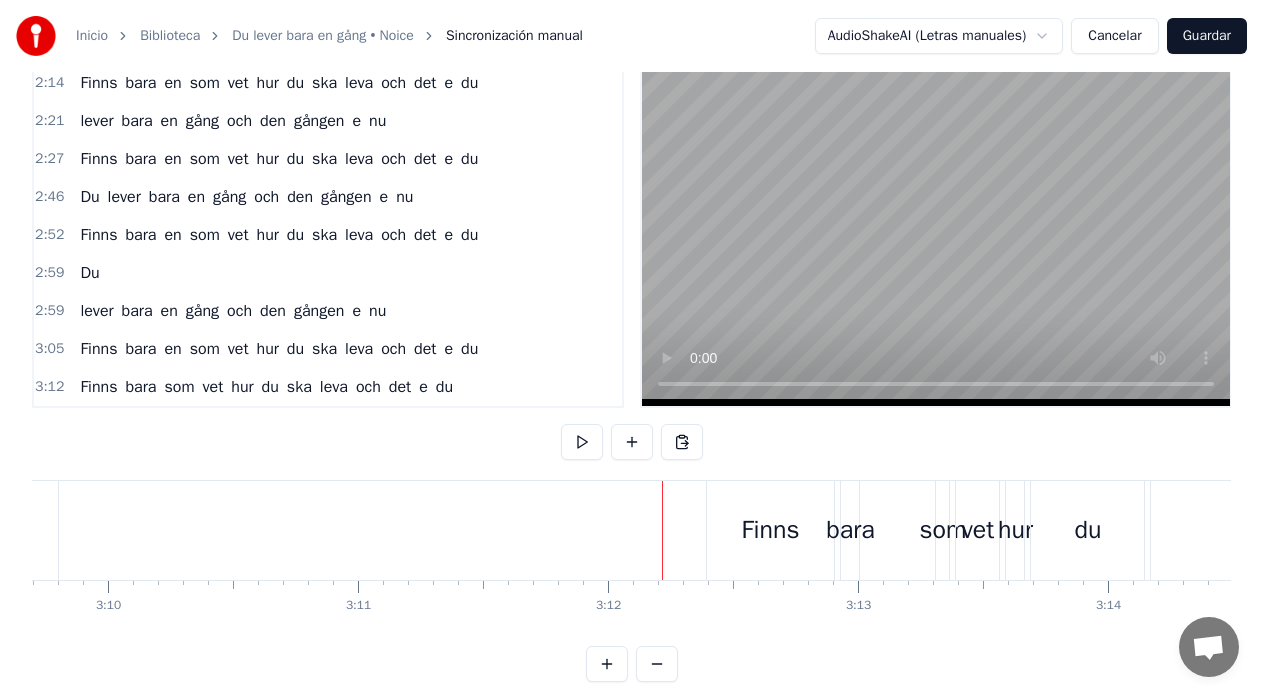 click on "bara" at bounding box center (850, 530) 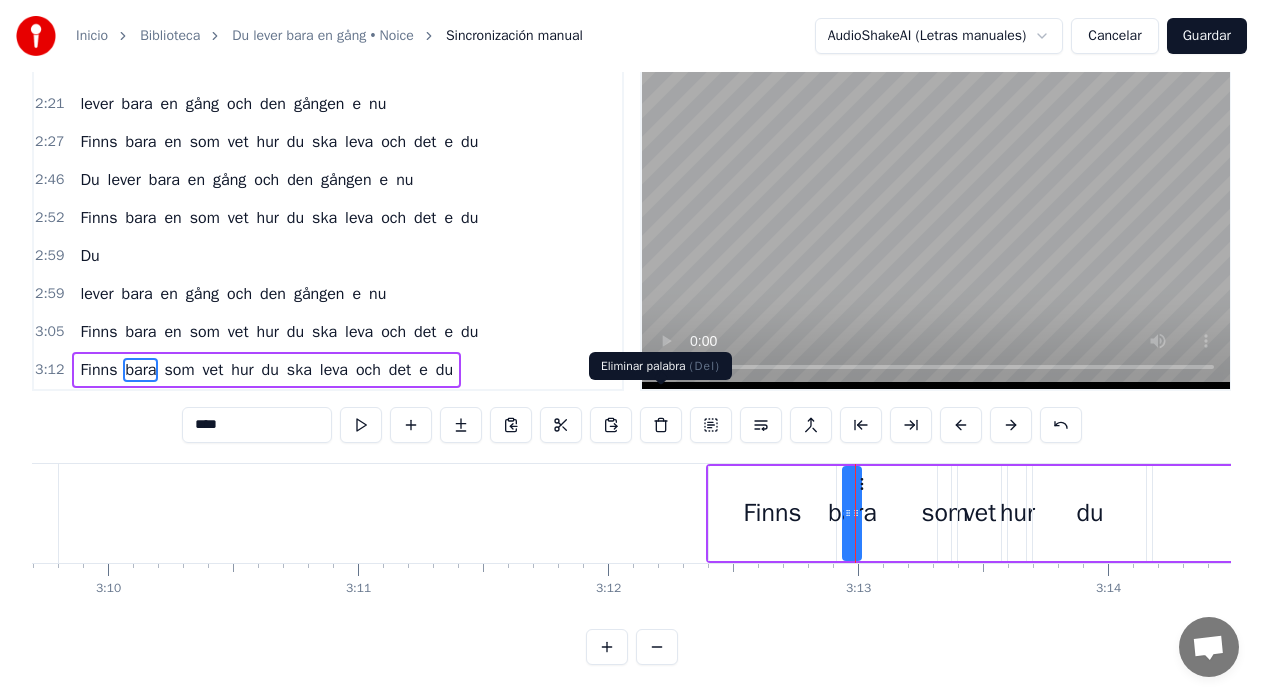 click at bounding box center [661, 425] 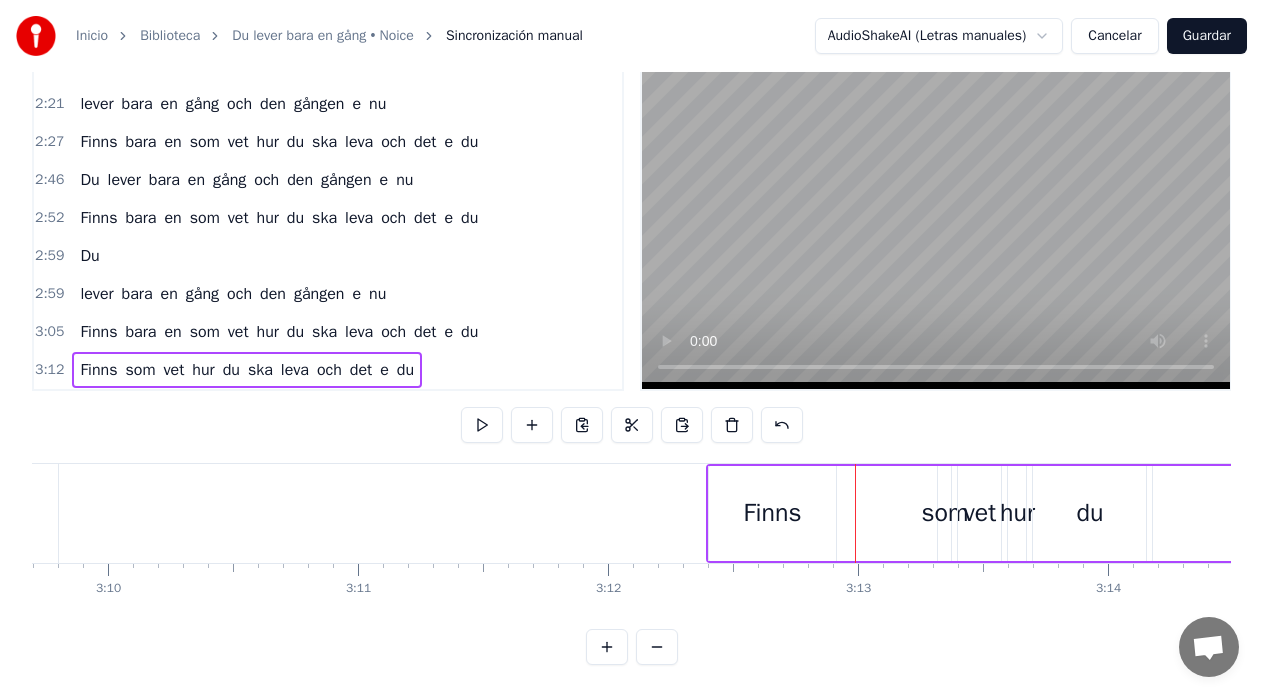 click on "Finns som vet hur du ska leva och det e du" at bounding box center (1190, 513) 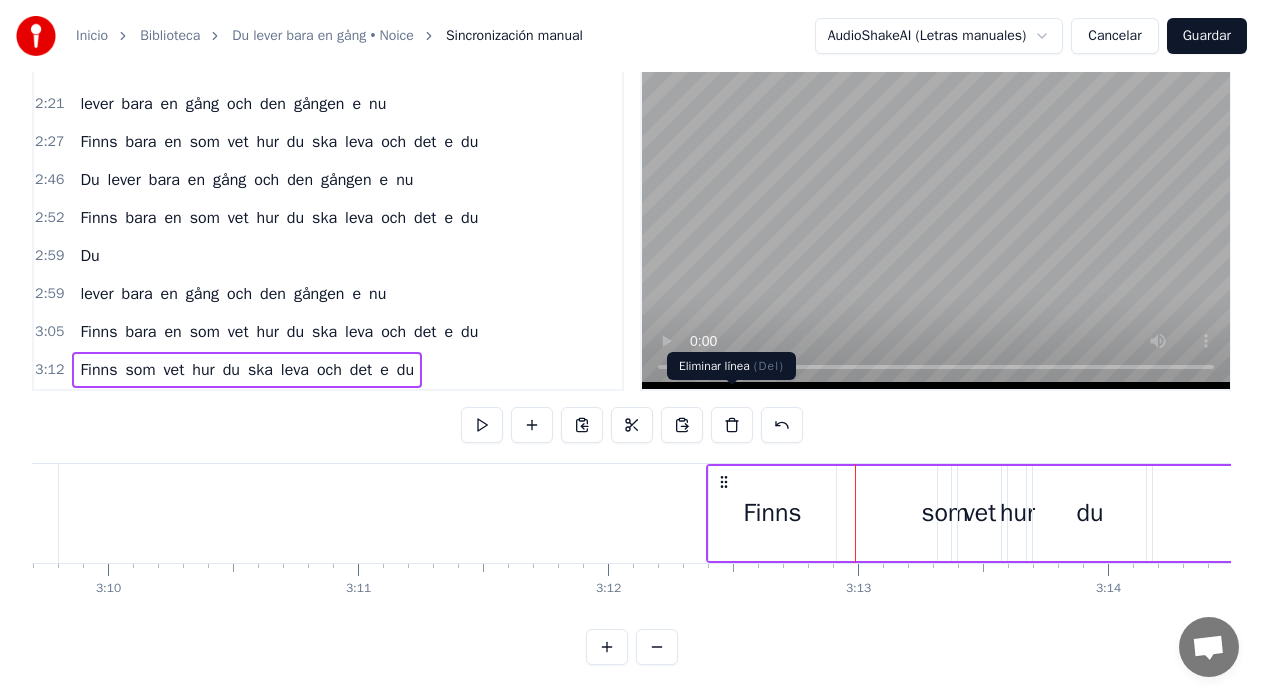 click at bounding box center [732, 425] 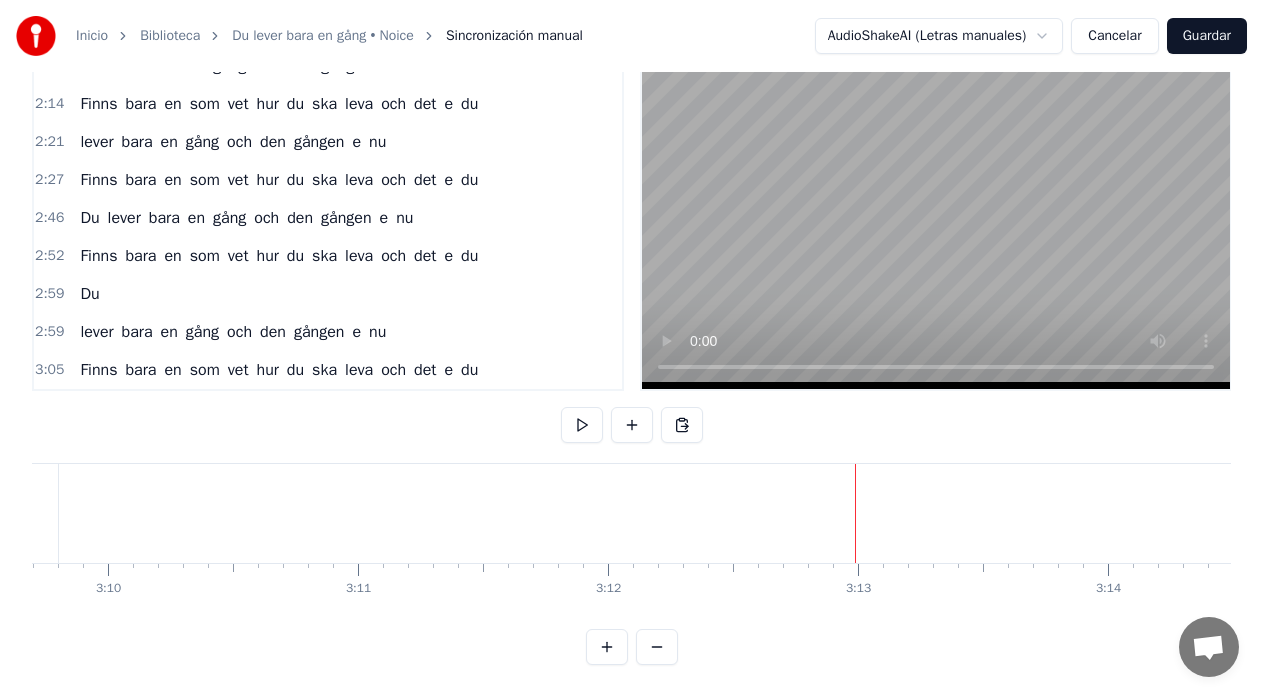 scroll, scrollTop: 757, scrollLeft: 0, axis: vertical 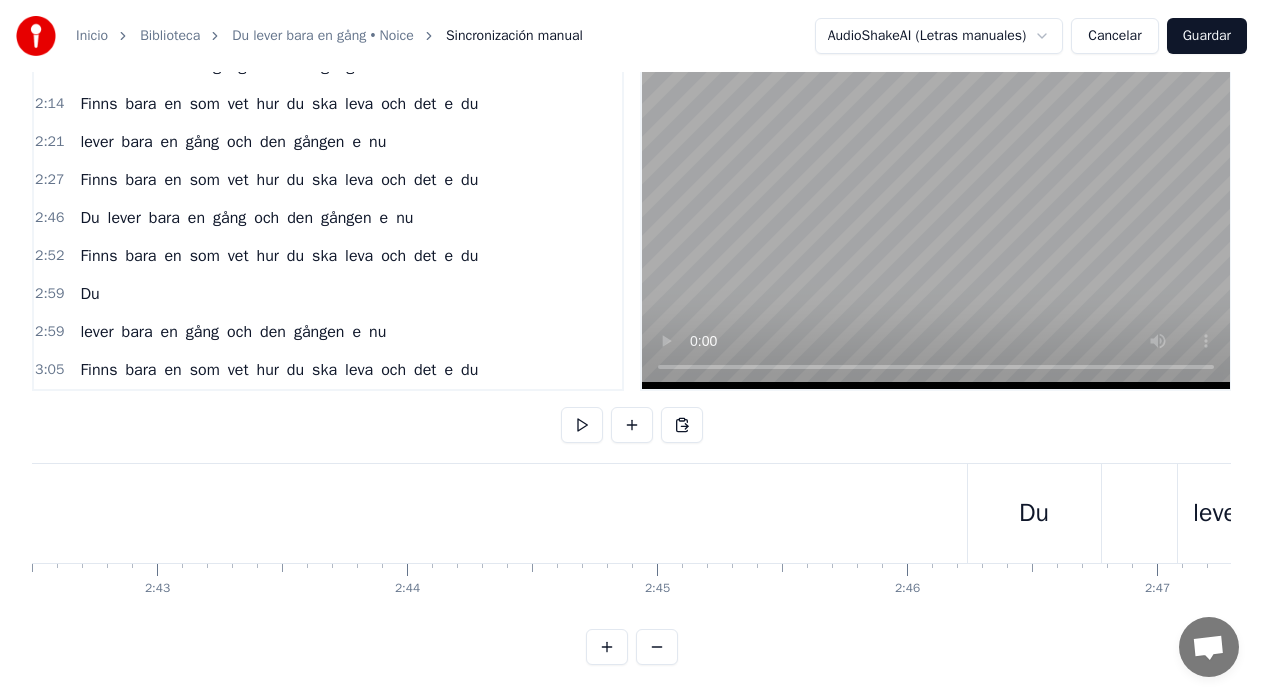 click on "Guardar" at bounding box center (1207, 36) 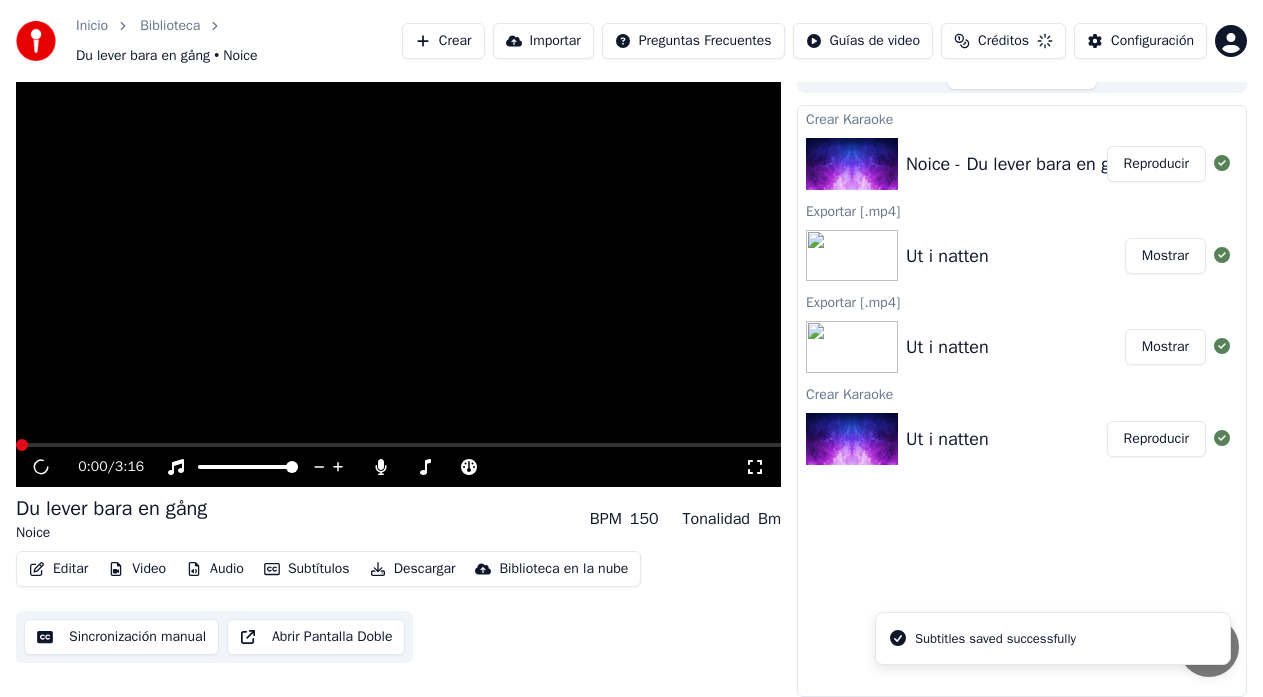scroll, scrollTop: 25, scrollLeft: 0, axis: vertical 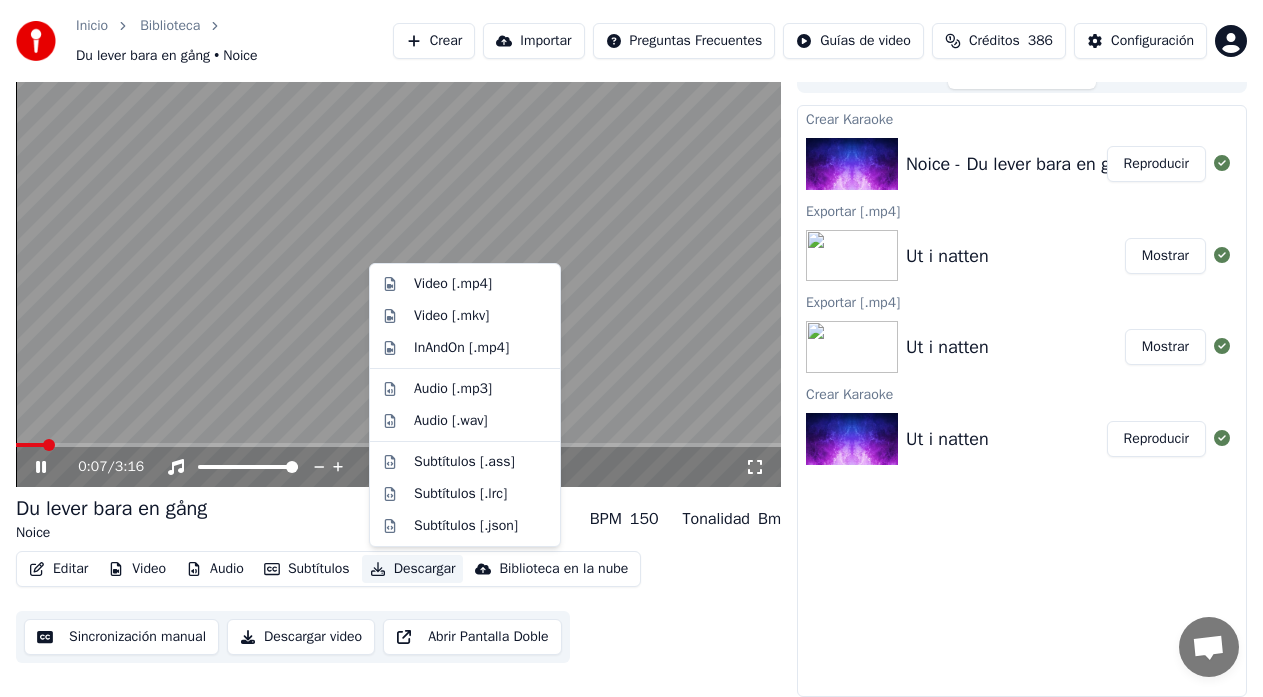 click on "Descargar" at bounding box center [413, 569] 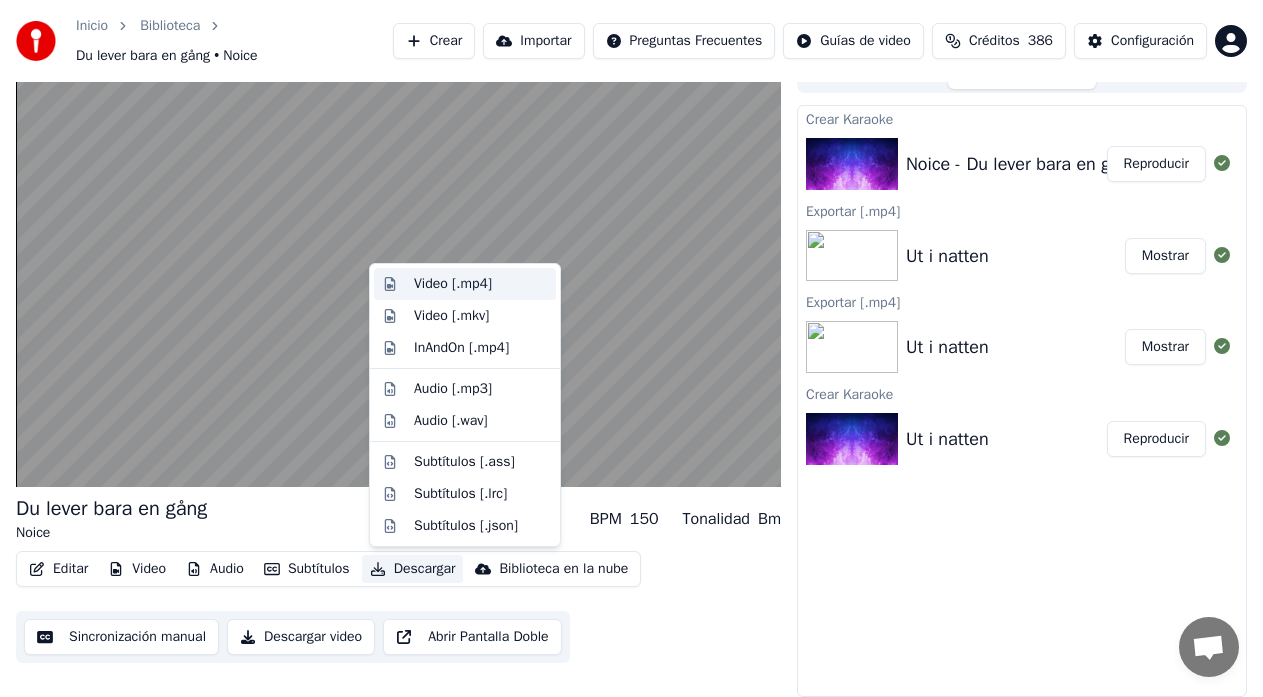 click on "Video [.mp4]" at bounding box center [453, 284] 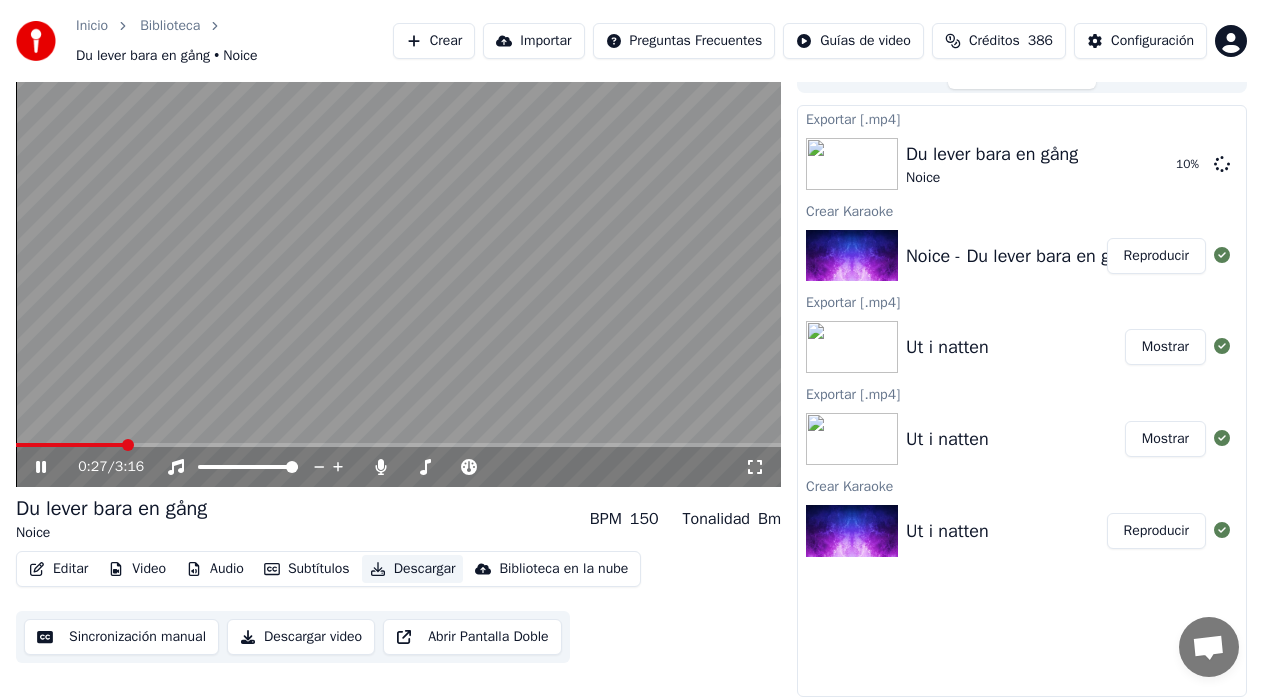 scroll, scrollTop: 0, scrollLeft: 0, axis: both 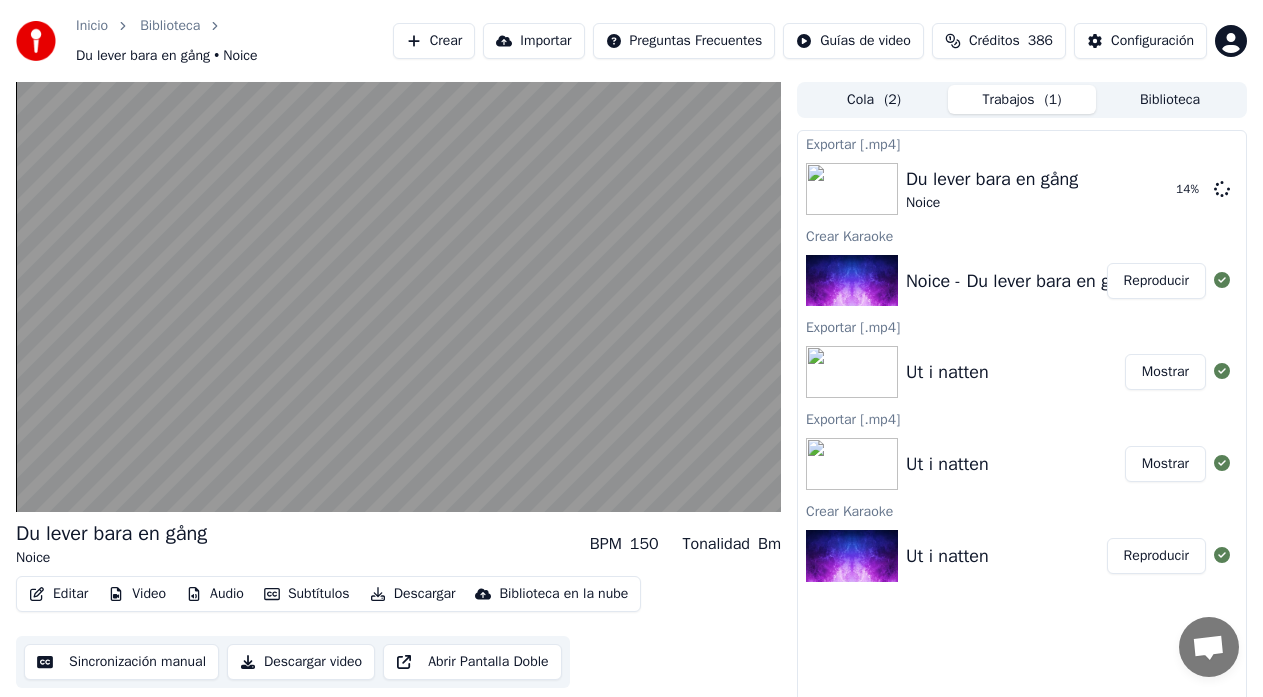 click on "Créditos" at bounding box center (994, 41) 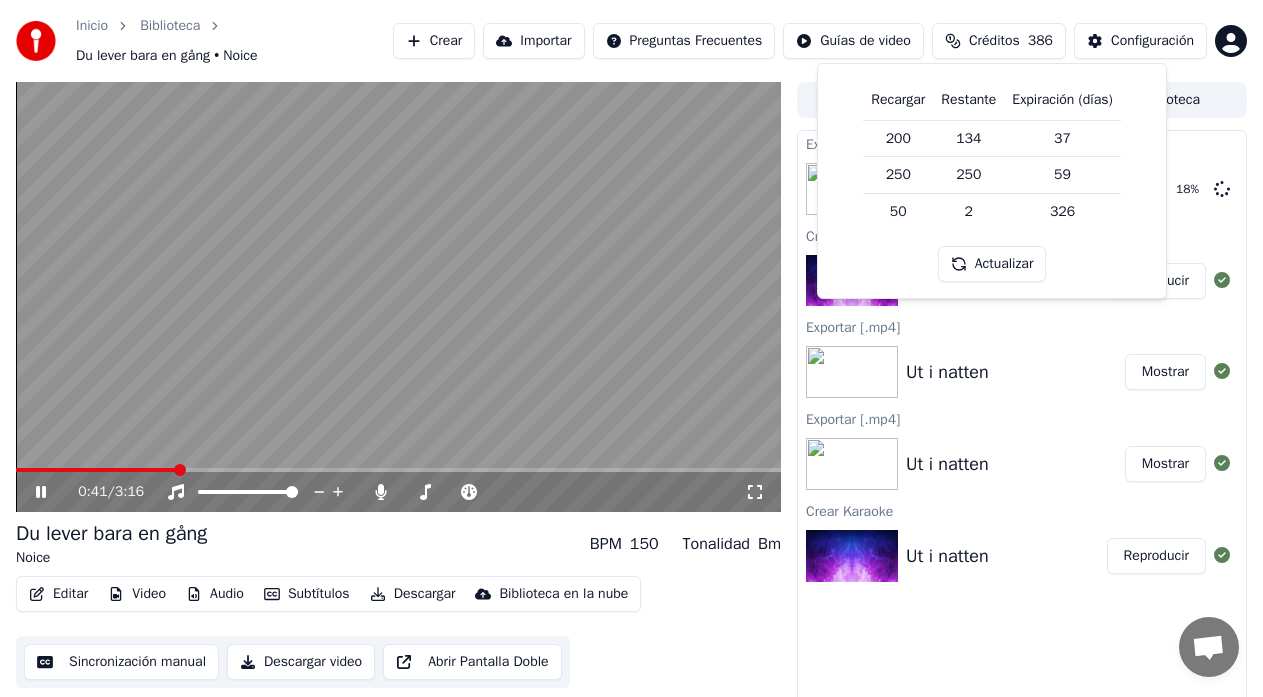 click 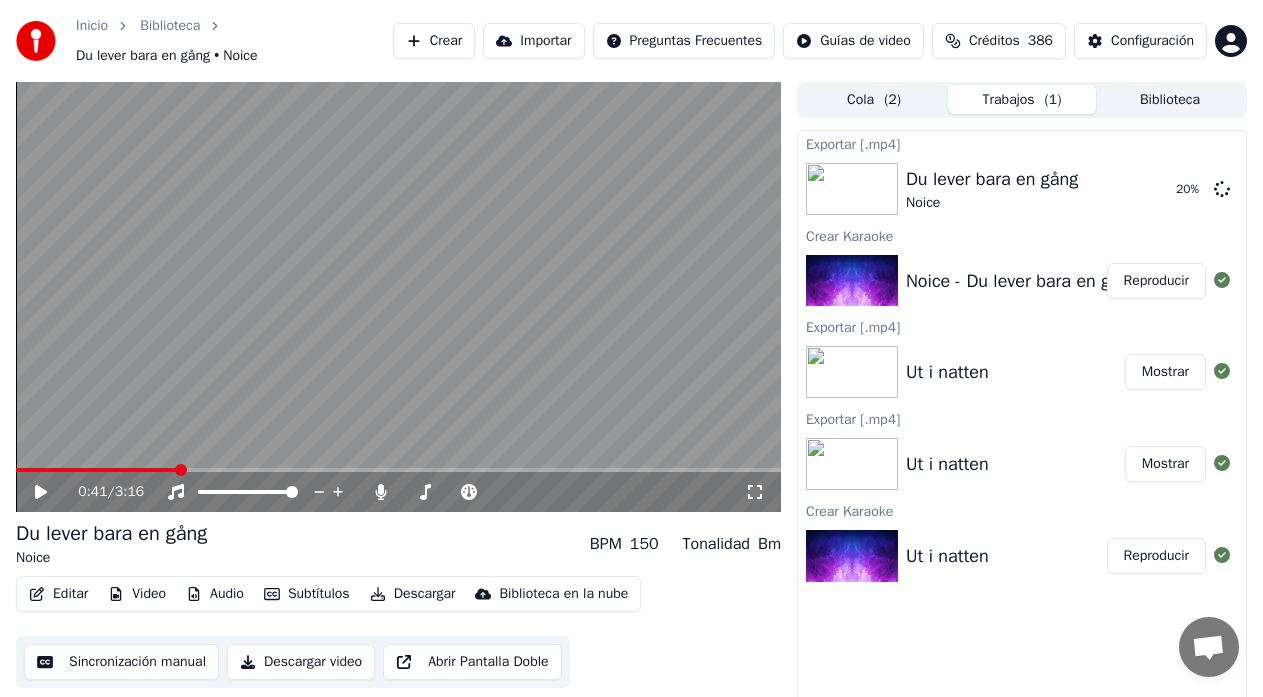 click on "Créditos" at bounding box center (994, 41) 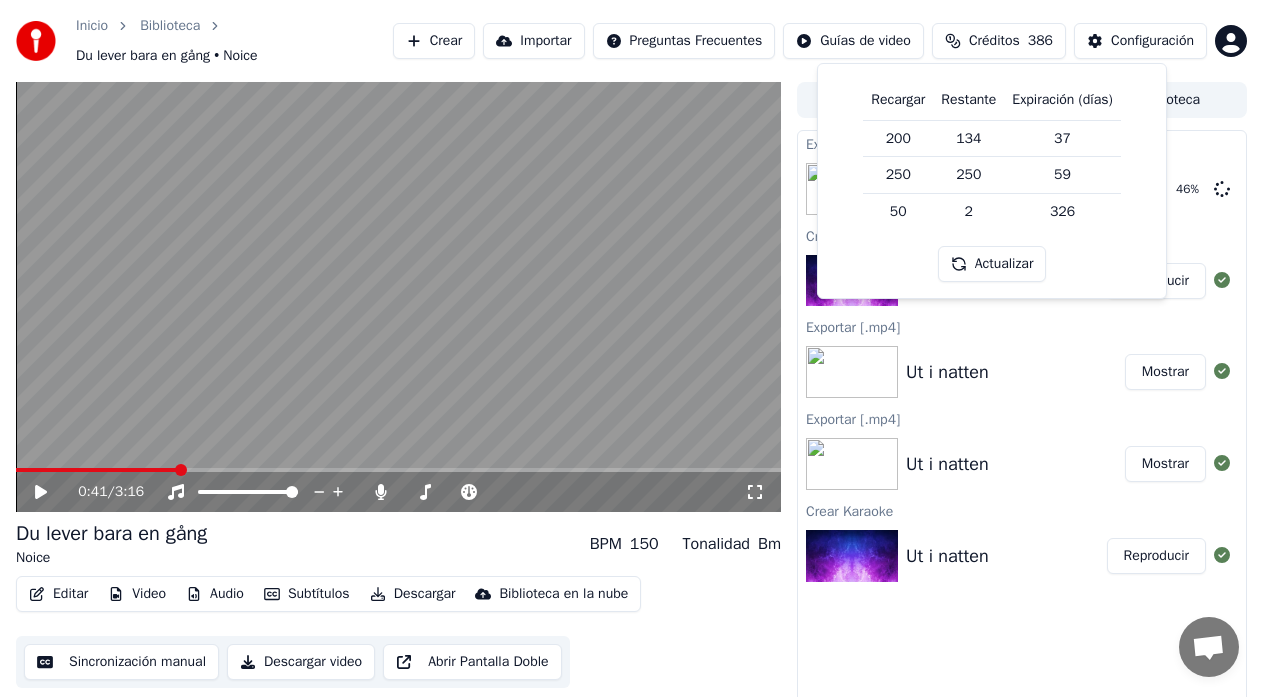 click at bounding box center (1208, 649) 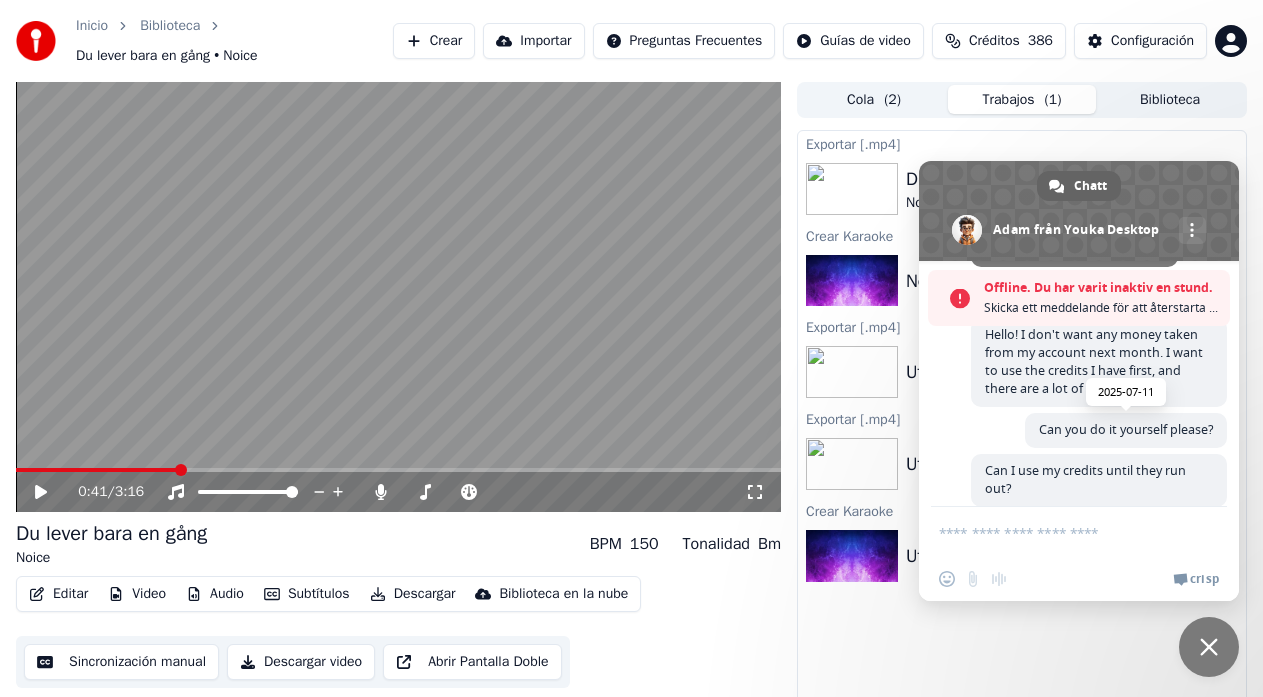 scroll, scrollTop: 249, scrollLeft: 0, axis: vertical 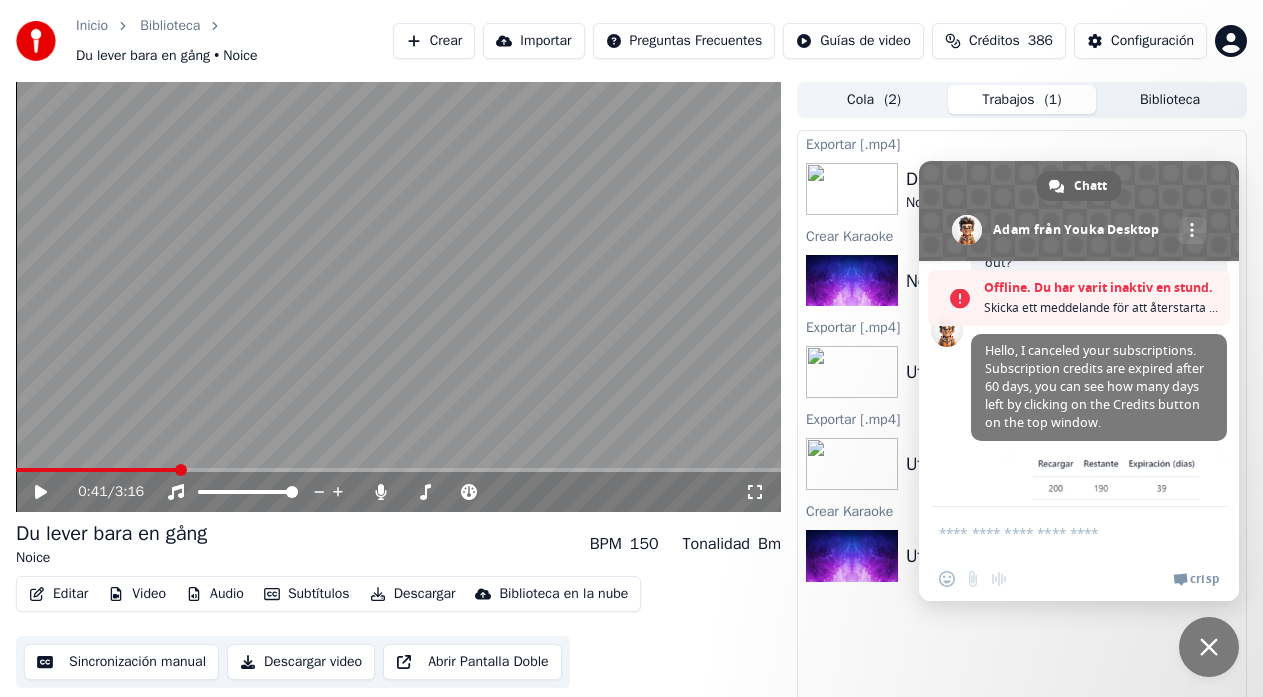 click on "386" at bounding box center [1040, 41] 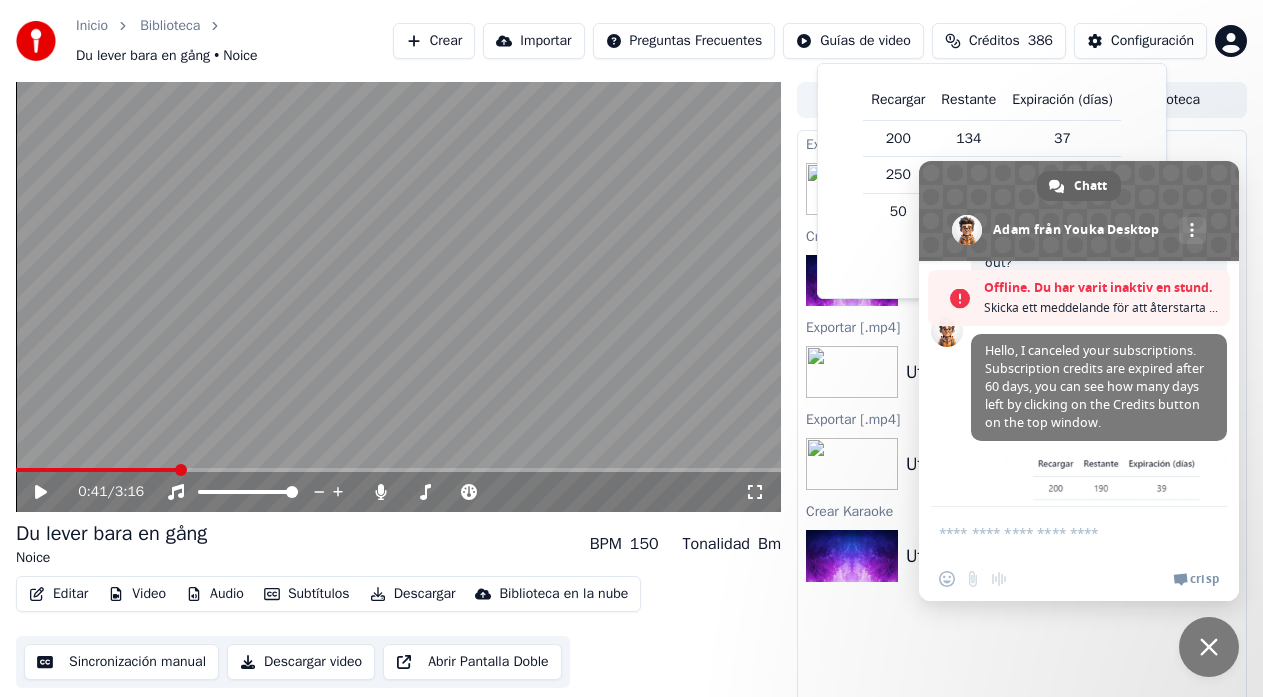 click on "0:41  /  3:16 Du lever bara en gång Noice BPM 150 Tonalidad Bm Editar Video Audio Subtítulos Descargar Biblioteca en la nube Sincronización manual Descargar video Abrir Pantalla Doble Cola ( 2 ) Trabajos ( 1 ) Biblioteca Exportar [.mp4] Du lever bara en gång Noice 96 % Crear Karaoke Noice - Du lever bara en gång Reproducir Exportar [.mp4] Ut i natten Mostrar Exportar [.mp4] Ut i natten Mostrar Crear Karaoke Ut i natten Reproducir" at bounding box center (631, 402) 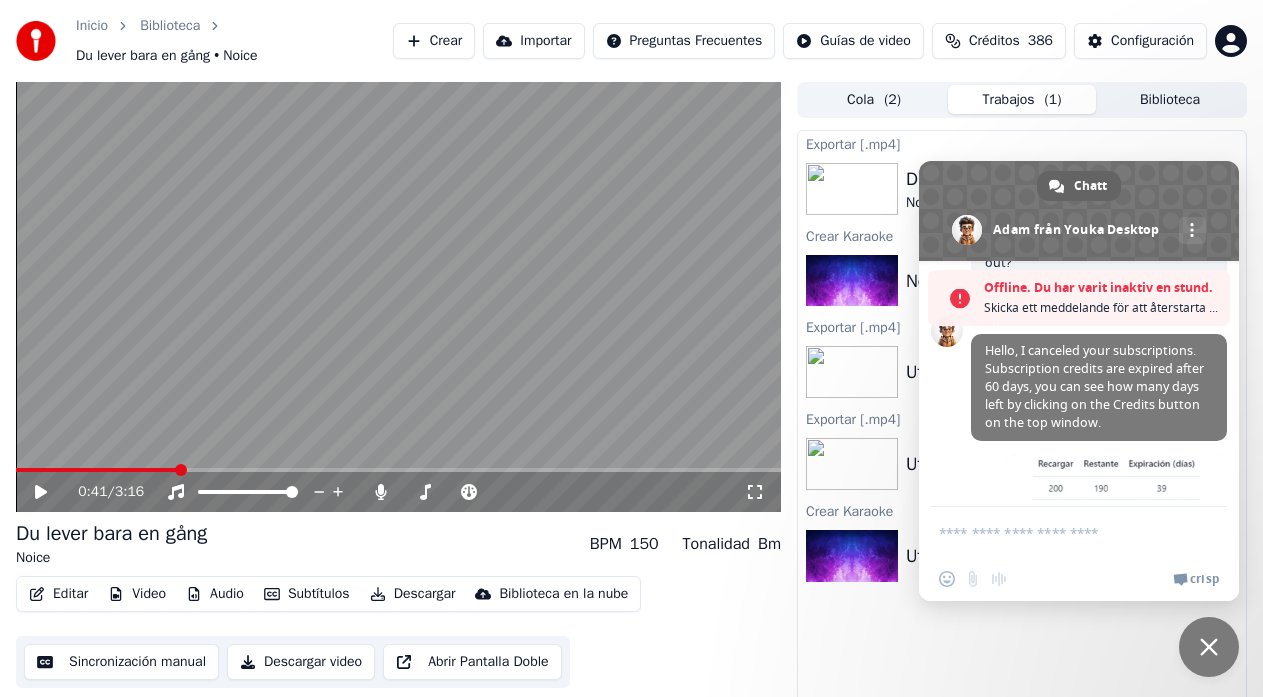 click at bounding box center [1209, 647] 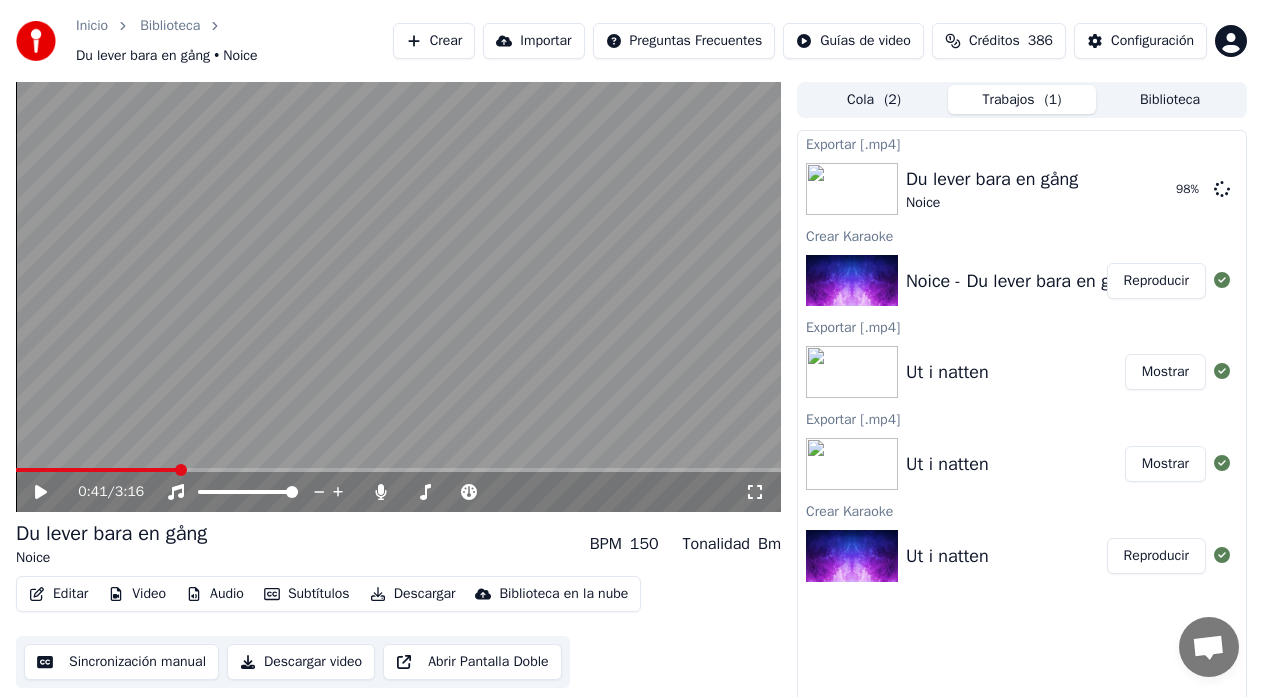 click on "Créditos" at bounding box center [994, 41] 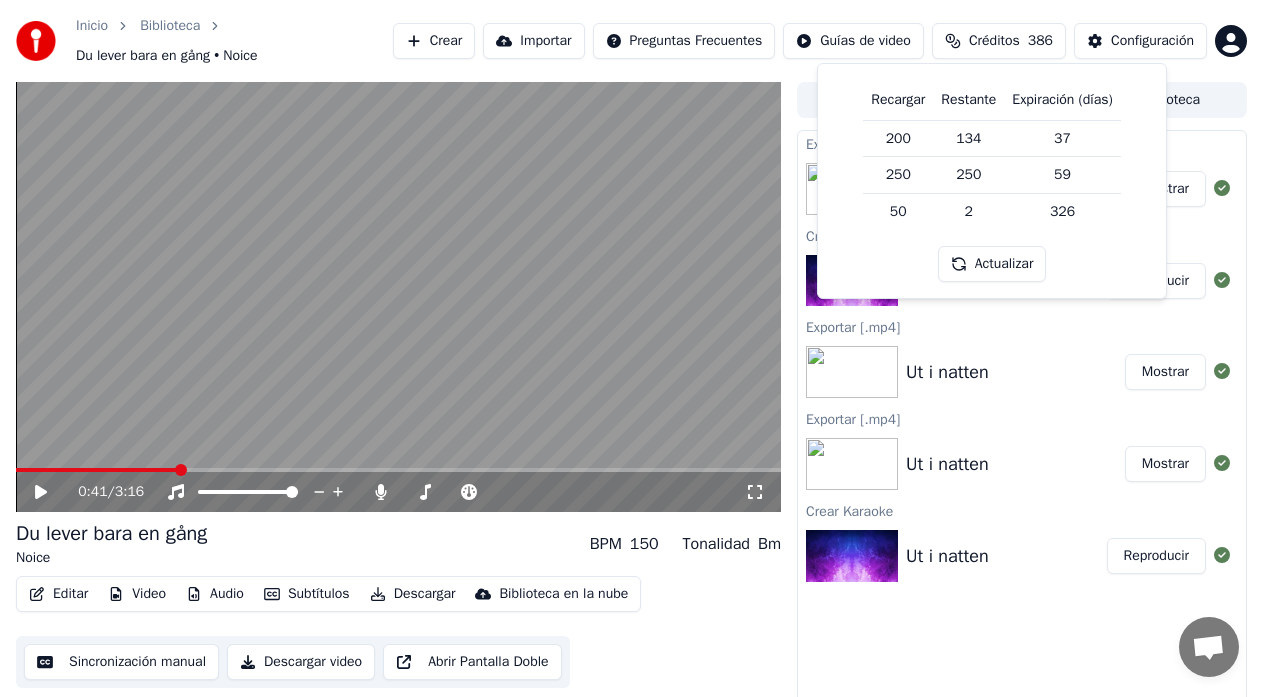 click at bounding box center [1208, 649] 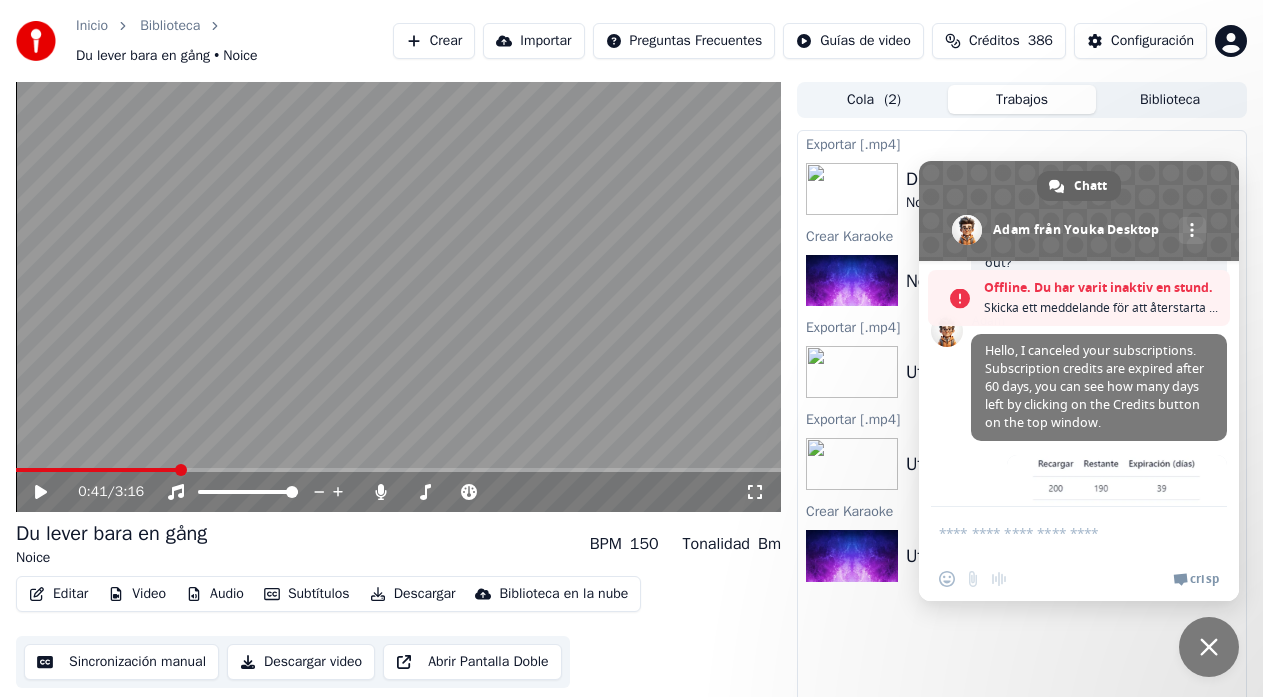 scroll, scrollTop: 609, scrollLeft: 0, axis: vertical 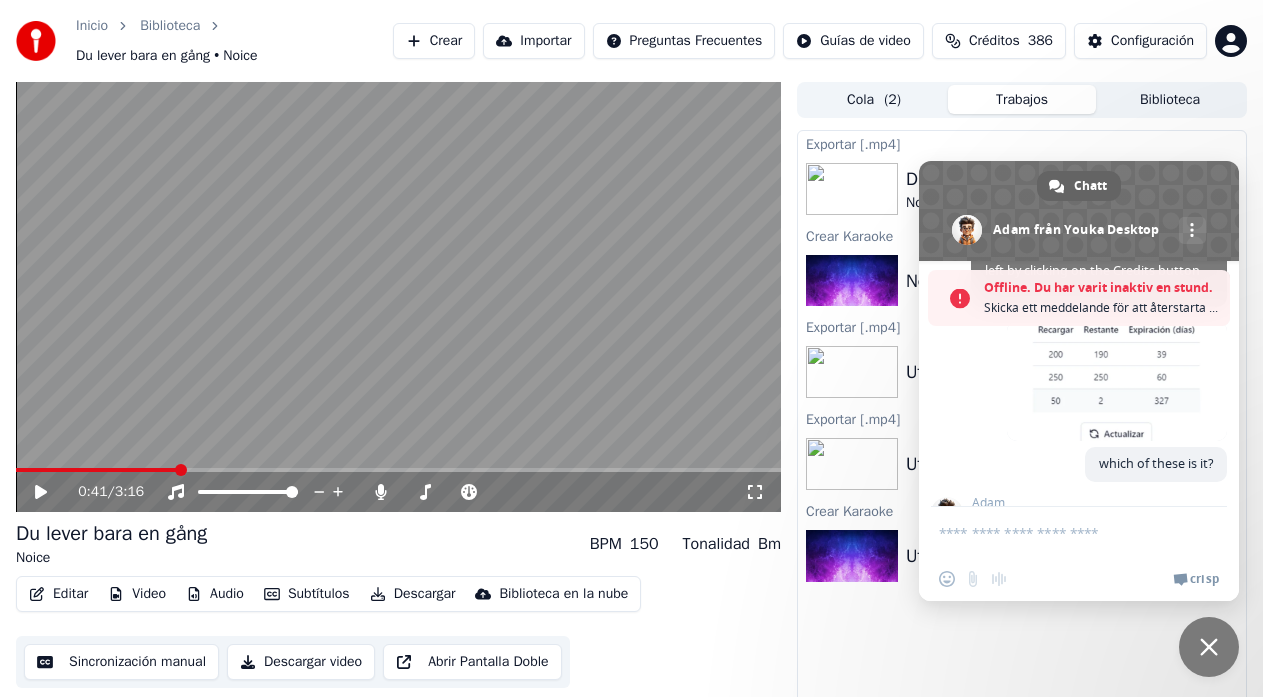 click at bounding box center [1209, 647] 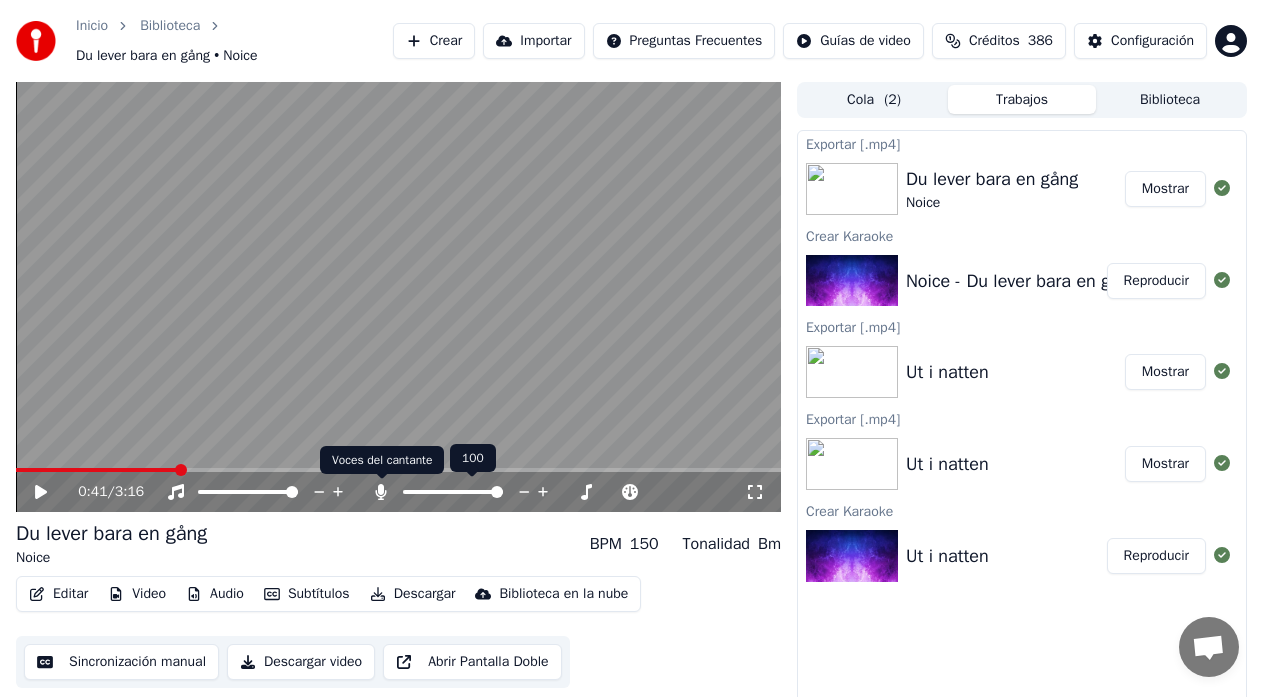 click 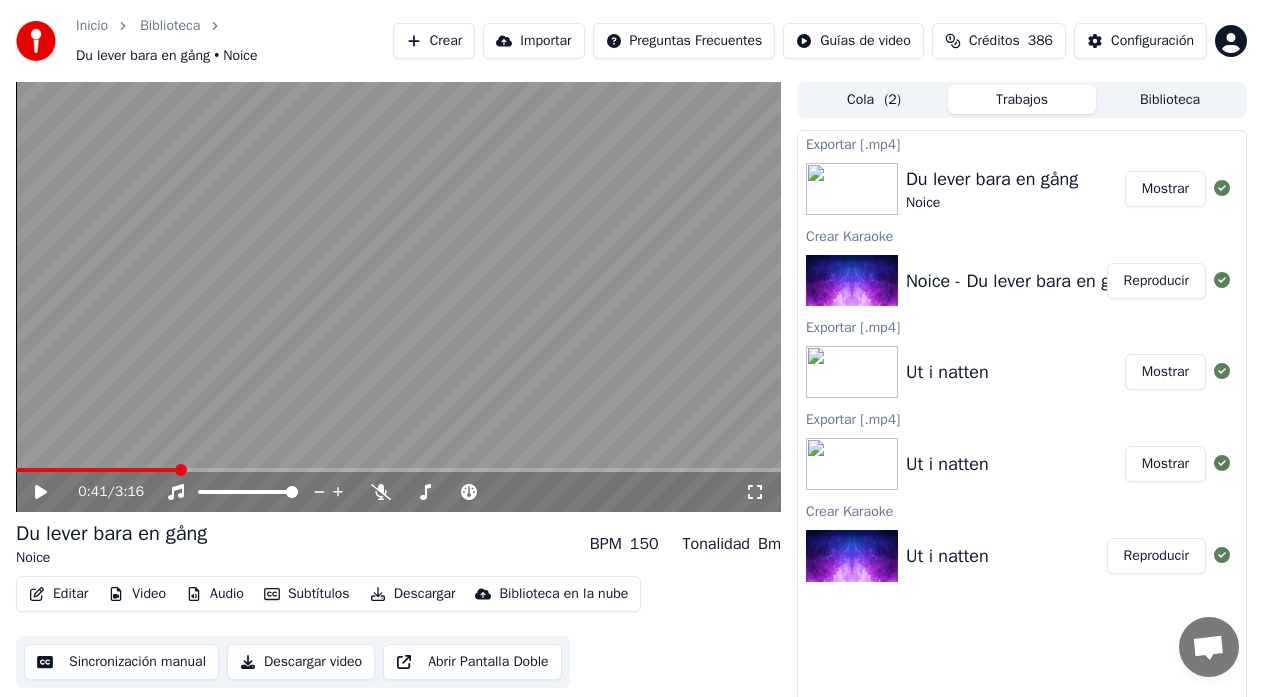 click on "Descargar" at bounding box center [413, 594] 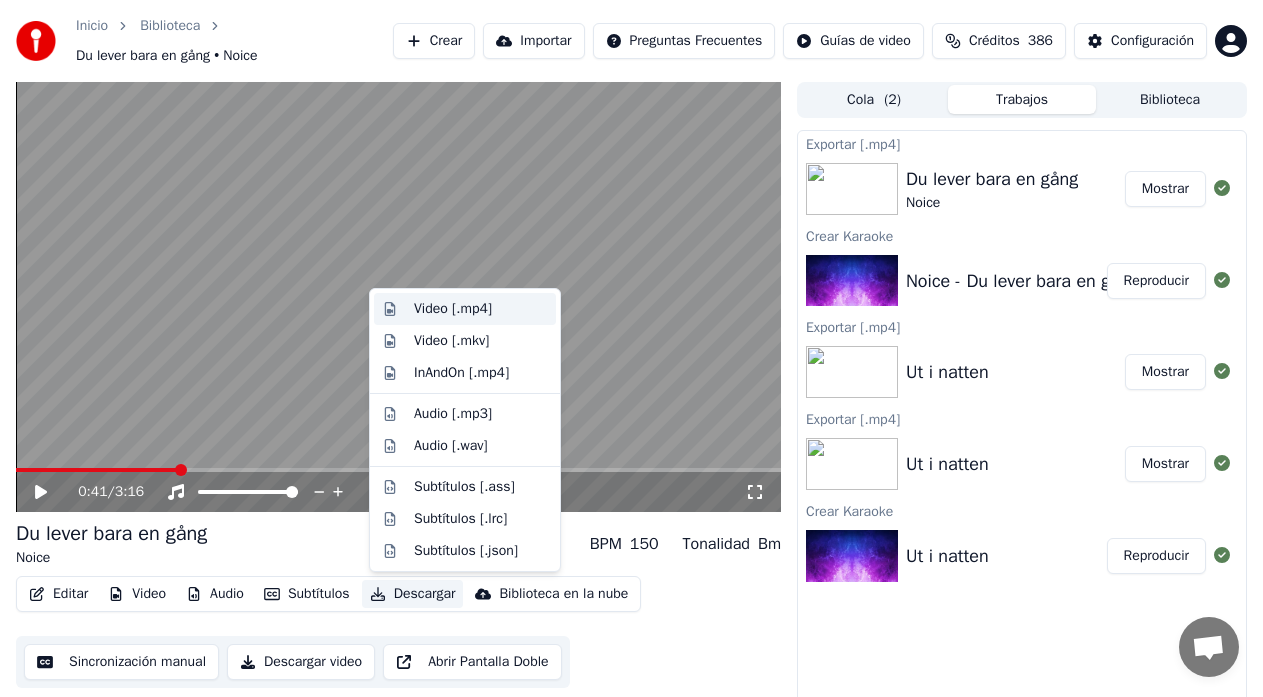 click on "Video [.mp4]" at bounding box center [453, 309] 